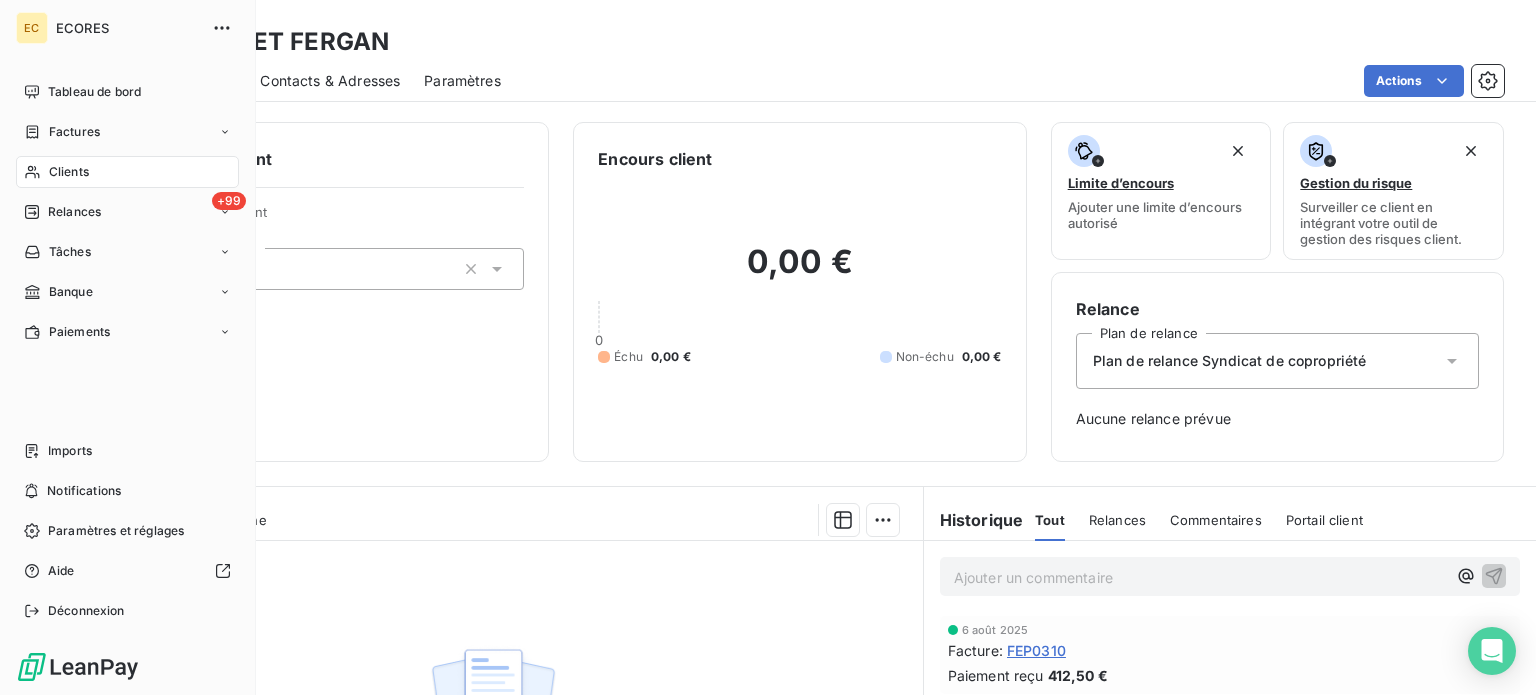 scroll, scrollTop: 0, scrollLeft: 0, axis: both 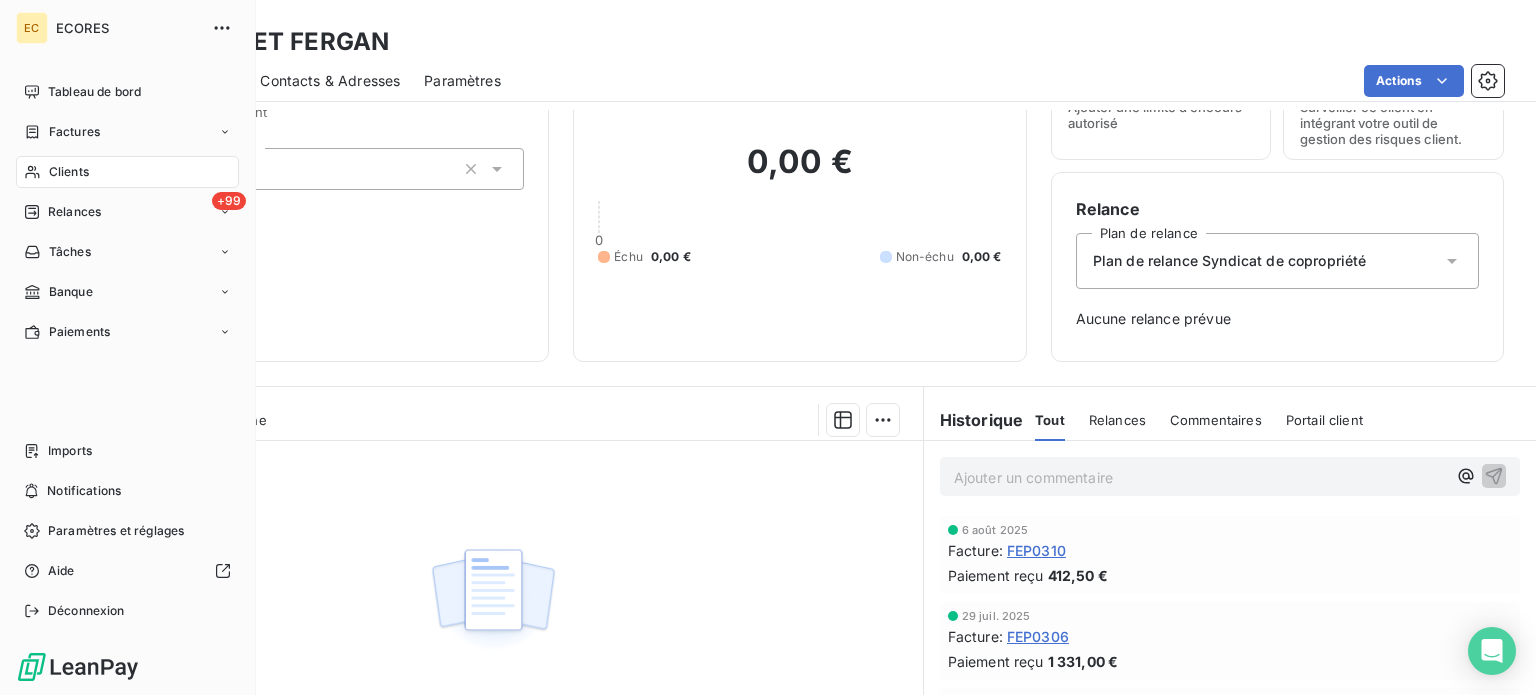 click on "Relances" at bounding box center [74, 212] 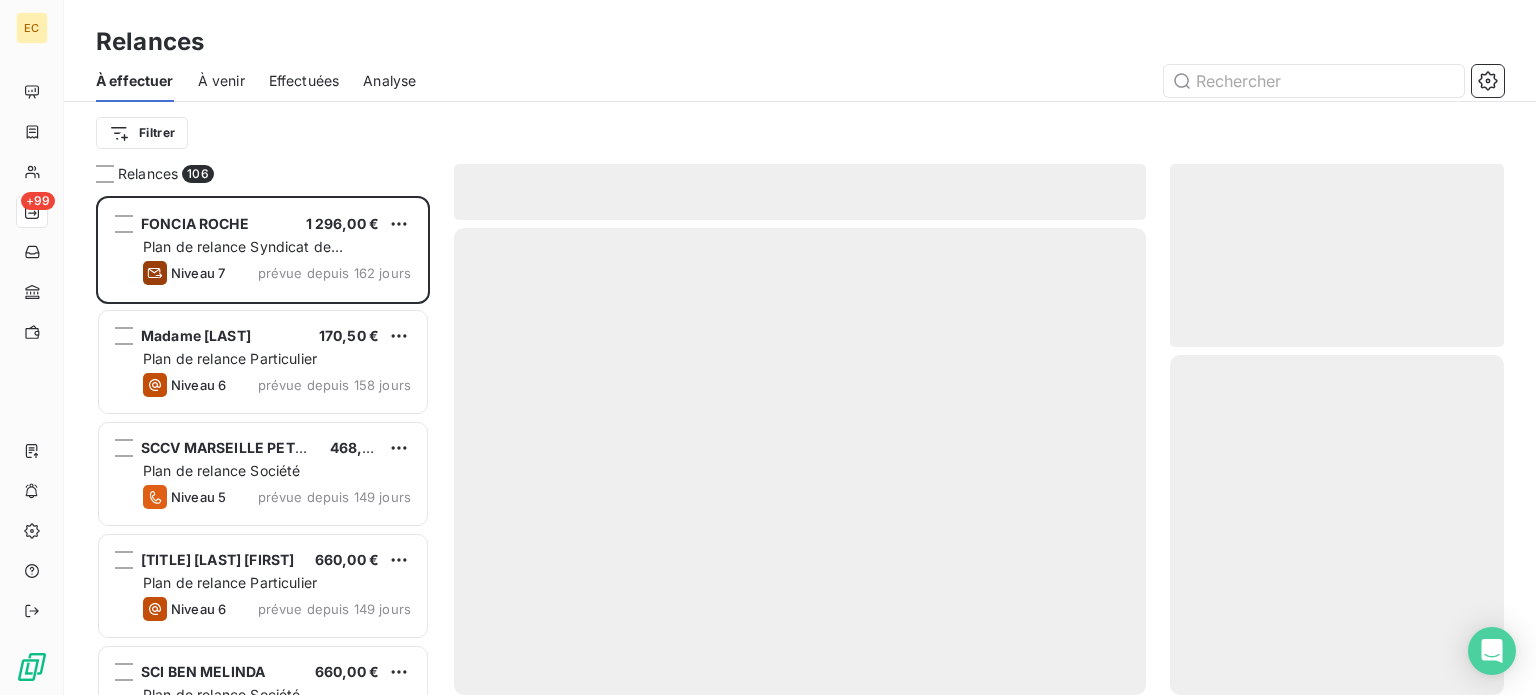 scroll, scrollTop: 16, scrollLeft: 16, axis: both 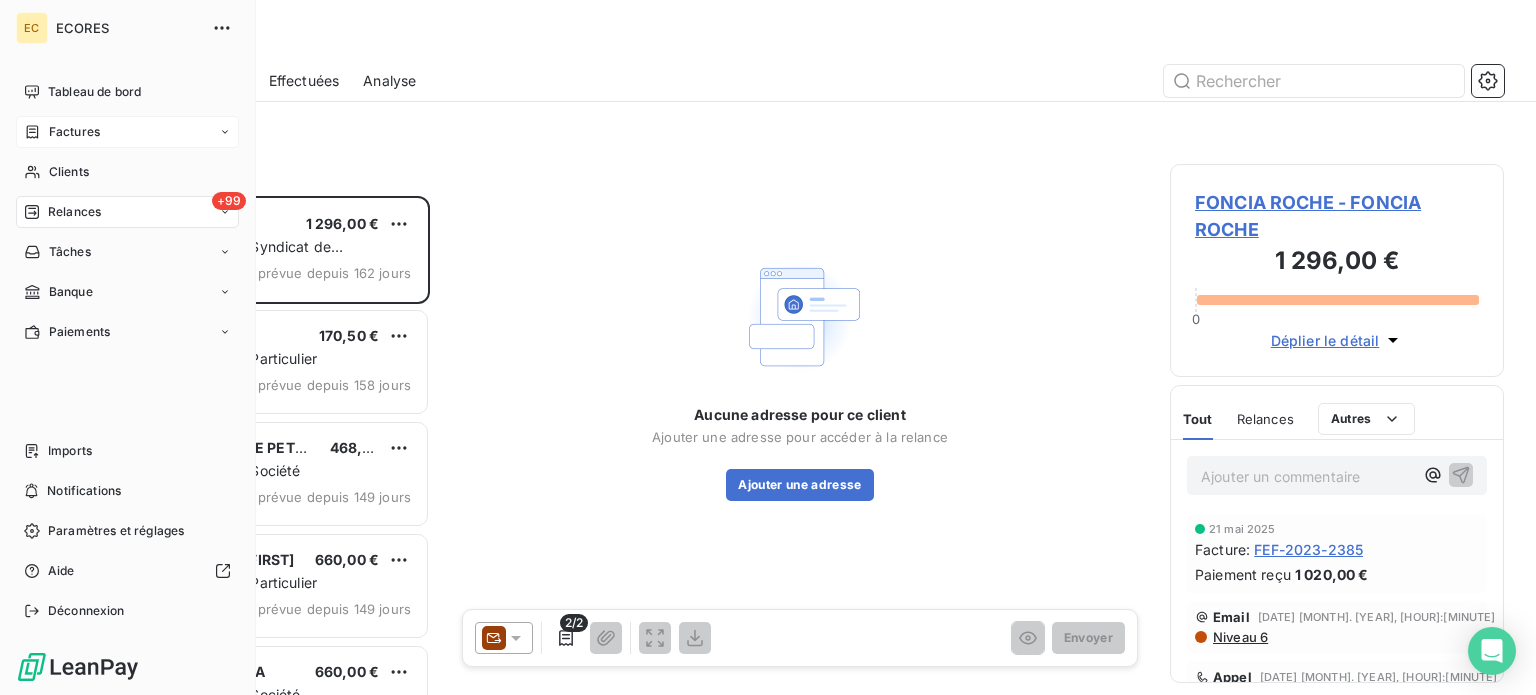 click on "Factures" at bounding box center [74, 132] 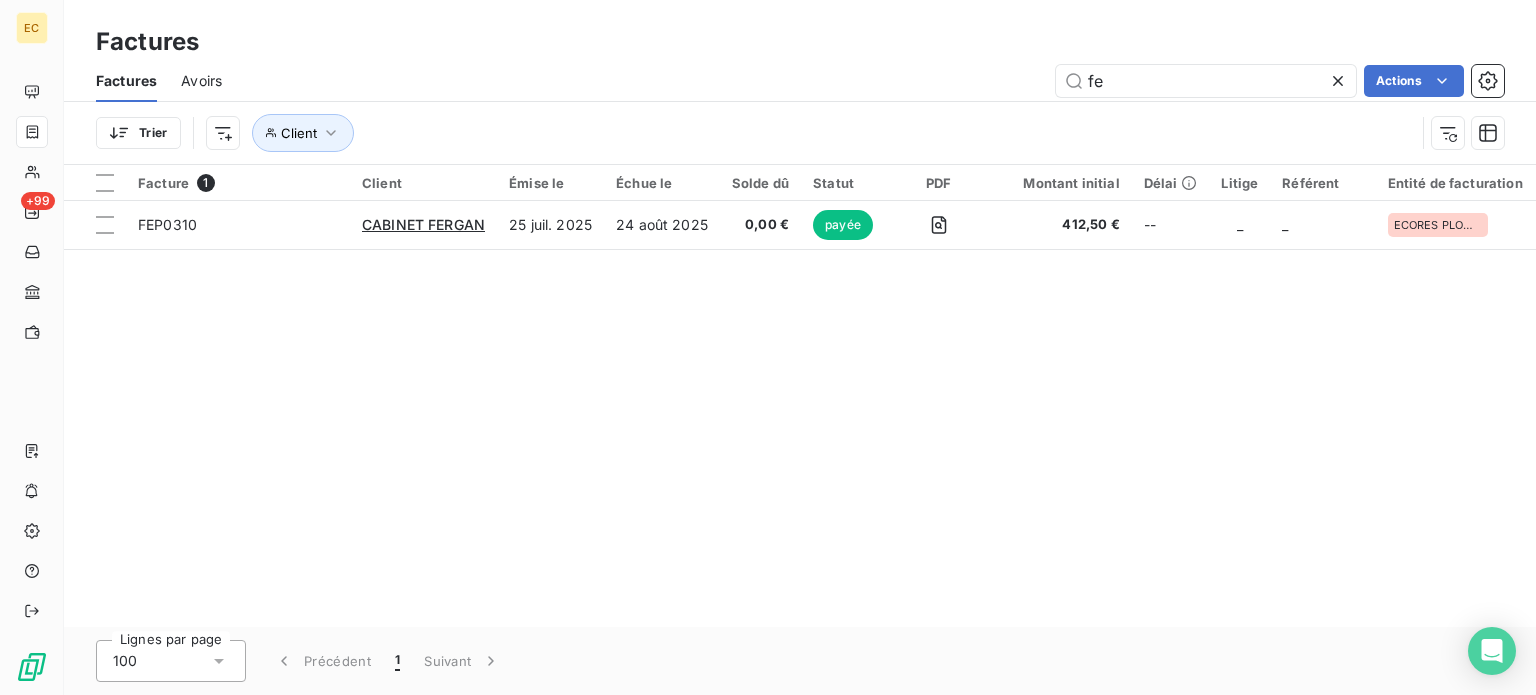type on "f" 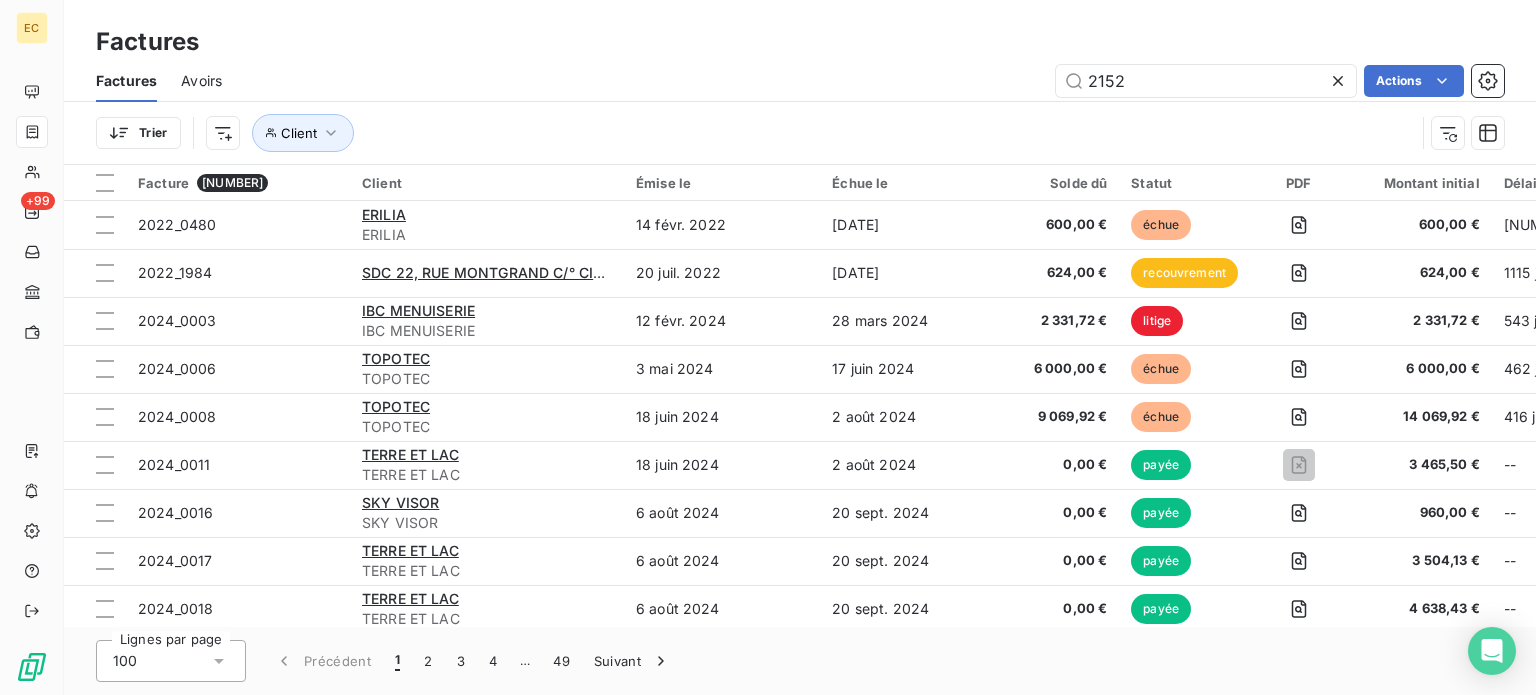 type on "2152" 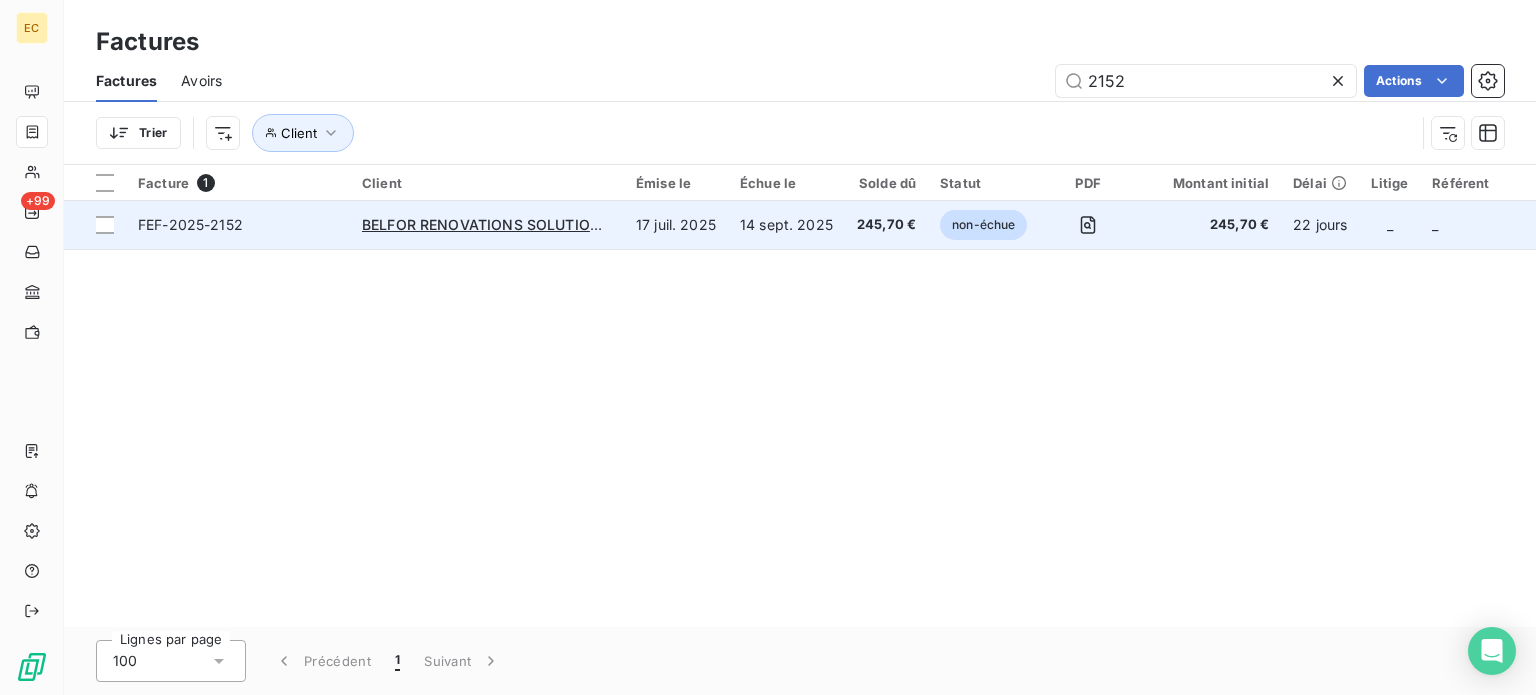 click on "BELFOR RENOVATIONS SOLUTIONS BRS" at bounding box center [487, 225] 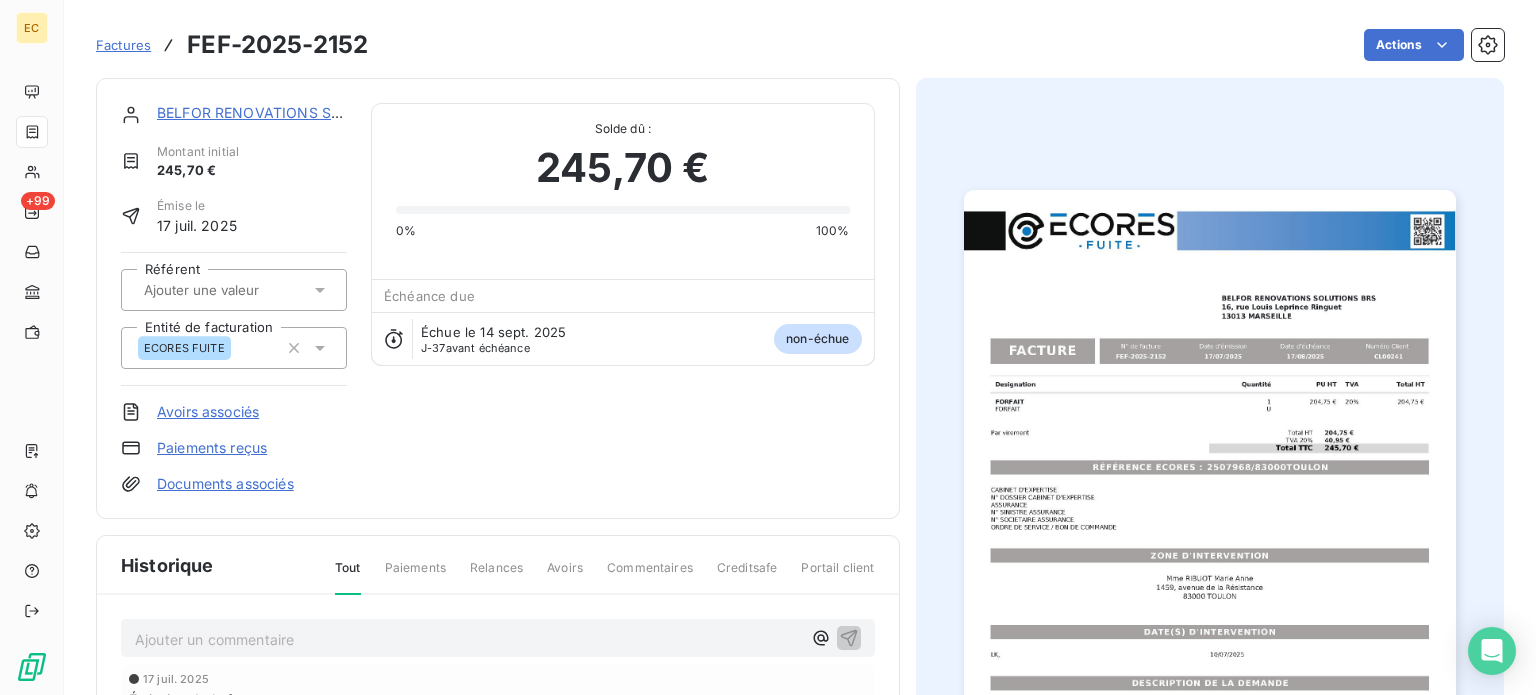 click on "Paiements reçus" at bounding box center [212, 448] 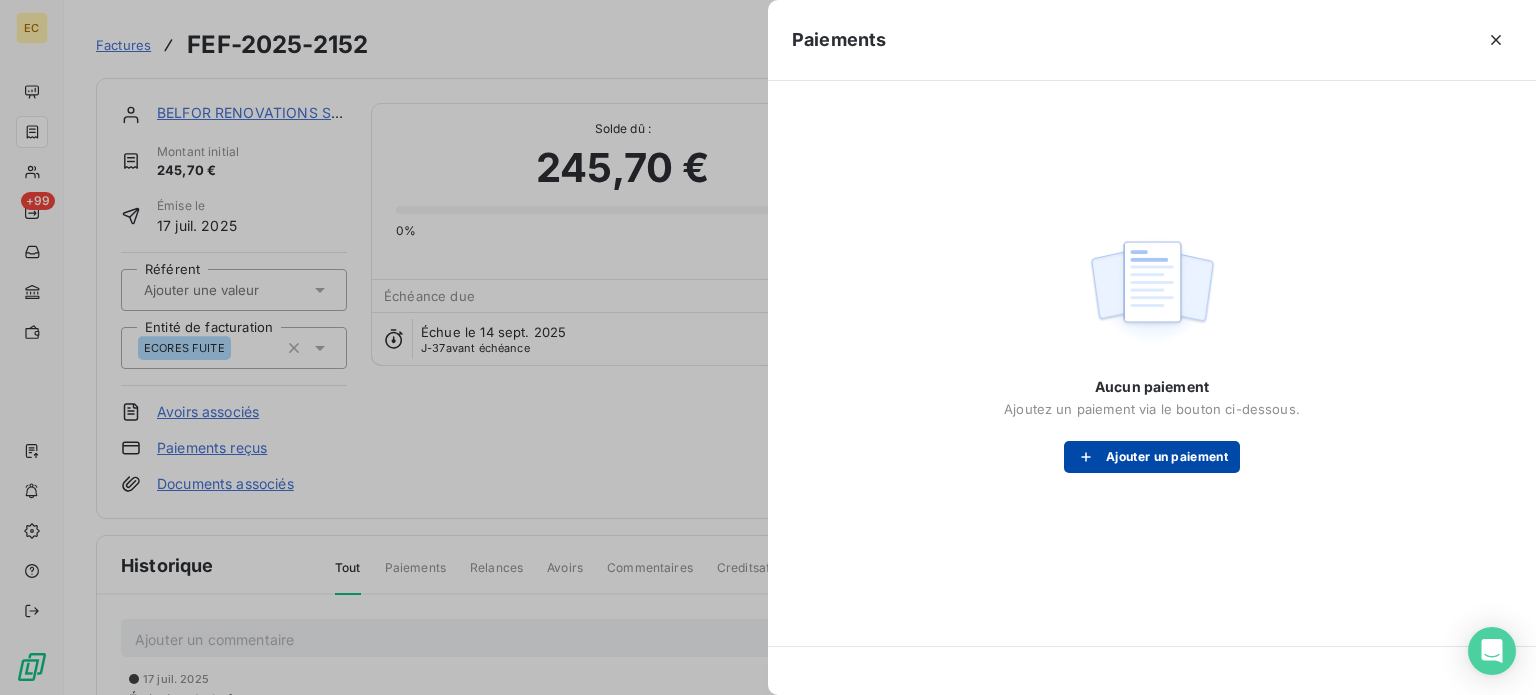 click 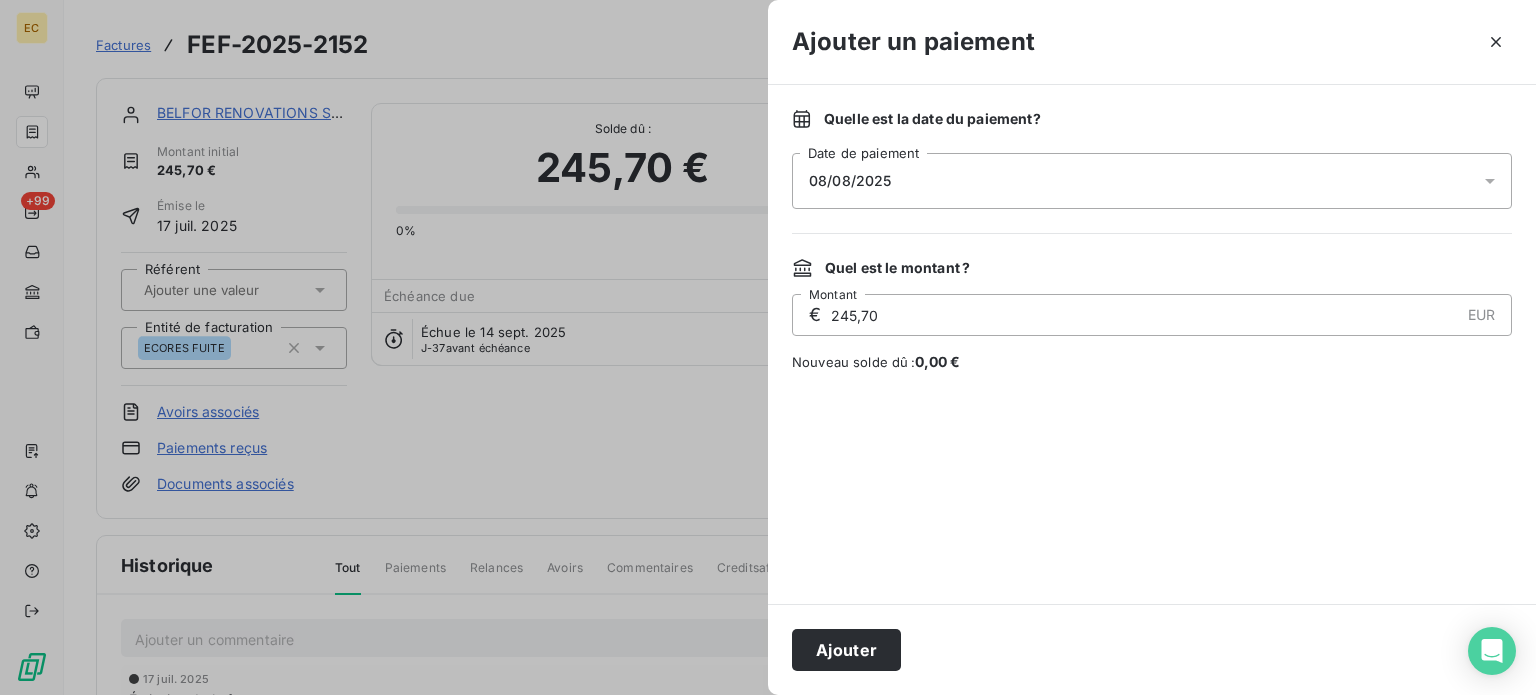 click on "08/08/2025" at bounding box center [1152, 181] 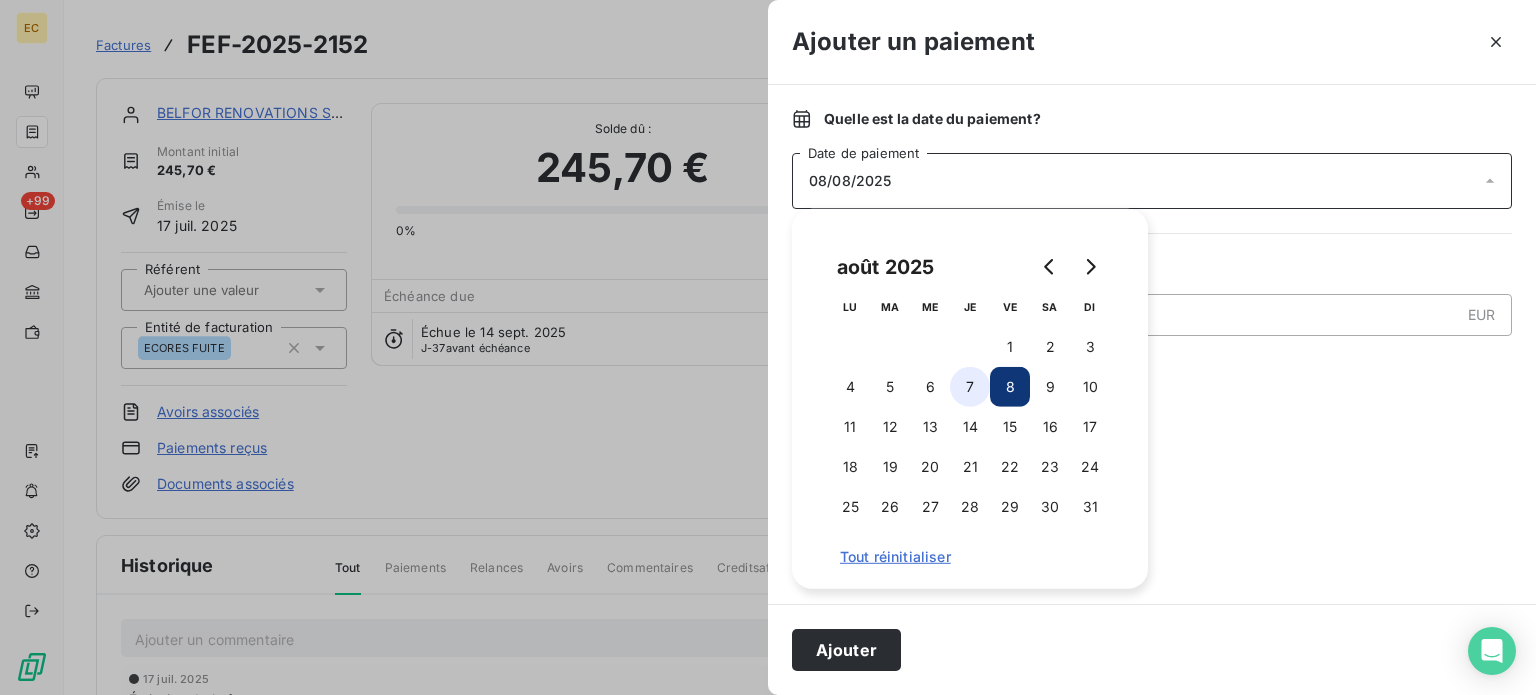 click on "7" at bounding box center [970, 387] 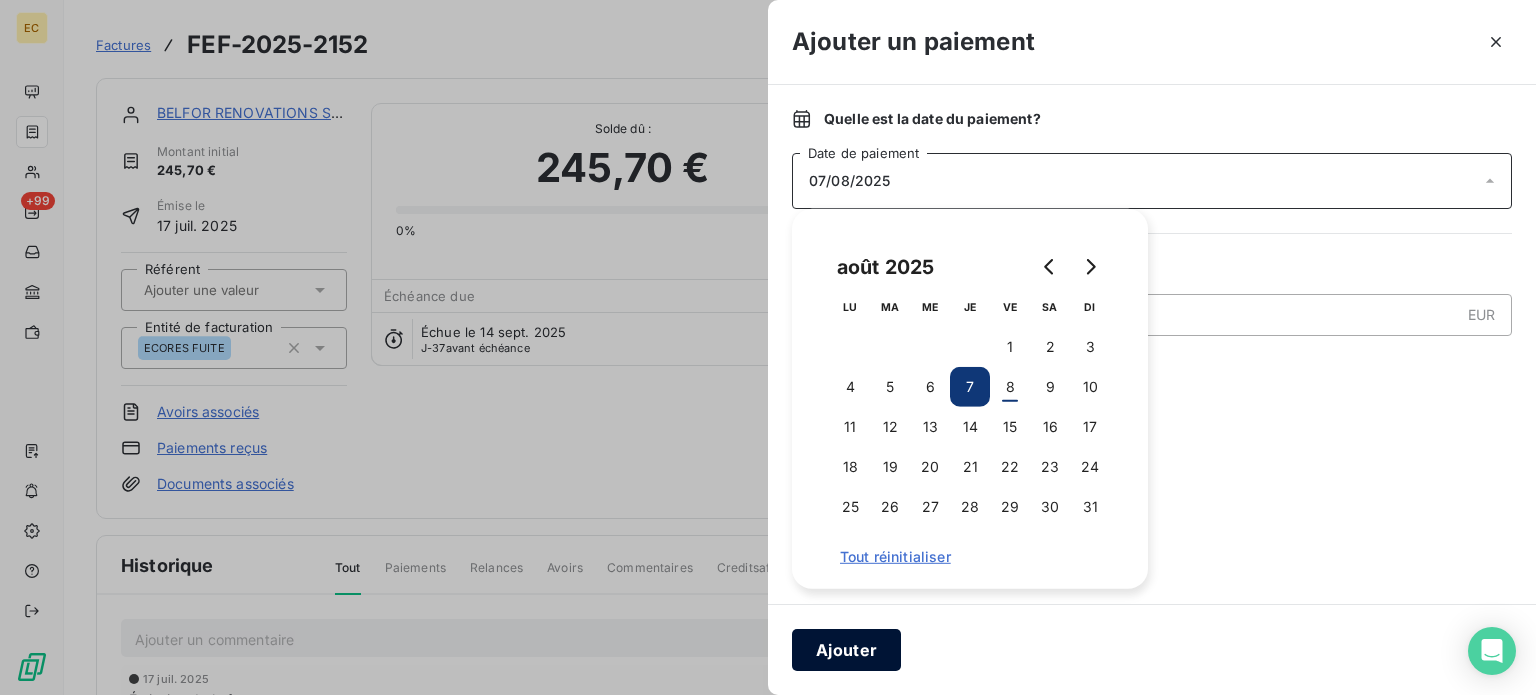 click on "Ajouter" at bounding box center (846, 650) 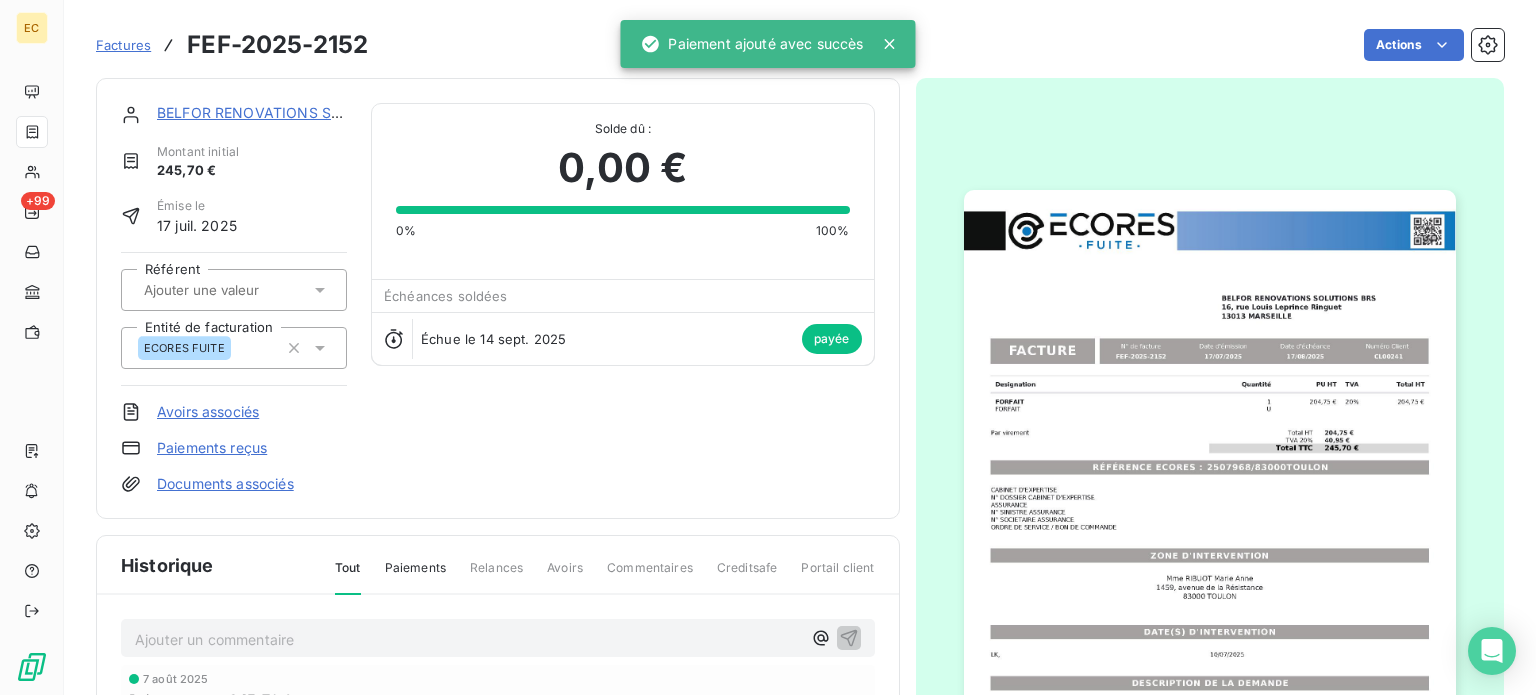 click on "Factures" at bounding box center (123, 45) 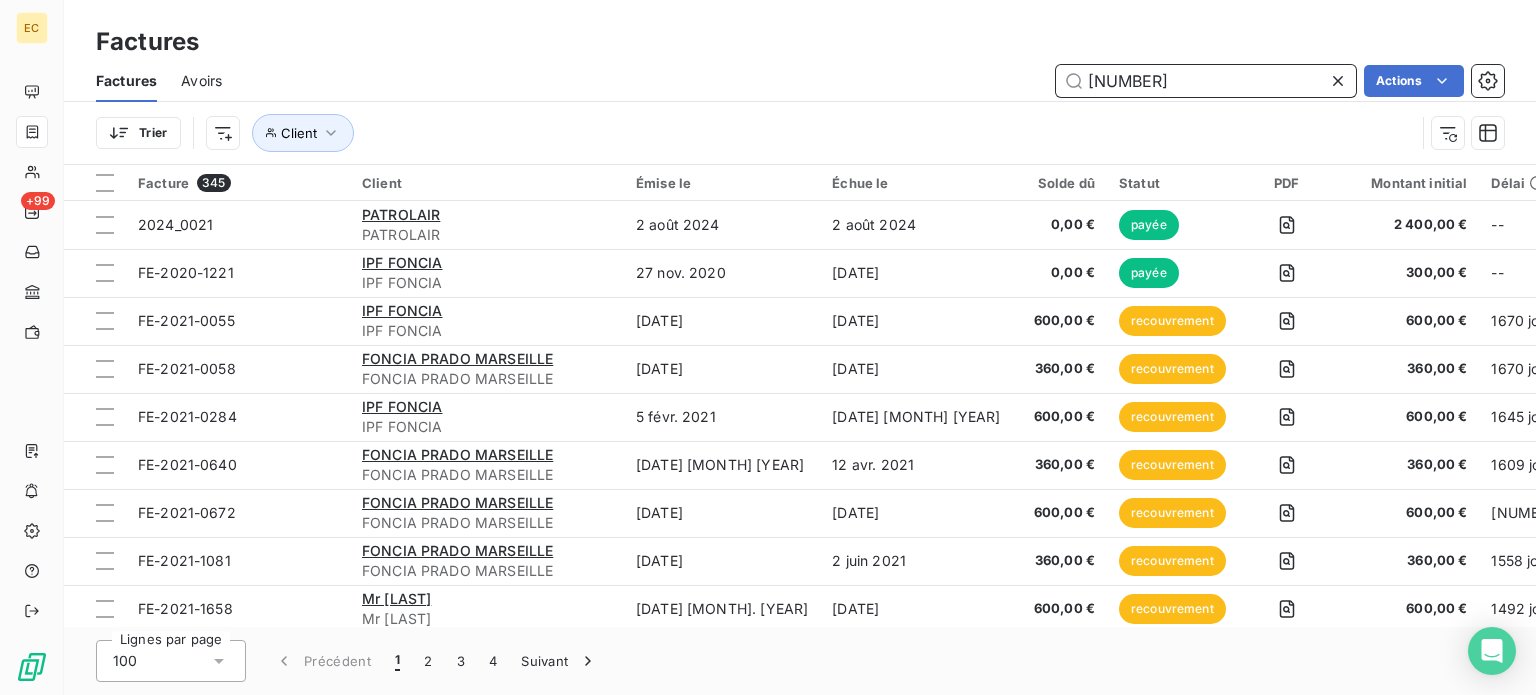 type on "[NUMBER]" 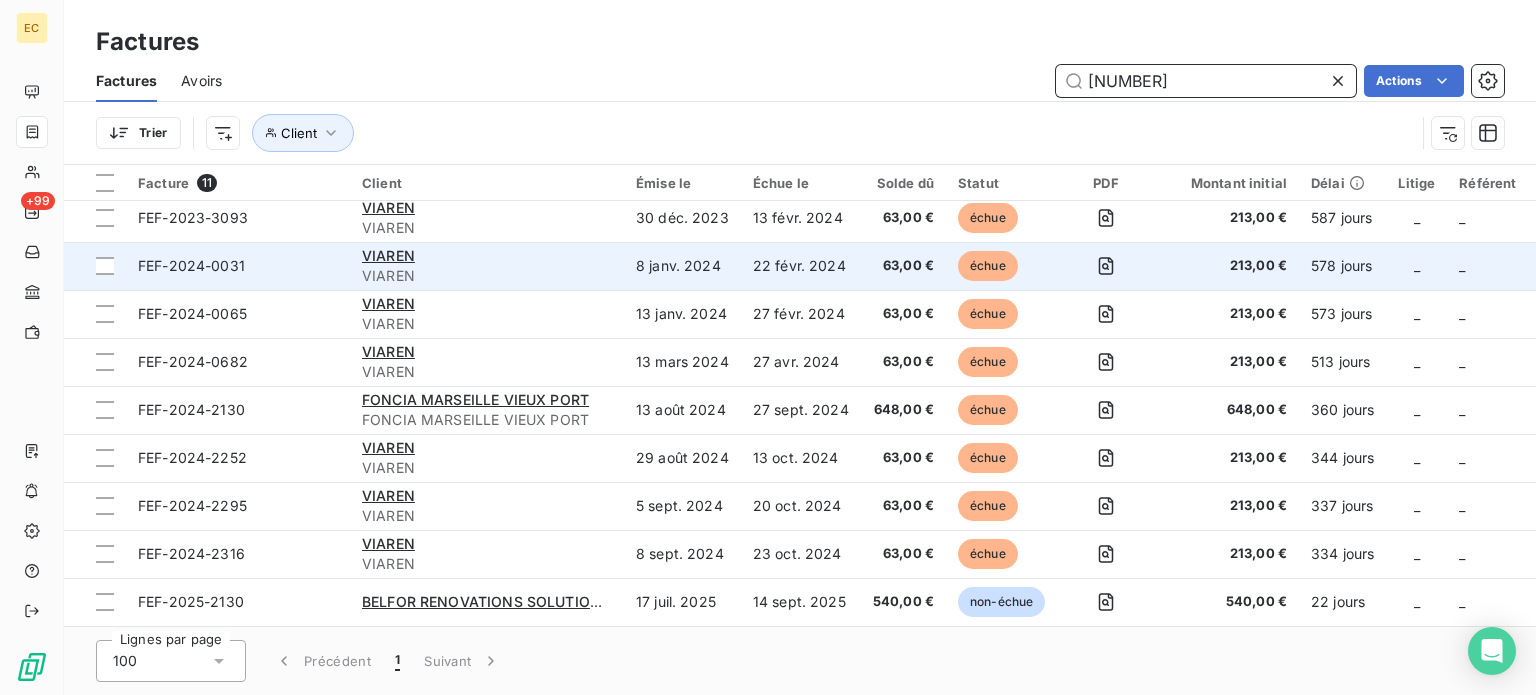scroll, scrollTop: 110, scrollLeft: 0, axis: vertical 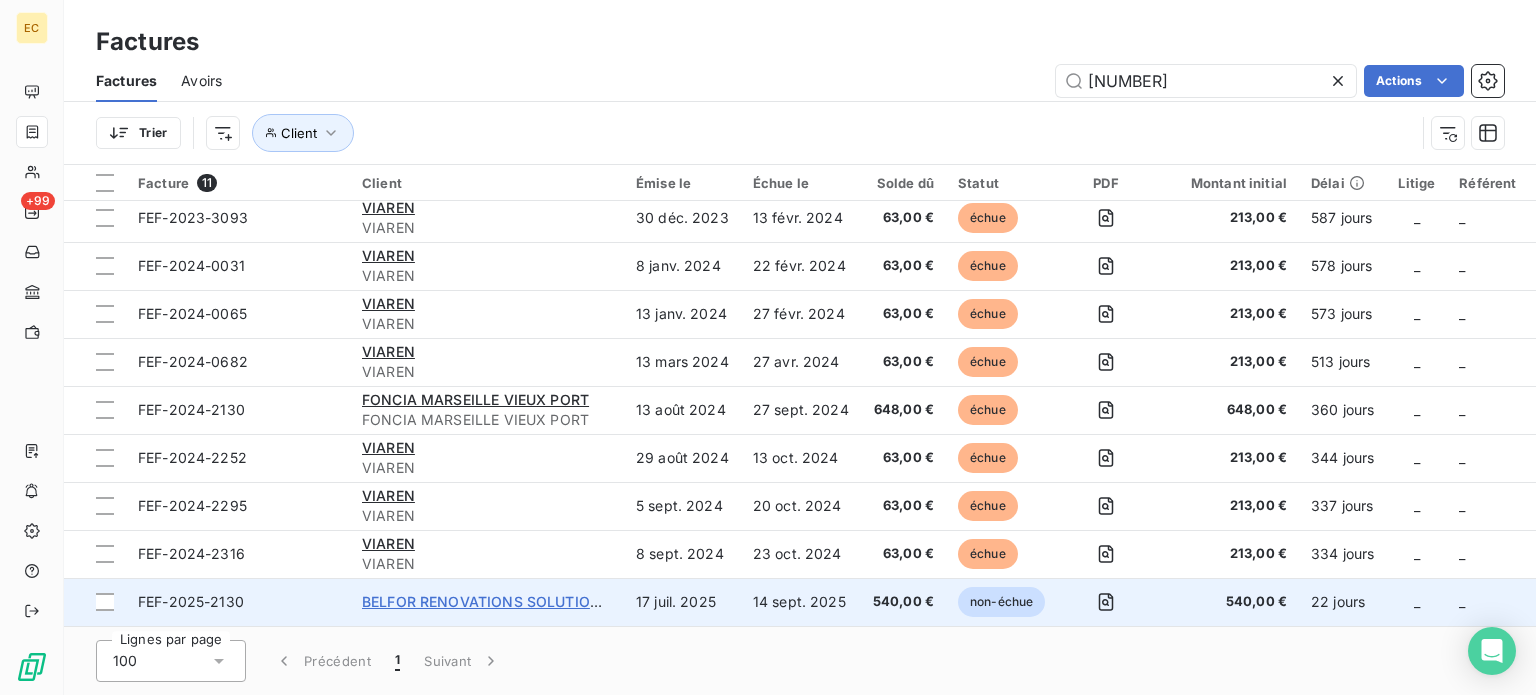 click on "BELFOR RENOVATIONS SOLUTIONS BRS" at bounding box center (502, 601) 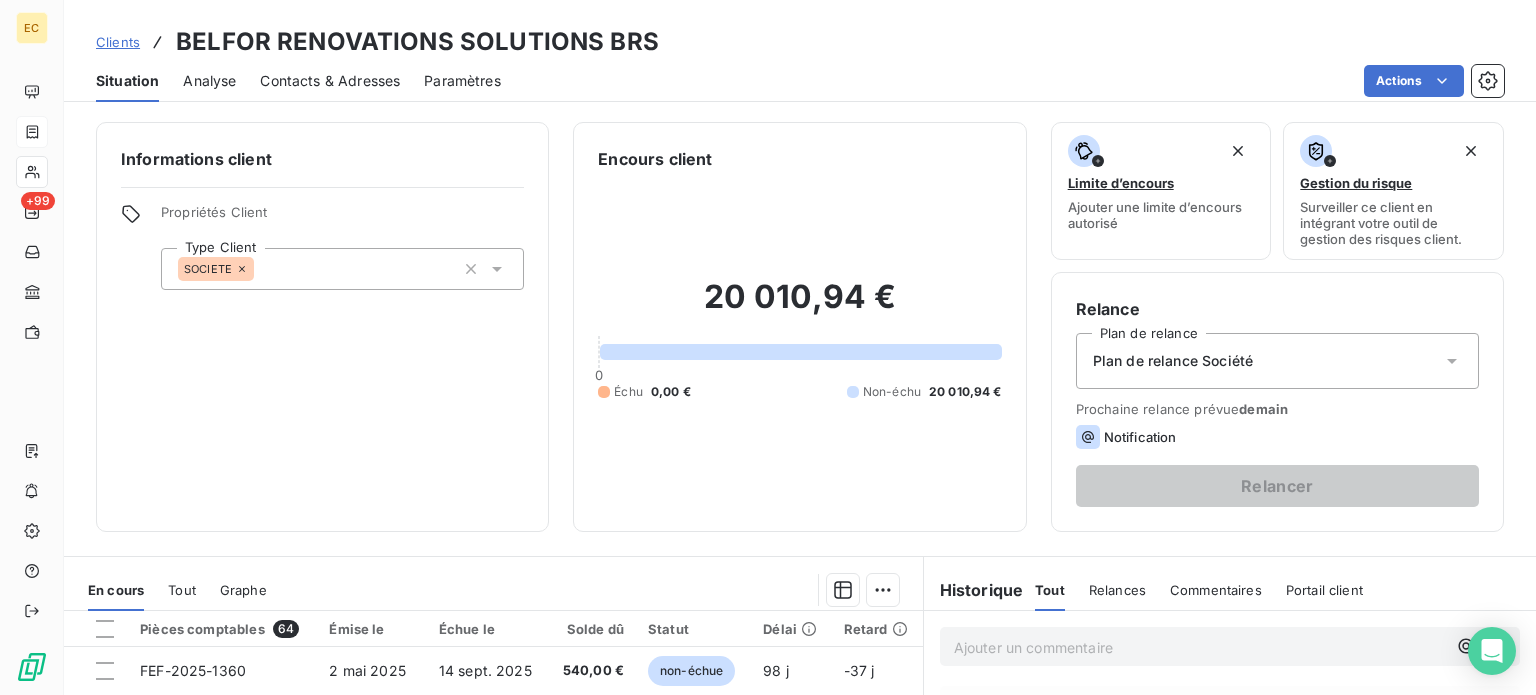 scroll, scrollTop: 200, scrollLeft: 0, axis: vertical 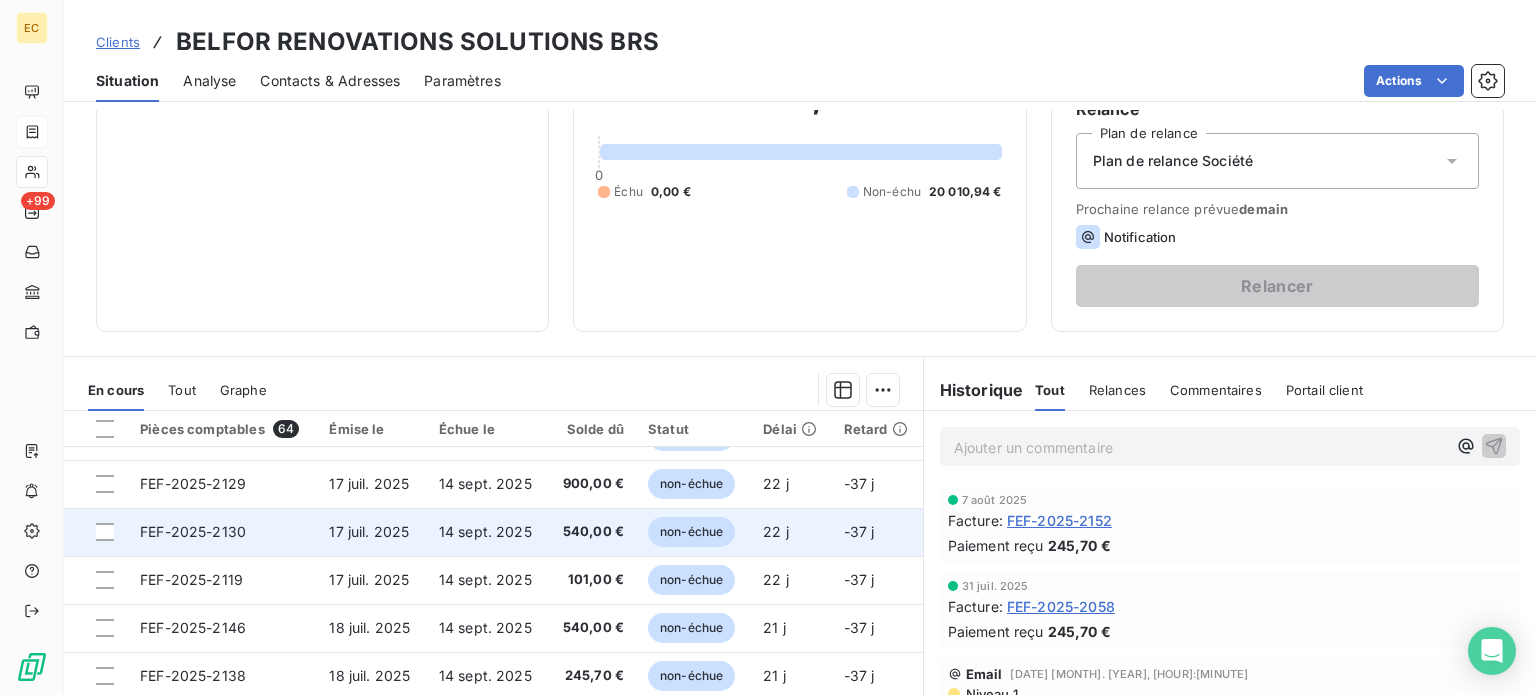 click on "17 juil. 2025" at bounding box center [369, 531] 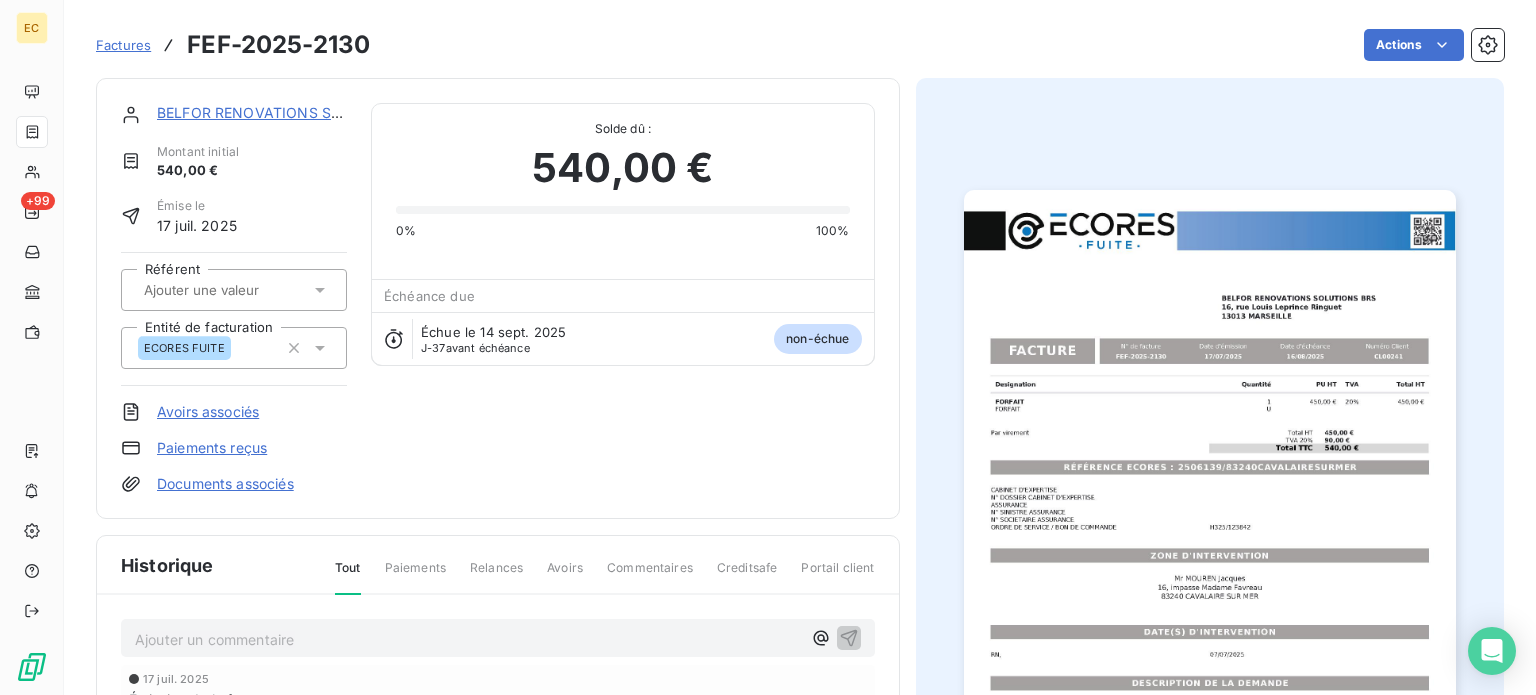 click on "Paiements reçus" at bounding box center (212, 448) 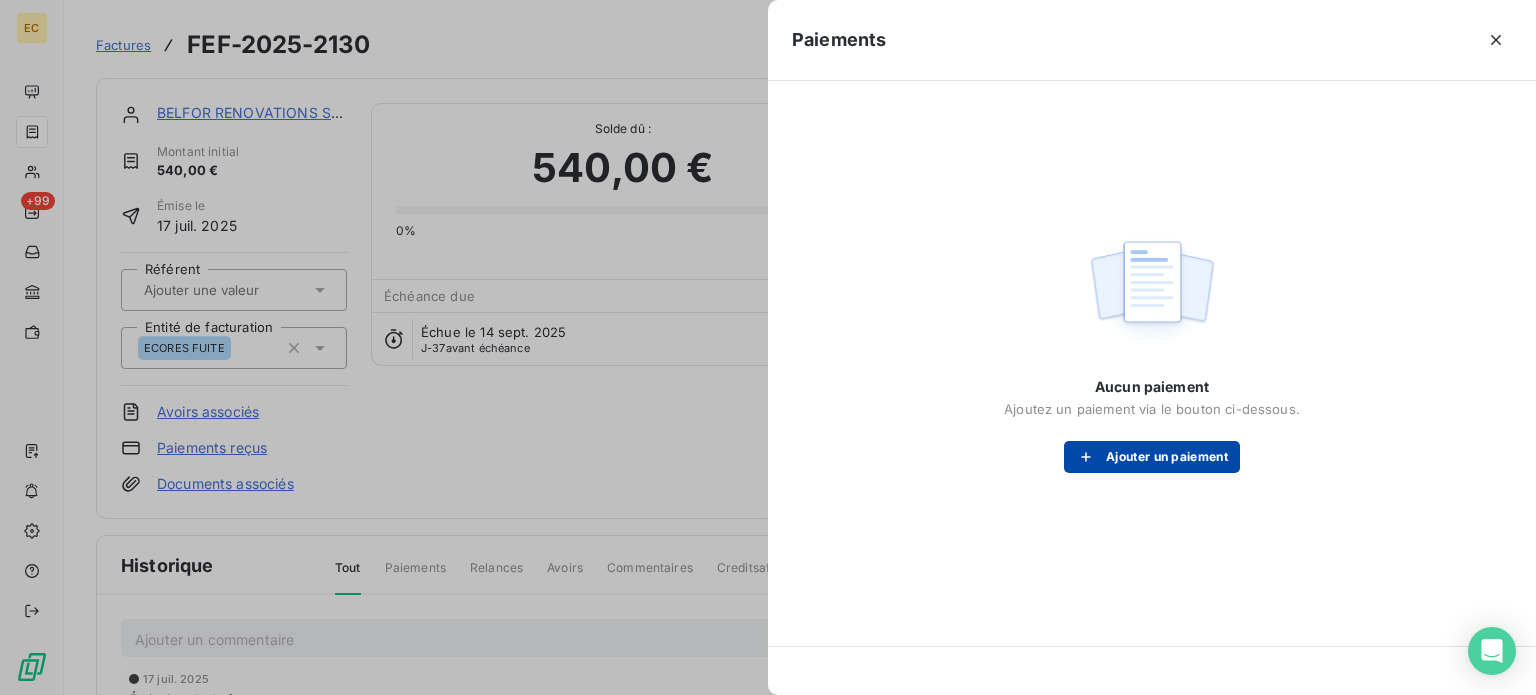 click on "Ajouter un paiement" at bounding box center [1152, 457] 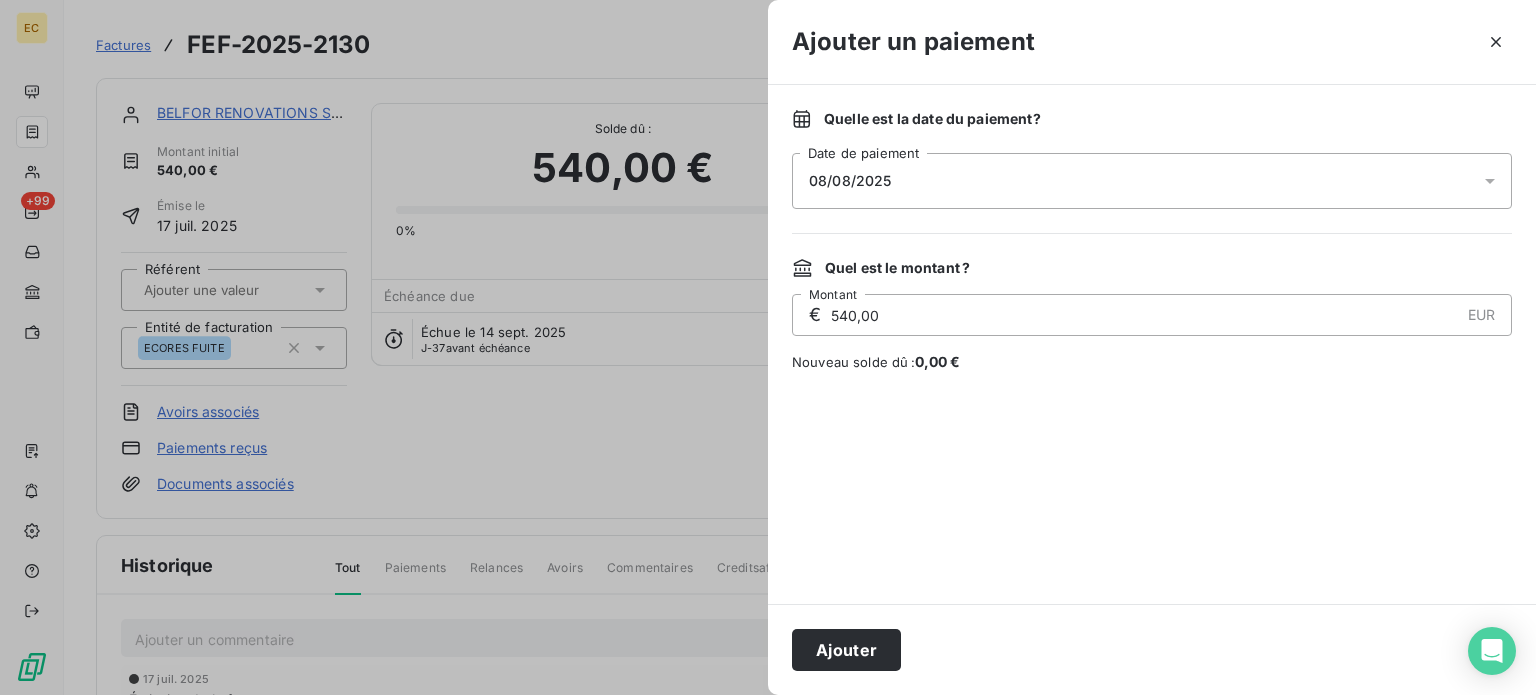click on "08/08/2025" at bounding box center [850, 181] 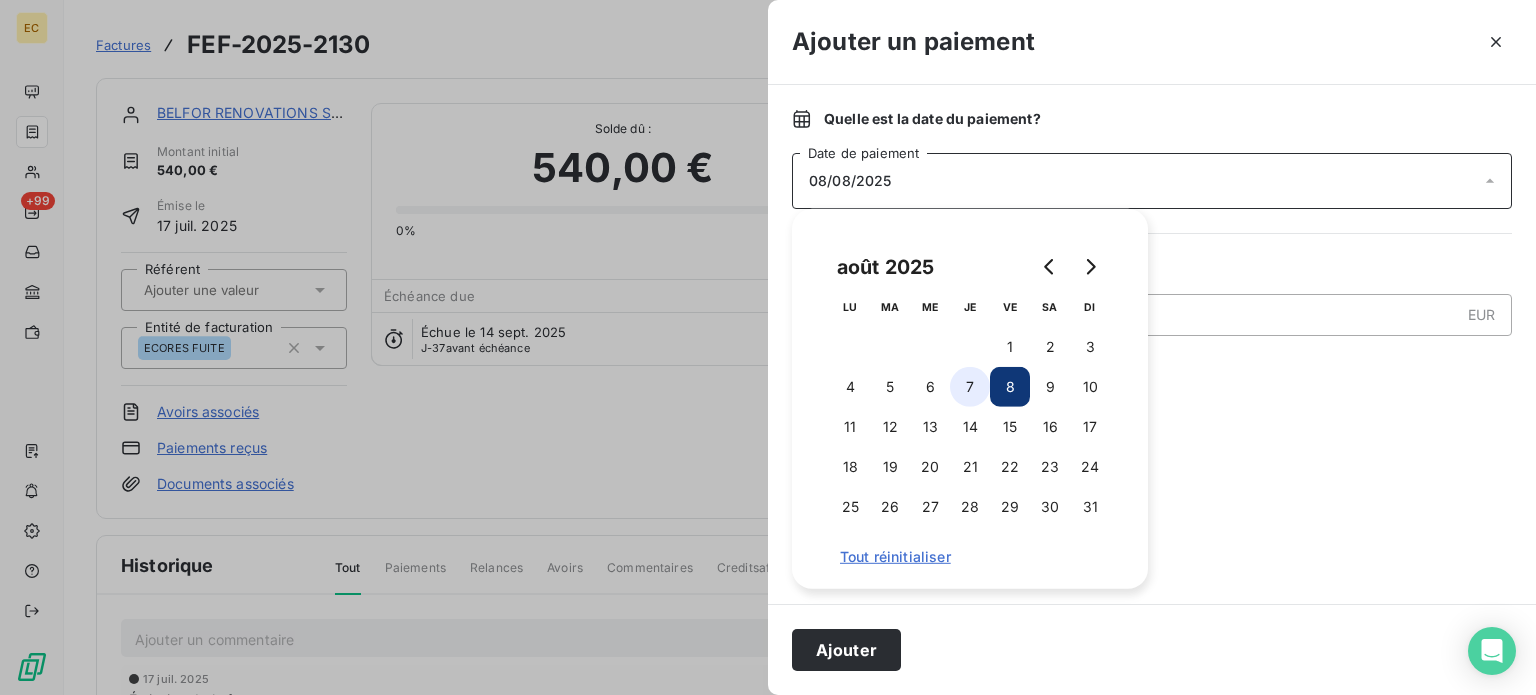 click on "7" at bounding box center (970, 387) 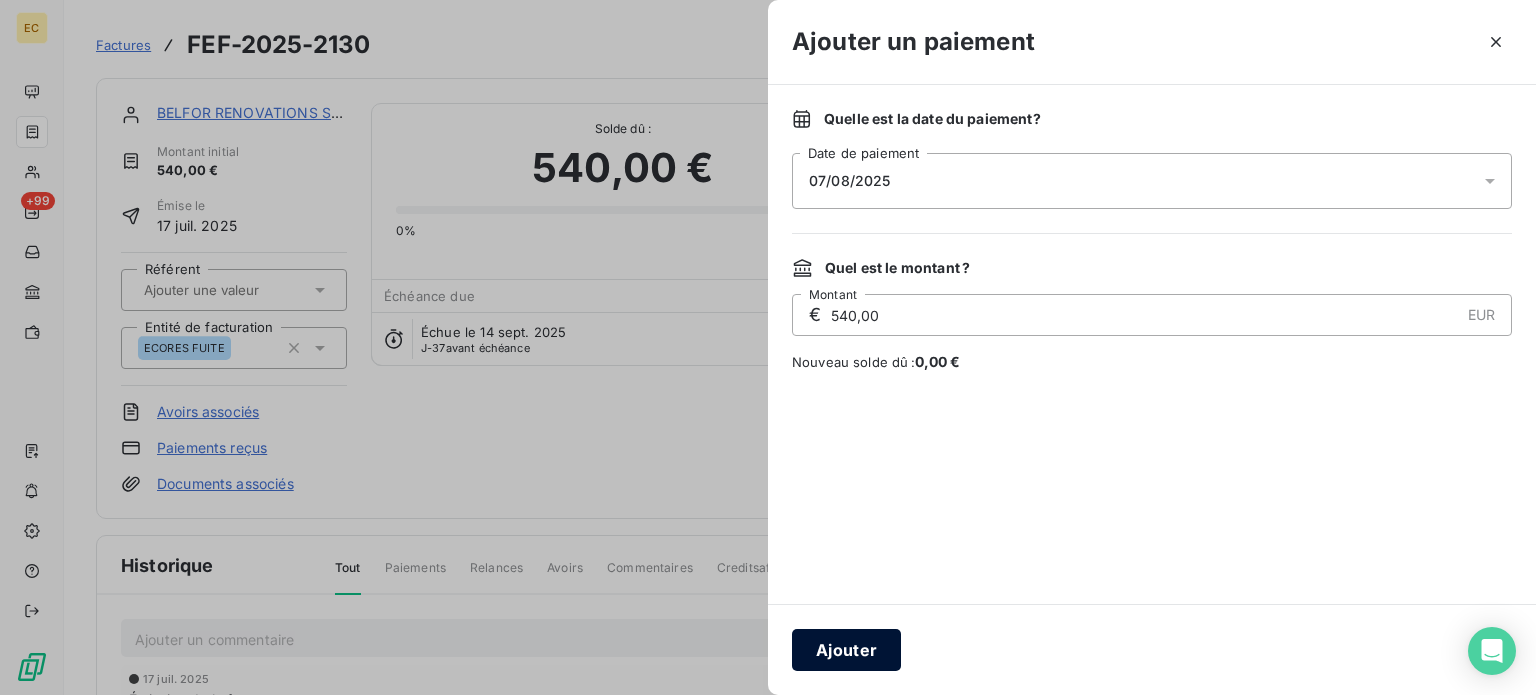 click on "Ajouter" at bounding box center [846, 650] 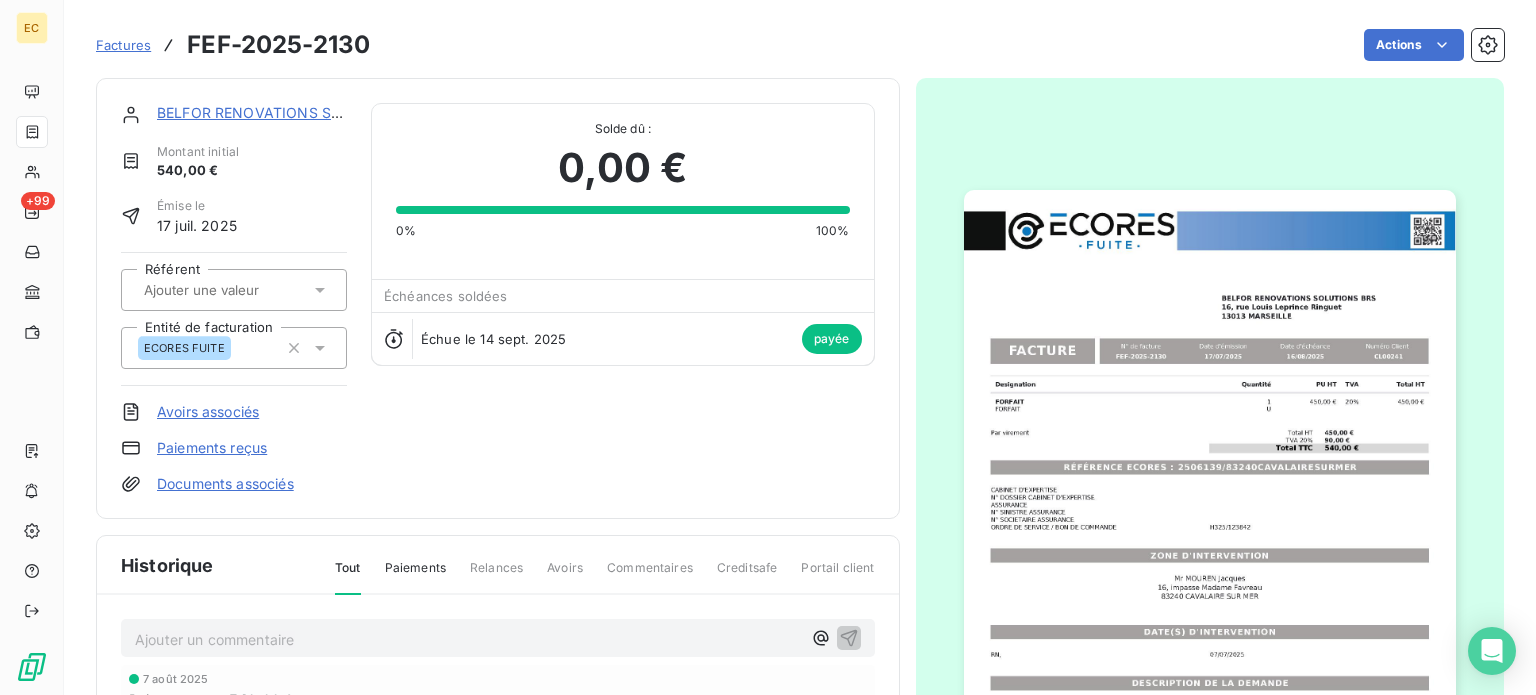 click on "Factures" at bounding box center [123, 45] 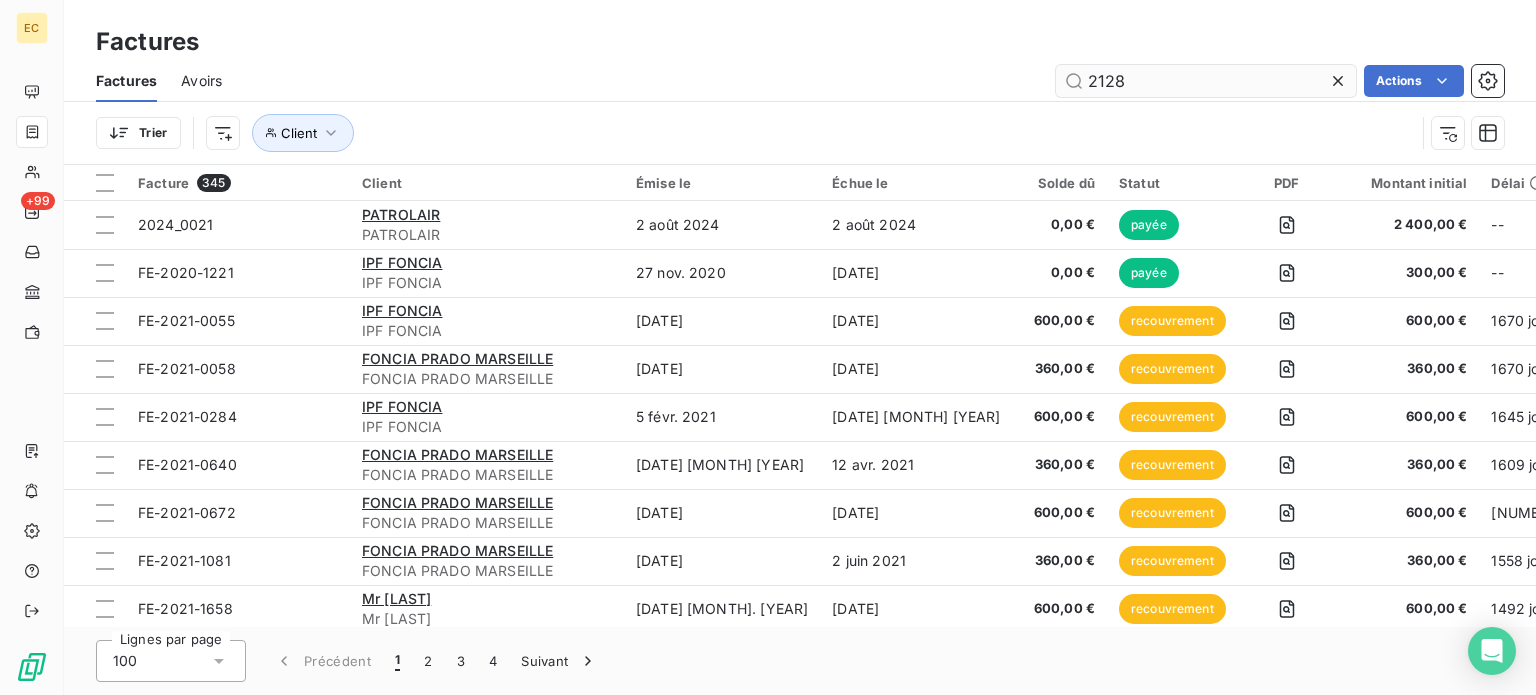 type on "2128" 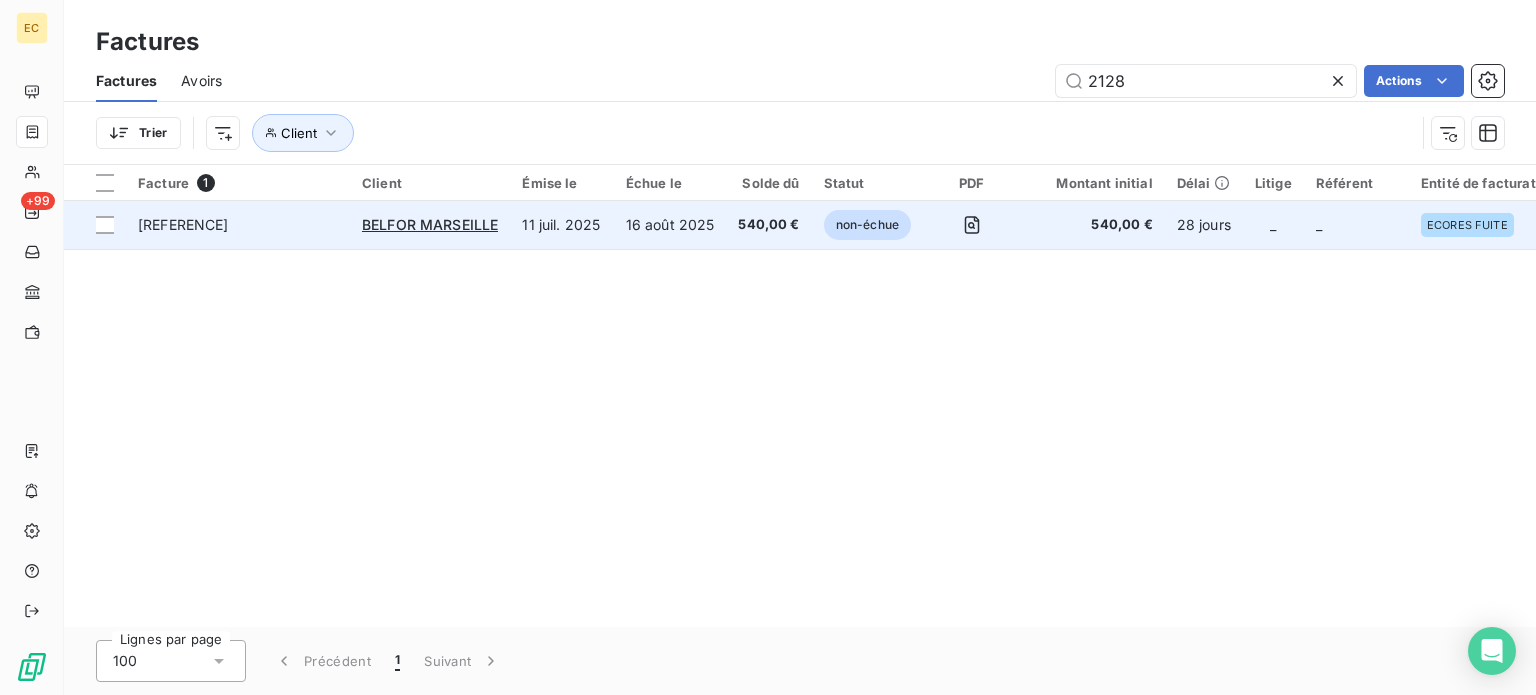click on "[REFERENCE]" at bounding box center [238, 225] 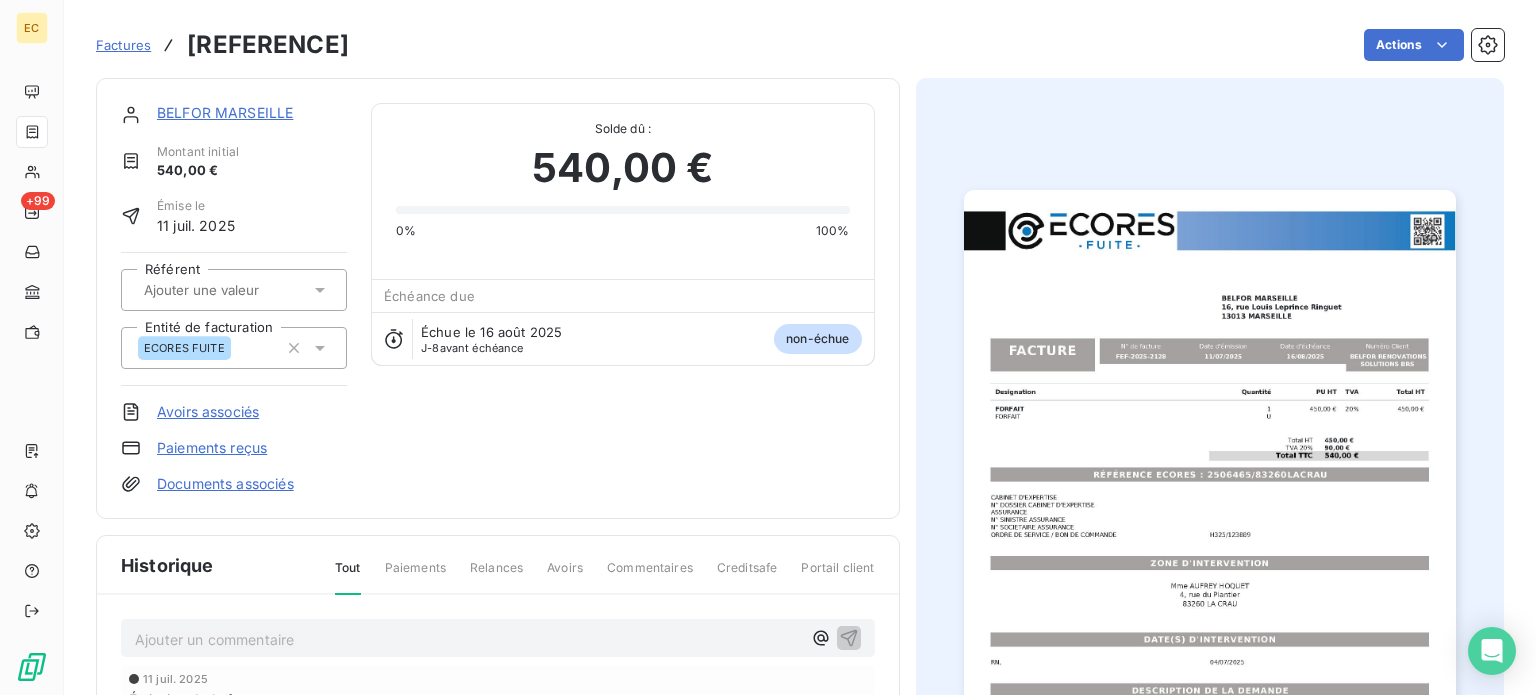 click on "Paiements reçus" at bounding box center (212, 448) 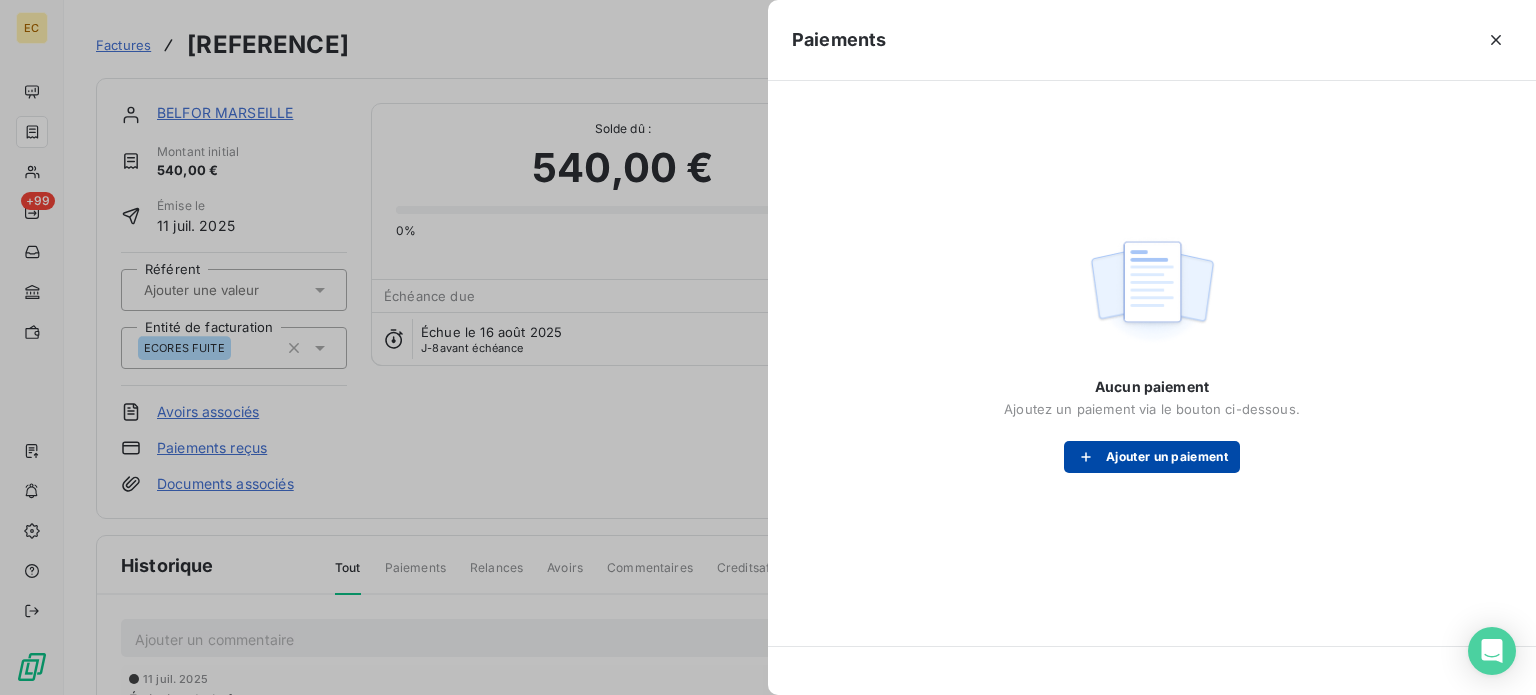 click on "Ajouter un paiement" at bounding box center (1152, 457) 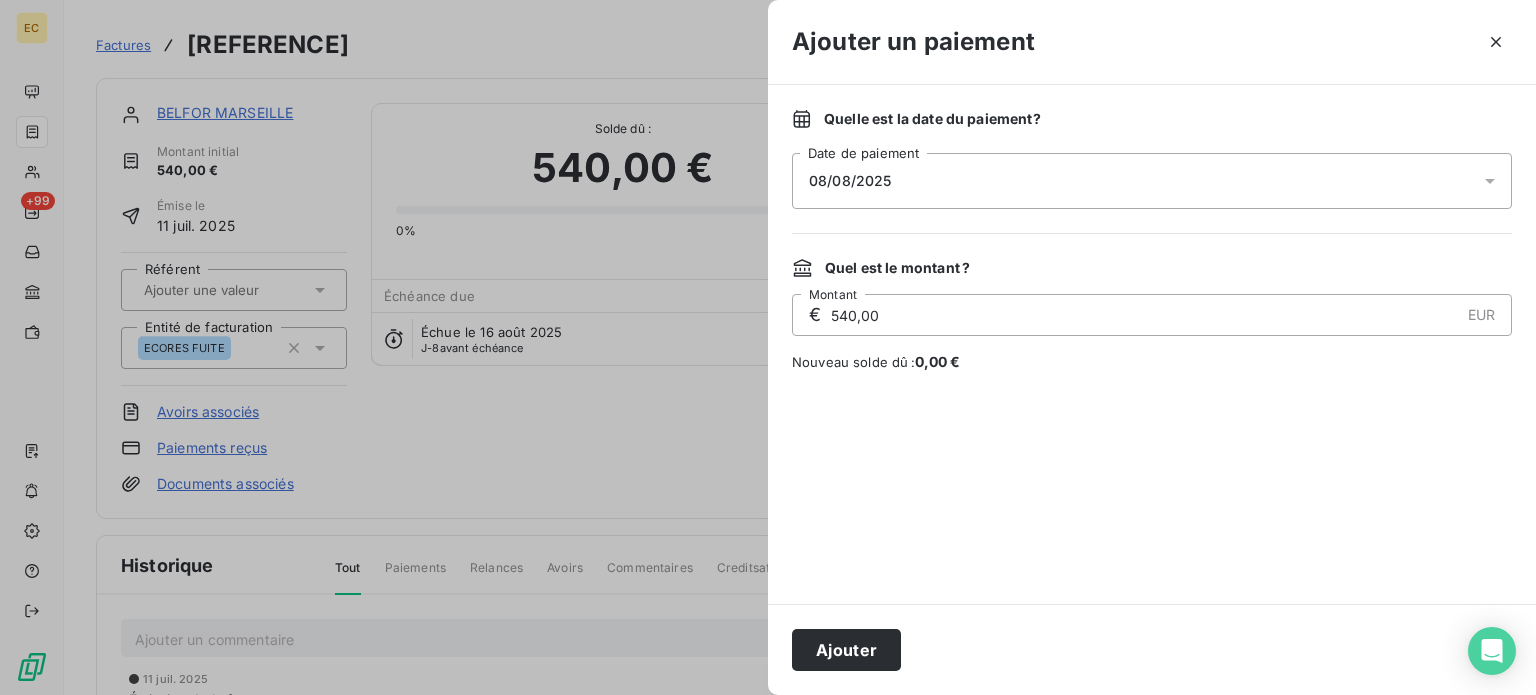 click on "08/08/2025" at bounding box center (1152, 181) 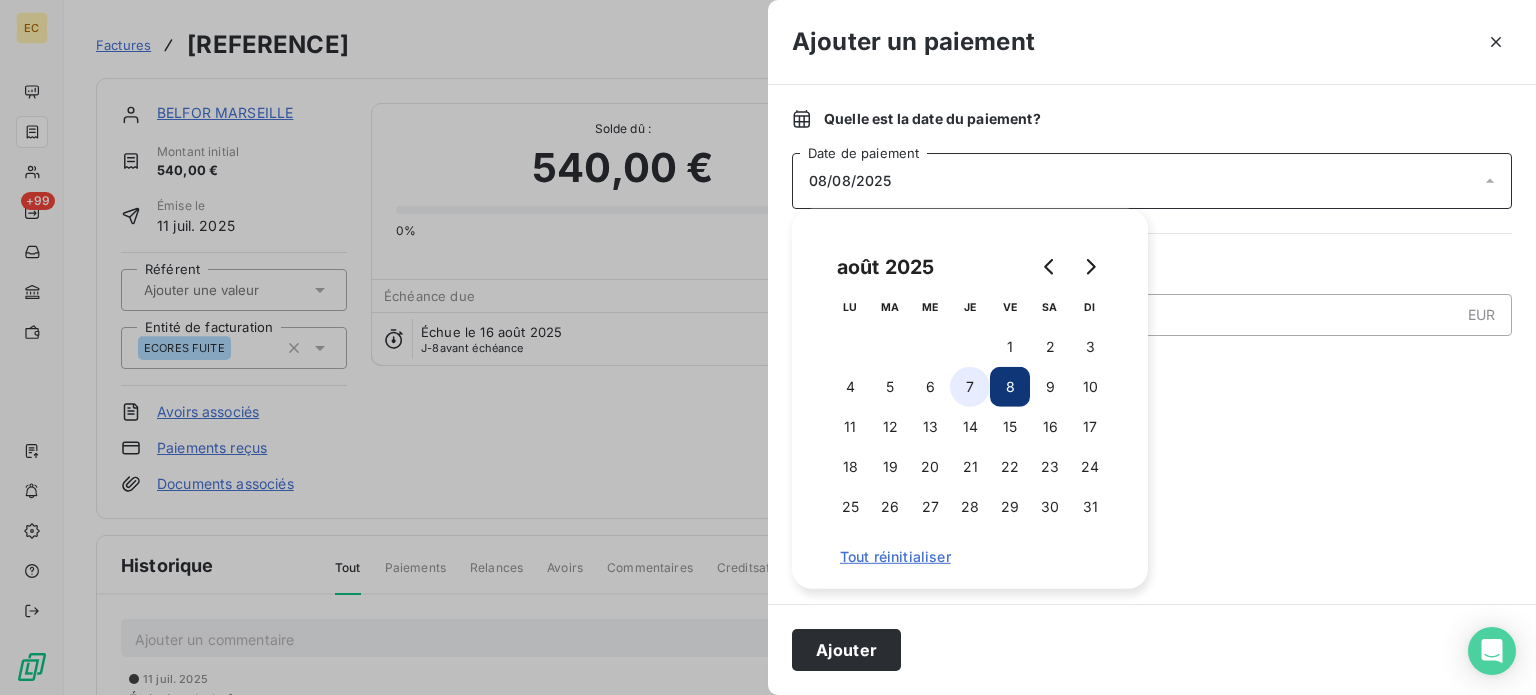 click on "7" at bounding box center [970, 387] 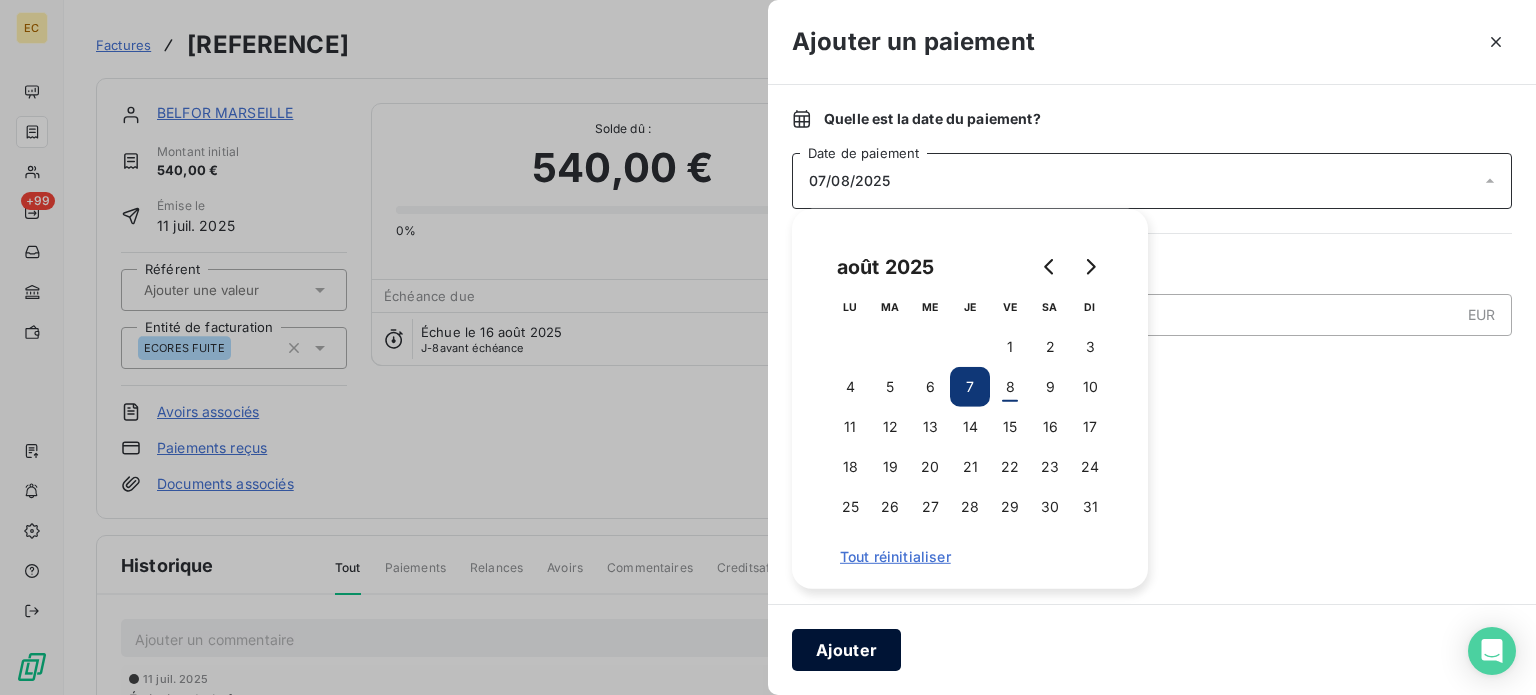 click on "Ajouter" at bounding box center [846, 650] 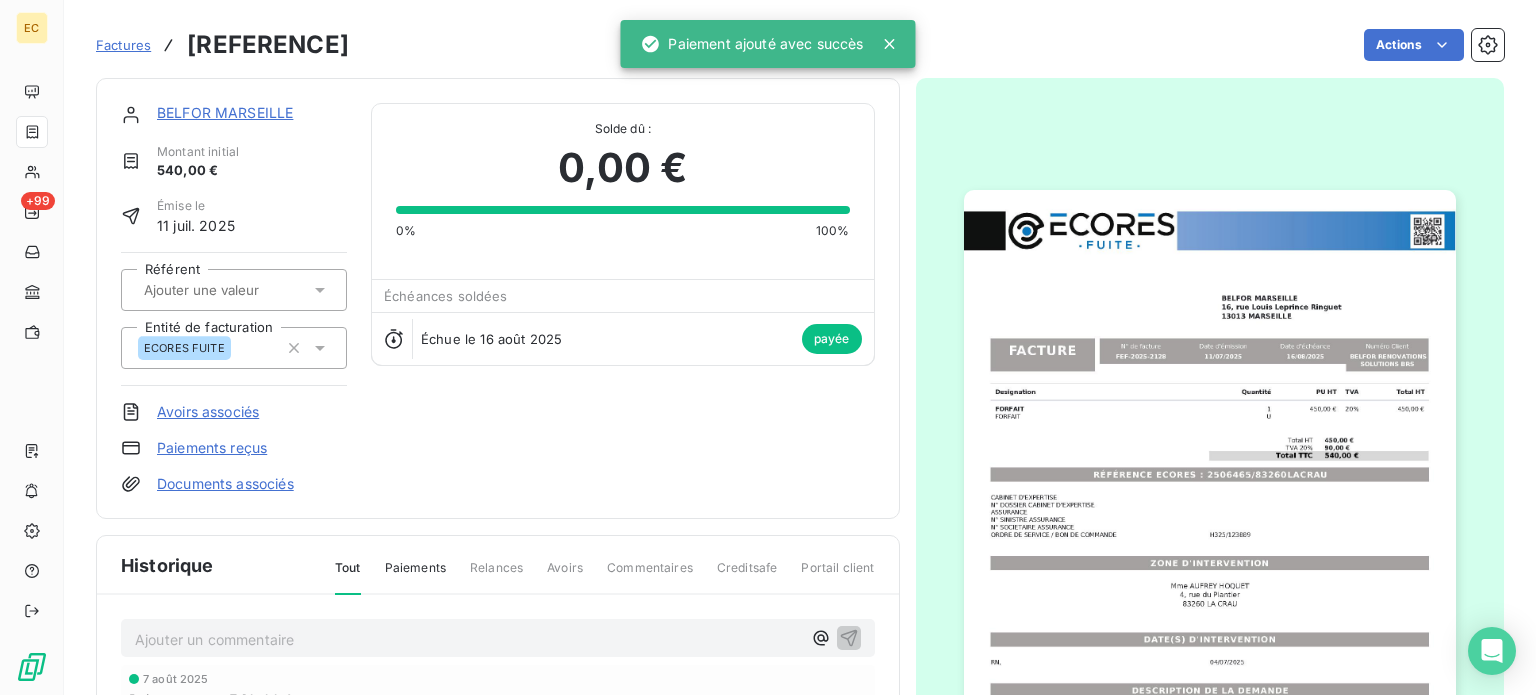 click on "Factures" at bounding box center [123, 45] 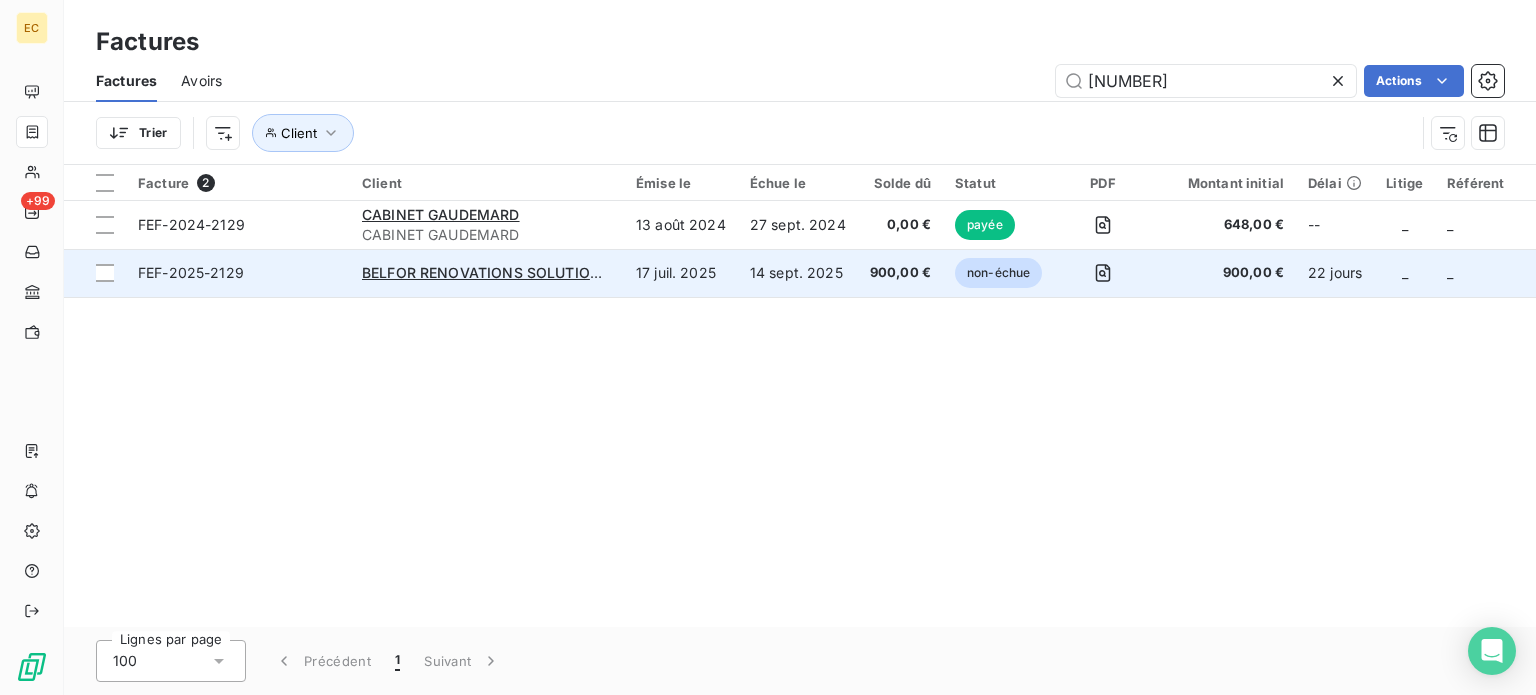 type on "[NUMBER]" 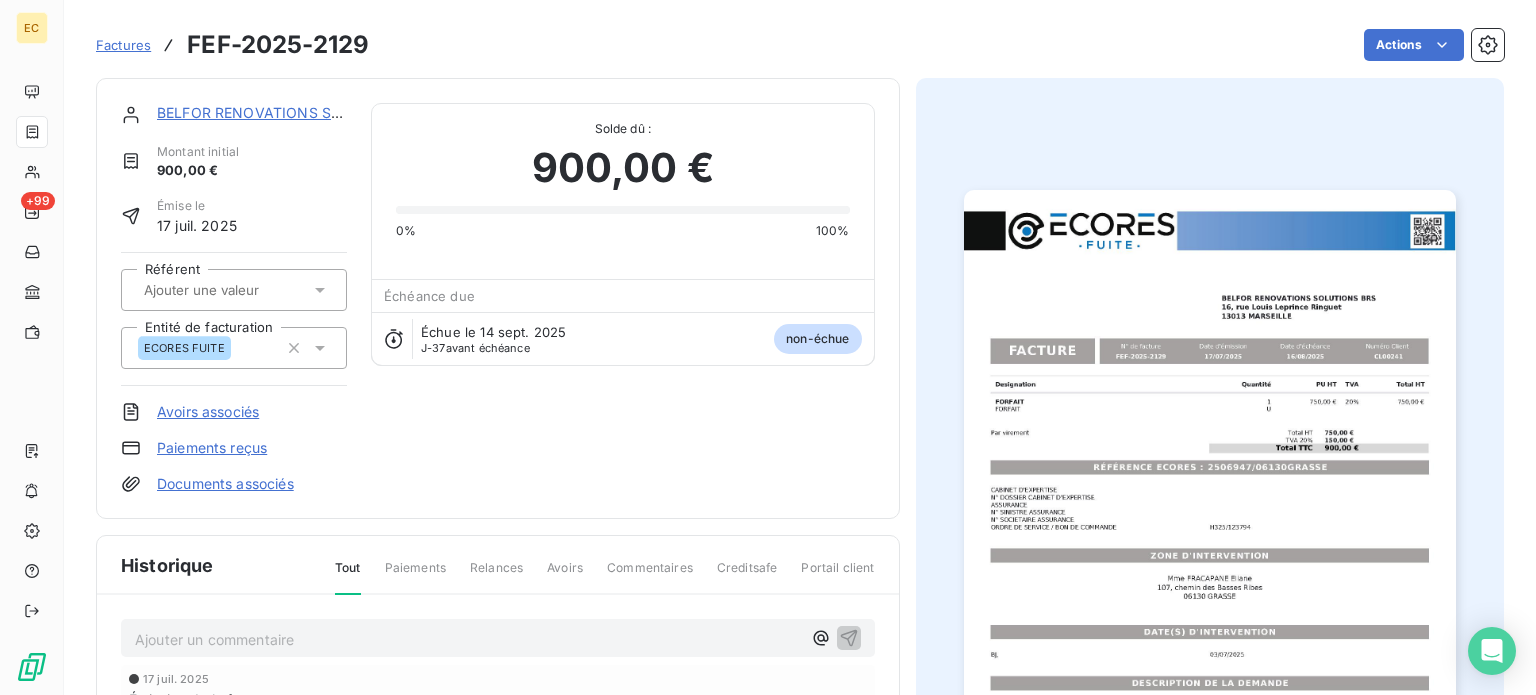 click on "Paiements reçus" at bounding box center [212, 448] 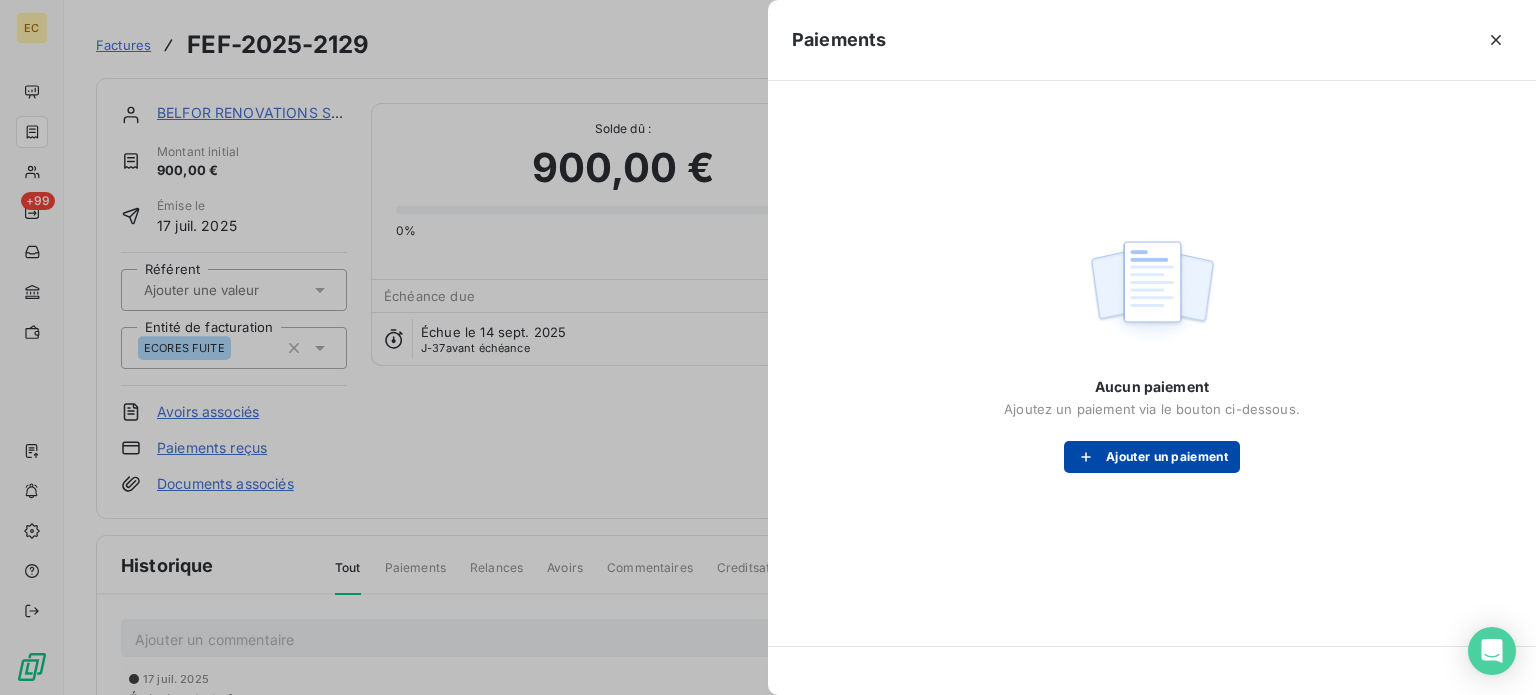 click on "Ajouter un paiement" at bounding box center (1152, 457) 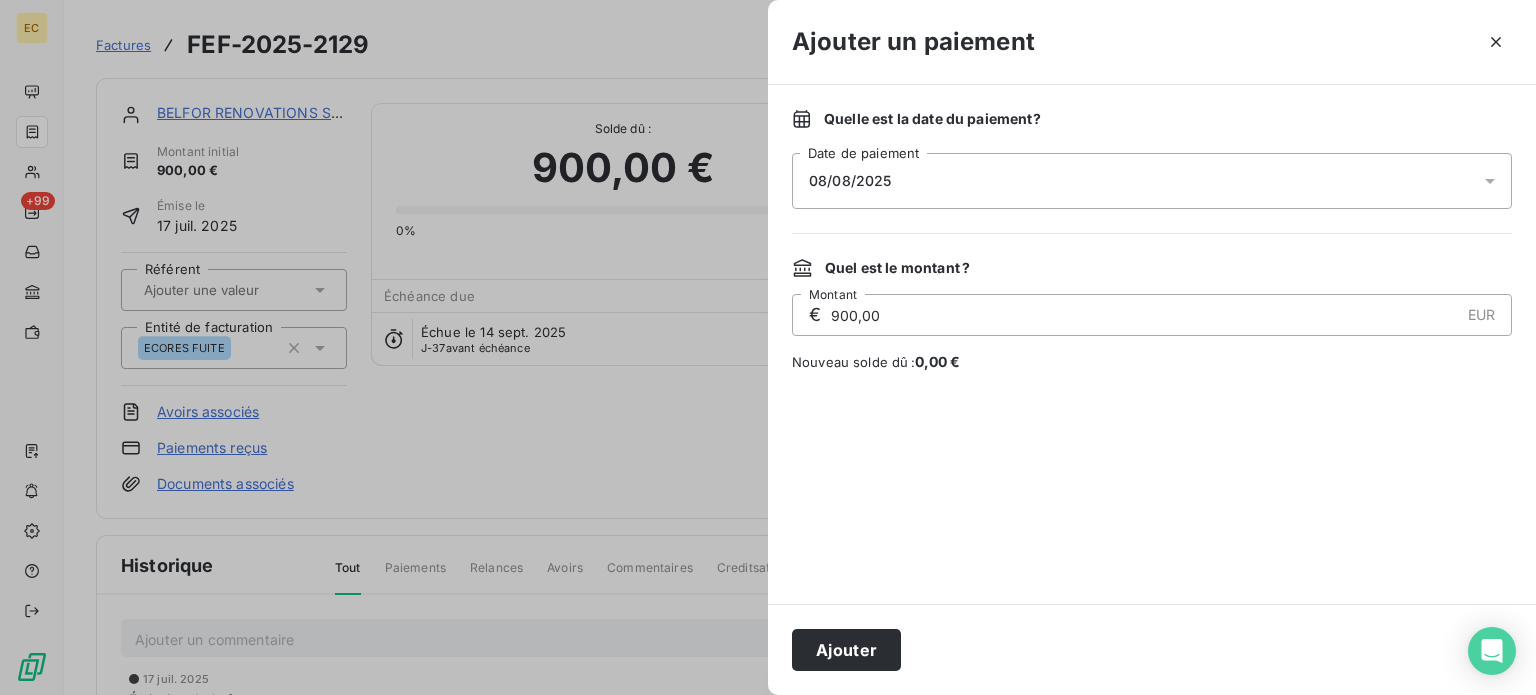 click on "08/08/2025" at bounding box center [1152, 181] 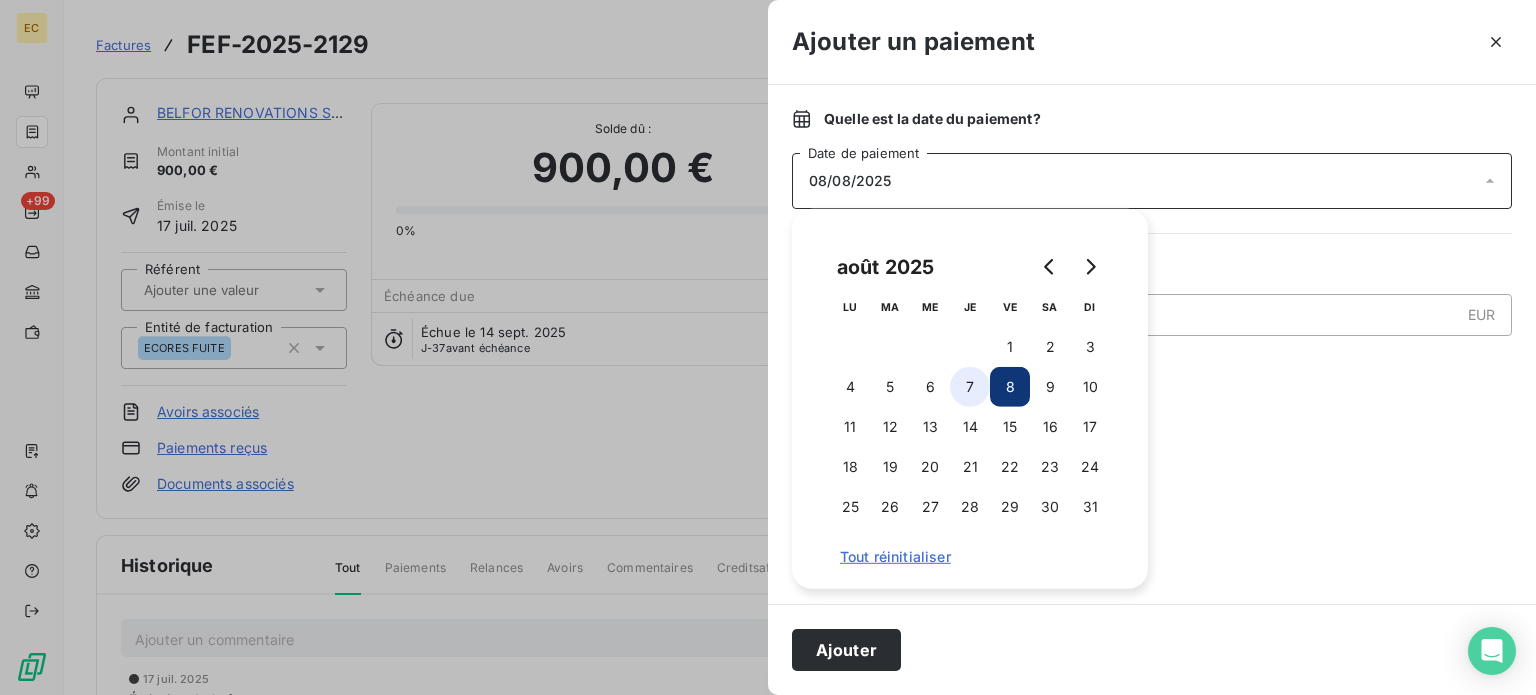 click on "7" at bounding box center [970, 387] 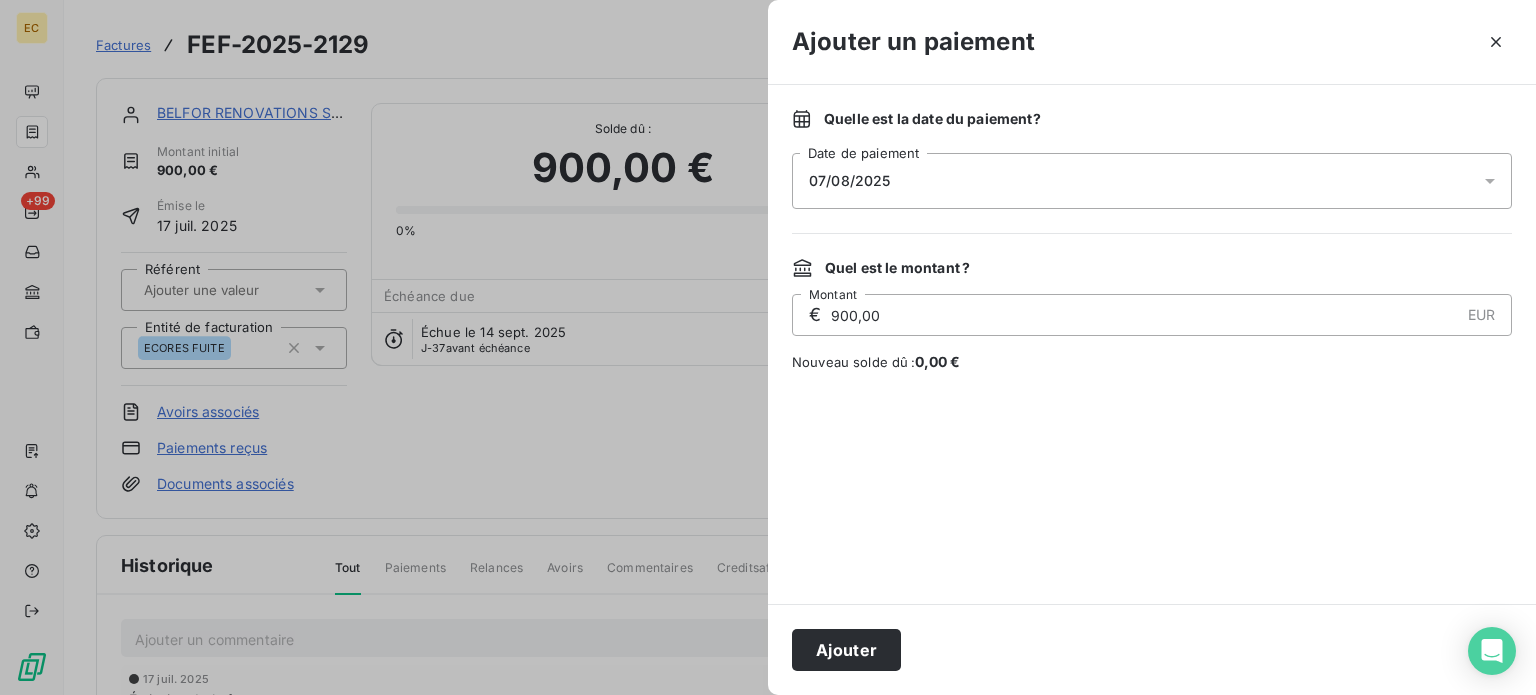 drag, startPoint x: 874, startPoint y: 647, endPoint x: 886, endPoint y: 555, distance: 92.779305 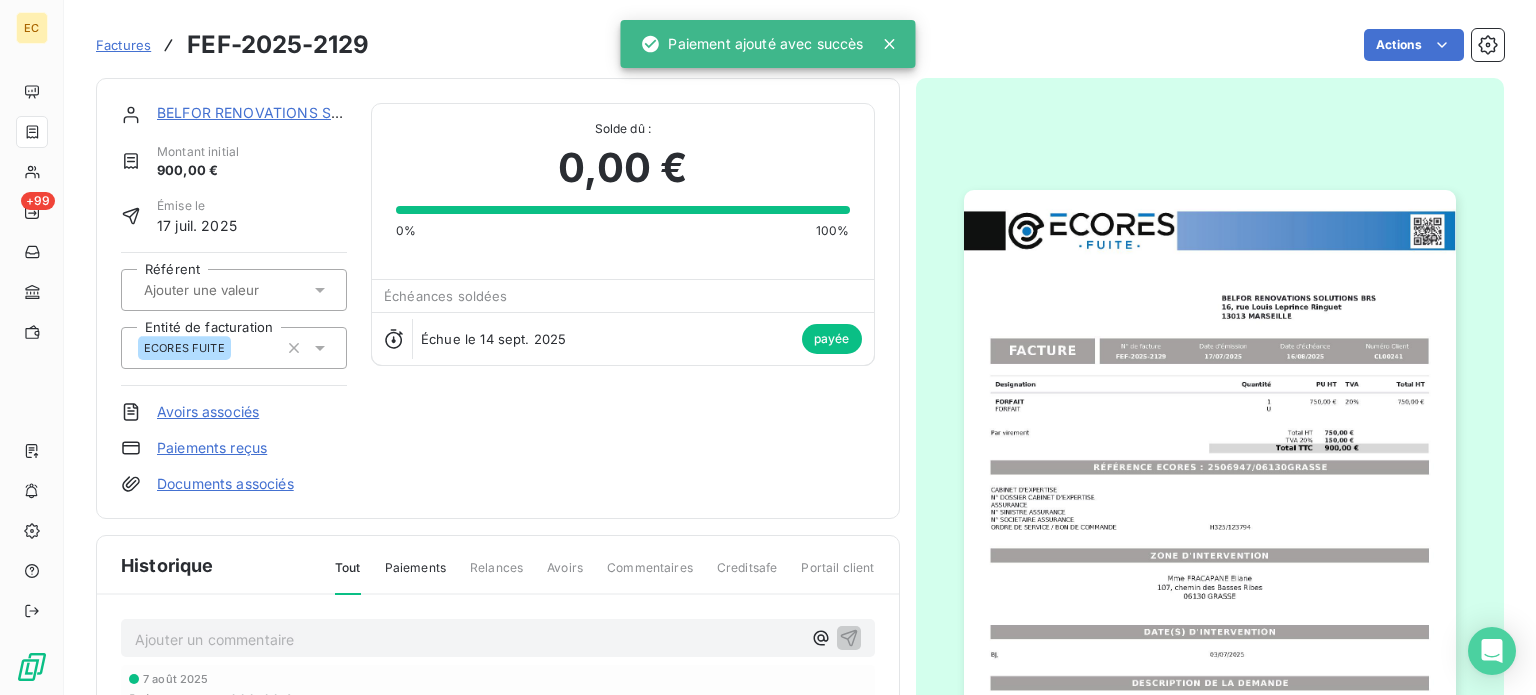 click on "Factures" at bounding box center [123, 45] 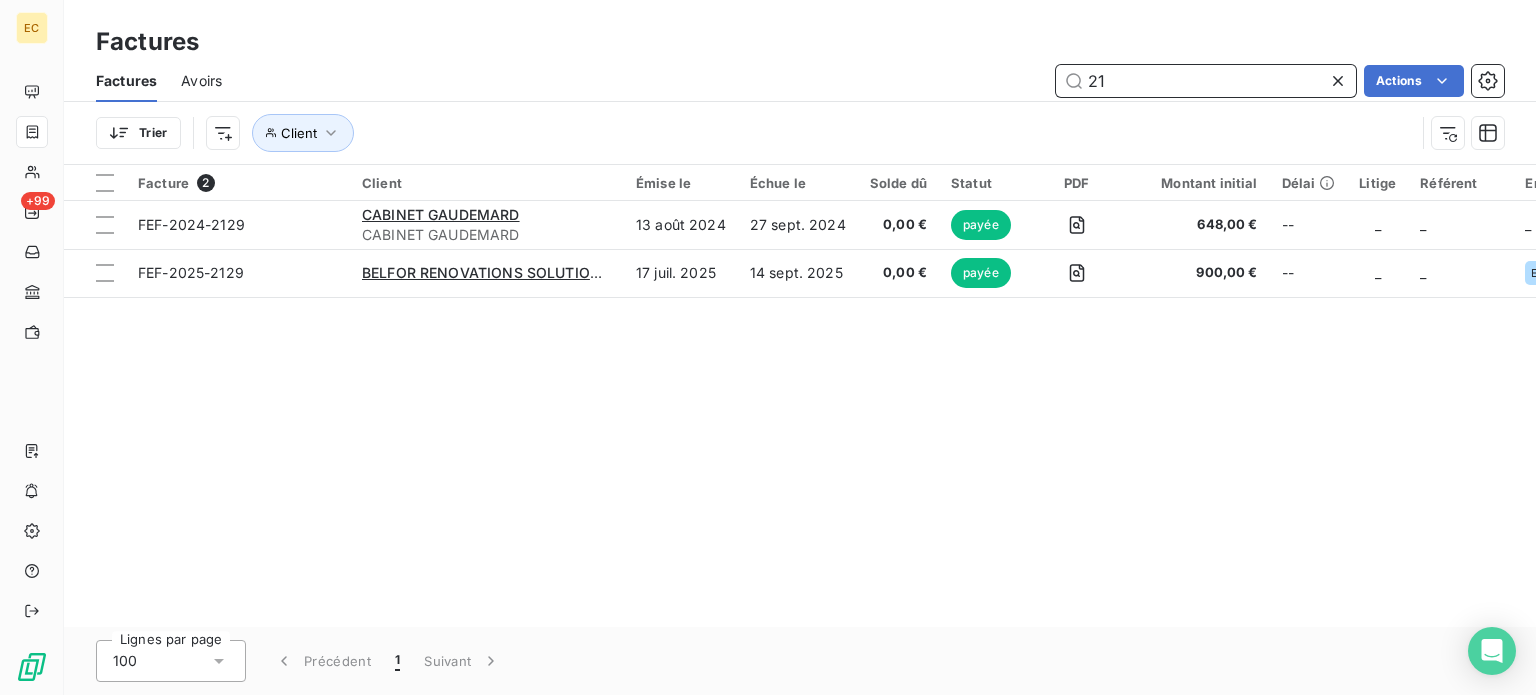 type on "2" 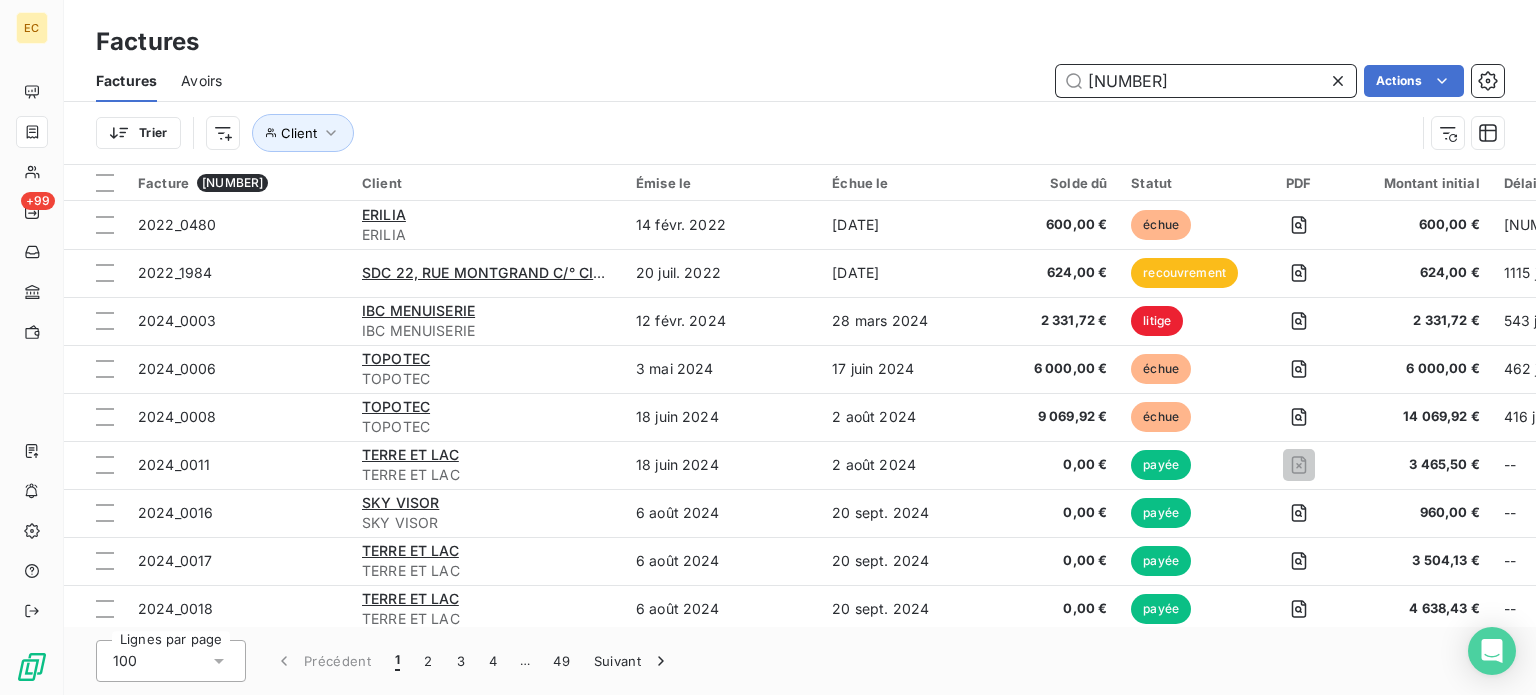 type on "[NUMBER]" 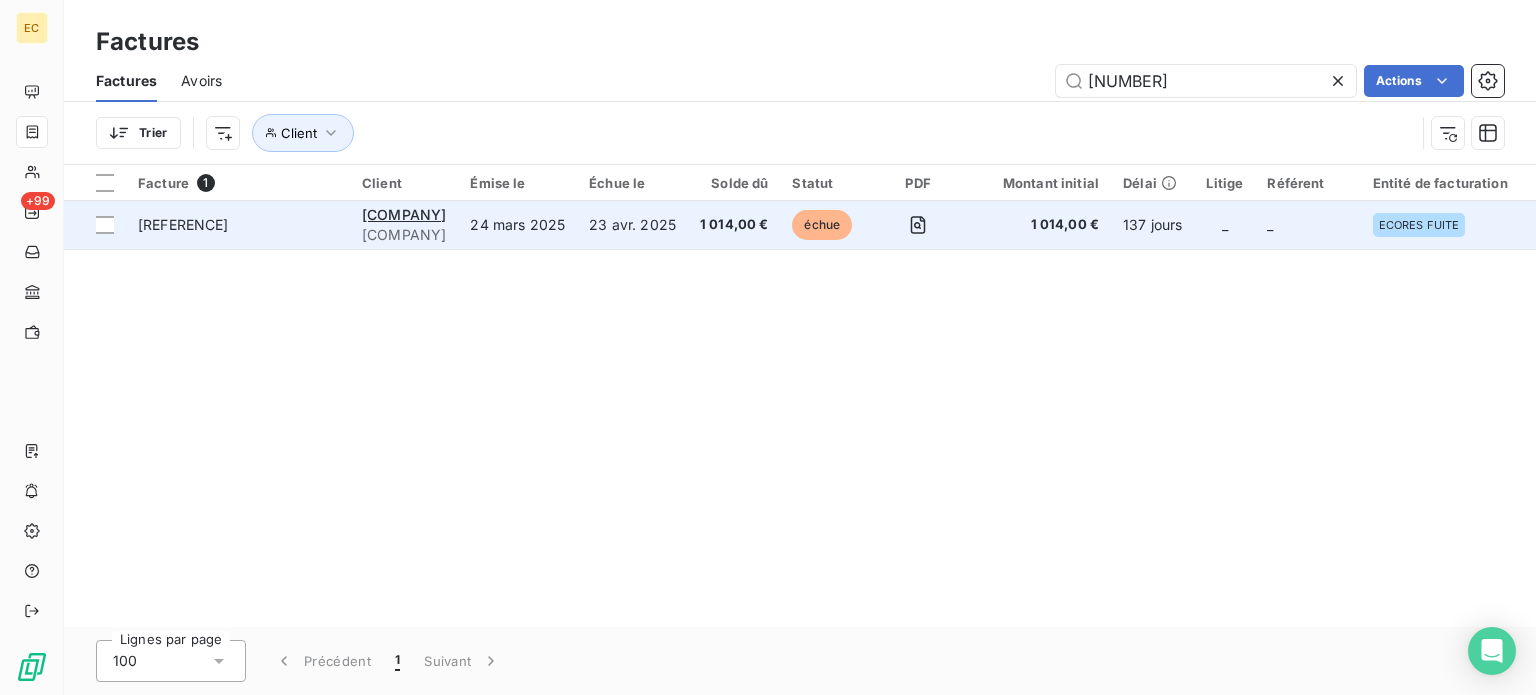 click on "24 mars 2025" at bounding box center [517, 225] 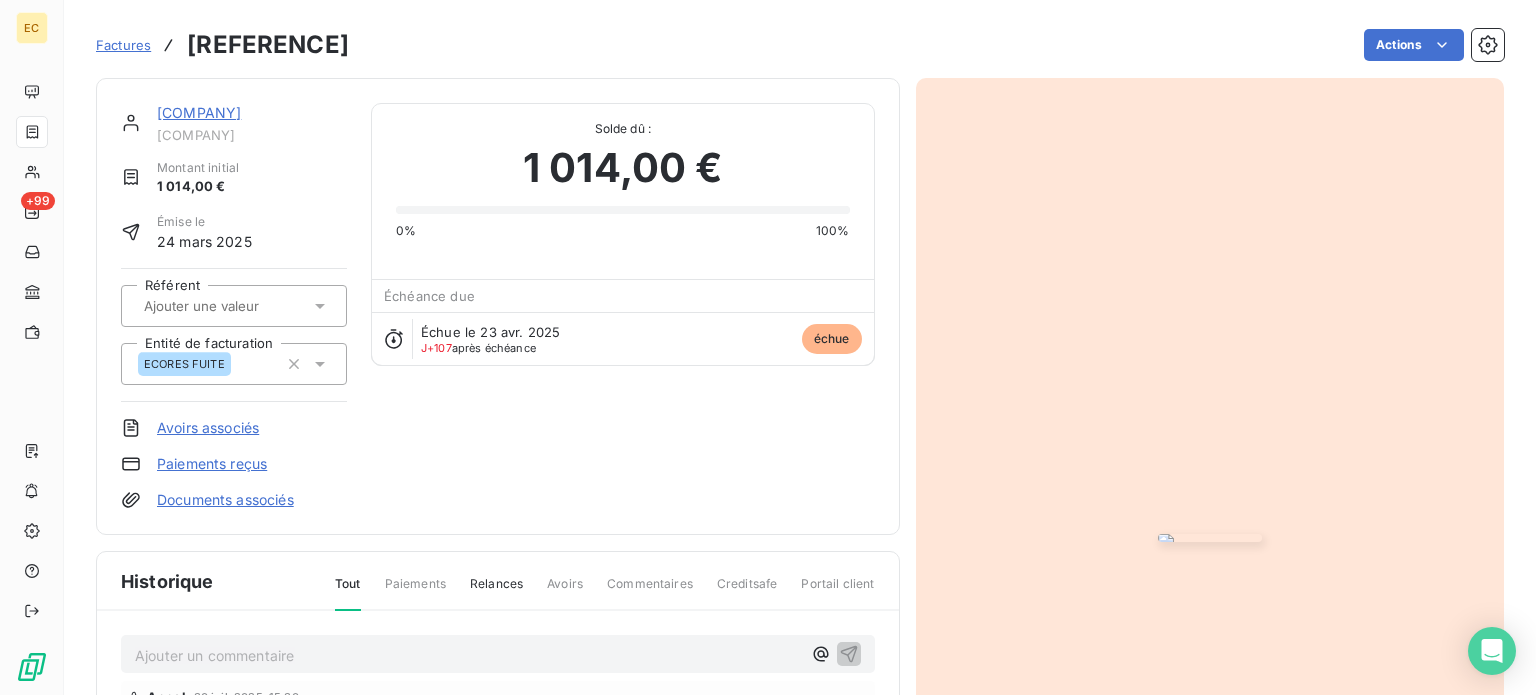 click on "Paiements reçus" at bounding box center (212, 464) 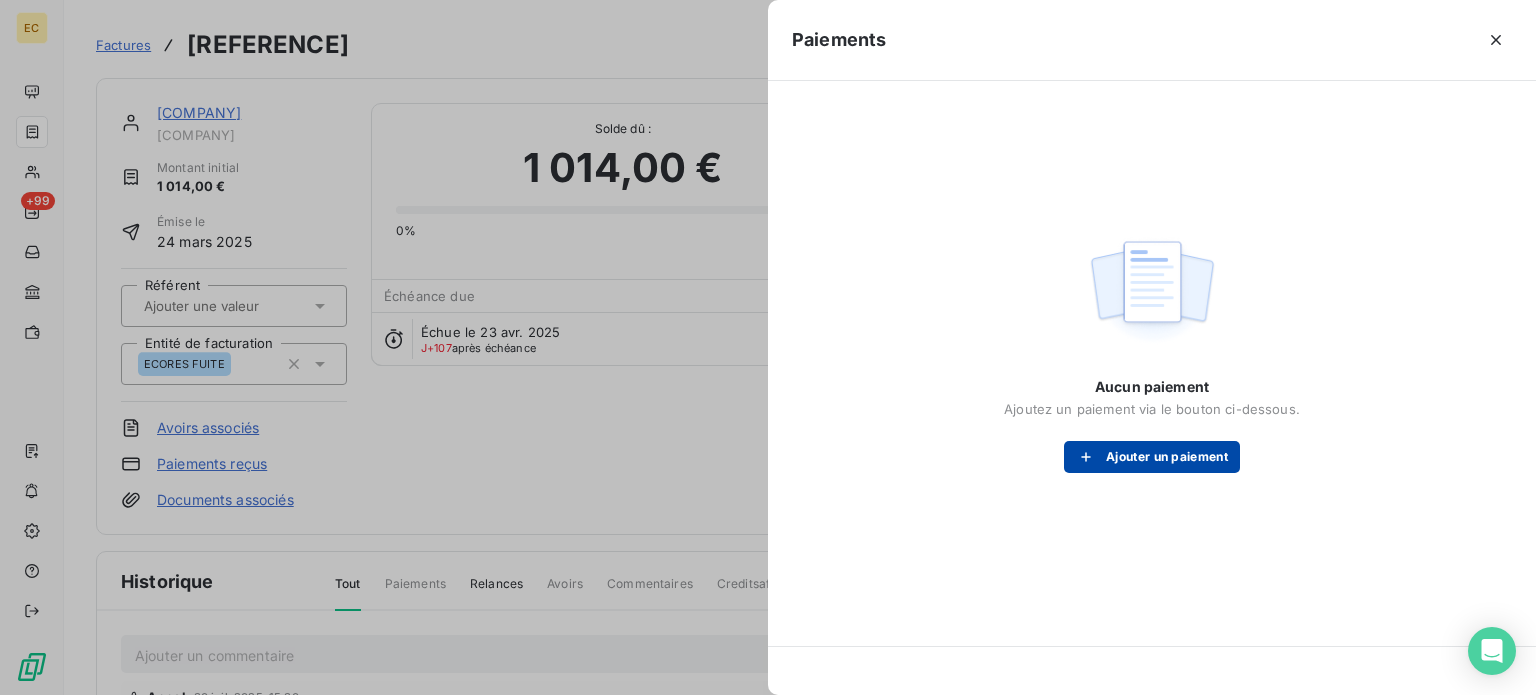 click 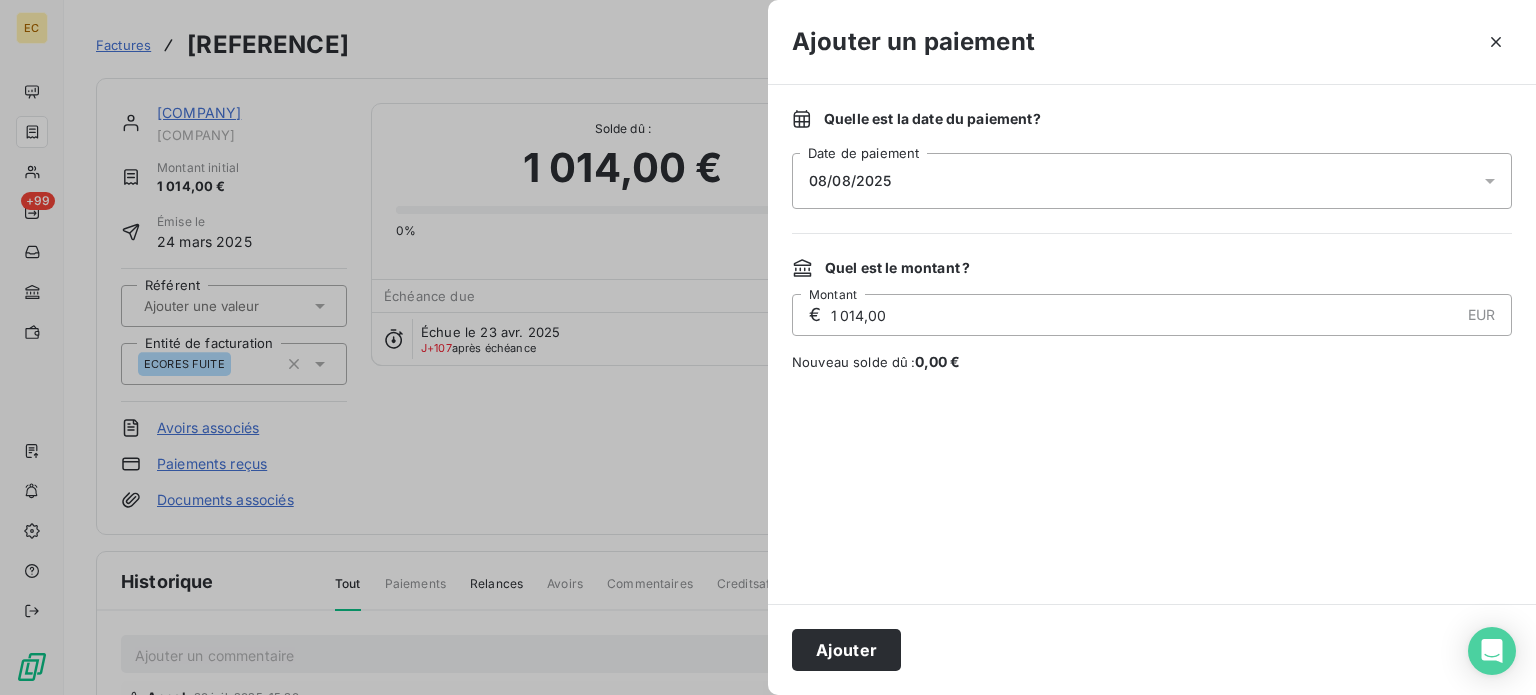 click on "08/08/2025" at bounding box center (850, 181) 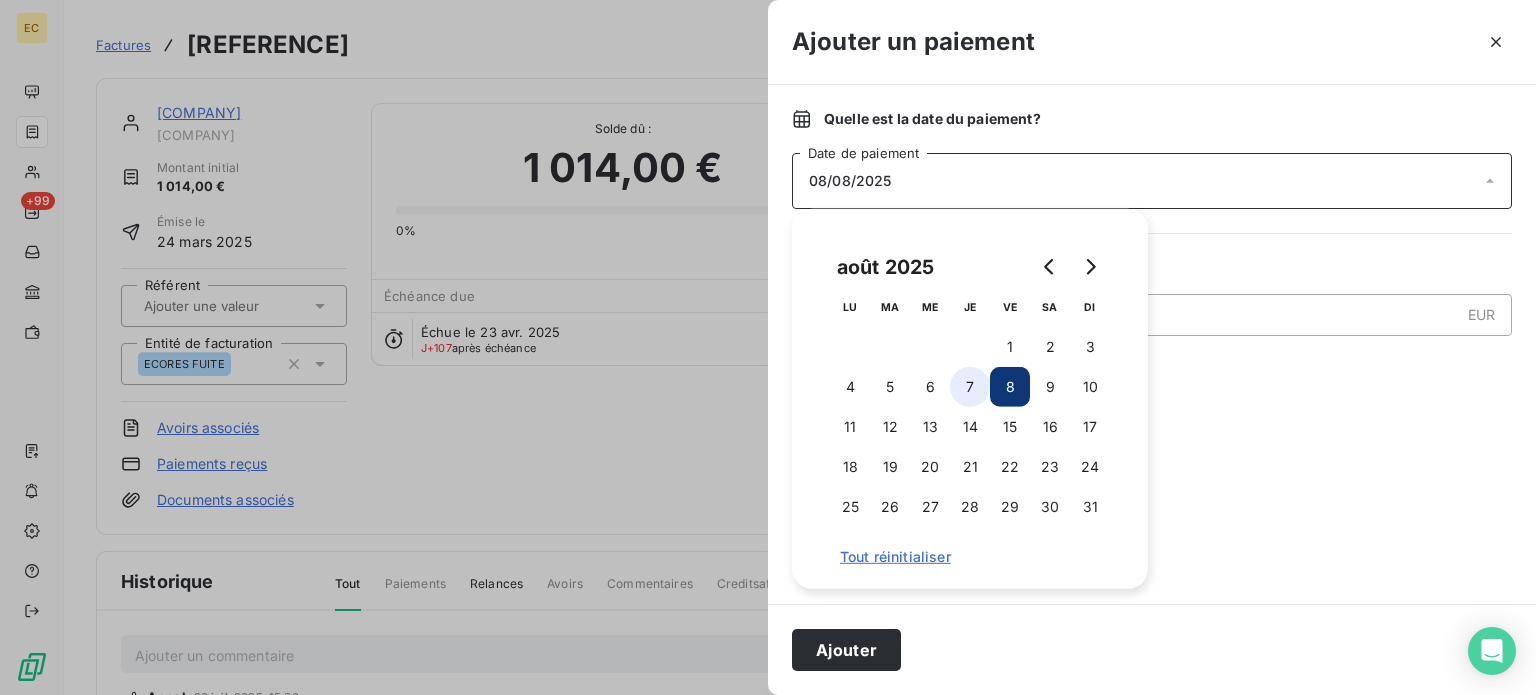 click on "7" at bounding box center [970, 387] 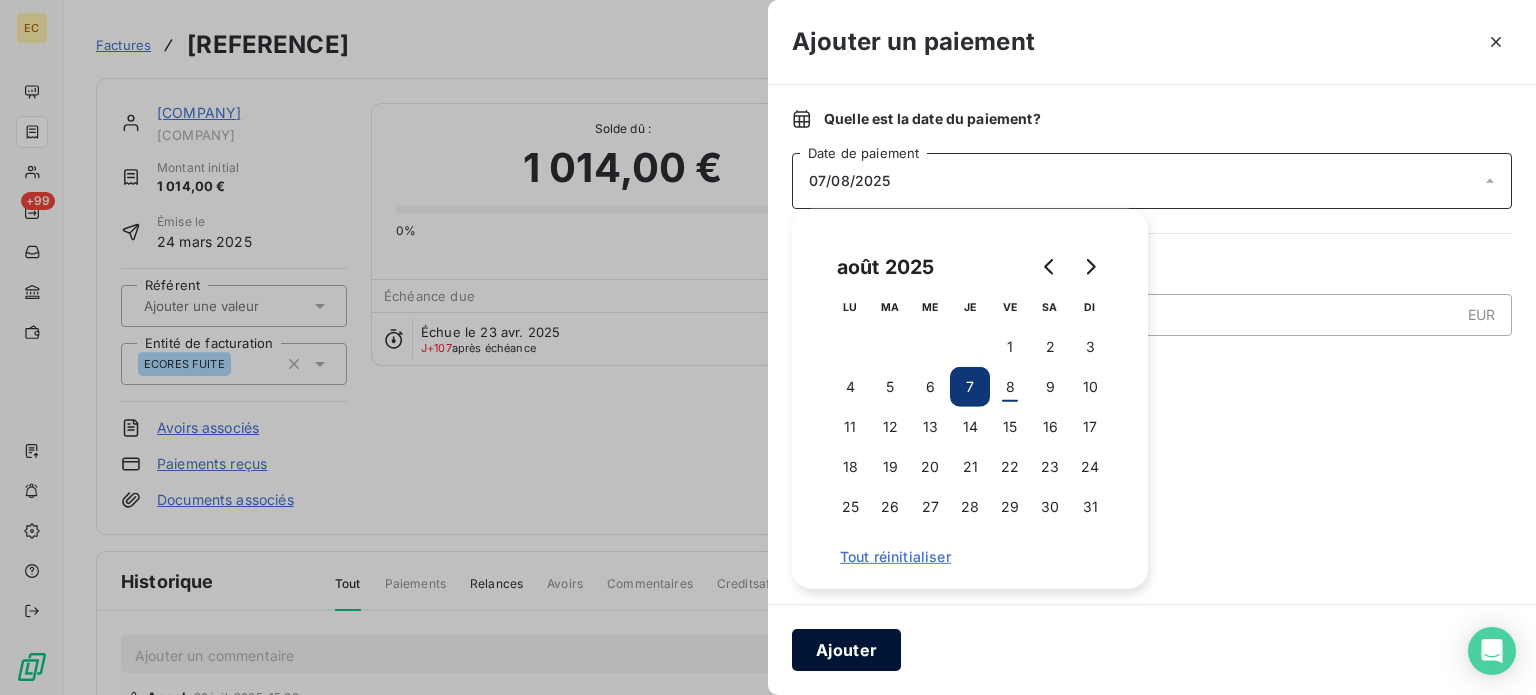 click on "Ajouter" at bounding box center [846, 650] 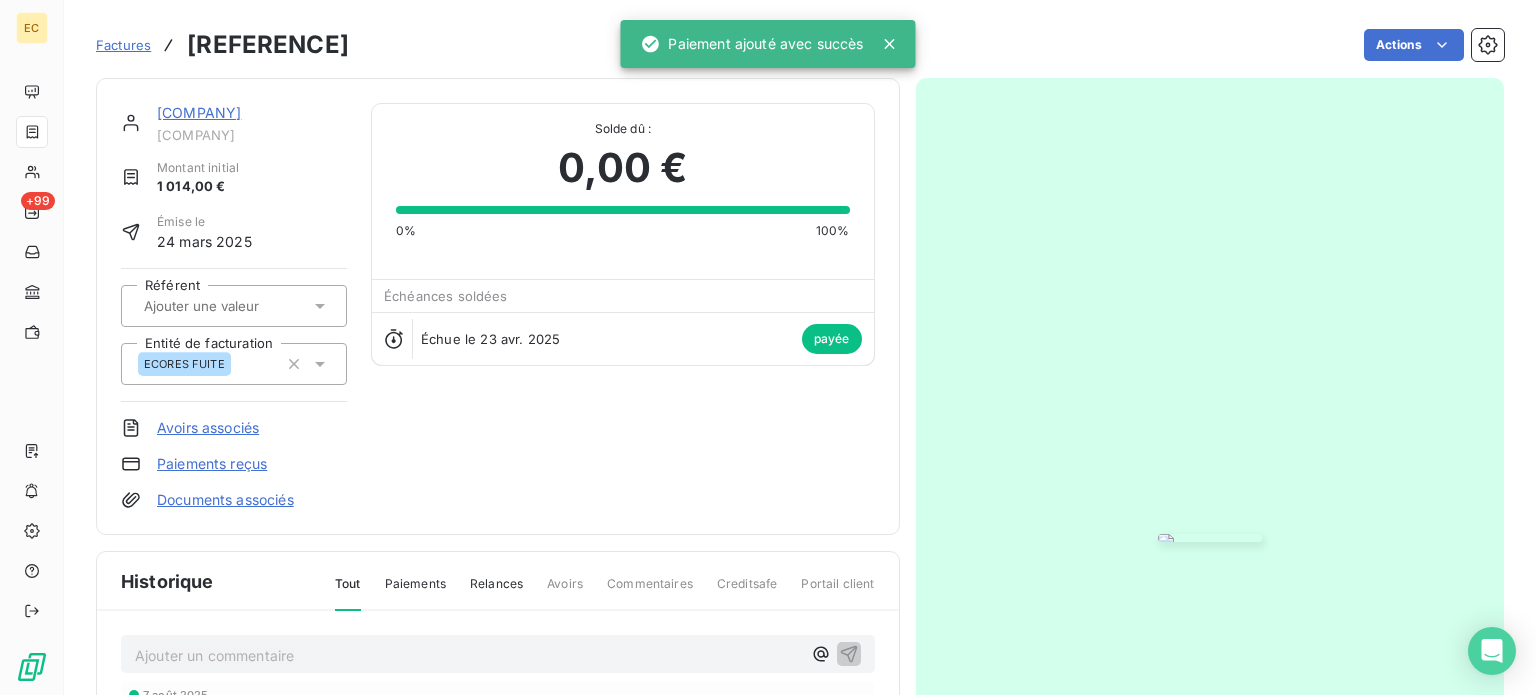 click on "Factures" at bounding box center [123, 45] 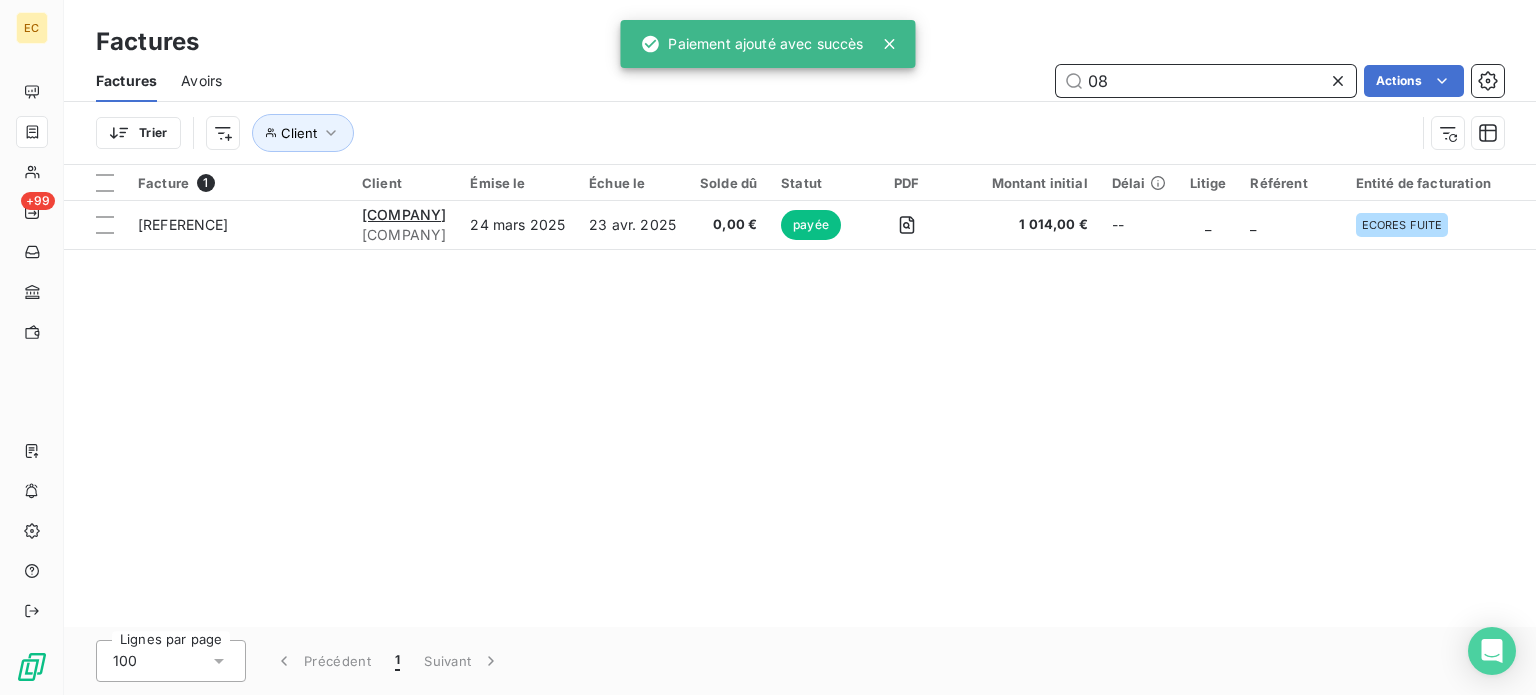 type on "0" 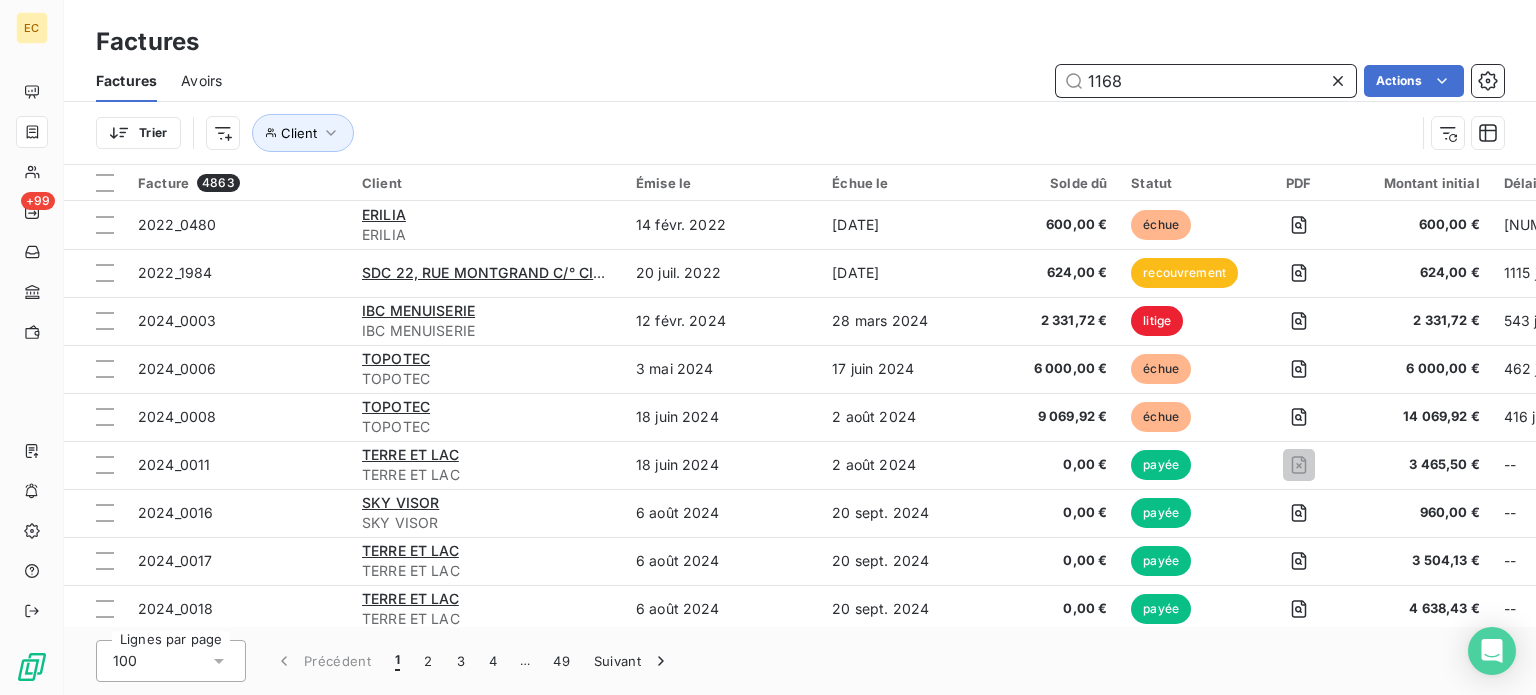 type on "1168" 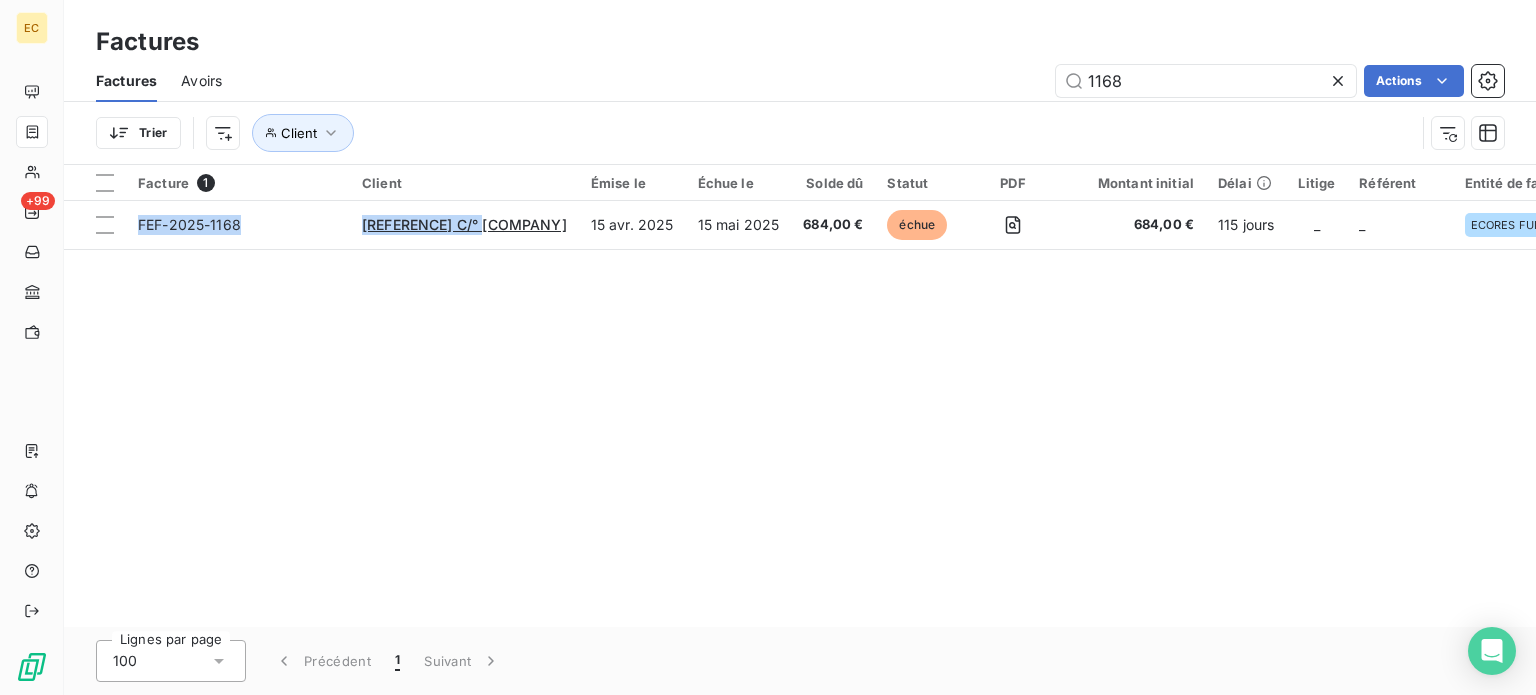 drag, startPoint x: 490, startPoint y: 231, endPoint x: 560, endPoint y: 398, distance: 181.07733 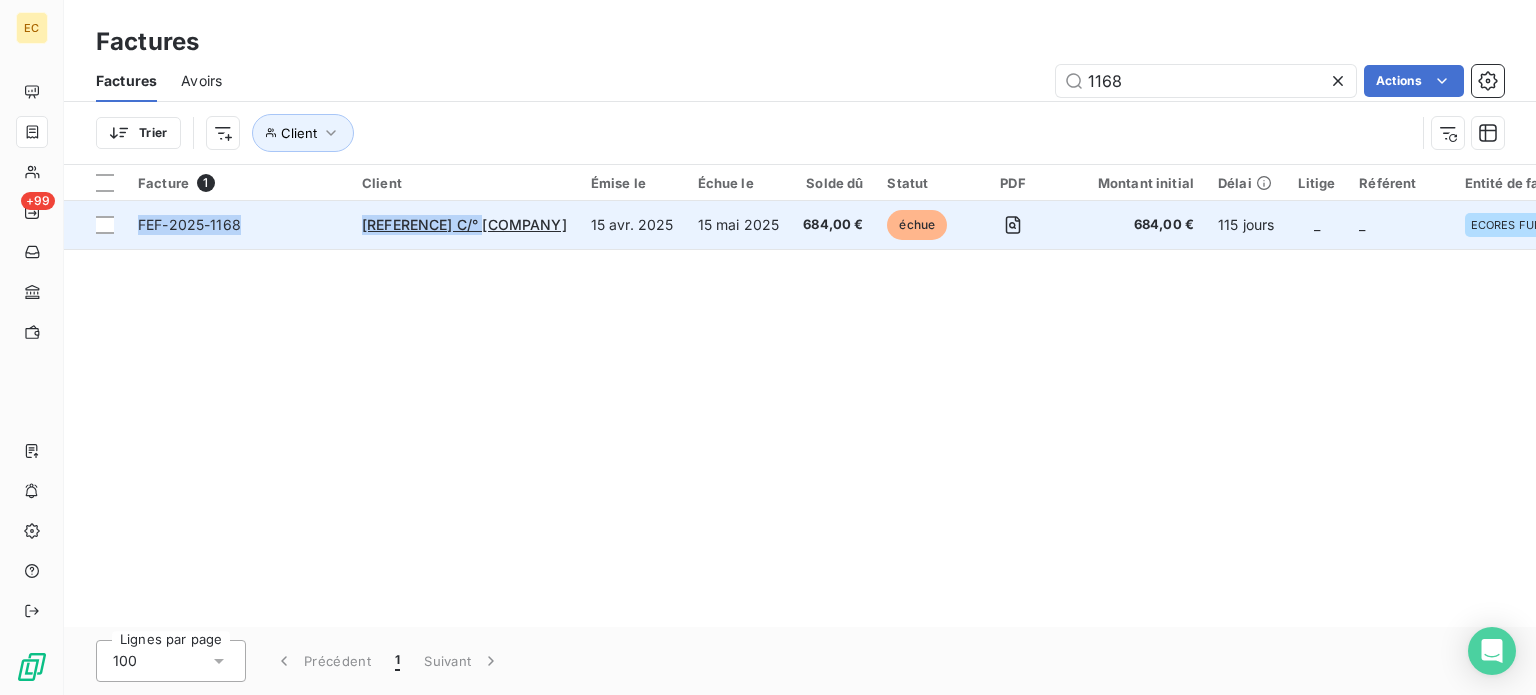 click on "FEF-2025-1168" at bounding box center [238, 225] 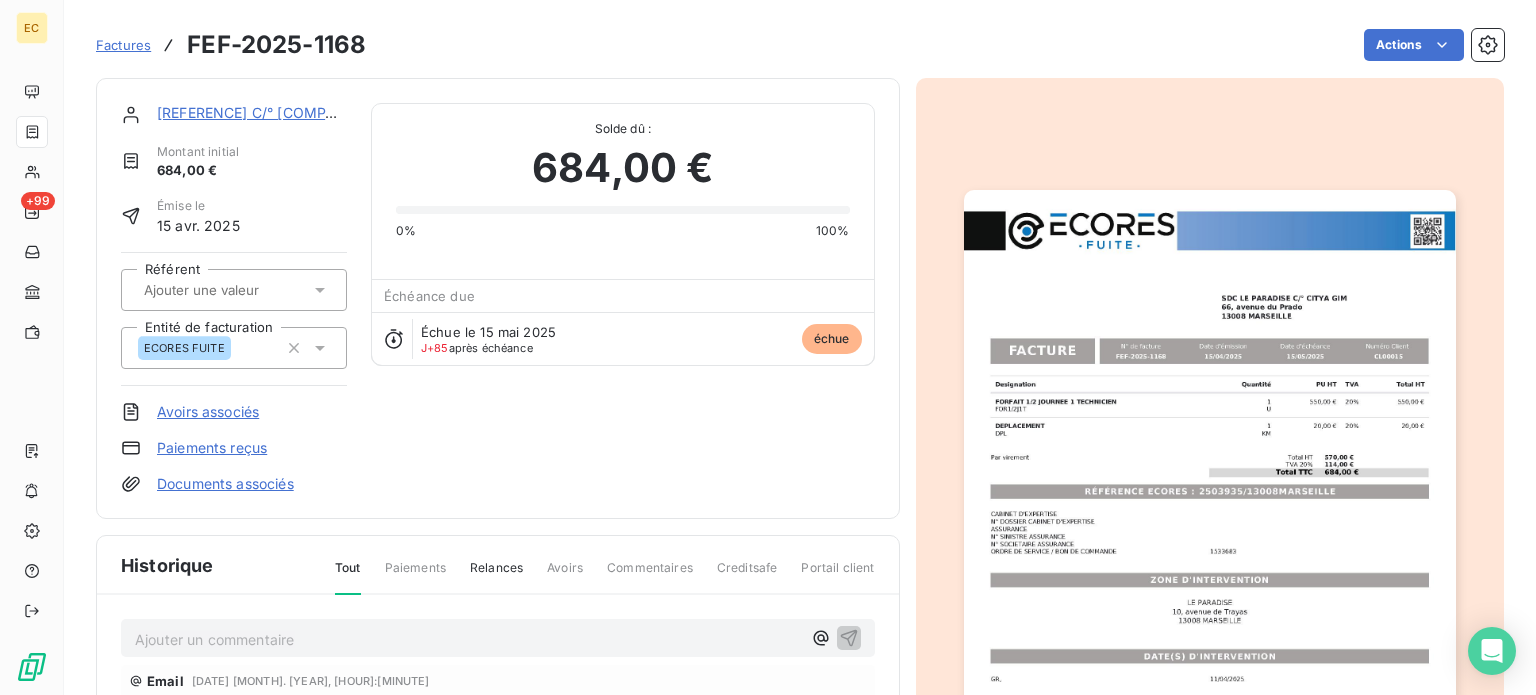click on "Paiements reçus" at bounding box center [212, 448] 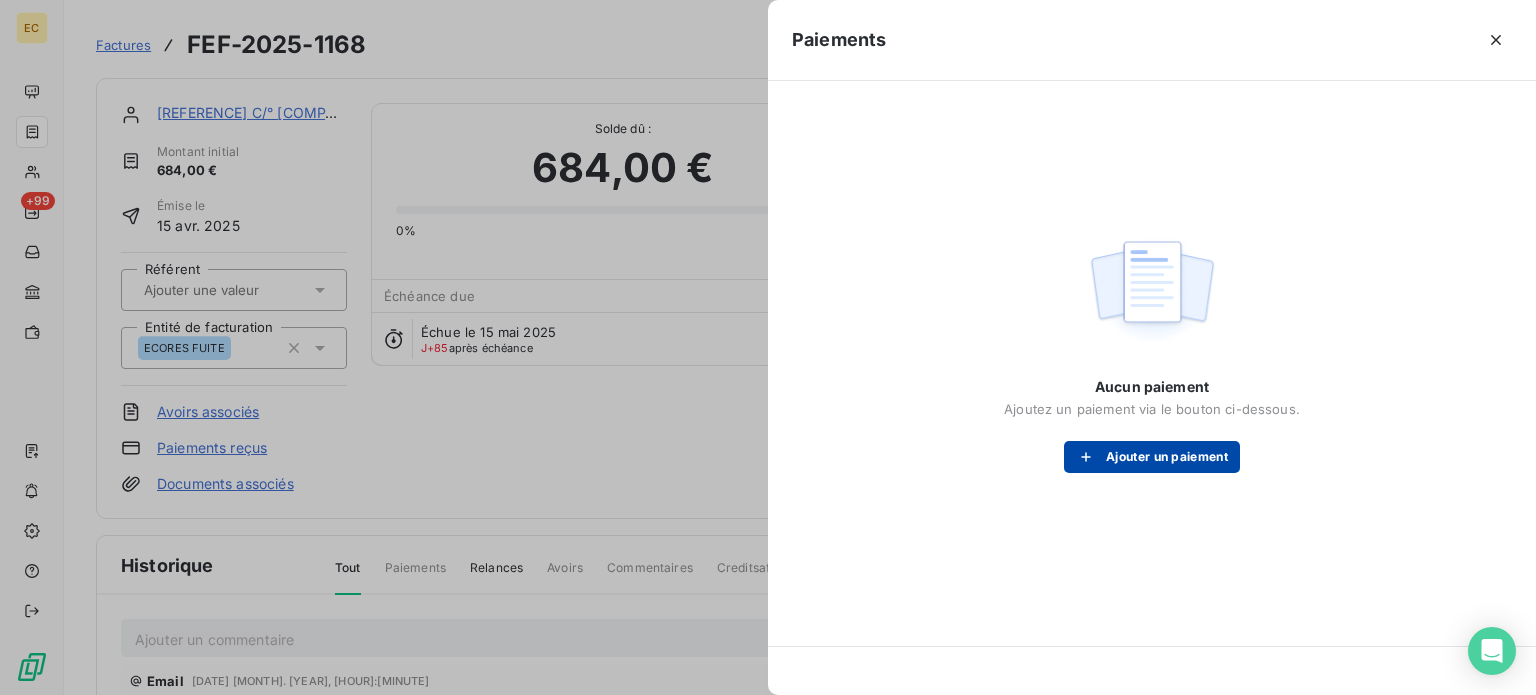 click 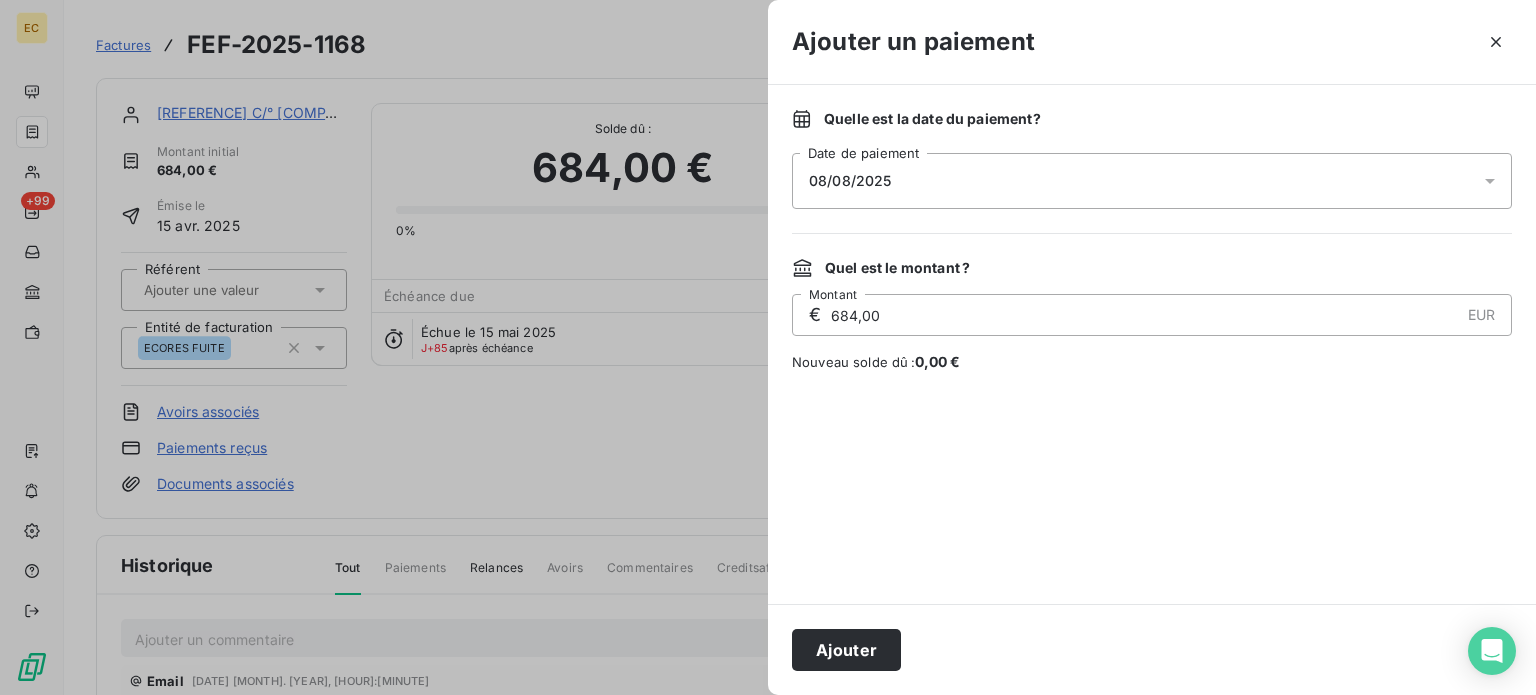 click on "08/08/2025" at bounding box center [1152, 181] 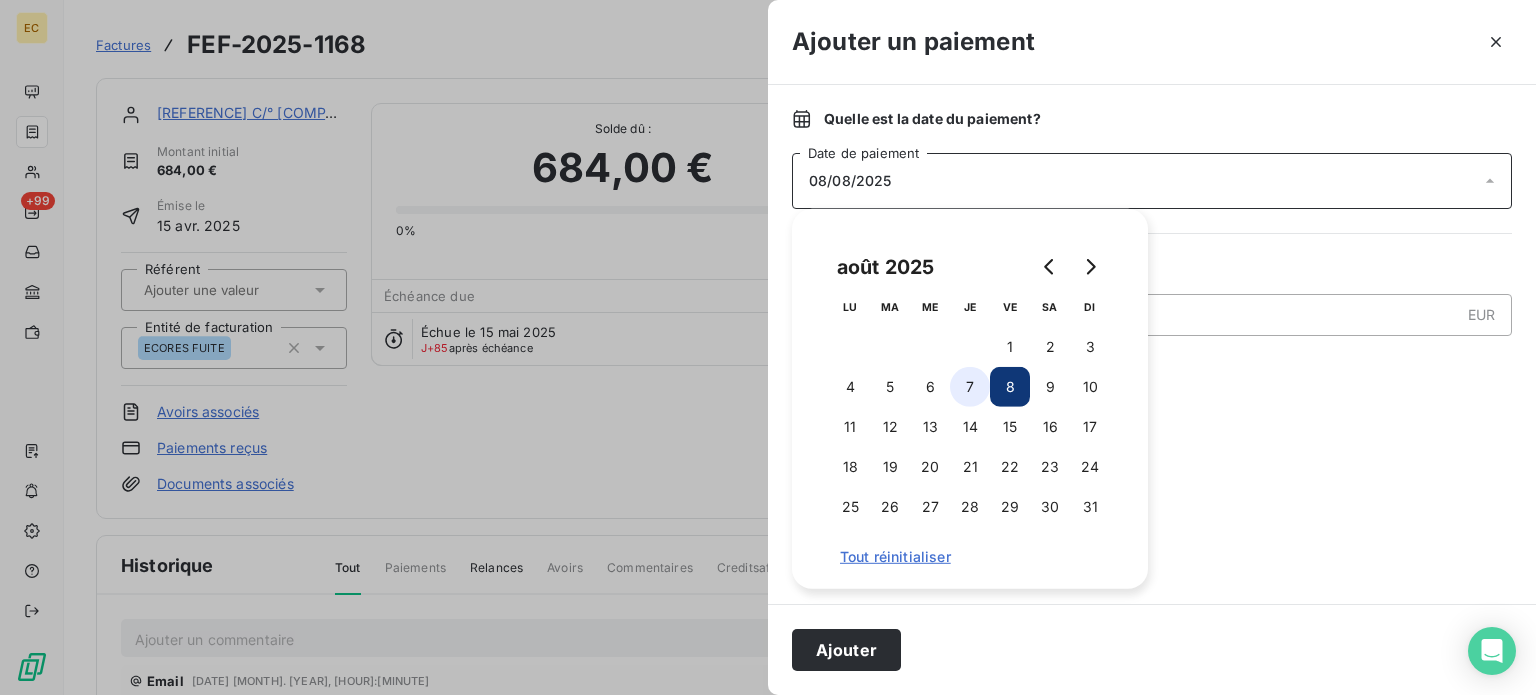 click on "7" at bounding box center (970, 387) 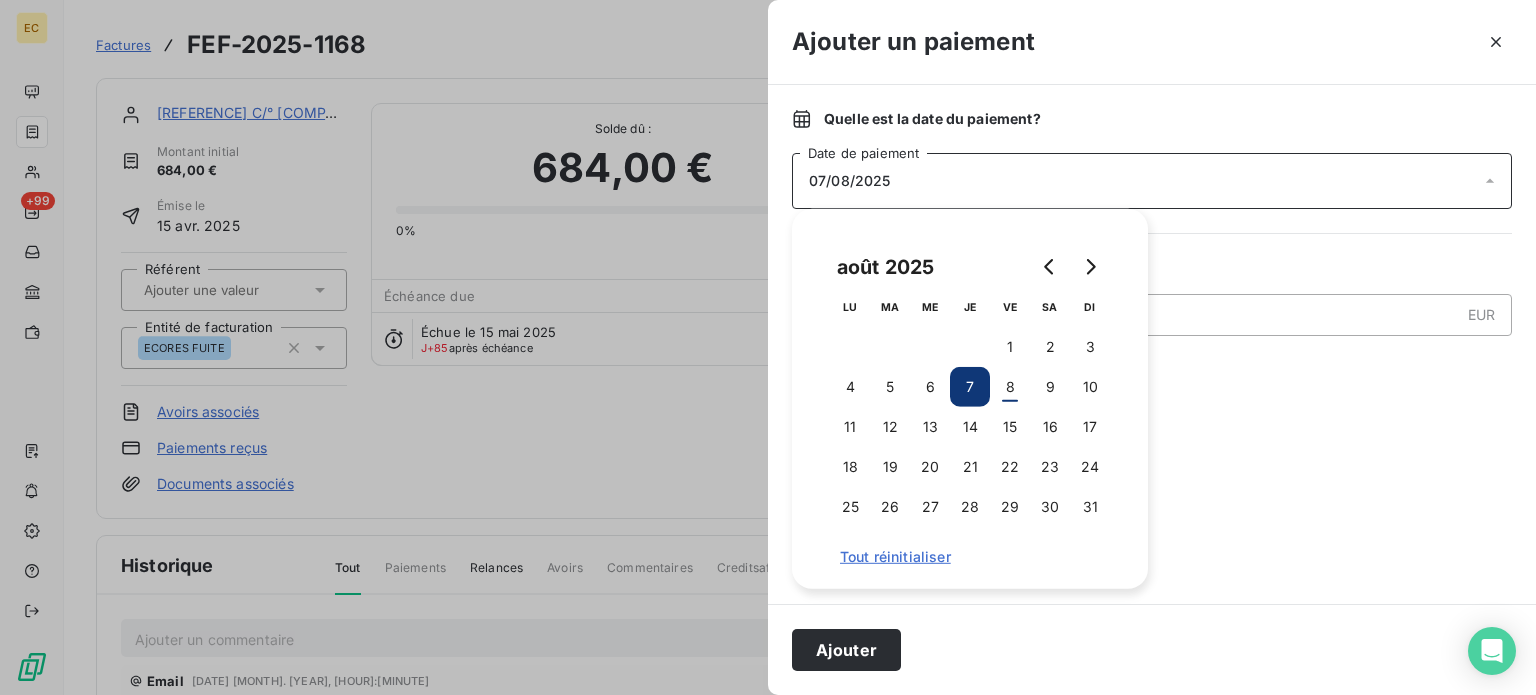 click at bounding box center [1152, 488] 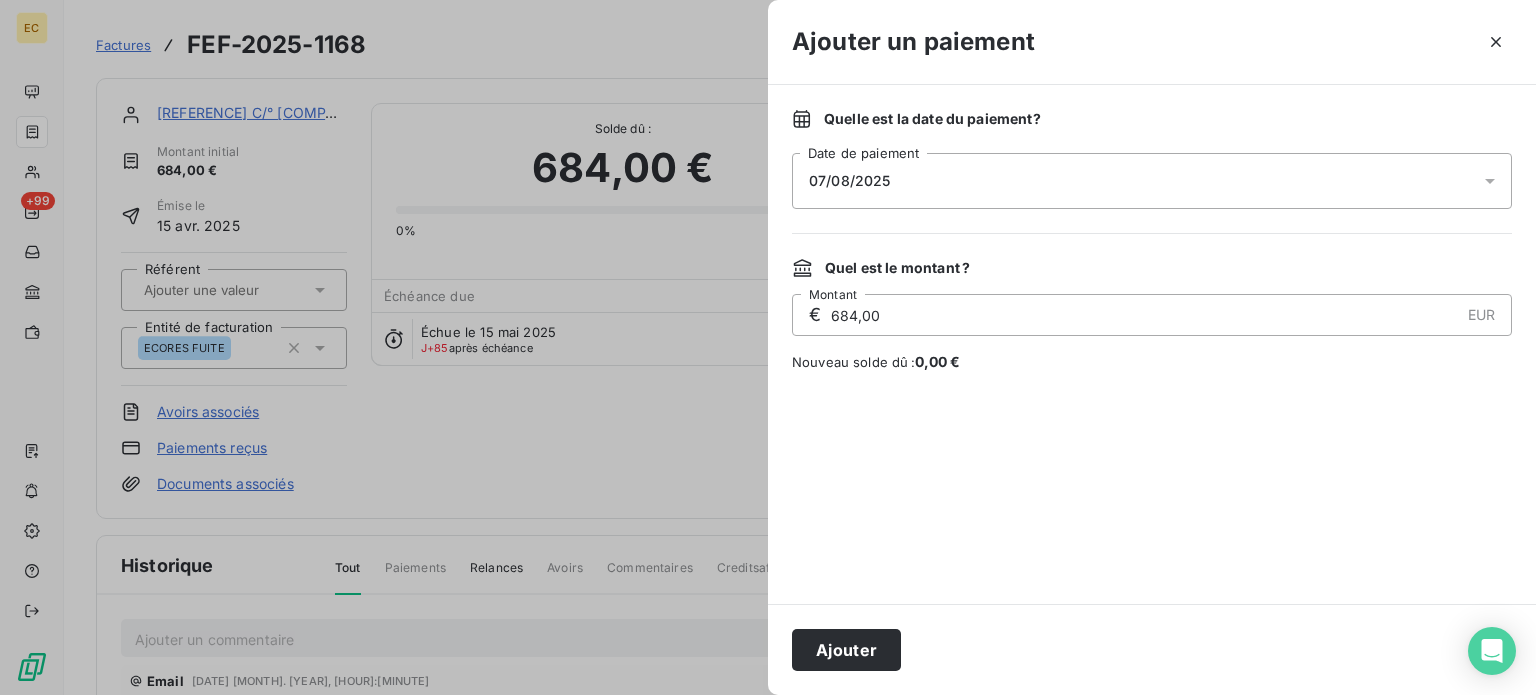 drag, startPoint x: 849, startPoint y: 317, endPoint x: 832, endPoint y: 316, distance: 17.029387 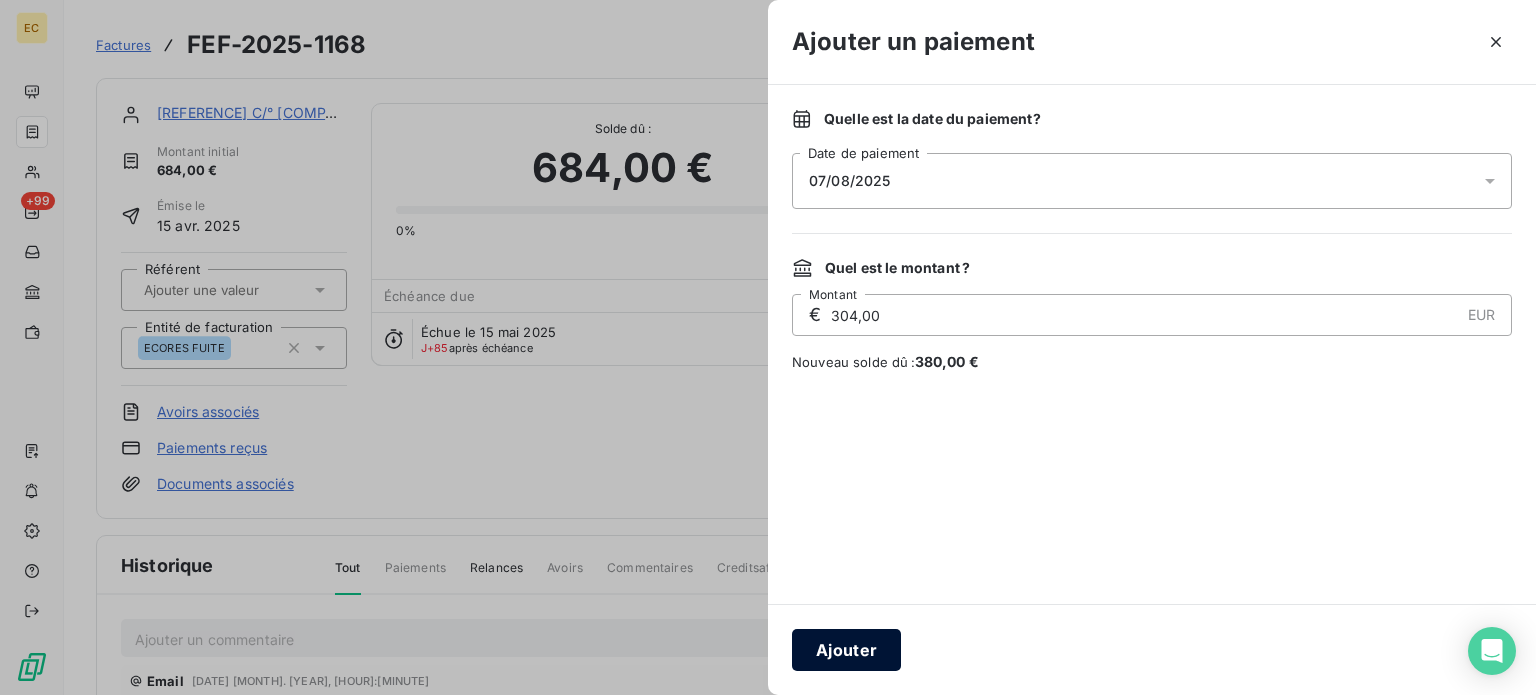 type on "304,00" 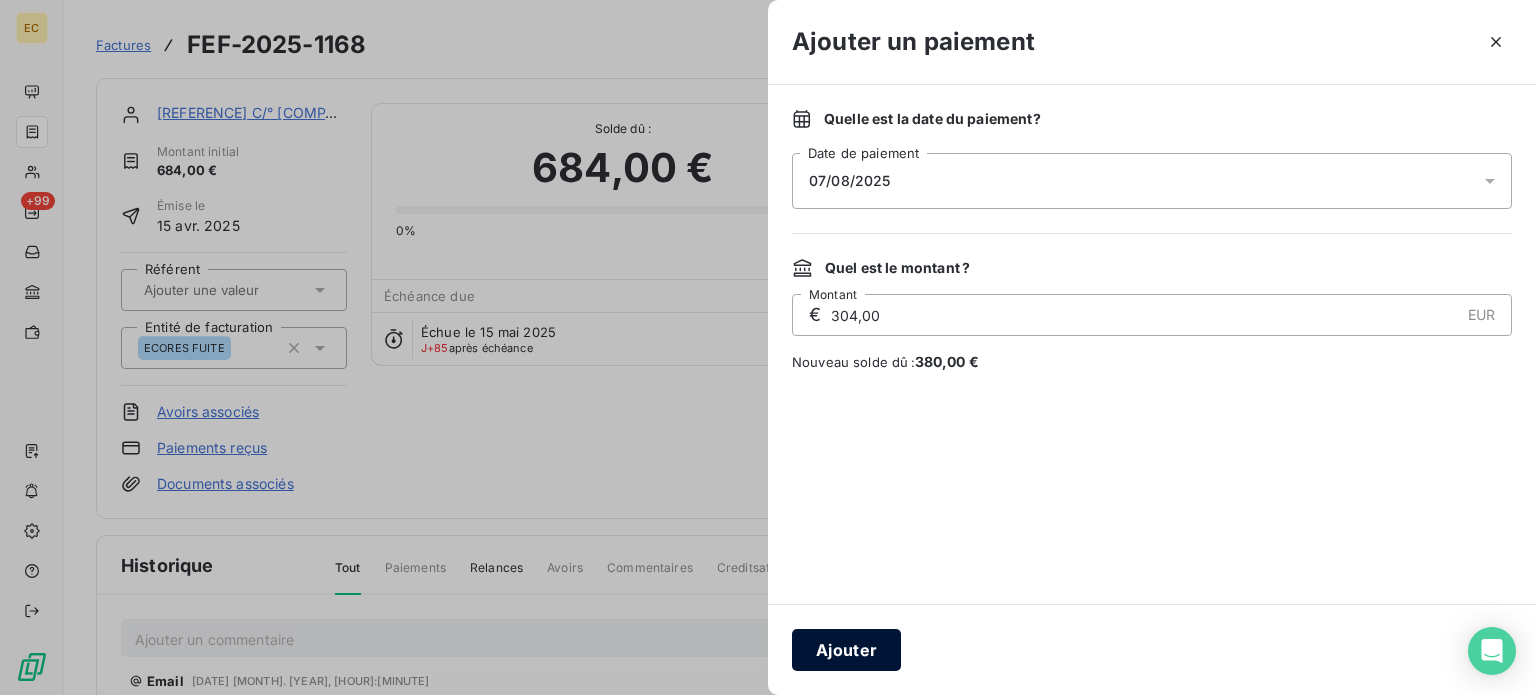 click on "Ajouter" at bounding box center (846, 650) 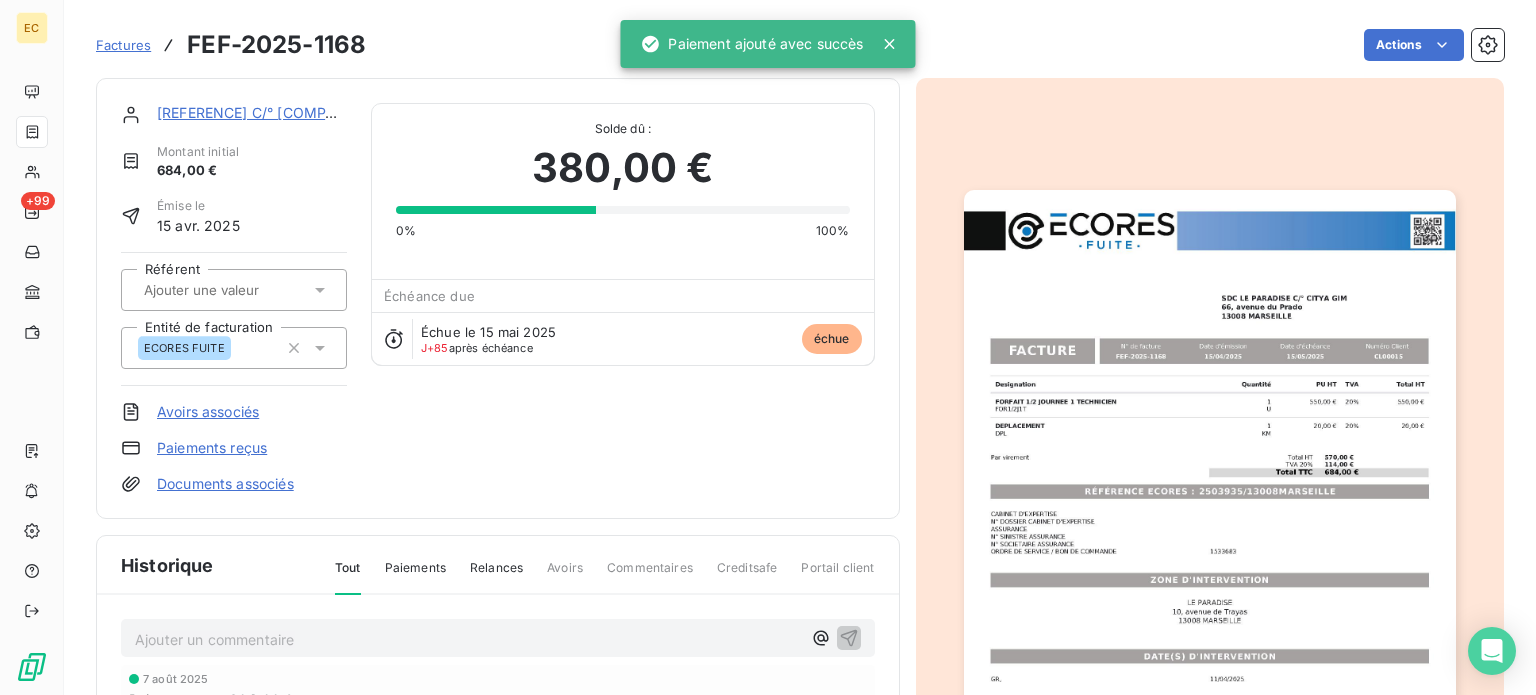click on "Factures" at bounding box center [123, 45] 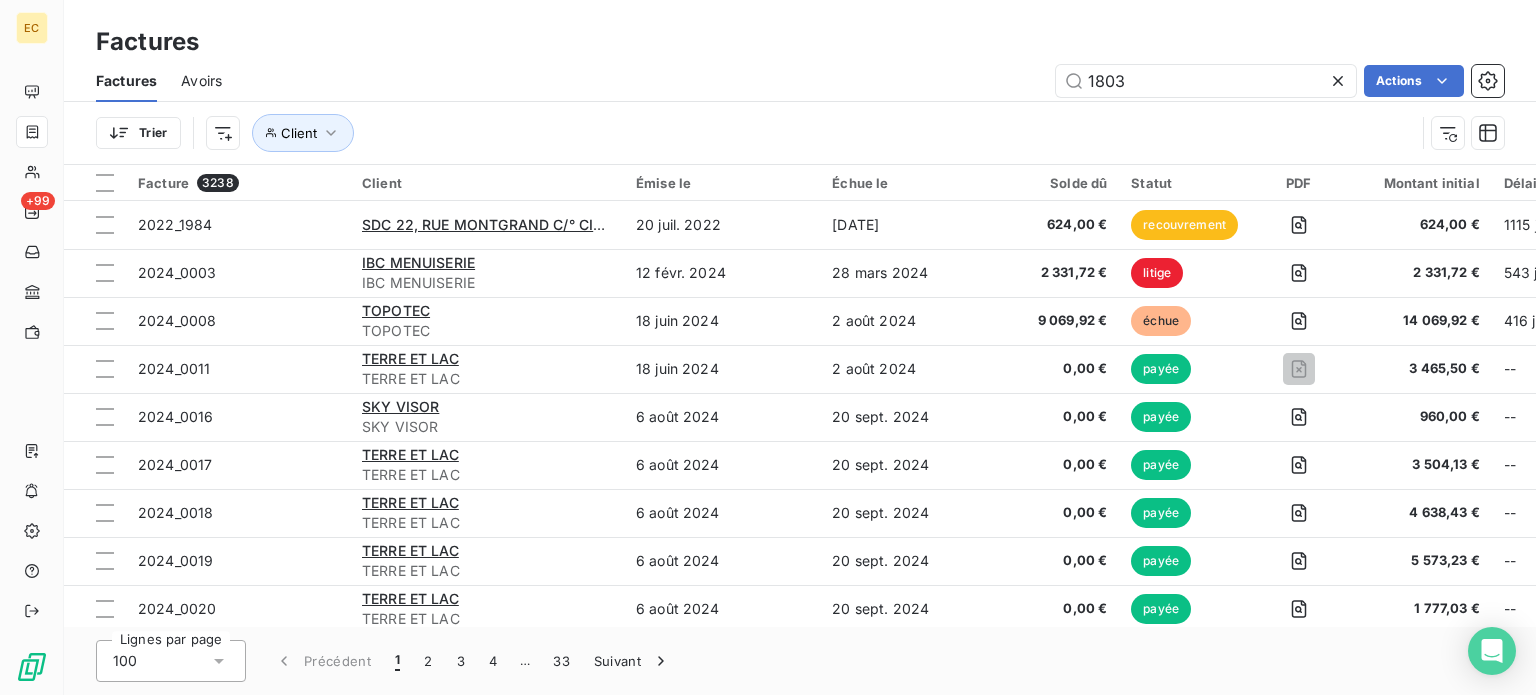 type on "1803" 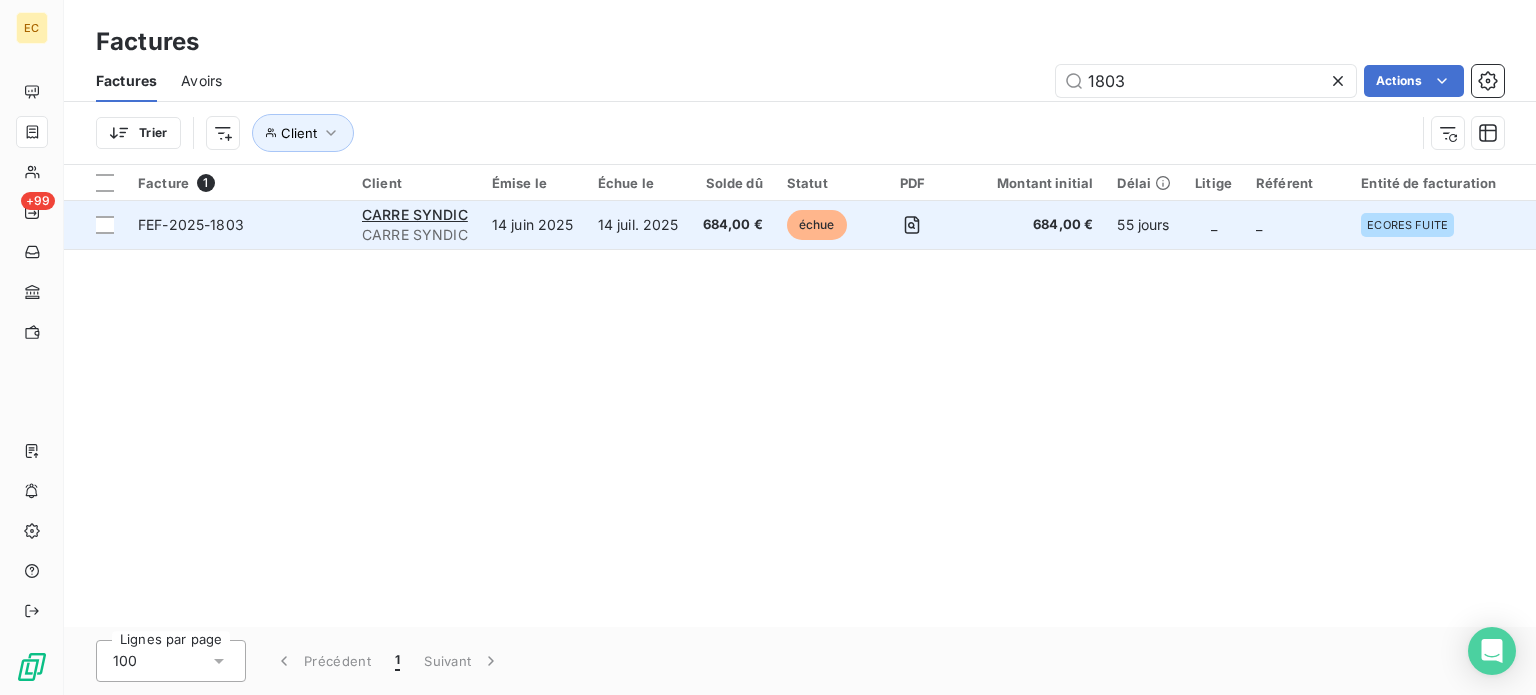 click on "FEF-2025-1803" at bounding box center (238, 225) 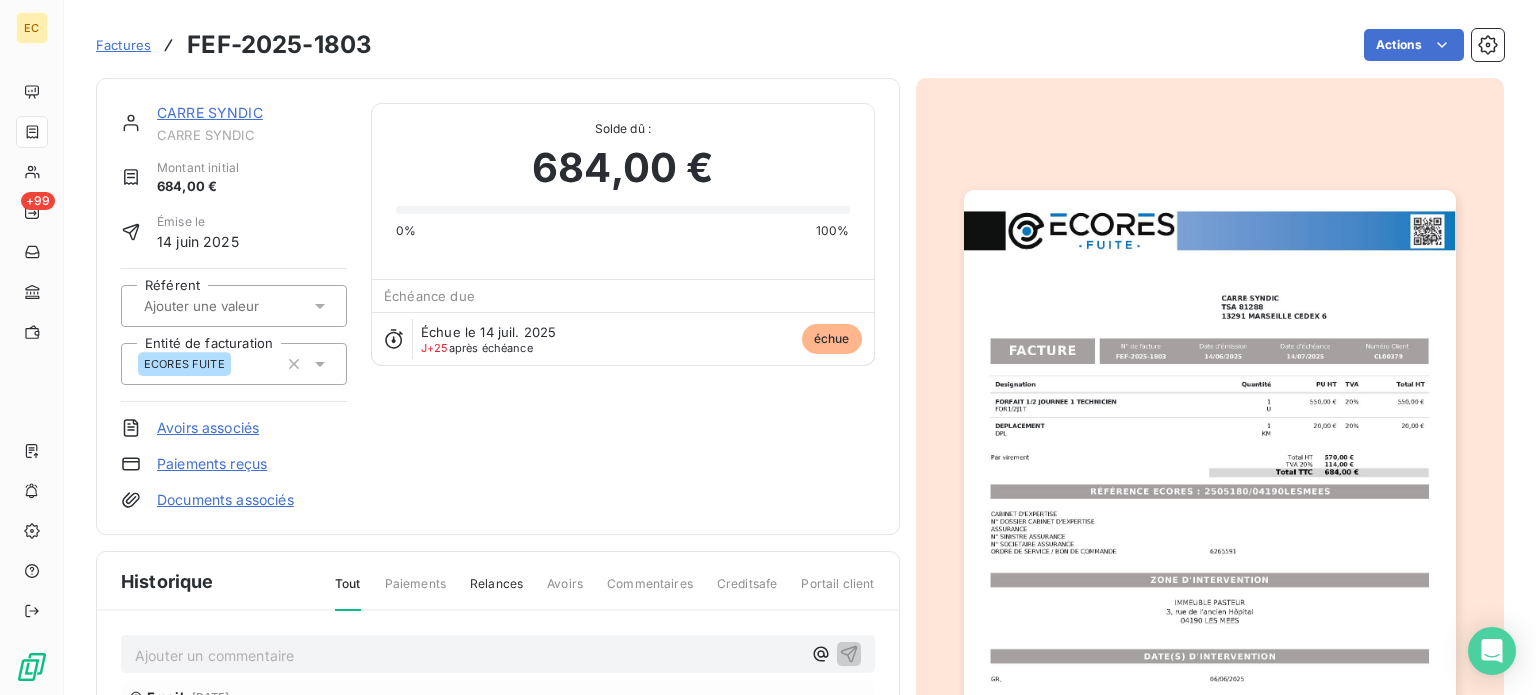 click on "Paiements reçus" at bounding box center [212, 464] 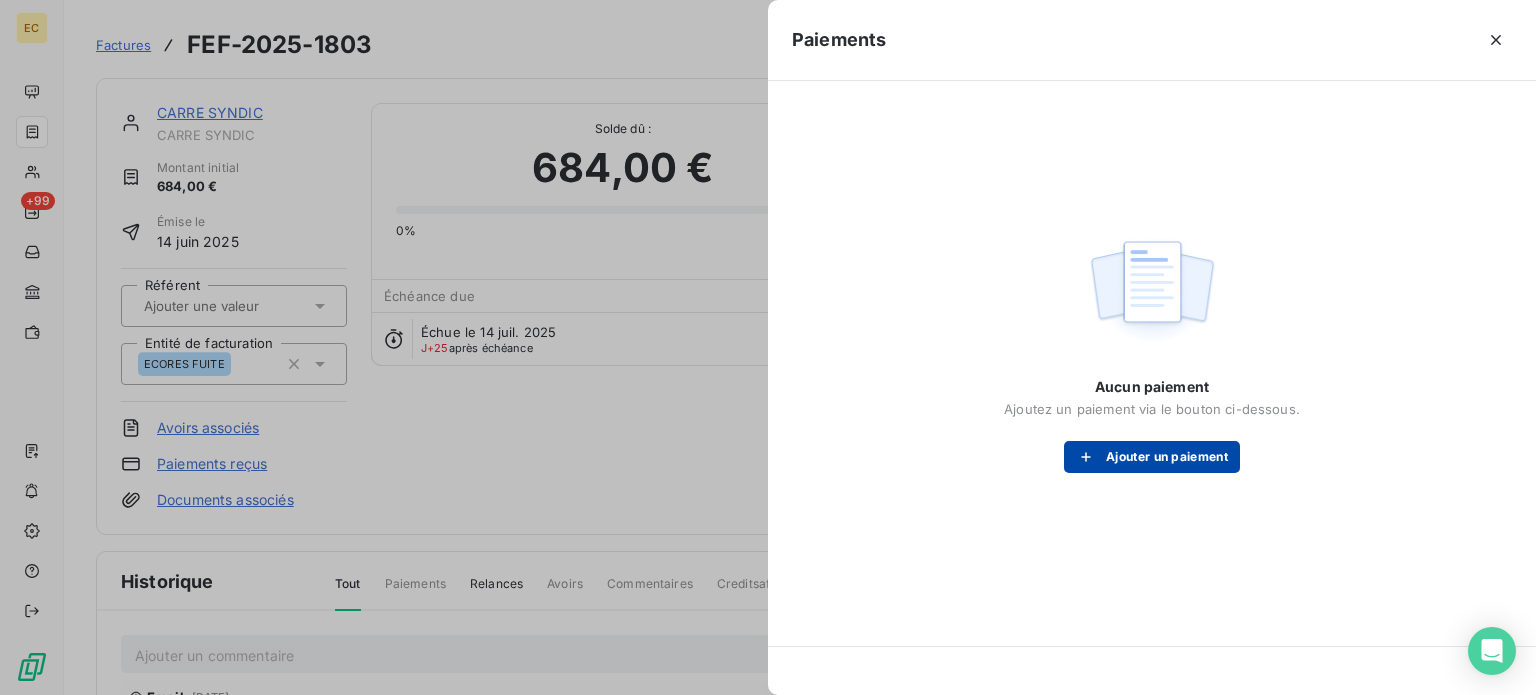 click on "Ajouter un paiement" at bounding box center (1152, 457) 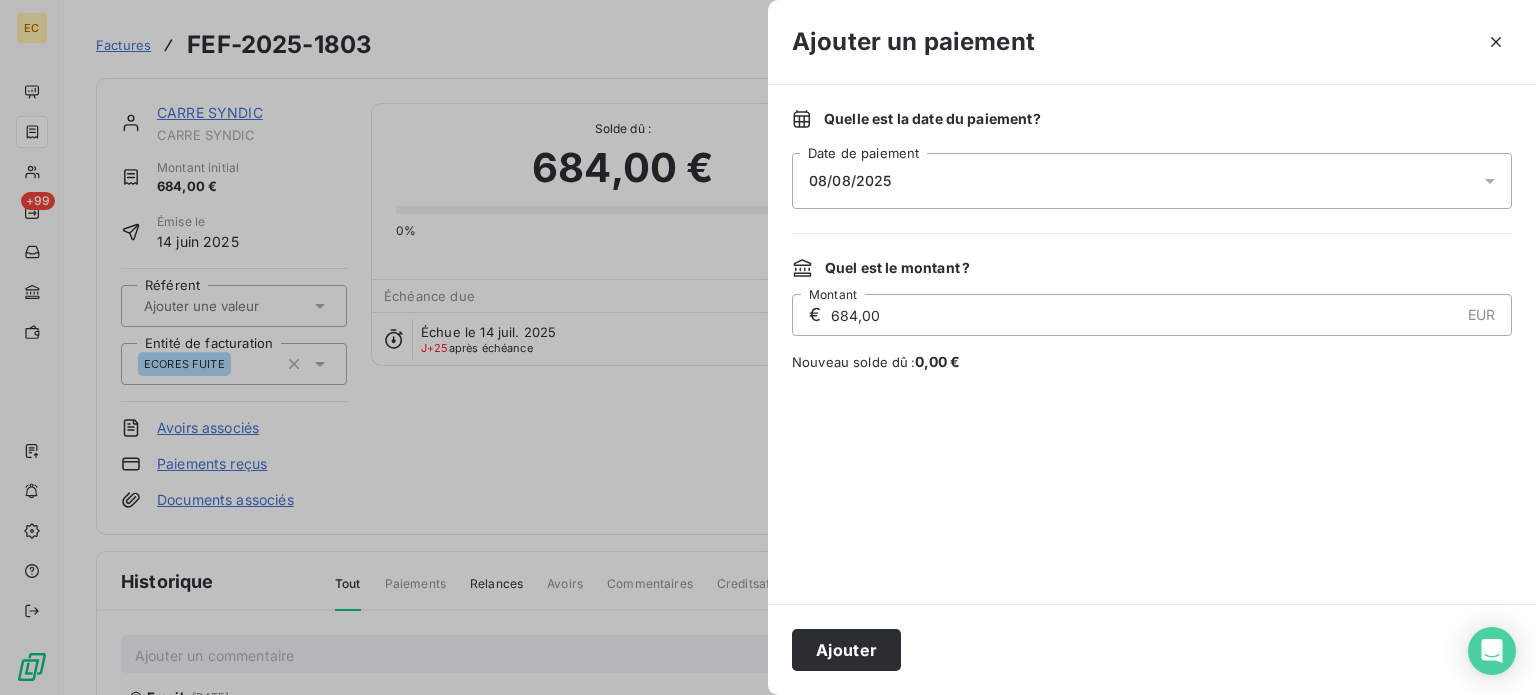 click on "08/08/2025" at bounding box center (1152, 181) 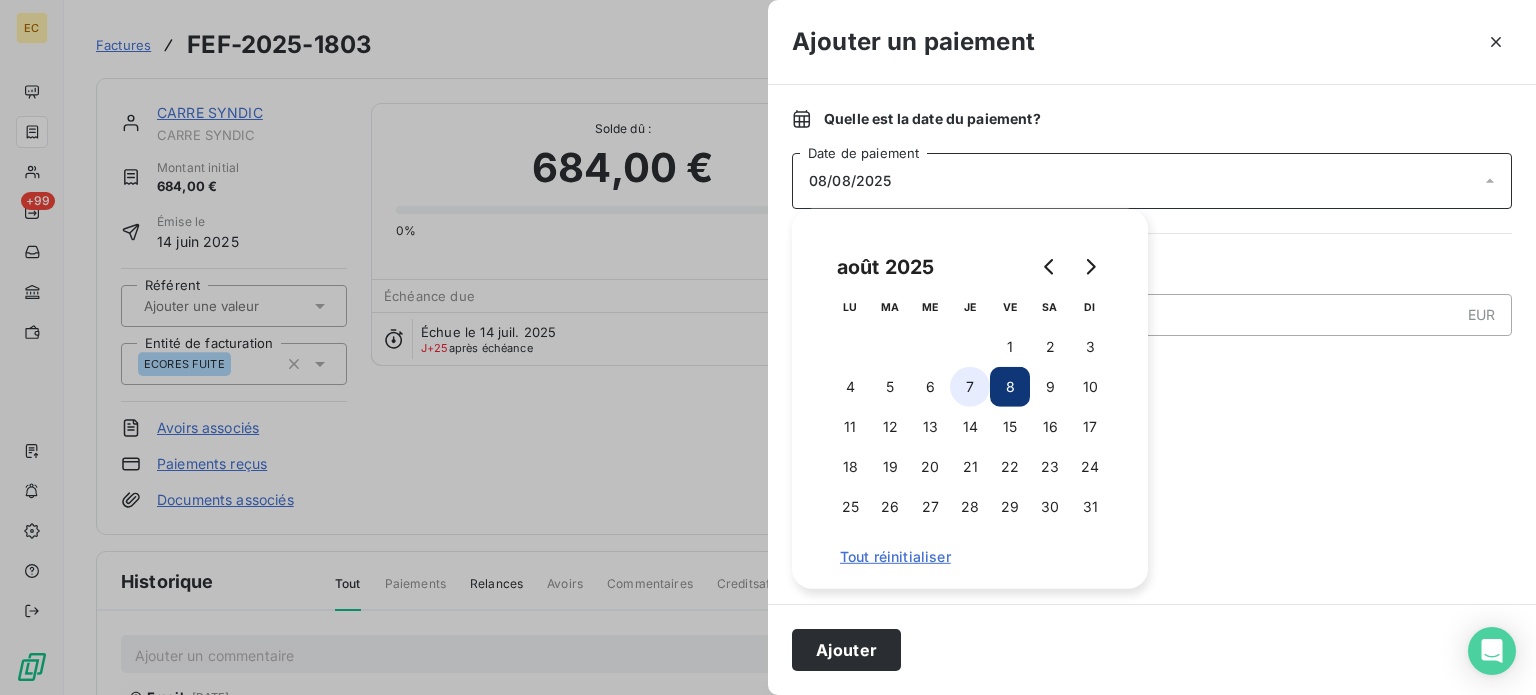 click on "7" at bounding box center [970, 387] 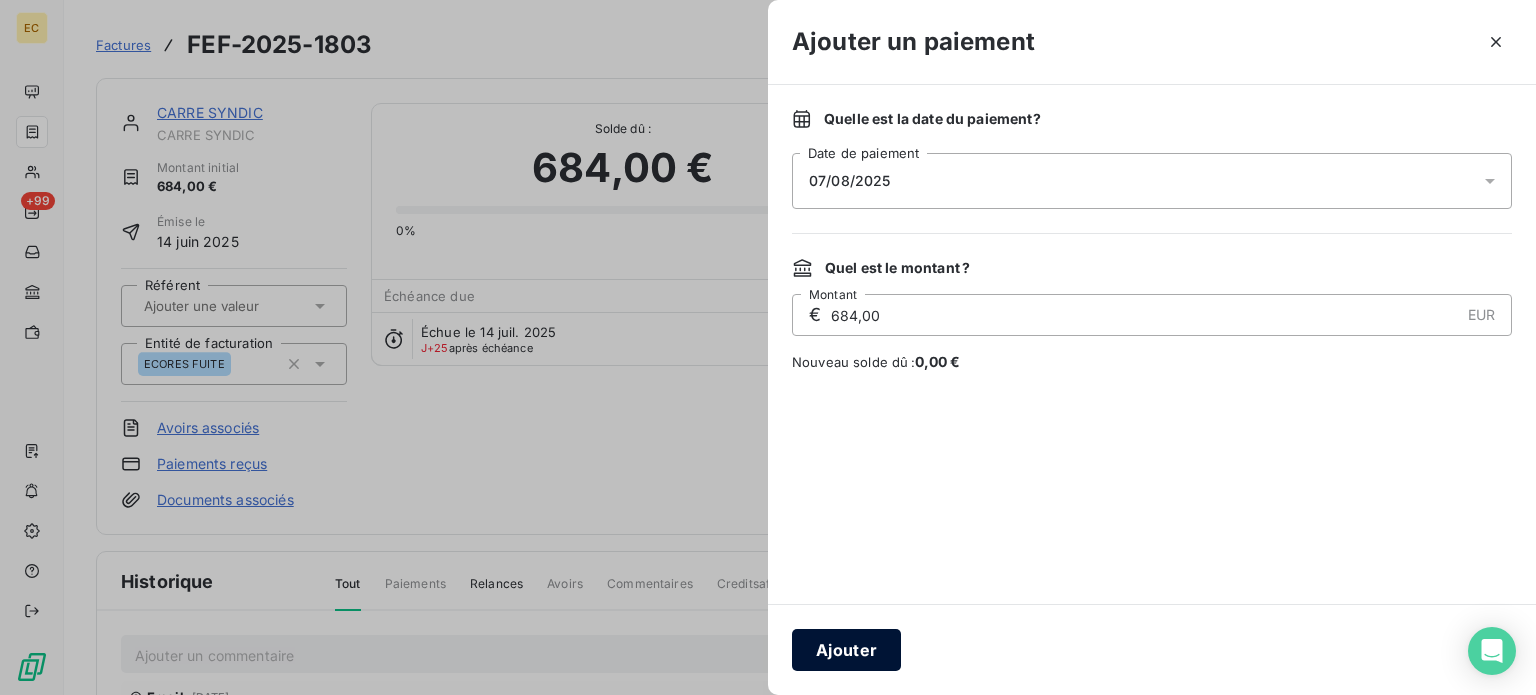 click on "Ajouter" at bounding box center (846, 650) 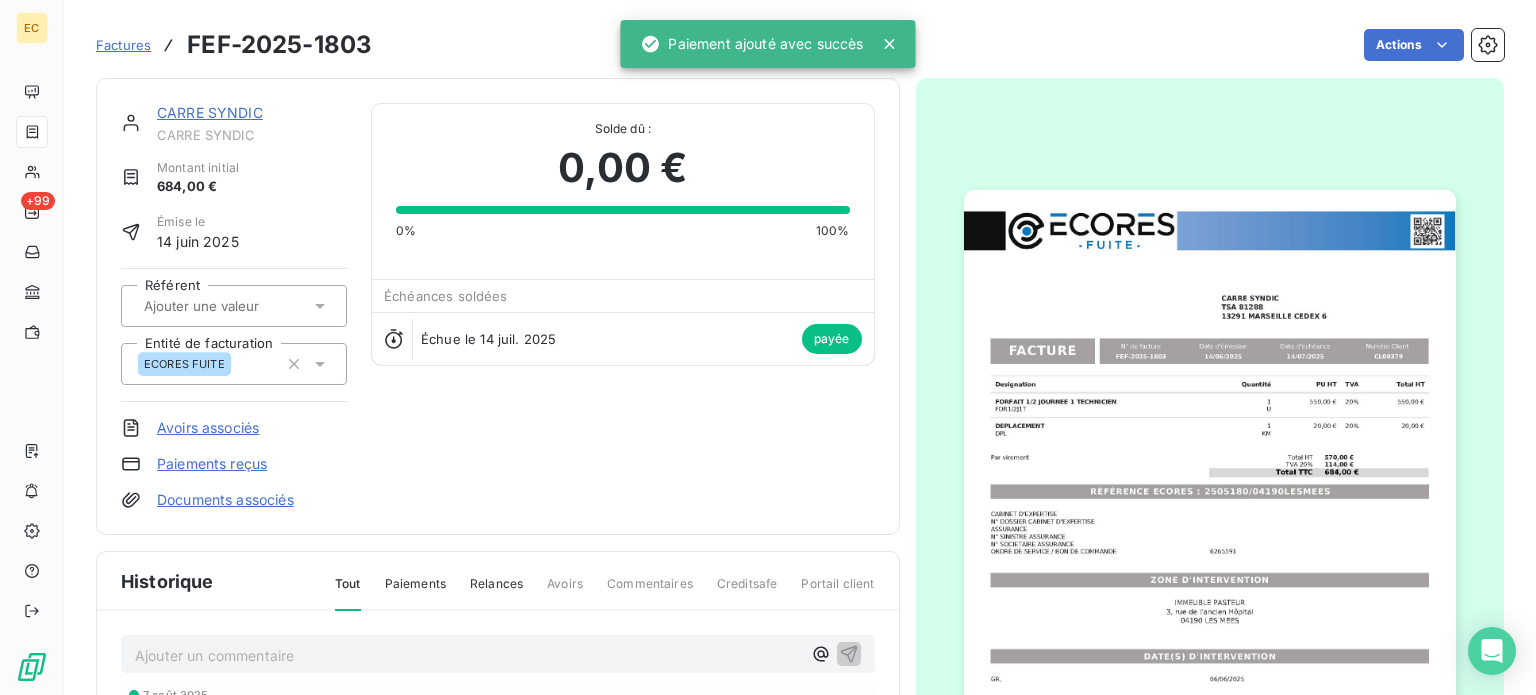 click on "Factures" at bounding box center [123, 45] 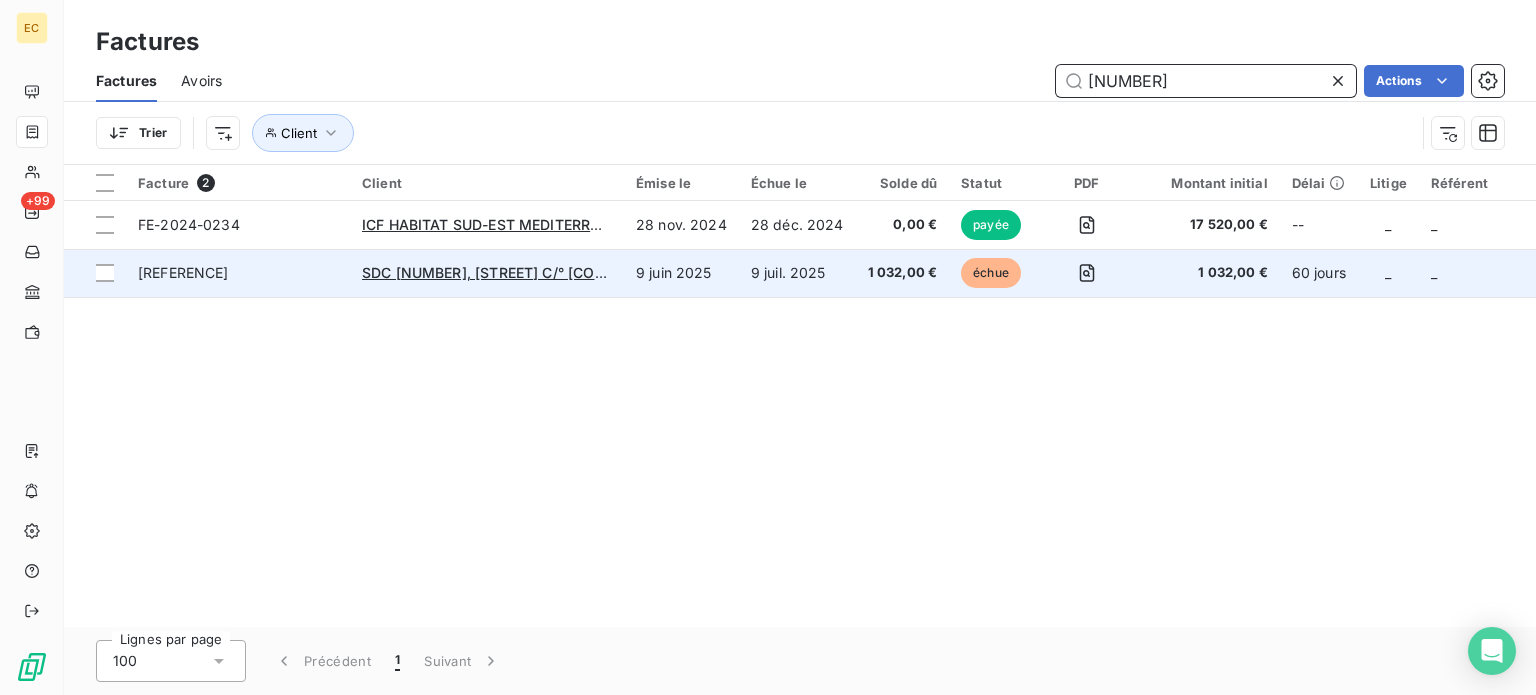 type on "[NUMBER]" 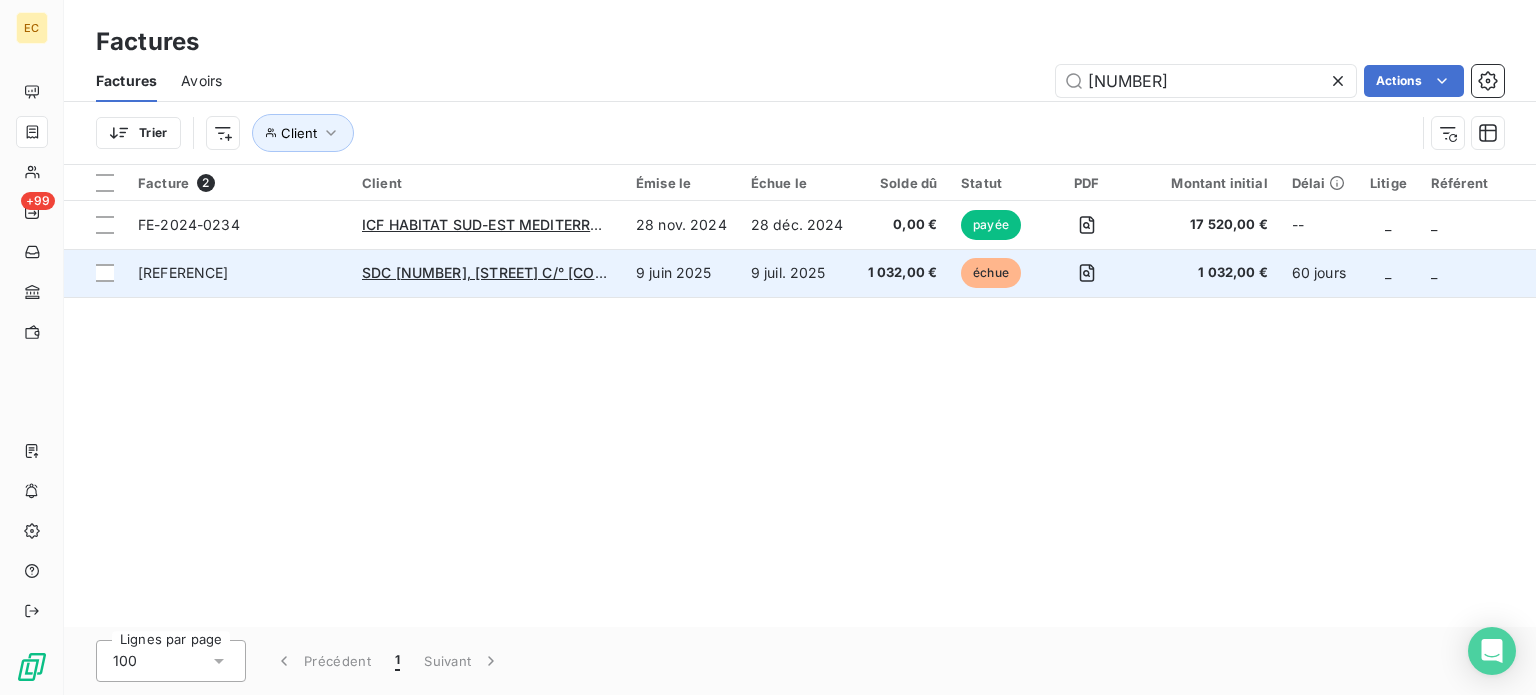 click on "[REFERENCE]" at bounding box center [238, 273] 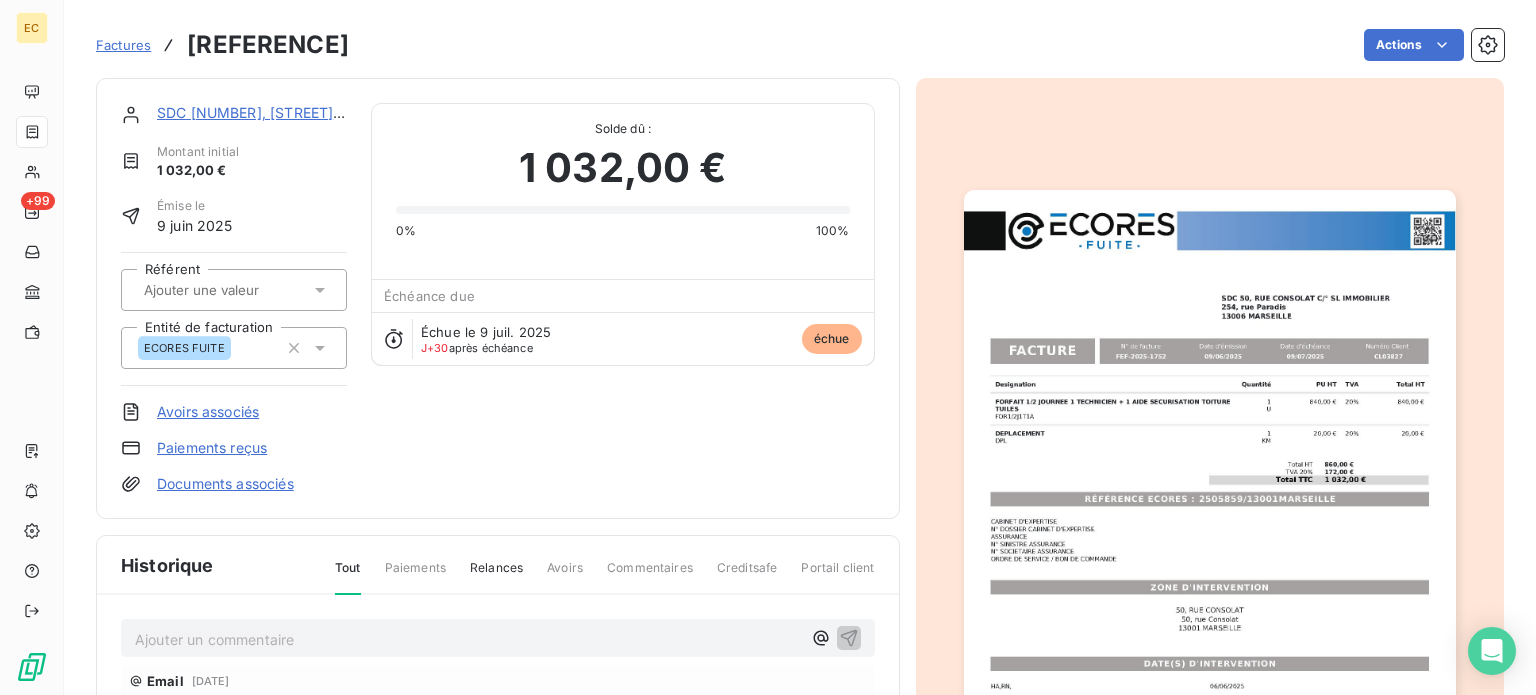 click on "Paiements reçus" at bounding box center (212, 448) 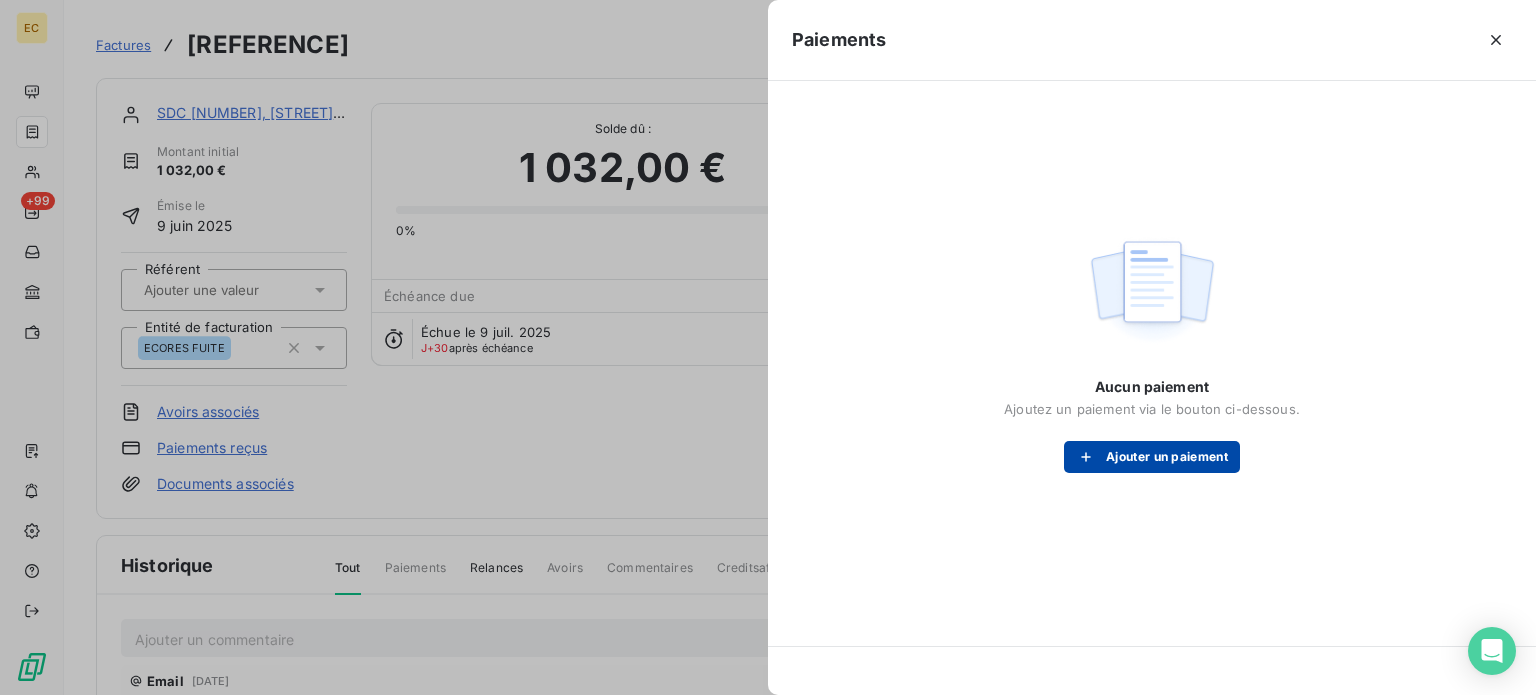 click on "Ajouter un paiement" at bounding box center (1152, 457) 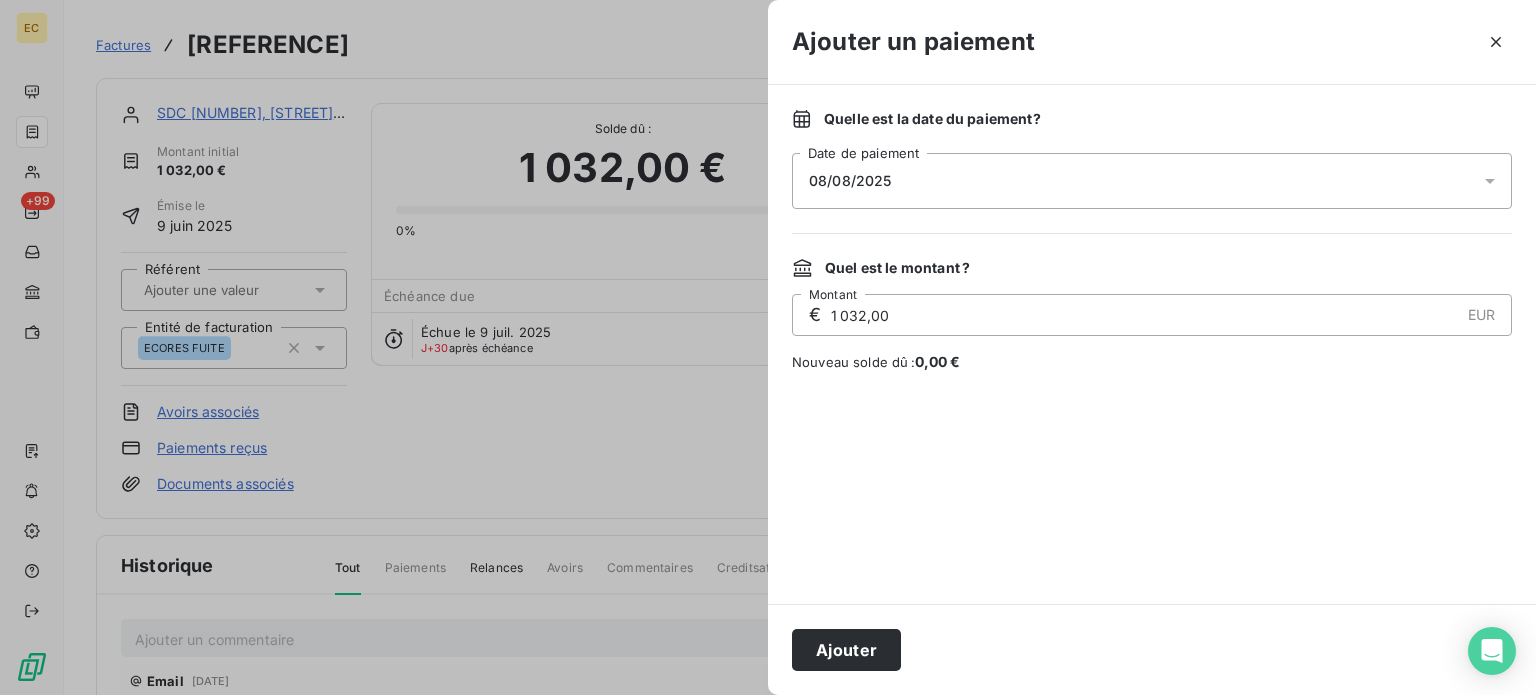 click on "08/08/2025" at bounding box center [850, 181] 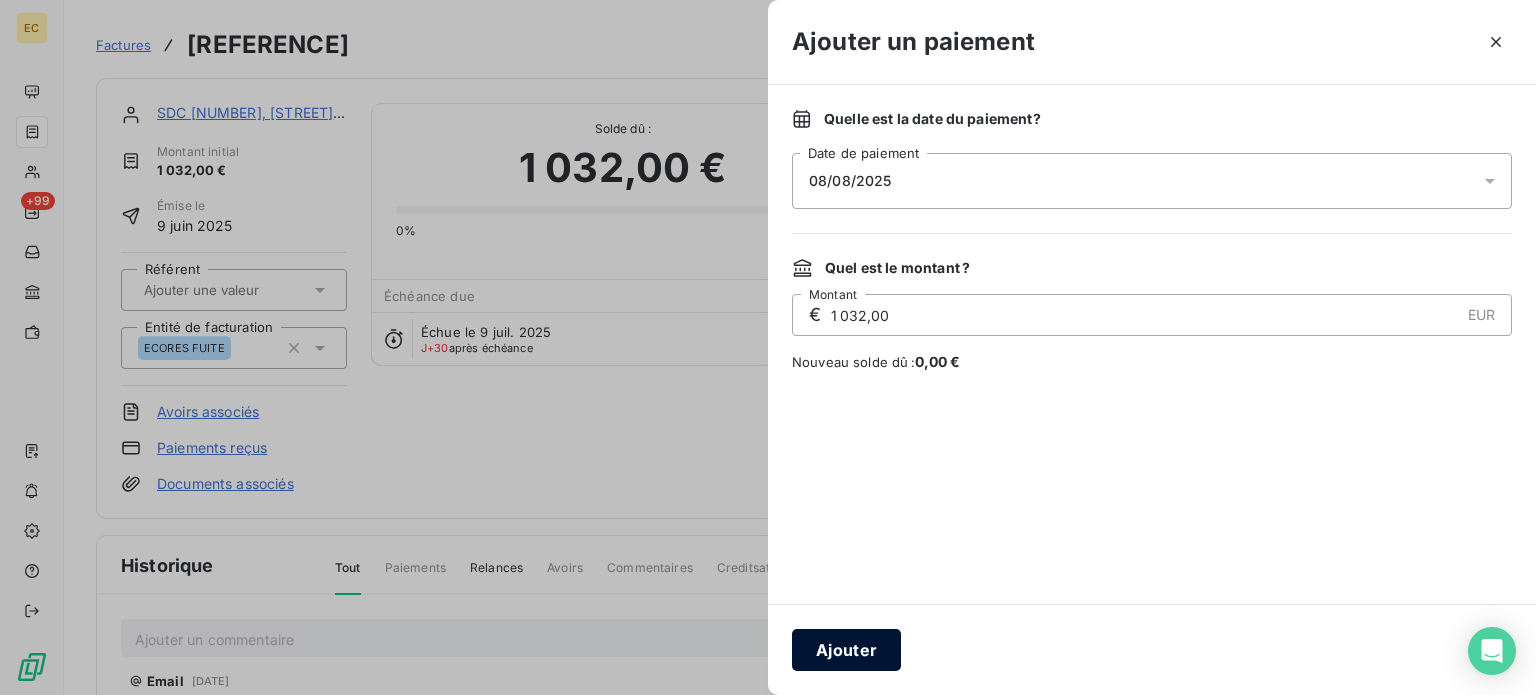 click on "Ajouter" at bounding box center (846, 650) 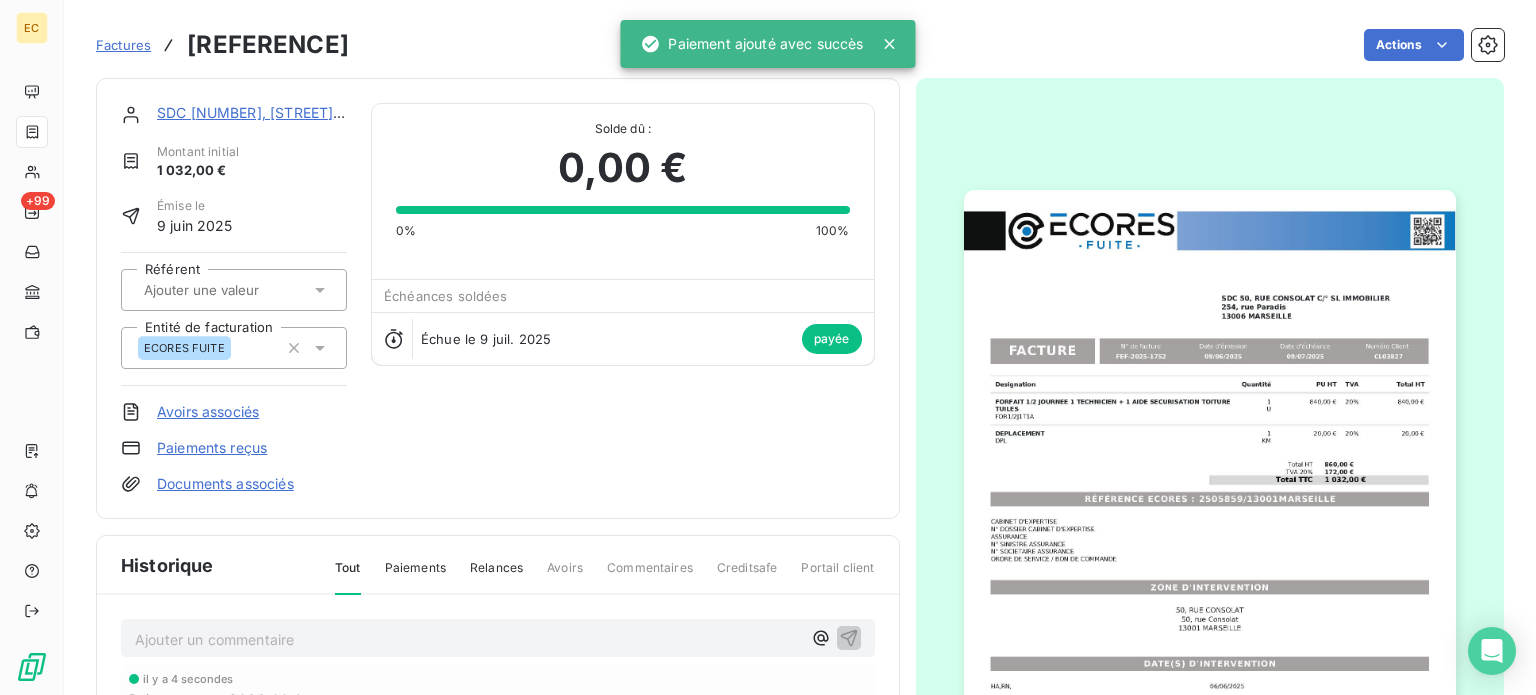 click on "Factures" at bounding box center [123, 45] 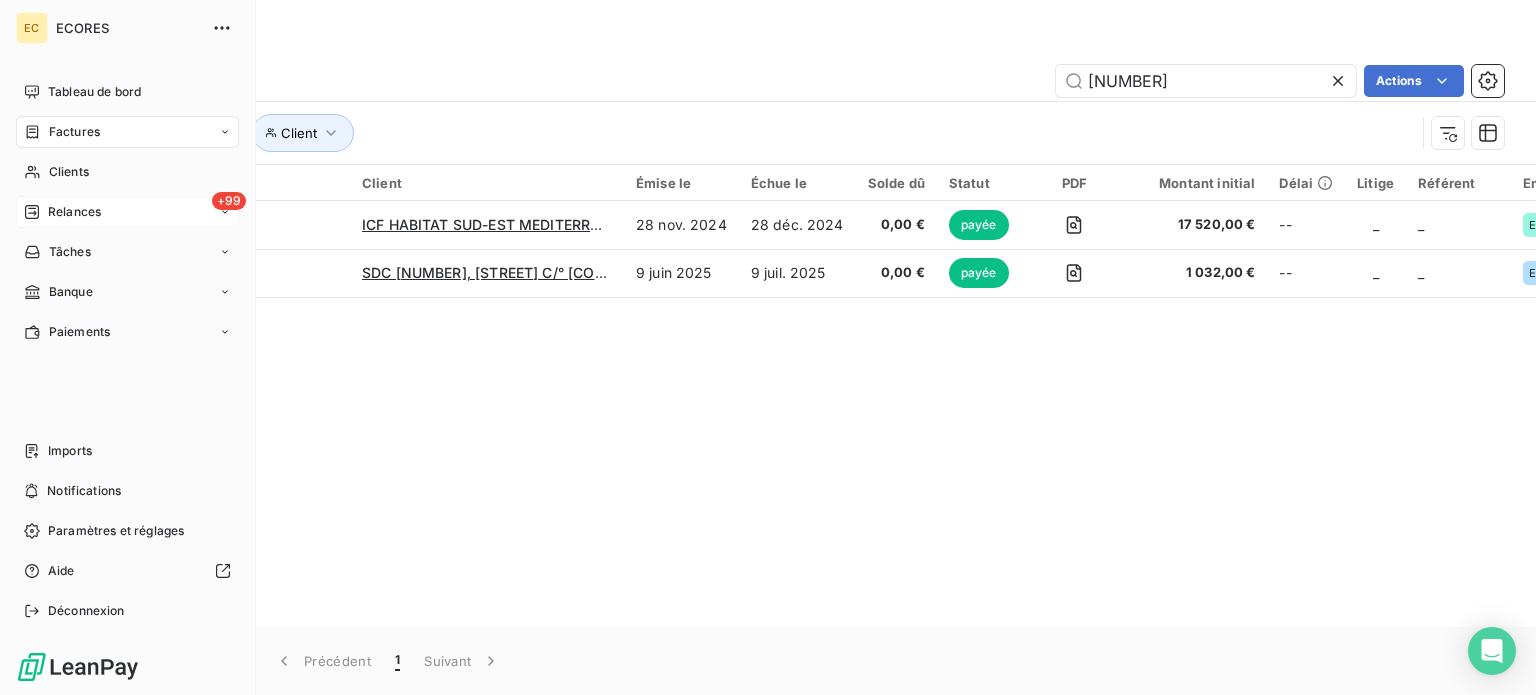click on "Relances" at bounding box center (74, 212) 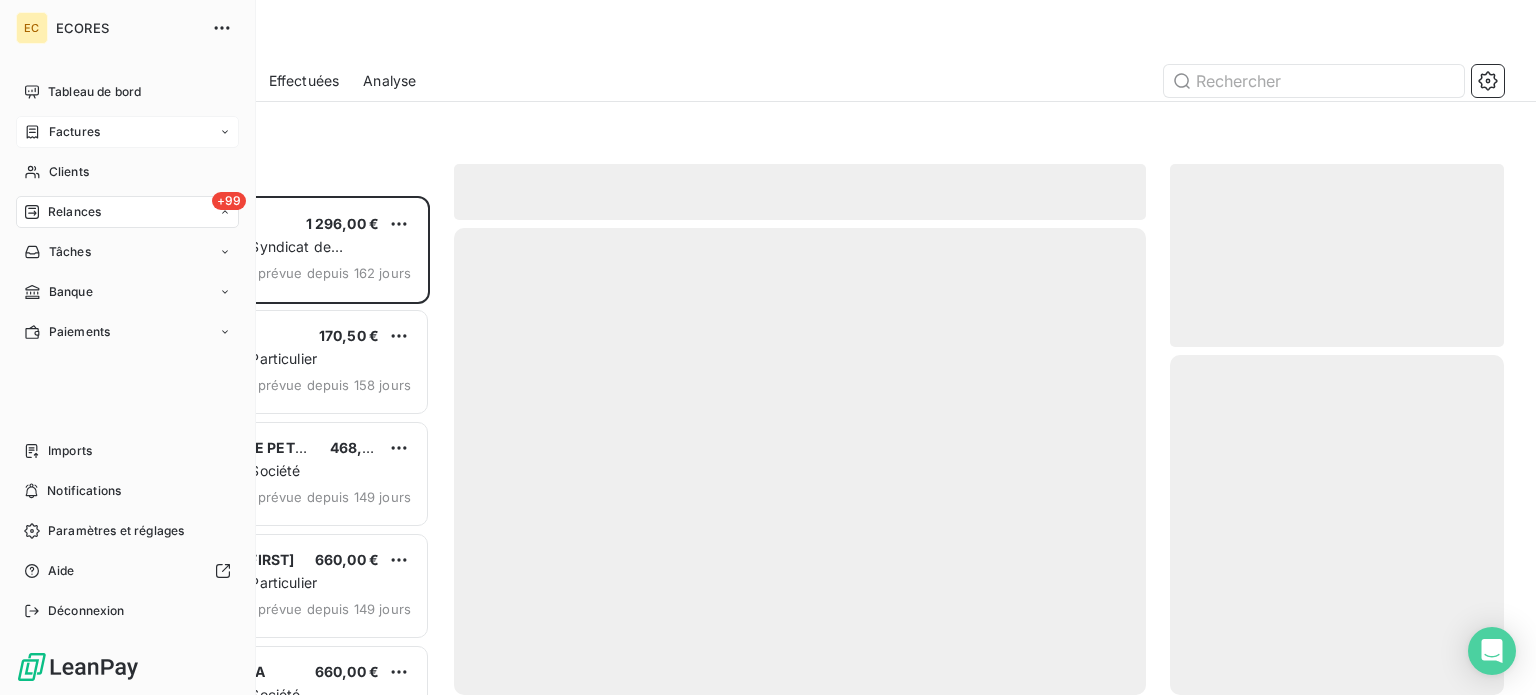 scroll, scrollTop: 16, scrollLeft: 16, axis: both 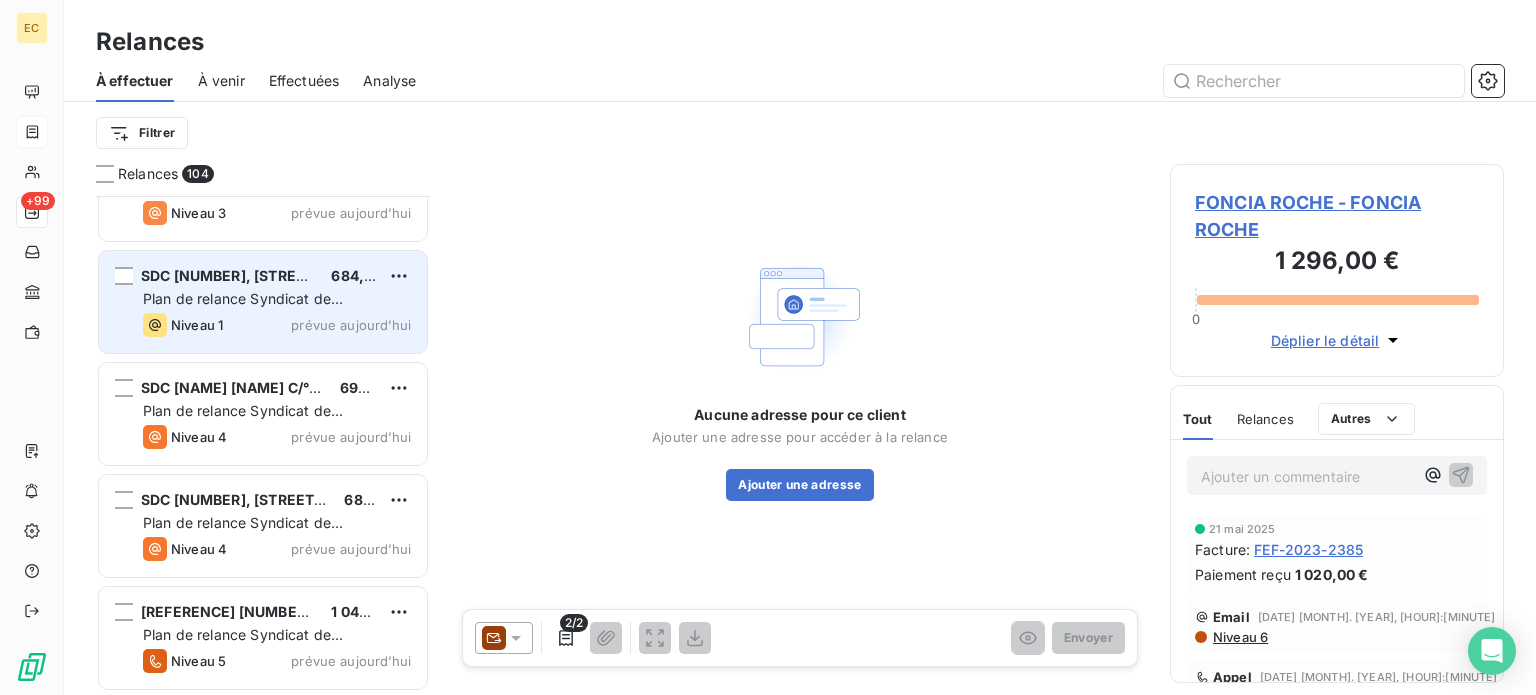 click on "Plan de relance Syndicat de copropriété" at bounding box center (243, 308) 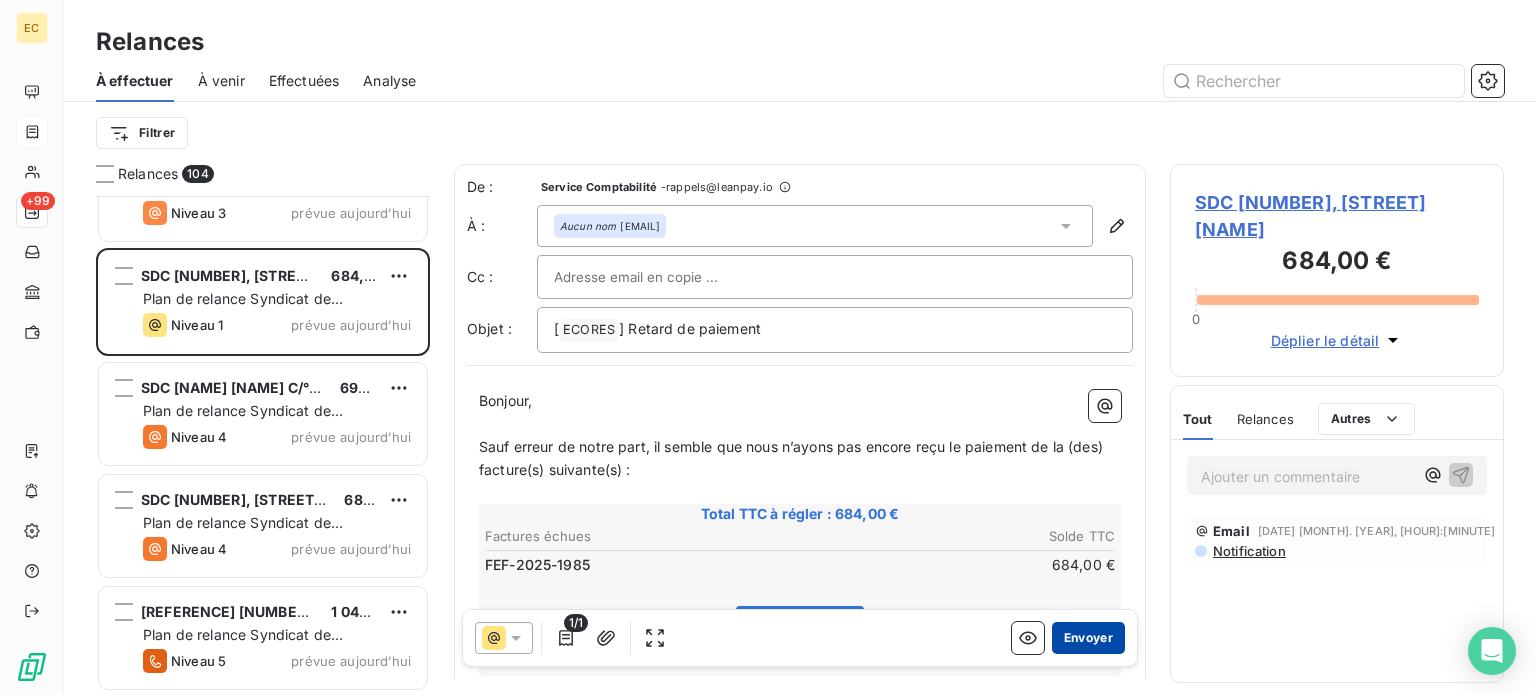 click on "Envoyer" at bounding box center [1088, 638] 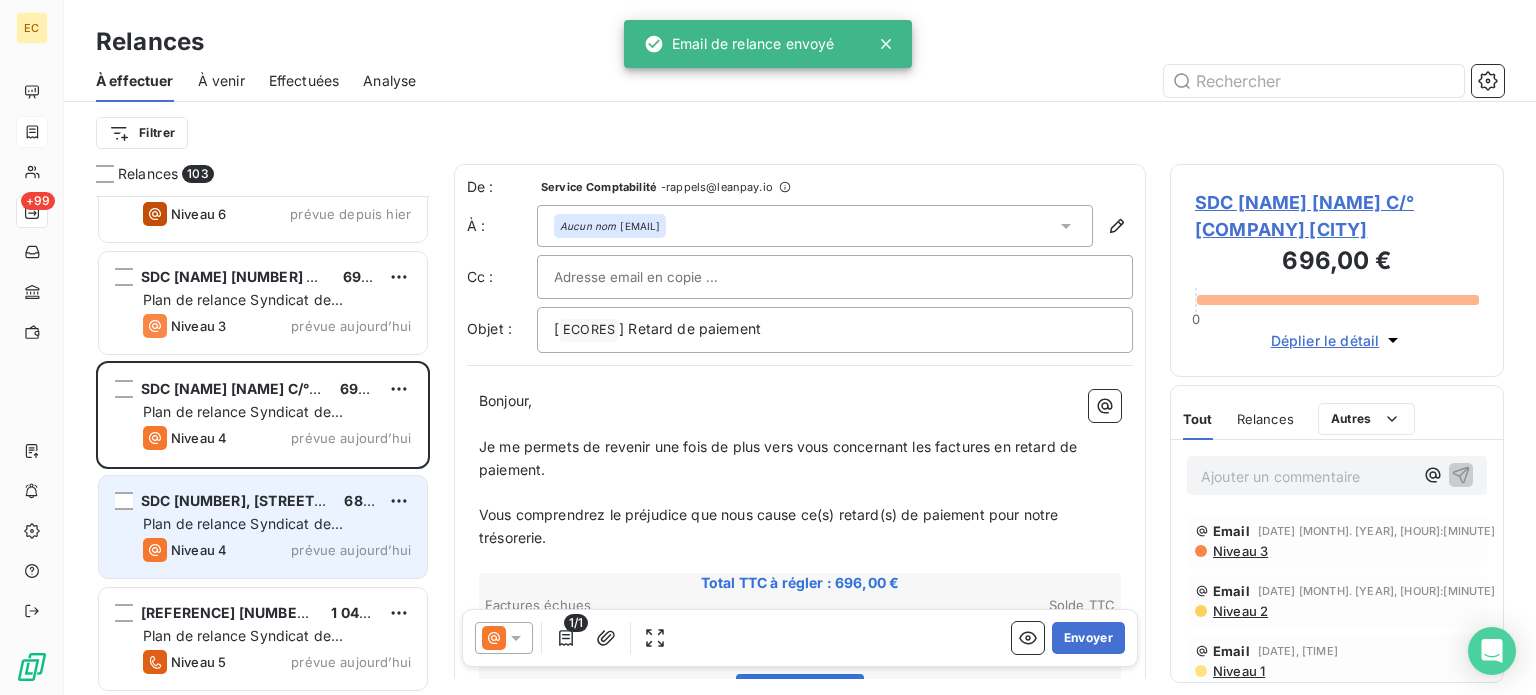 scroll, scrollTop: 11037, scrollLeft: 0, axis: vertical 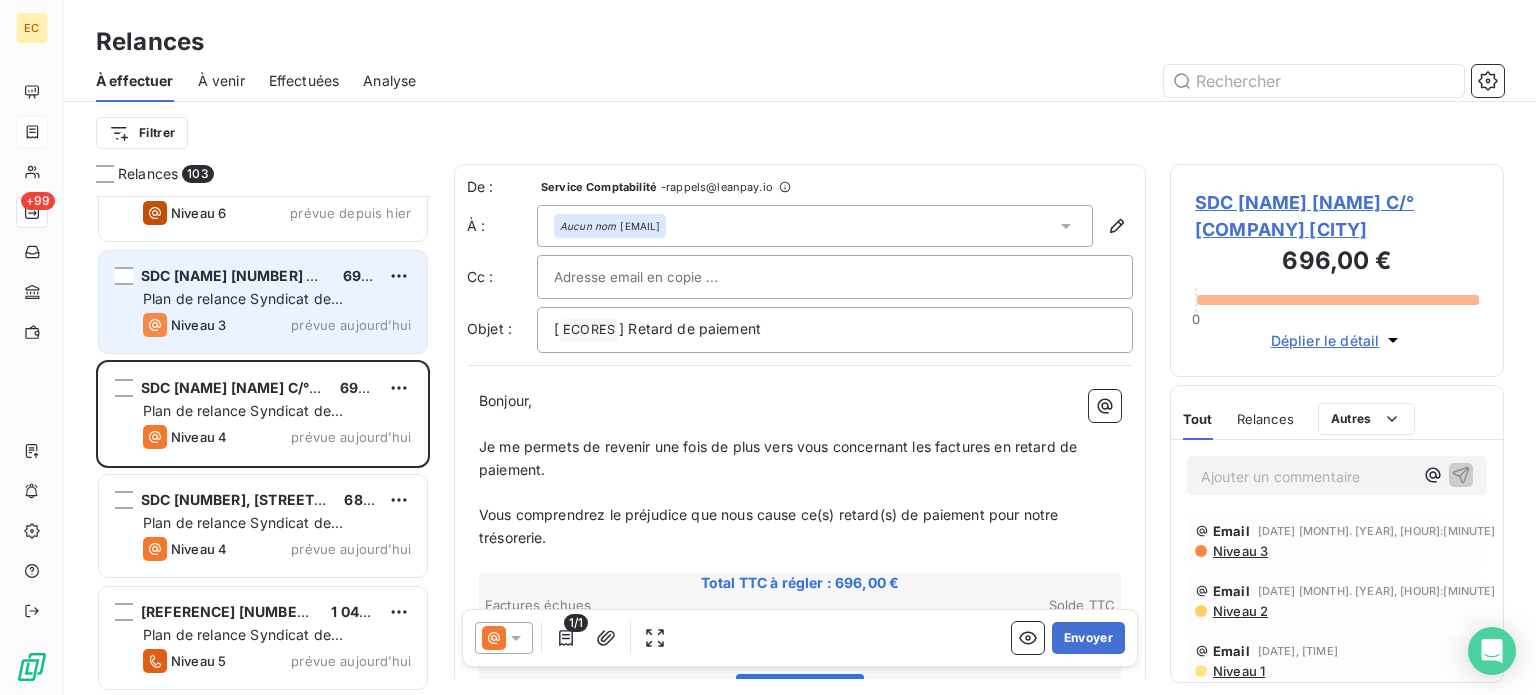 click on "Plan de relance Syndicat de copropriété" at bounding box center [243, 308] 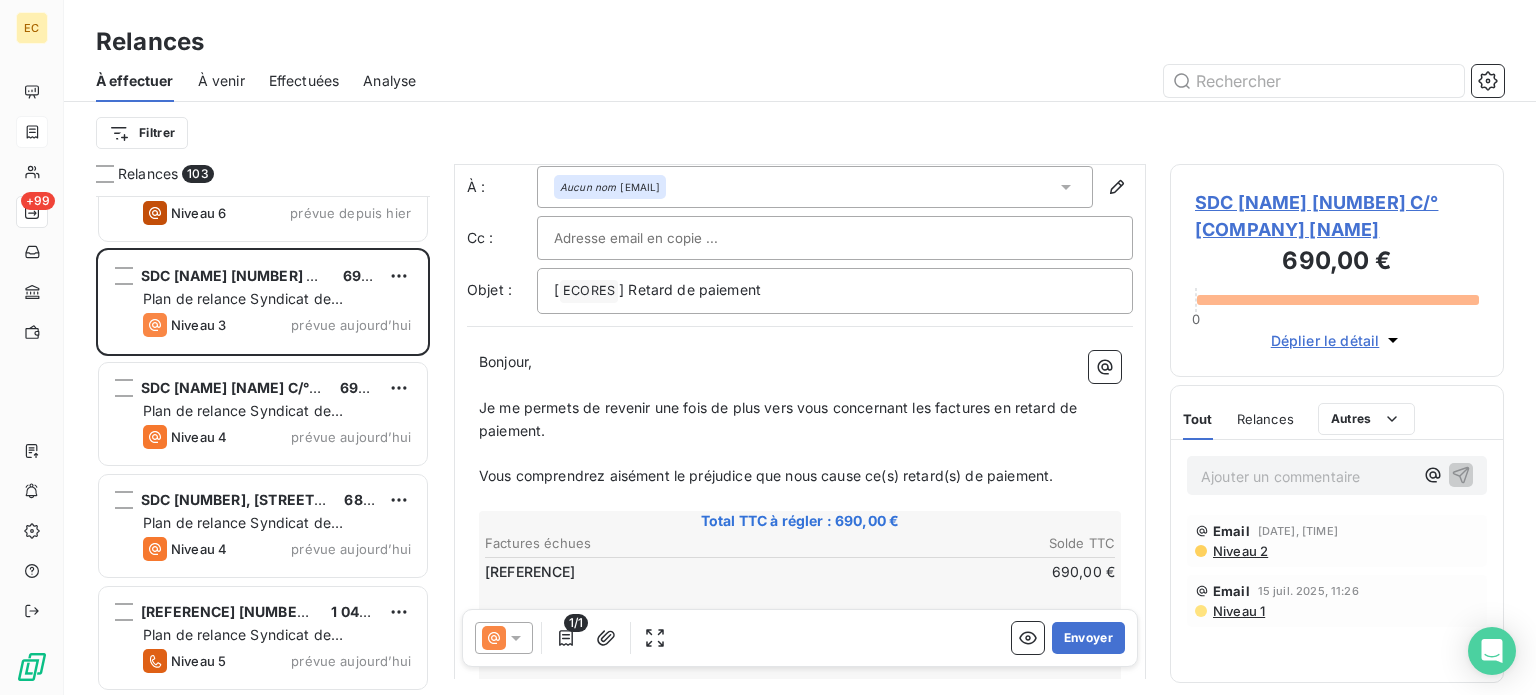 scroll, scrollTop: 100, scrollLeft: 0, axis: vertical 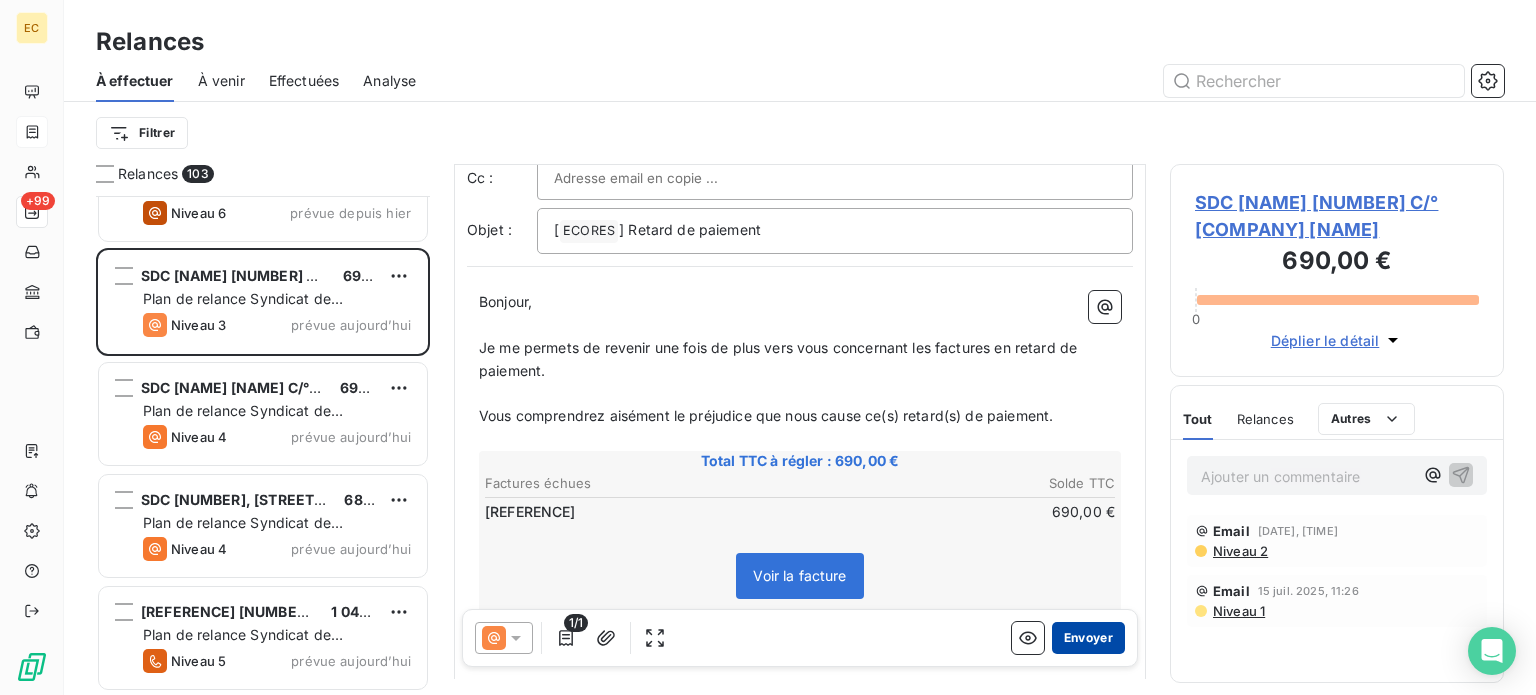 click on "Envoyer" at bounding box center (1088, 638) 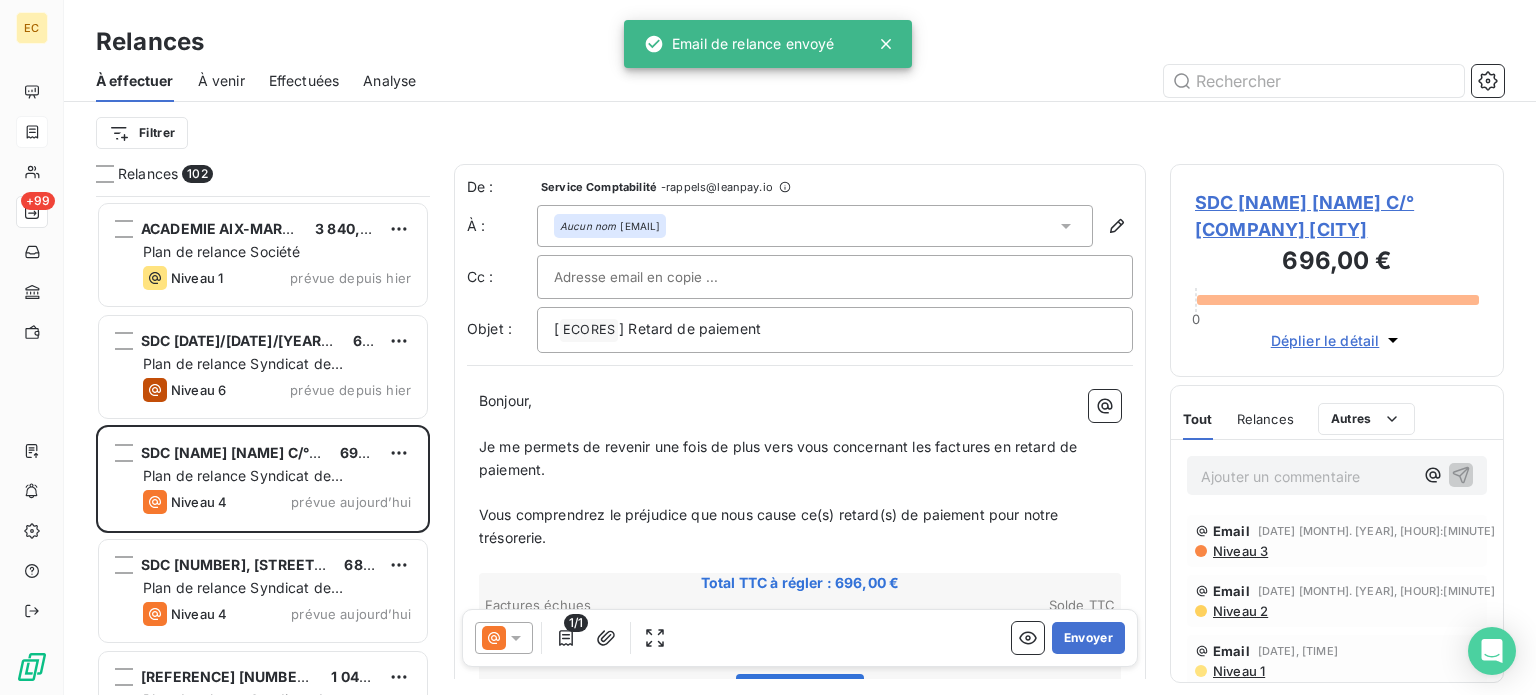 scroll, scrollTop: 10824, scrollLeft: 0, axis: vertical 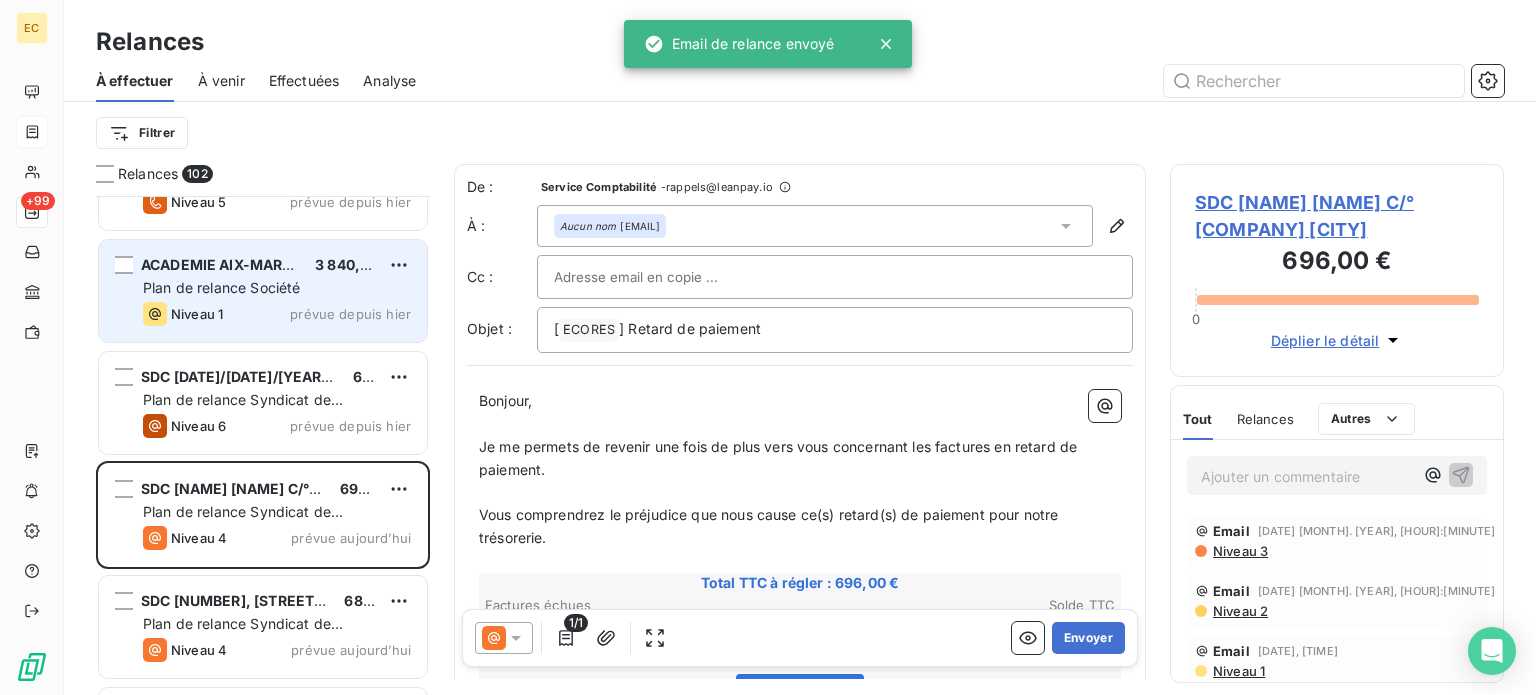 click on "Plan de relance Société" at bounding box center [221, 287] 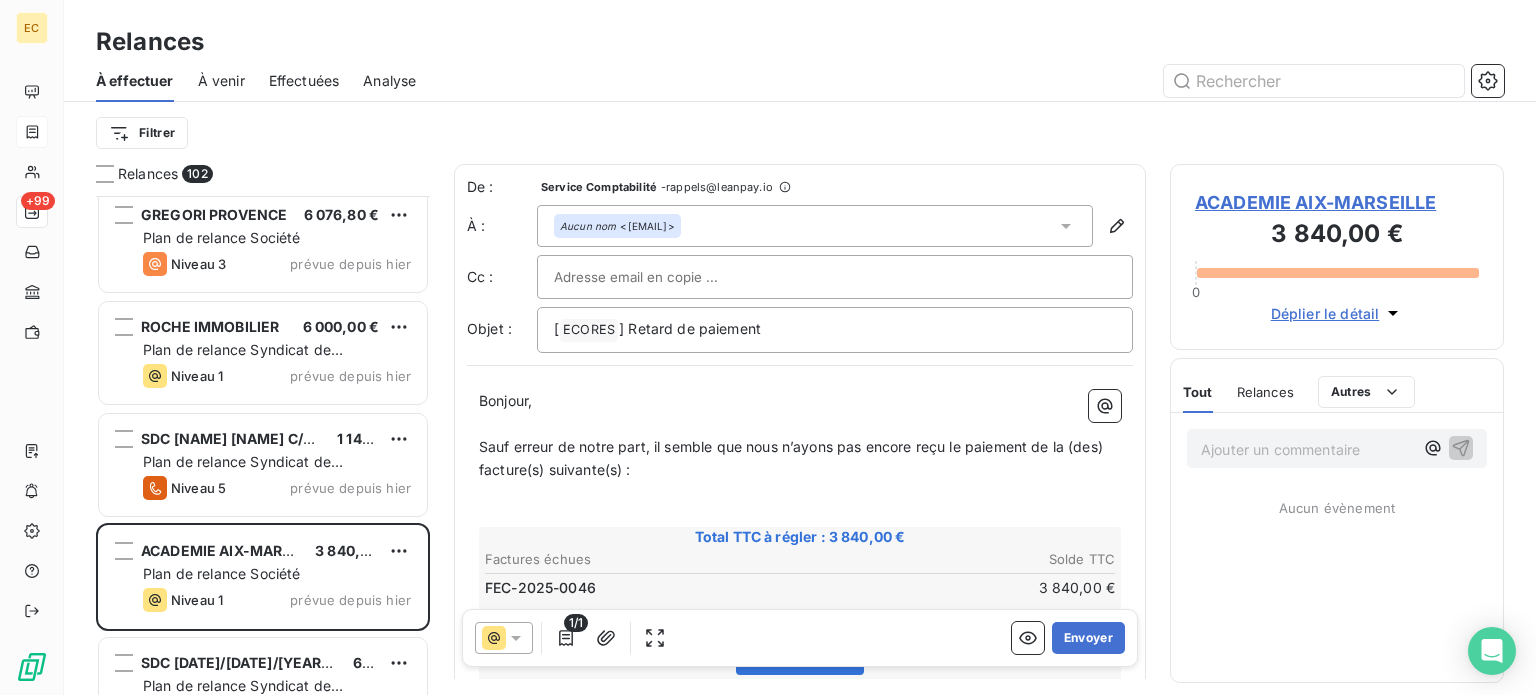 scroll, scrollTop: 10524, scrollLeft: 0, axis: vertical 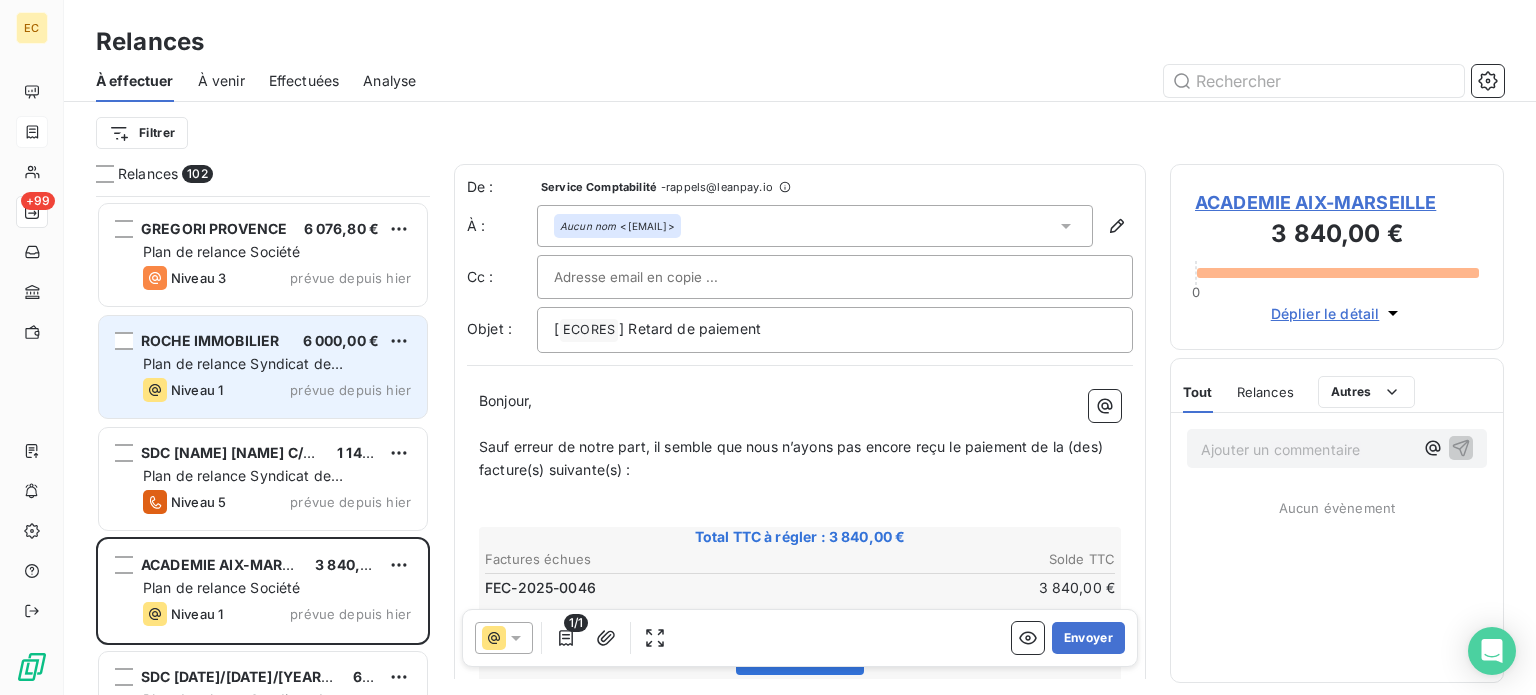 click on "[BRAND] [PRICE] Plan de relance Syndicat de copropriété Niveau [NUMBER] prévue depuis hier" at bounding box center (263, 367) 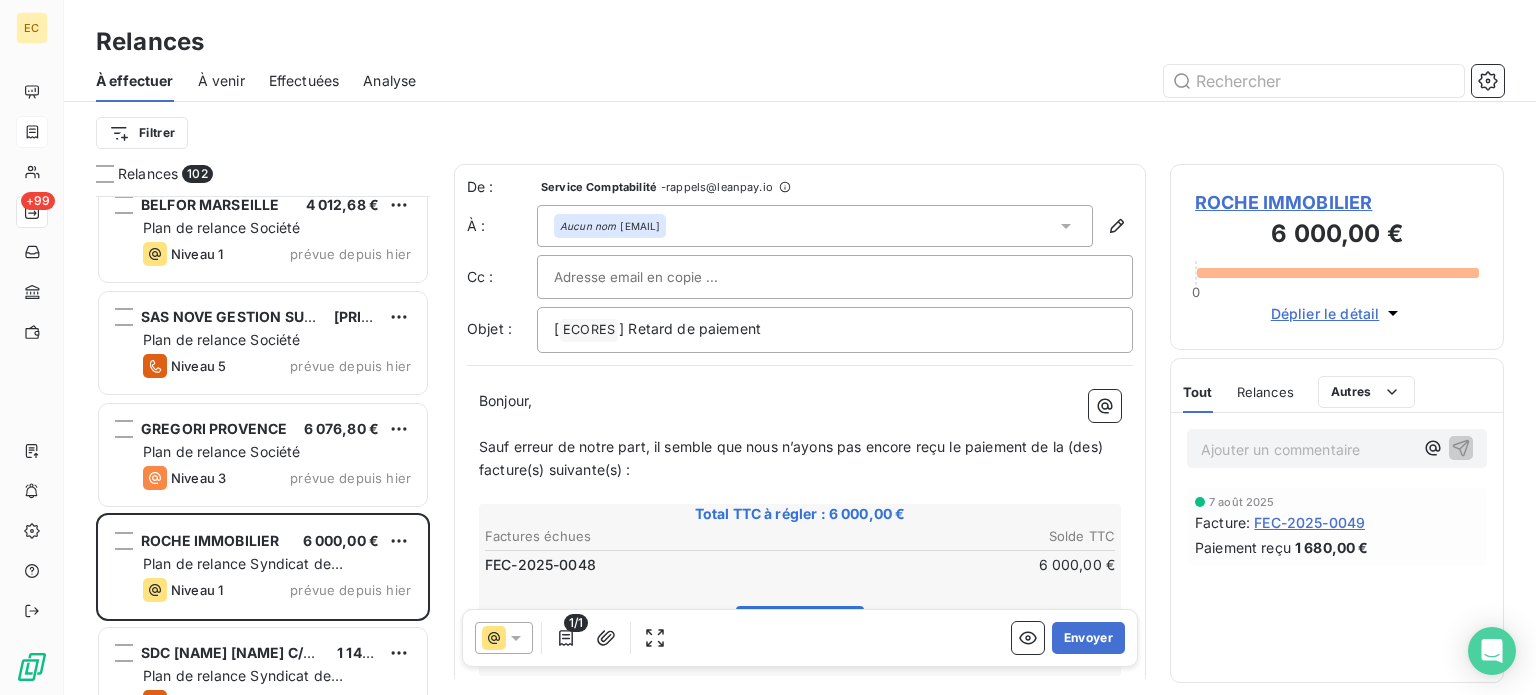 scroll, scrollTop: 10224, scrollLeft: 0, axis: vertical 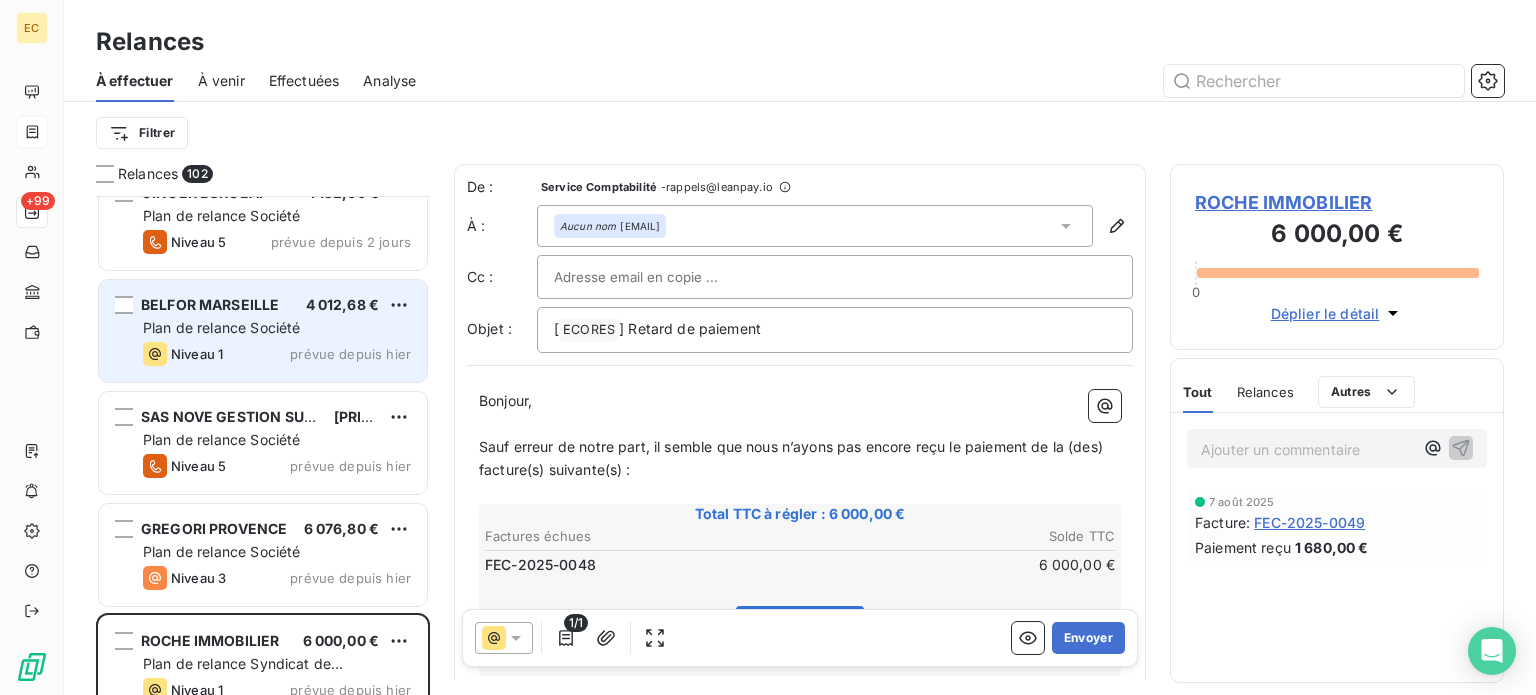 click on "Plan de relance Société" at bounding box center (221, 327) 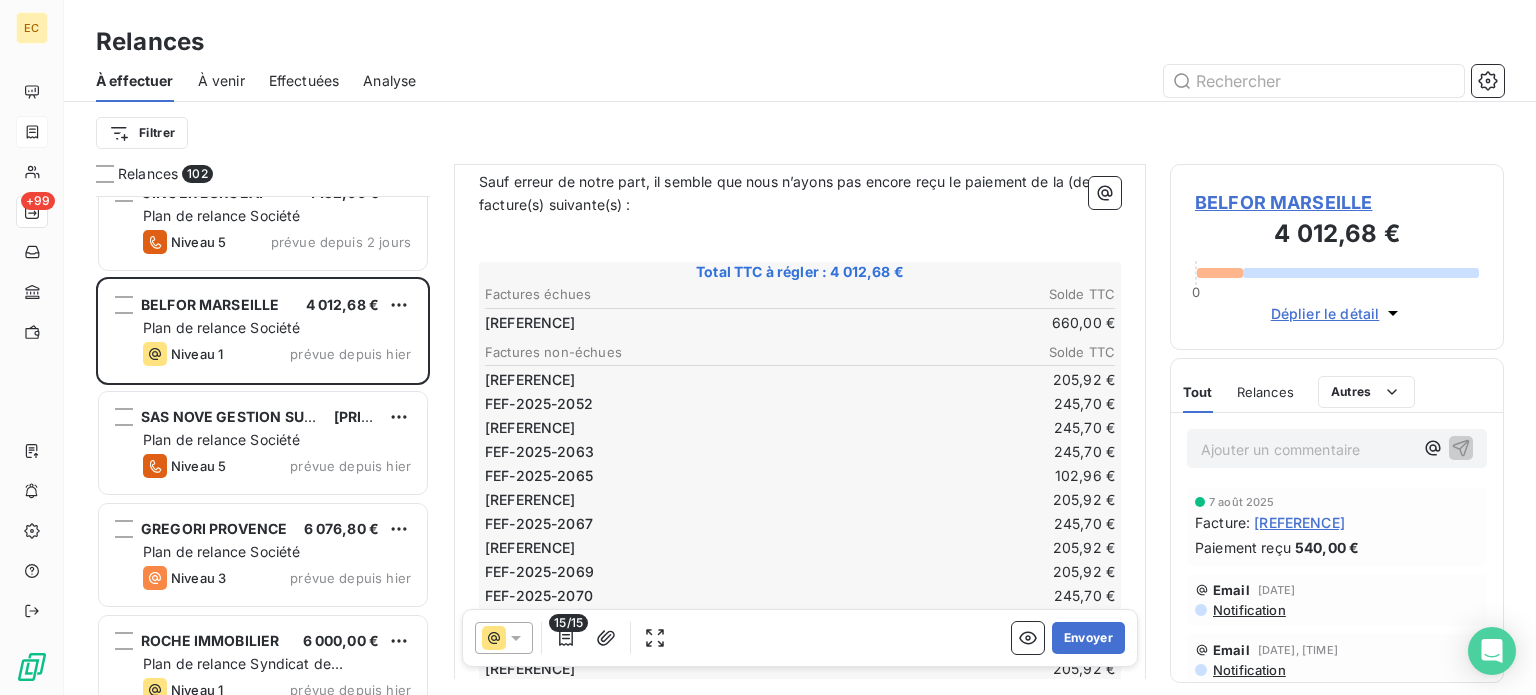 scroll, scrollTop: 300, scrollLeft: 0, axis: vertical 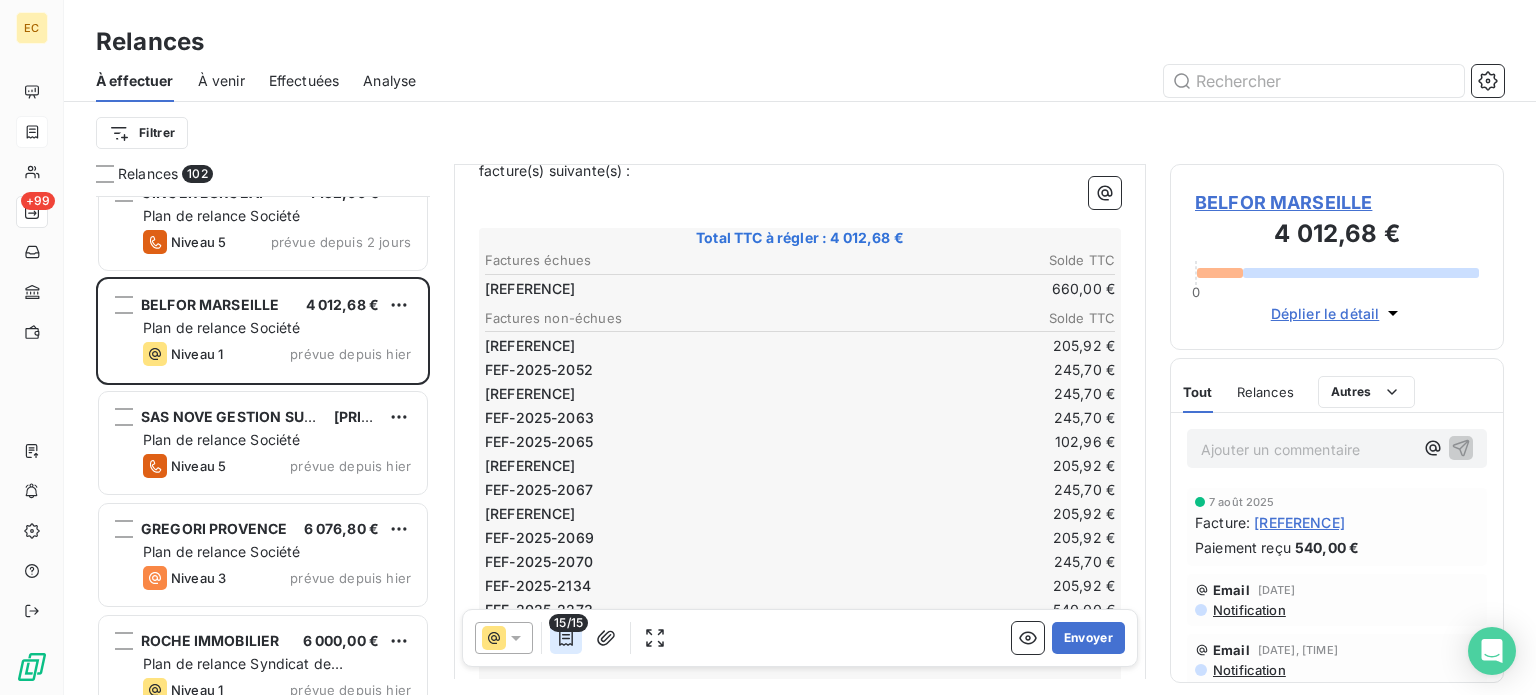 click 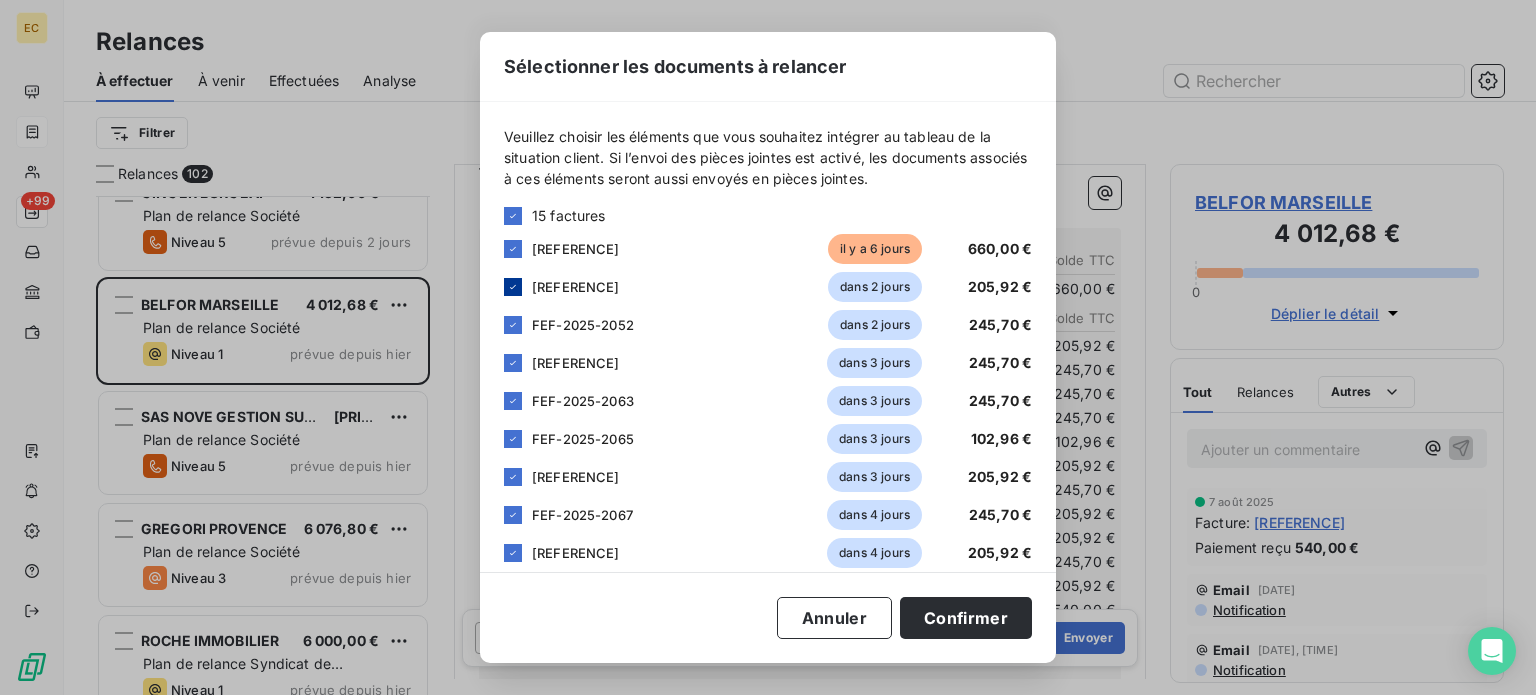 drag, startPoint x: 514, startPoint y: 283, endPoint x: 511, endPoint y: 319, distance: 36.124783 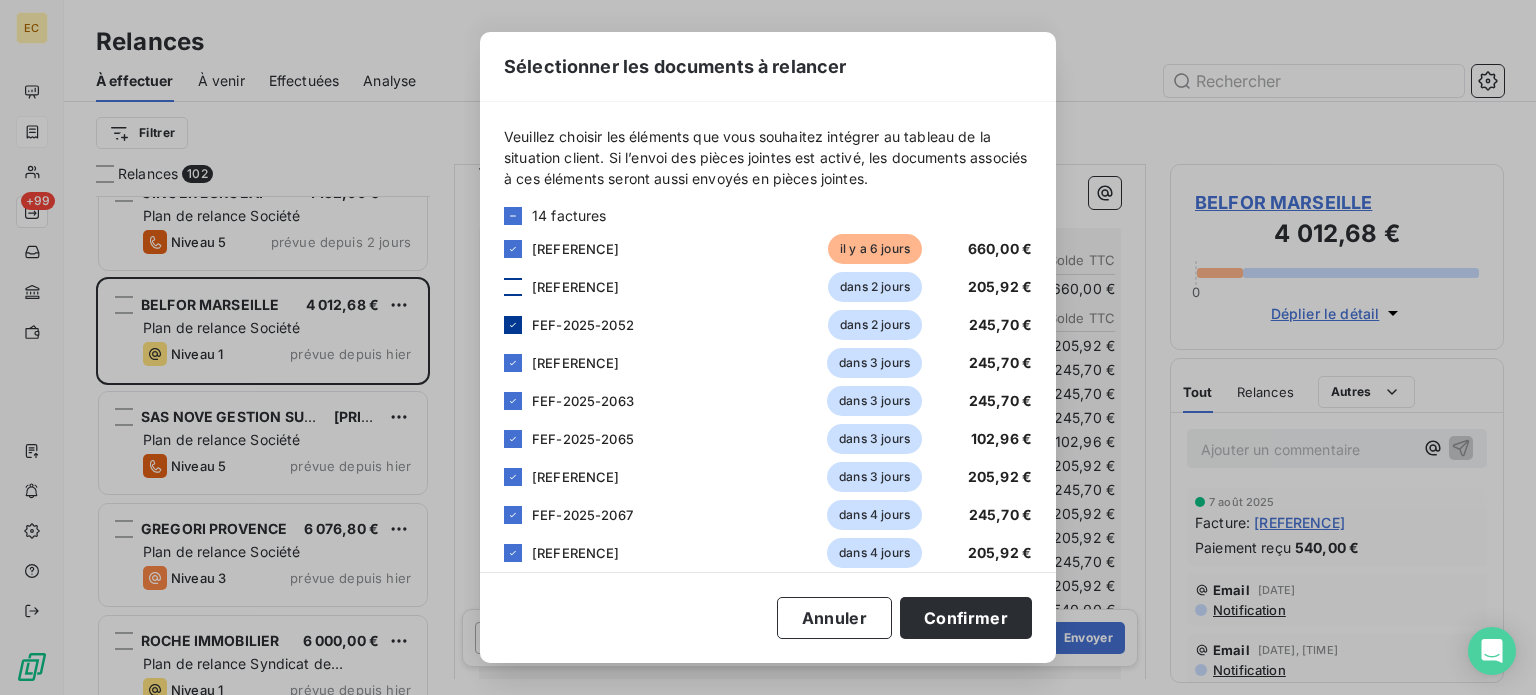 click at bounding box center (513, 325) 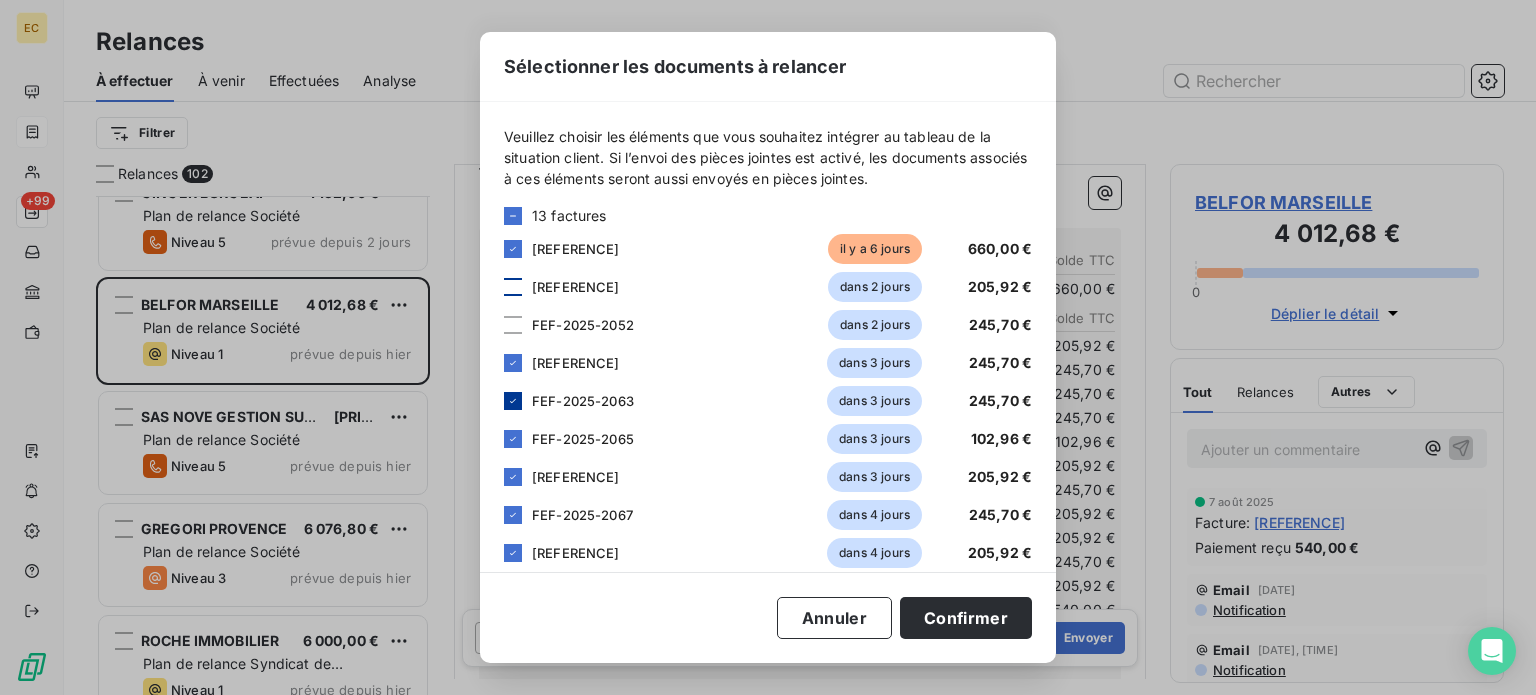 drag, startPoint x: 513, startPoint y: 358, endPoint x: 518, endPoint y: 398, distance: 40.311287 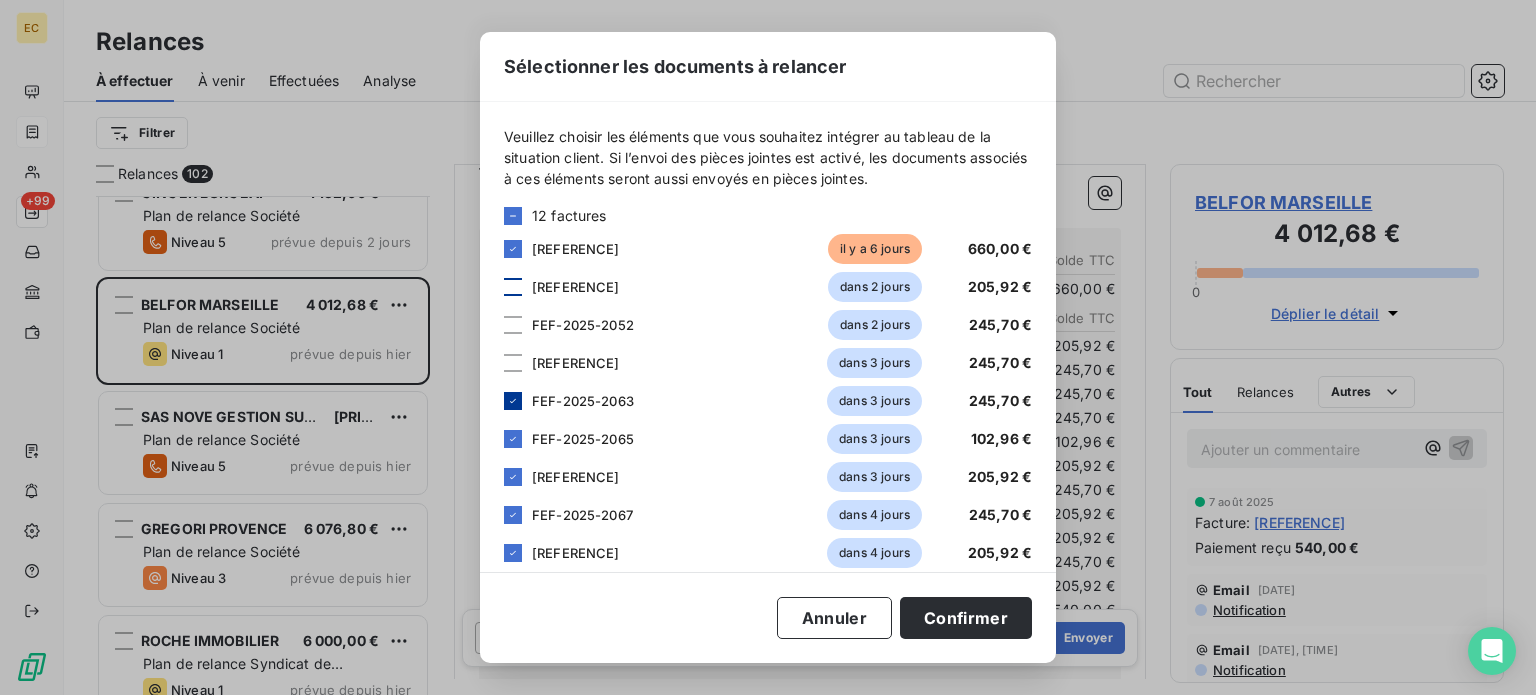 click 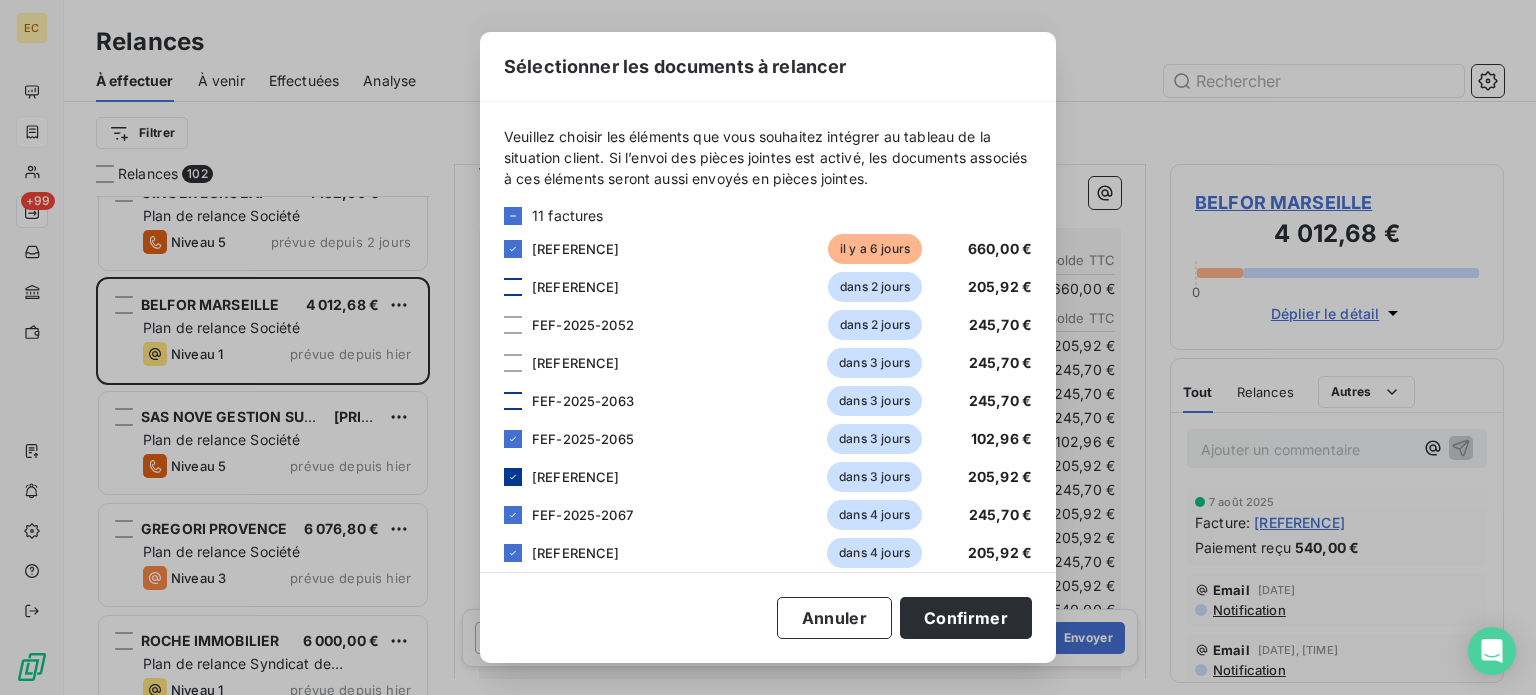 drag, startPoint x: 512, startPoint y: 433, endPoint x: 510, endPoint y: 475, distance: 42.047592 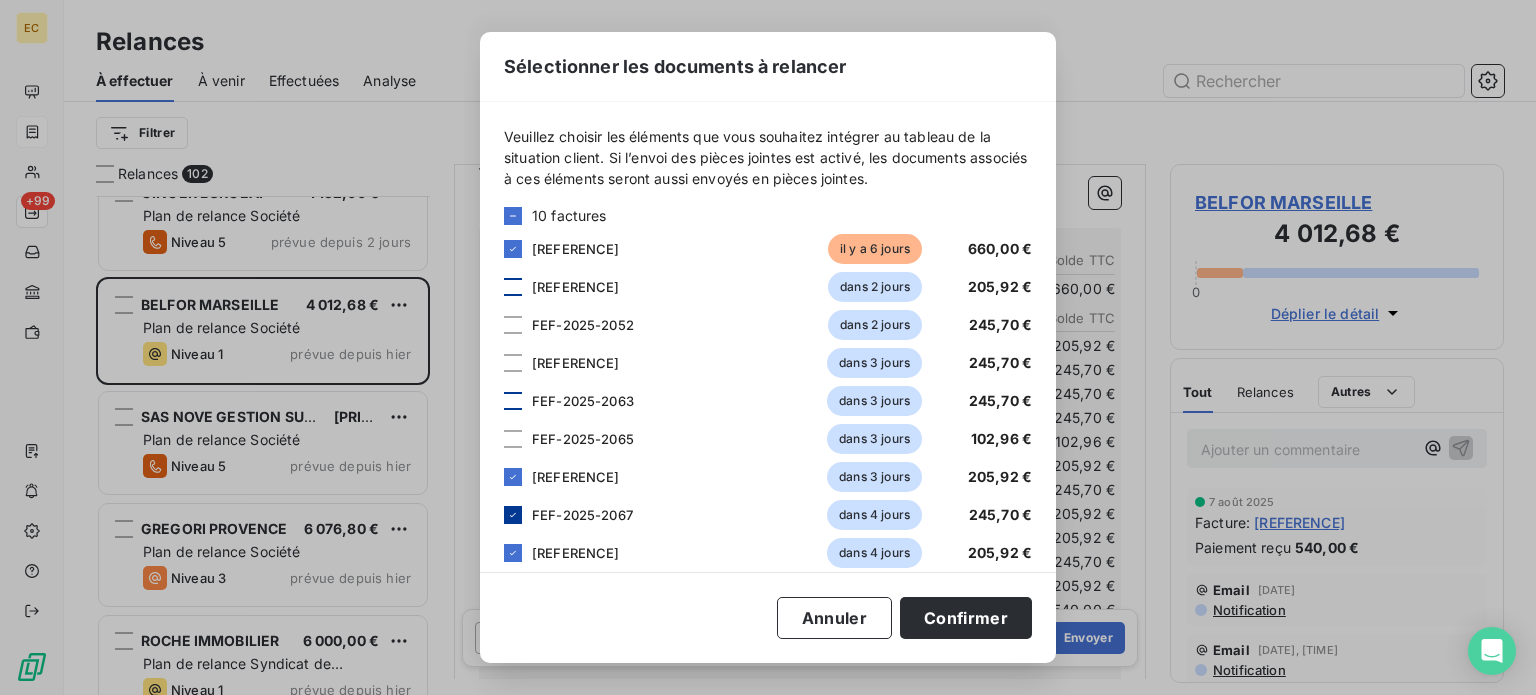 drag, startPoint x: 510, startPoint y: 480, endPoint x: 510, endPoint y: 511, distance: 31 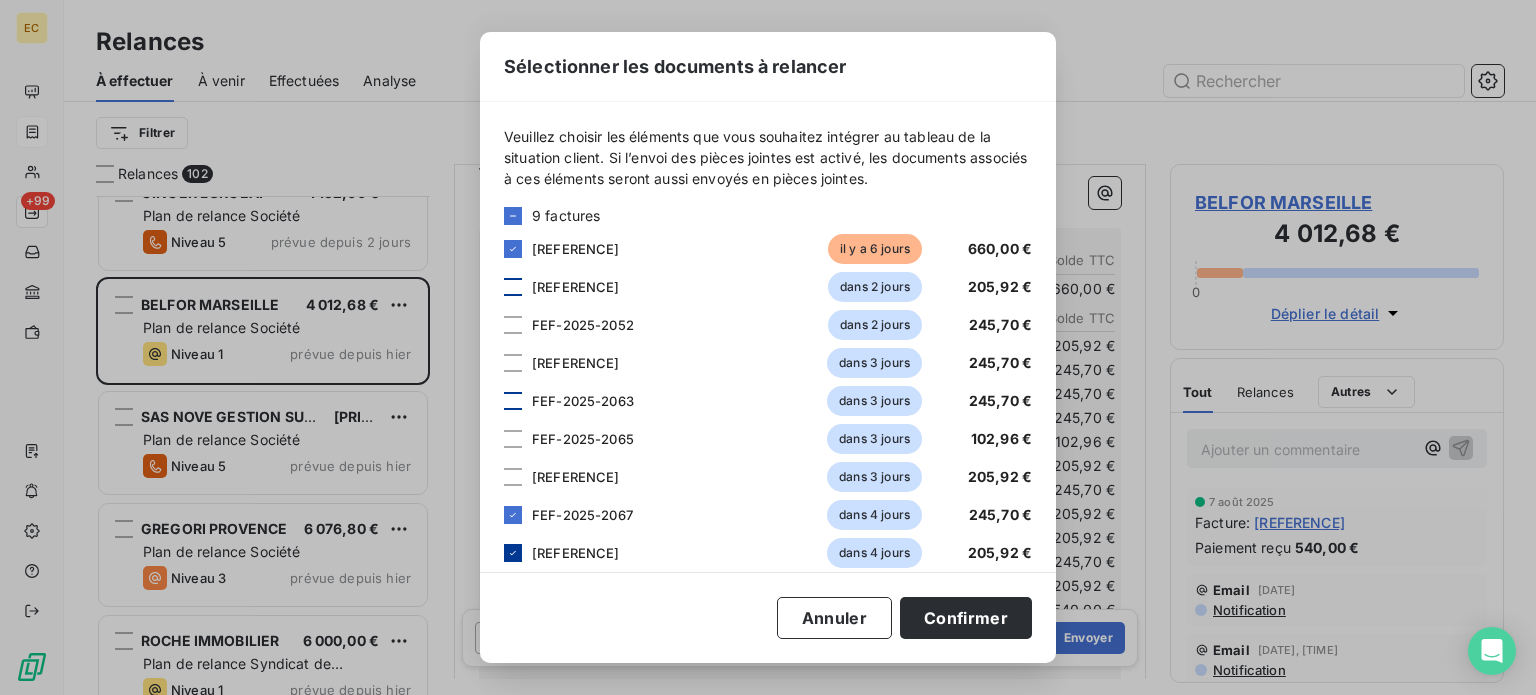 drag, startPoint x: 510, startPoint y: 513, endPoint x: 516, endPoint y: 544, distance: 31.575306 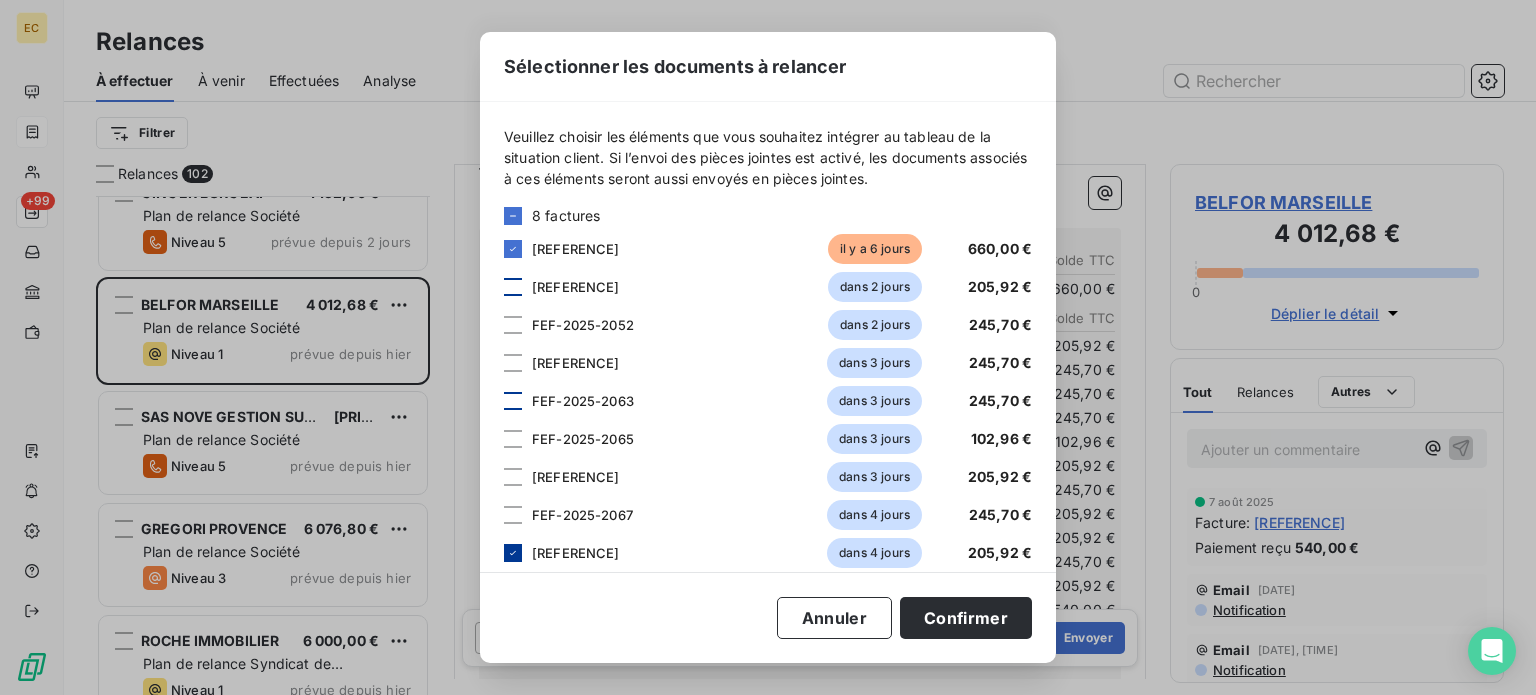 click at bounding box center [513, 553] 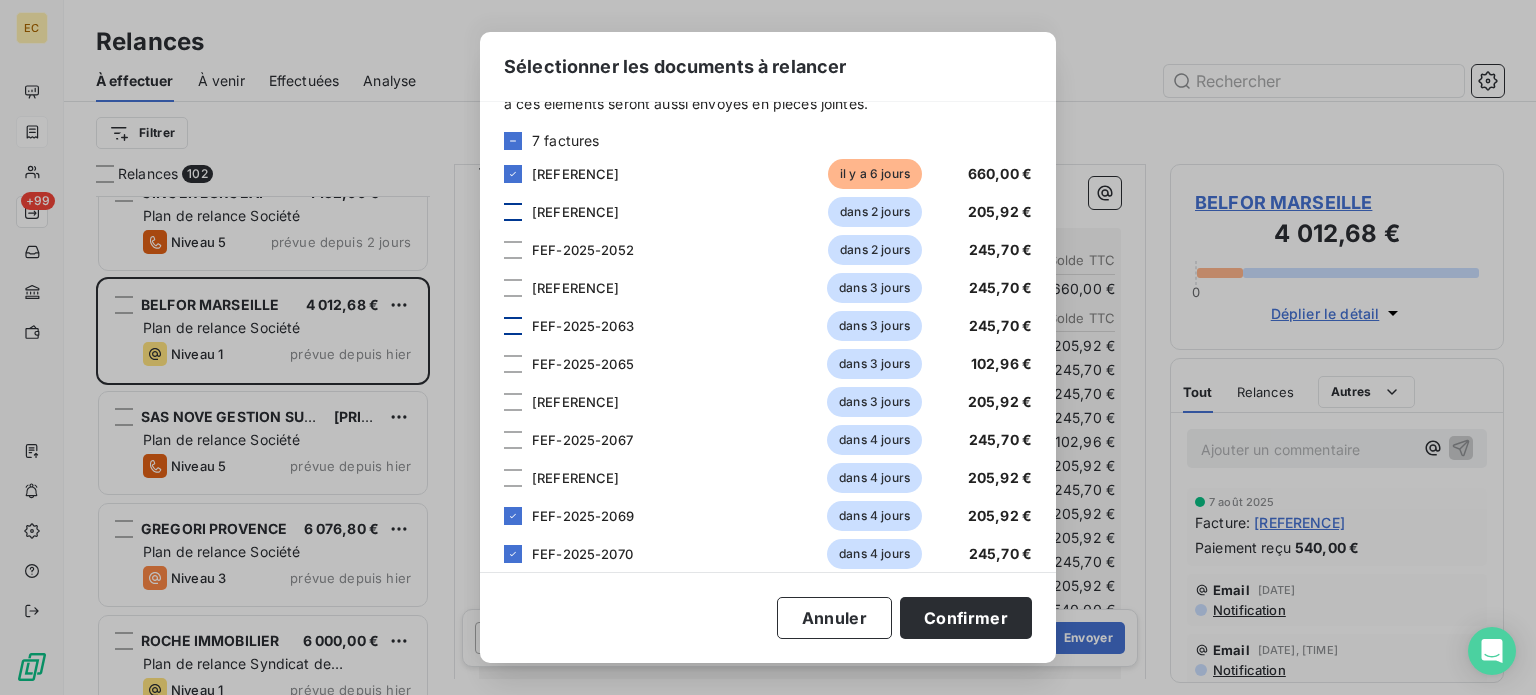 scroll, scrollTop: 200, scrollLeft: 0, axis: vertical 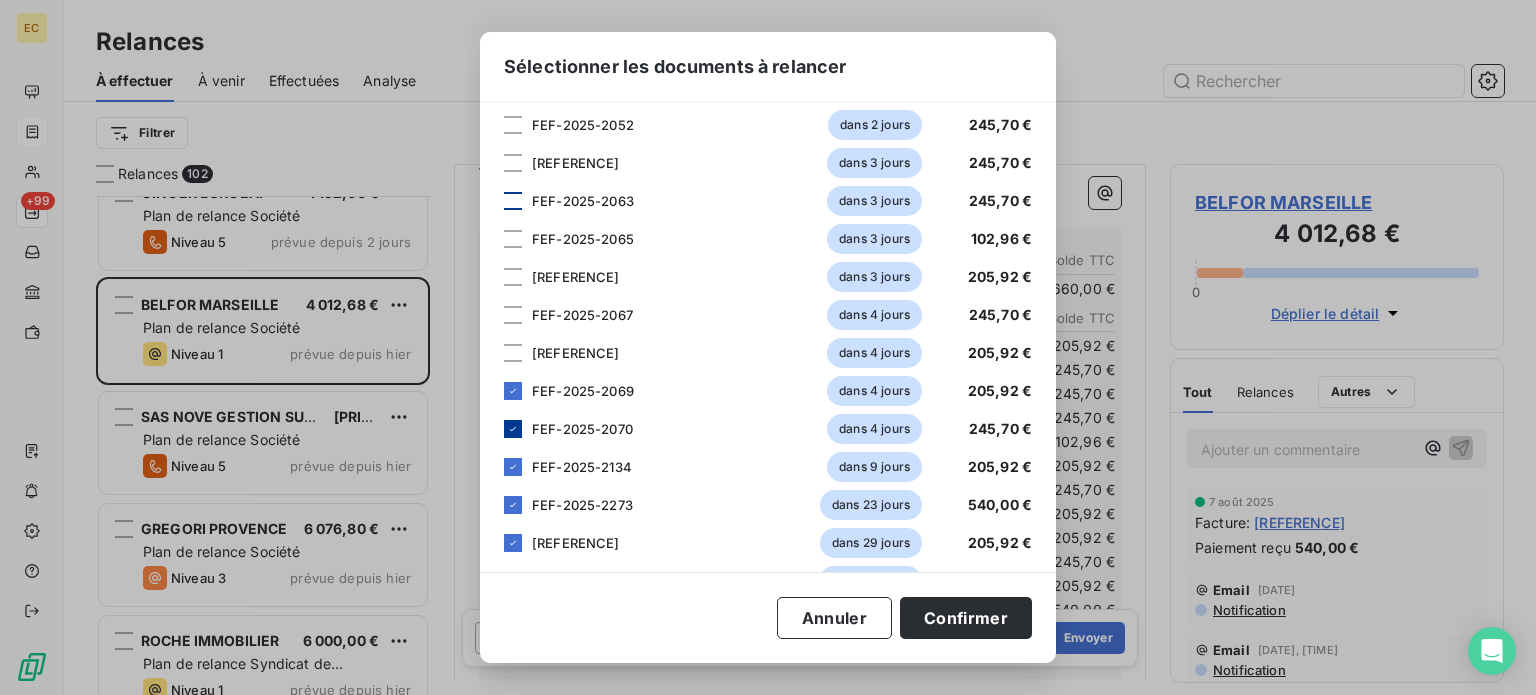 drag, startPoint x: 505, startPoint y: 393, endPoint x: 512, endPoint y: 429, distance: 36.67424 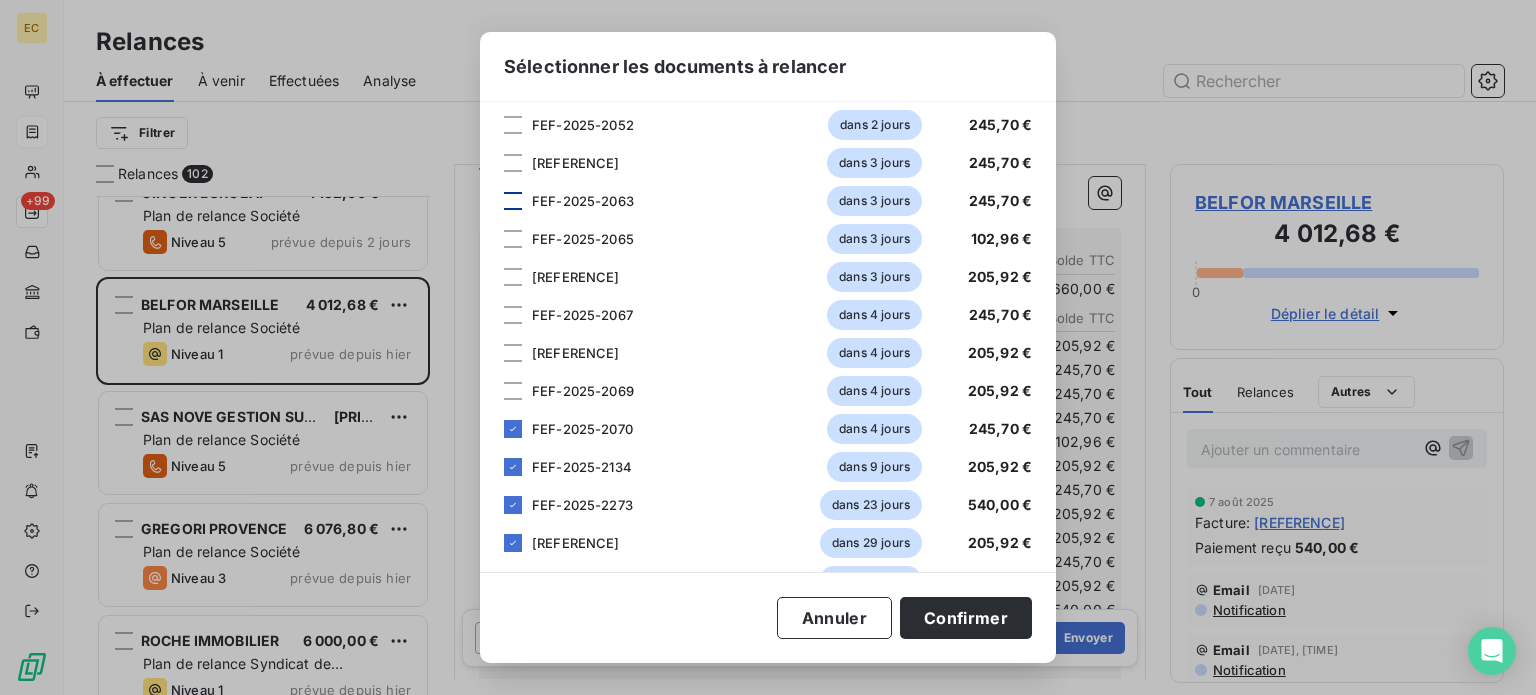 click 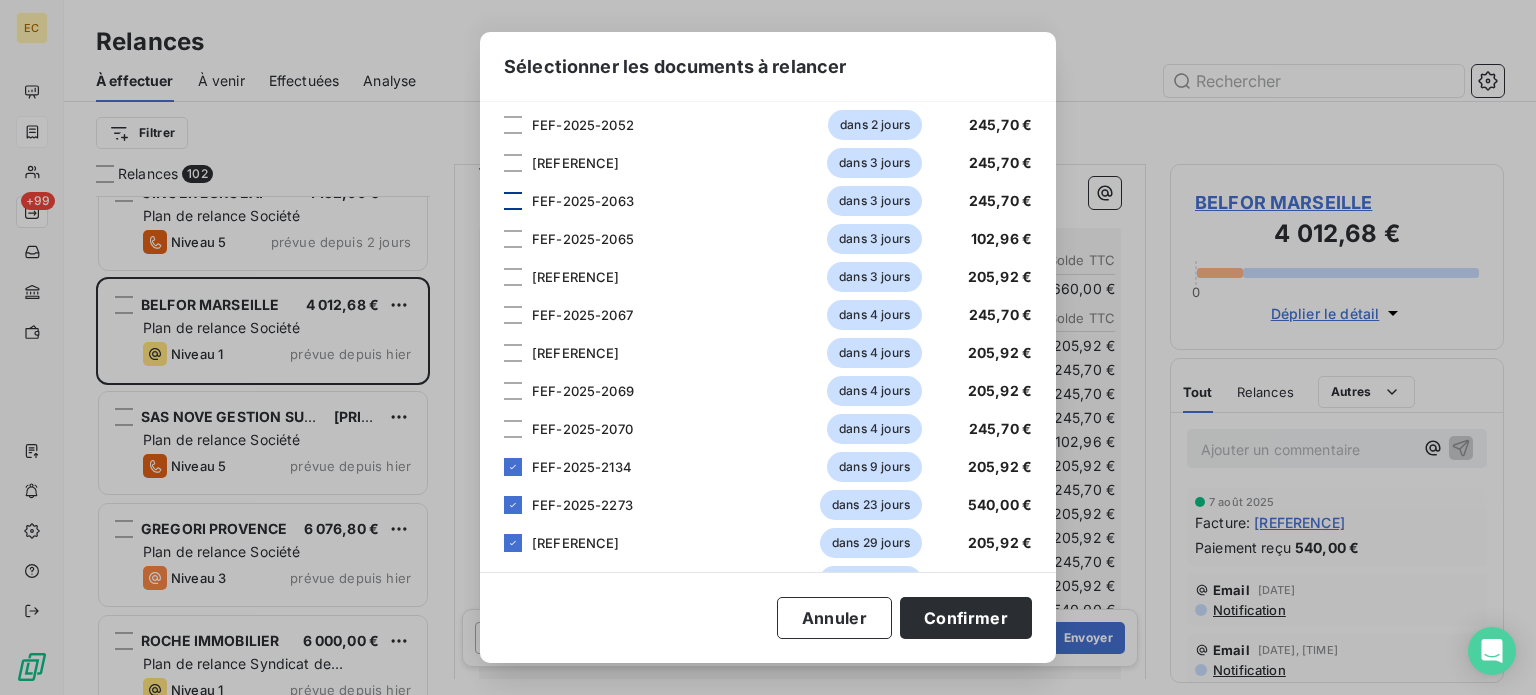 drag, startPoint x: 512, startPoint y: 466, endPoint x: 513, endPoint y: 487, distance: 21.023796 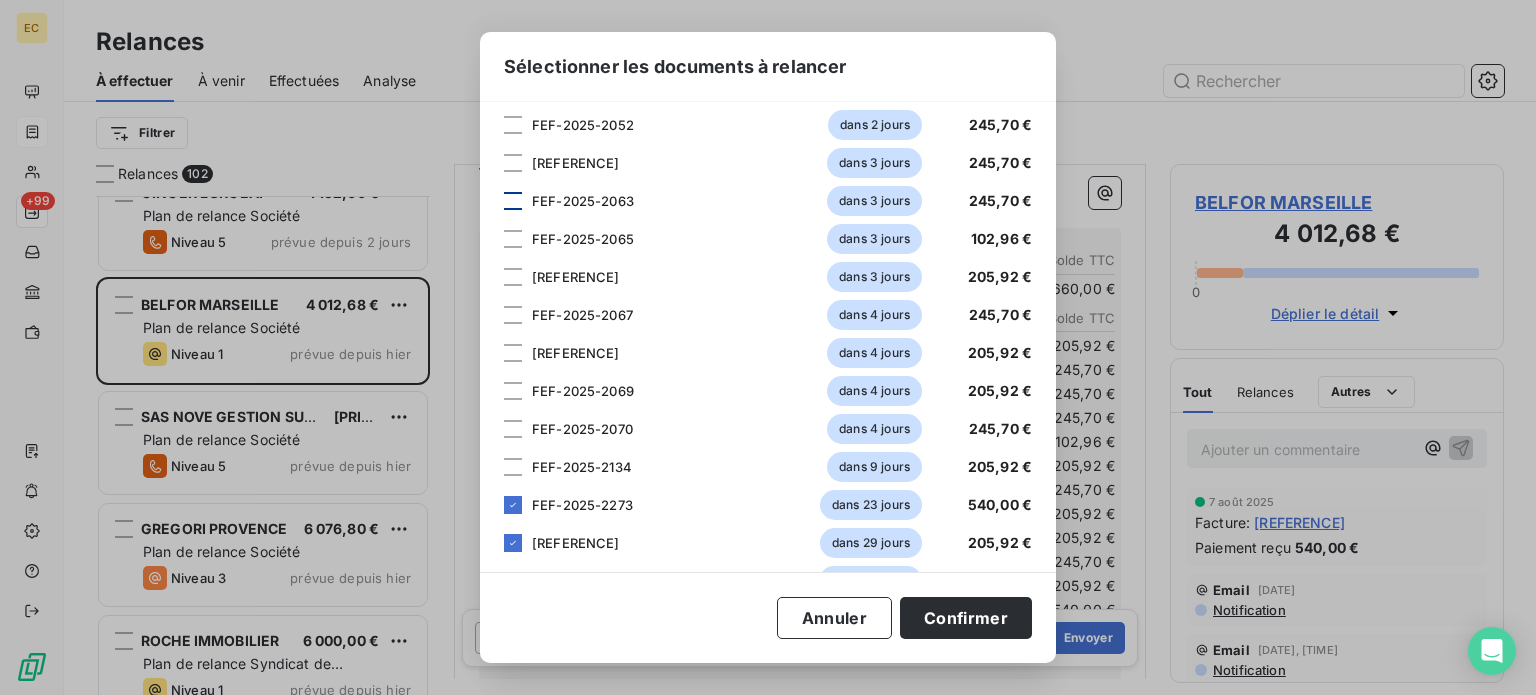 drag, startPoint x: 514, startPoint y: 500, endPoint x: 516, endPoint y: 527, distance: 27.073973 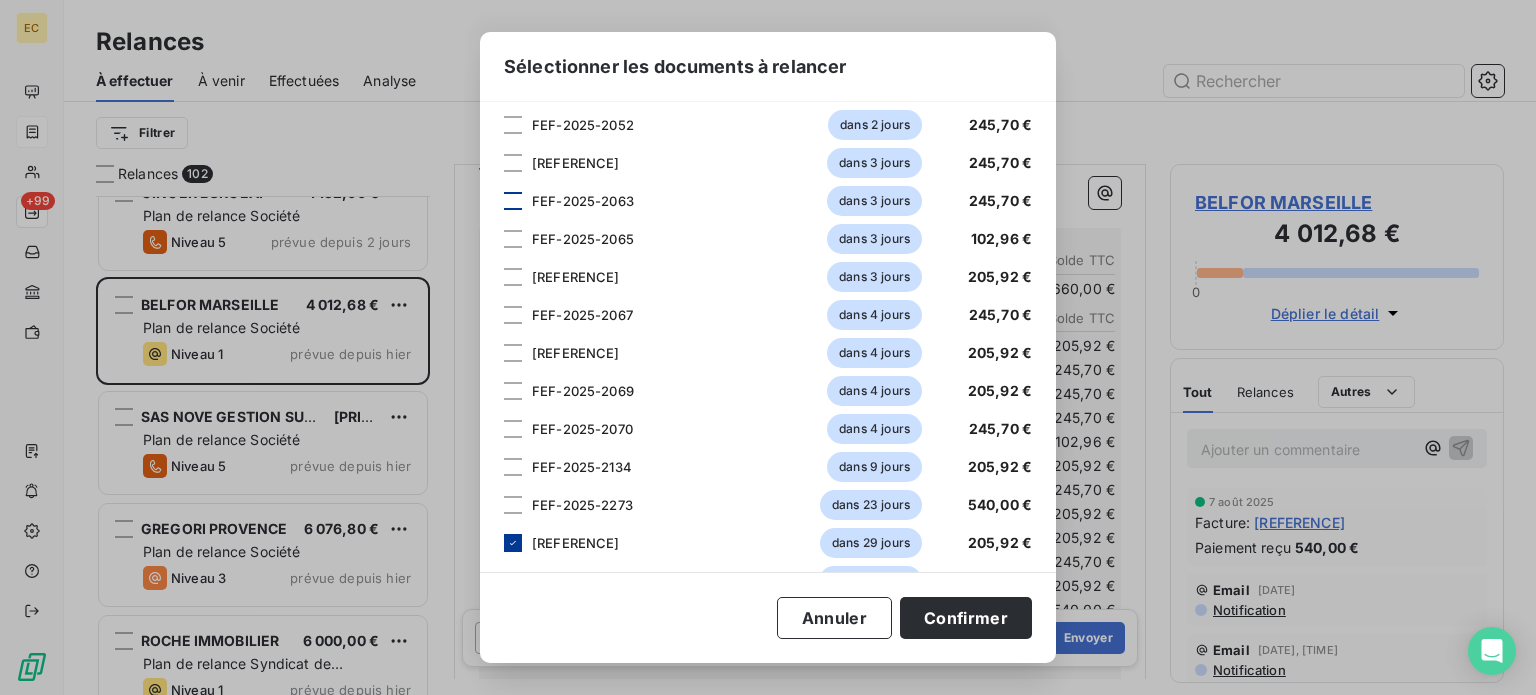 click 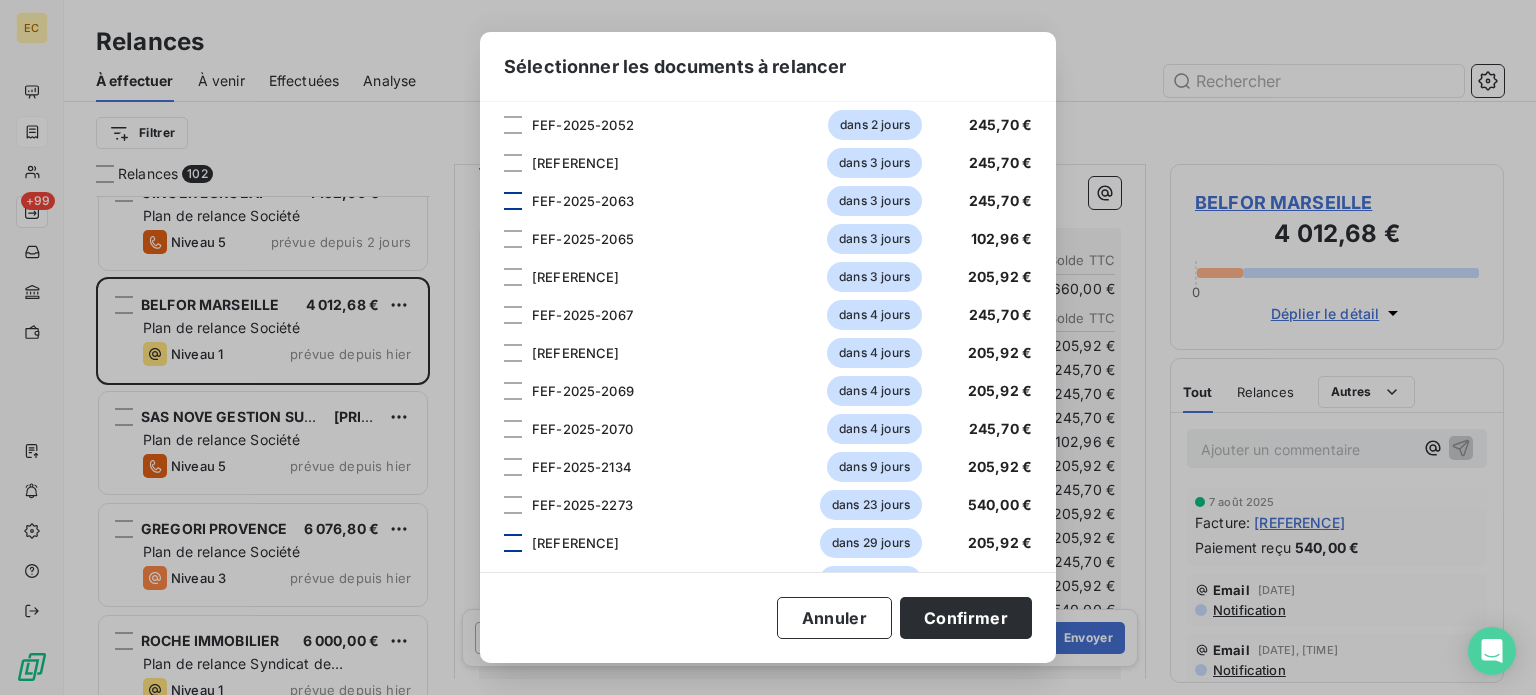 scroll, scrollTop: 248, scrollLeft: 0, axis: vertical 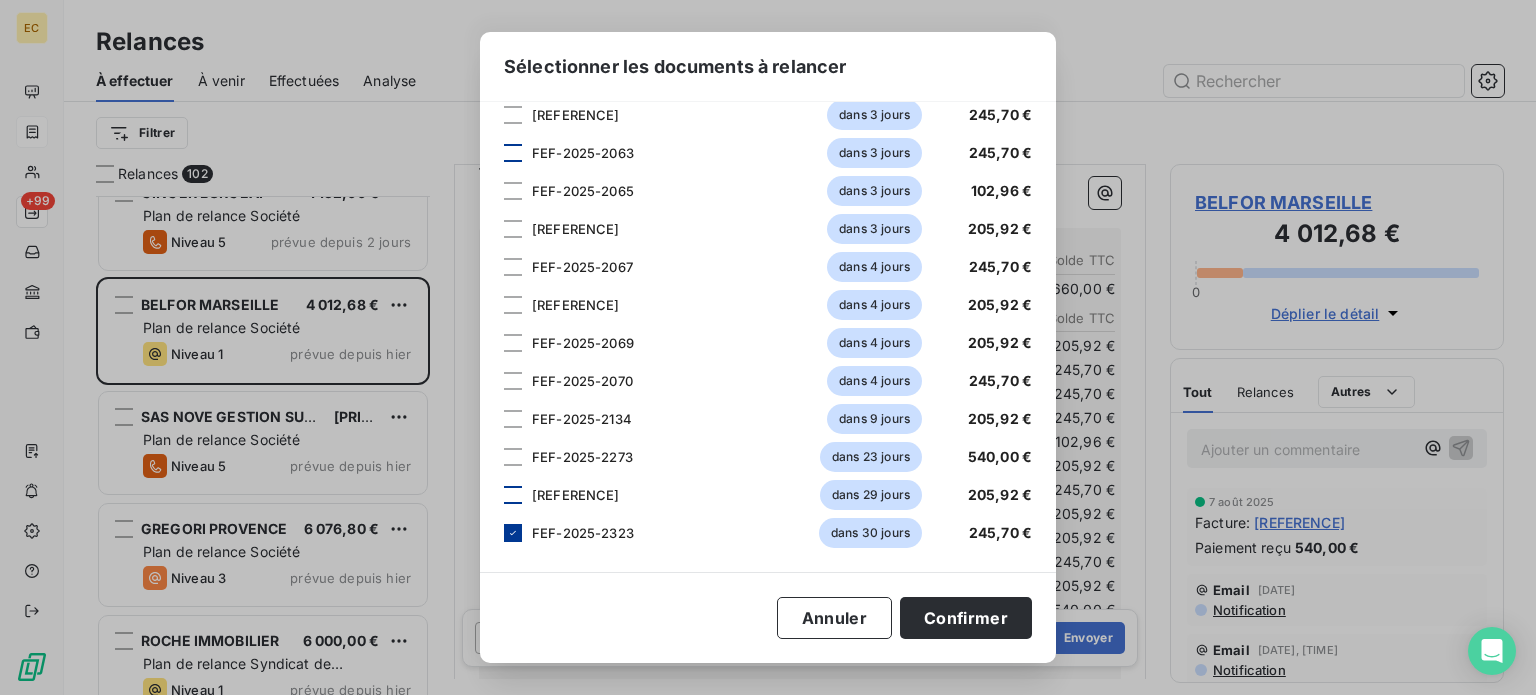 click 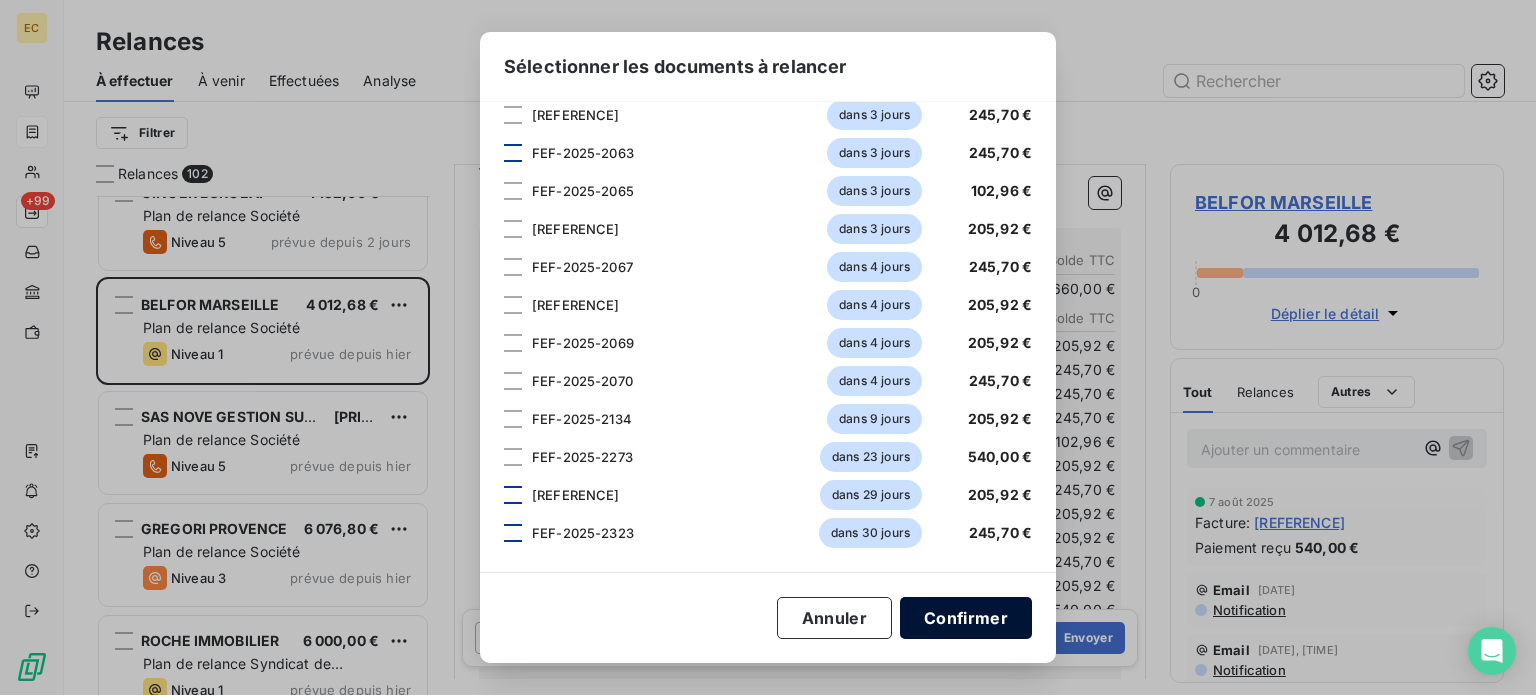 click on "Confirmer" at bounding box center [966, 618] 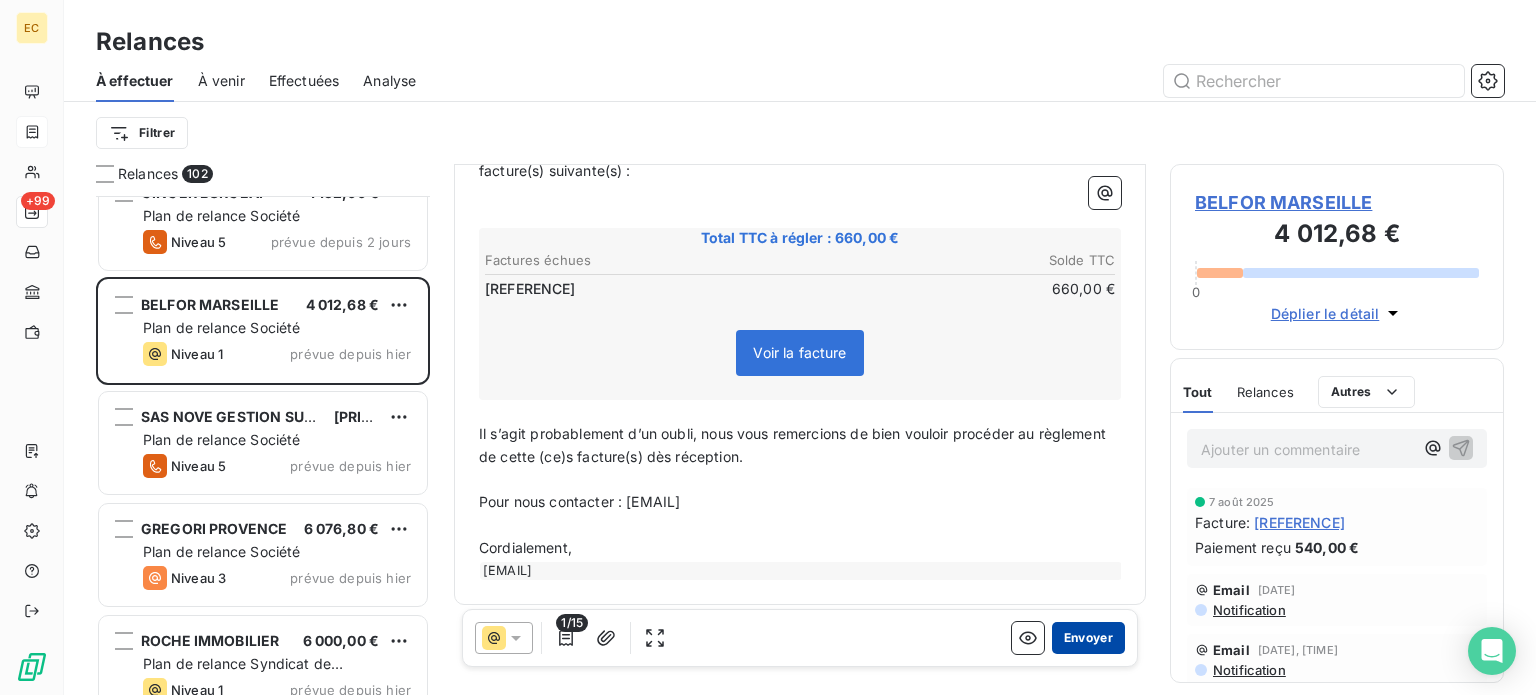 click on "Envoyer" at bounding box center (1088, 638) 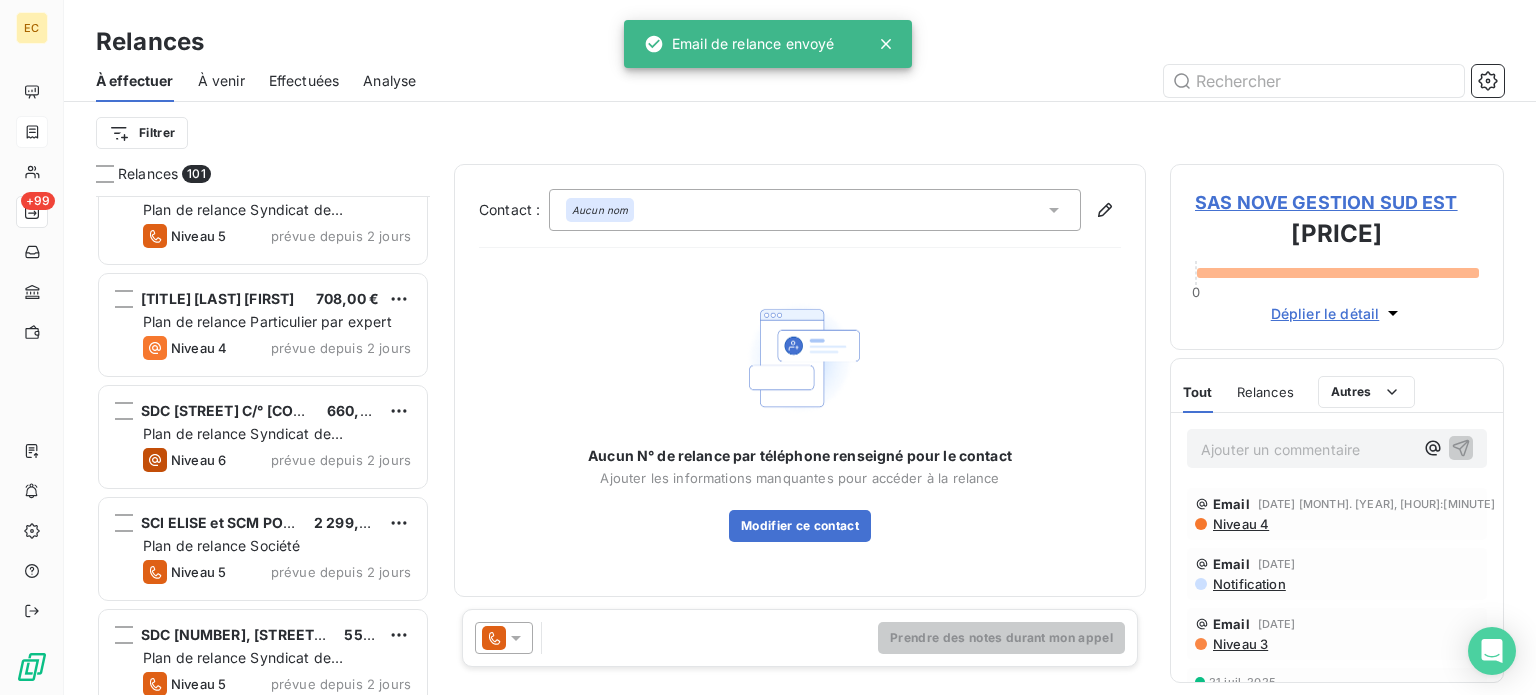 scroll, scrollTop: 9324, scrollLeft: 0, axis: vertical 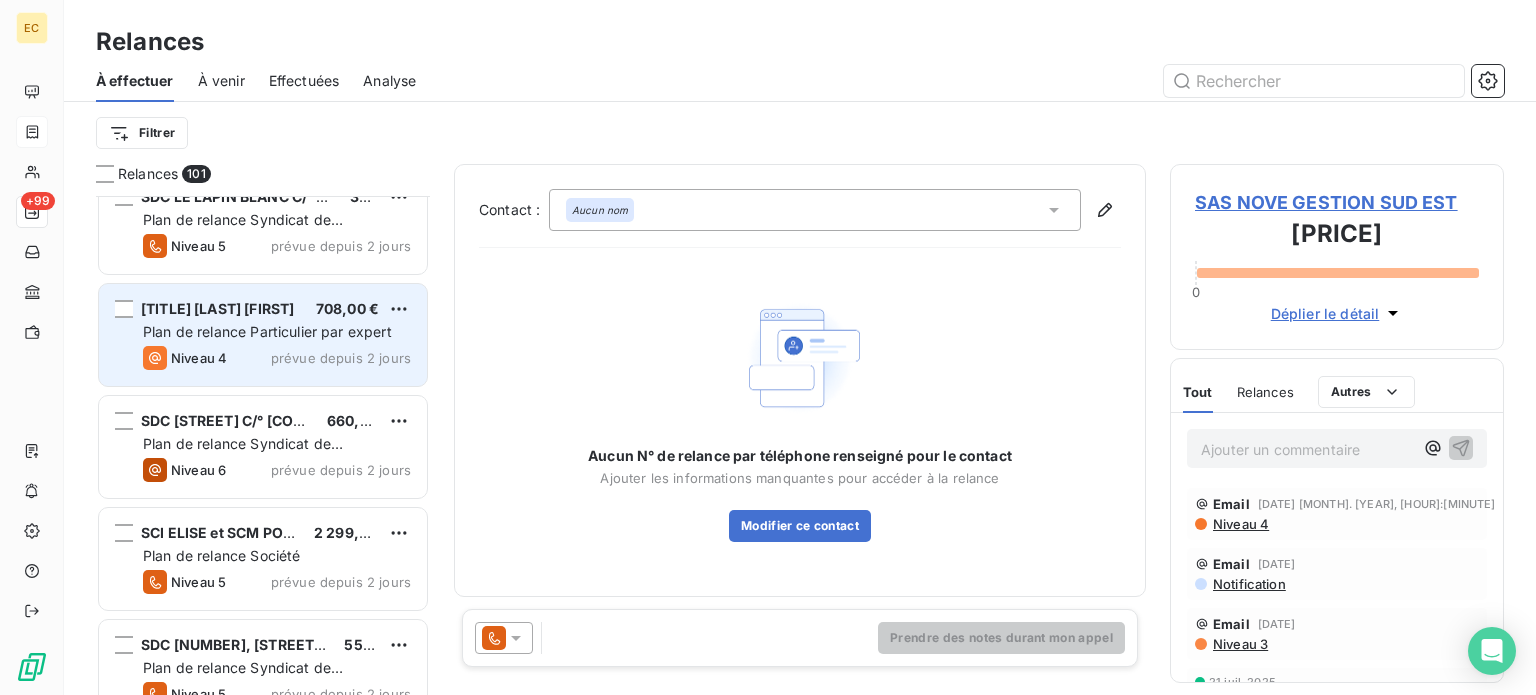 click on "Plan de relance Particulier par expert" at bounding box center (267, 331) 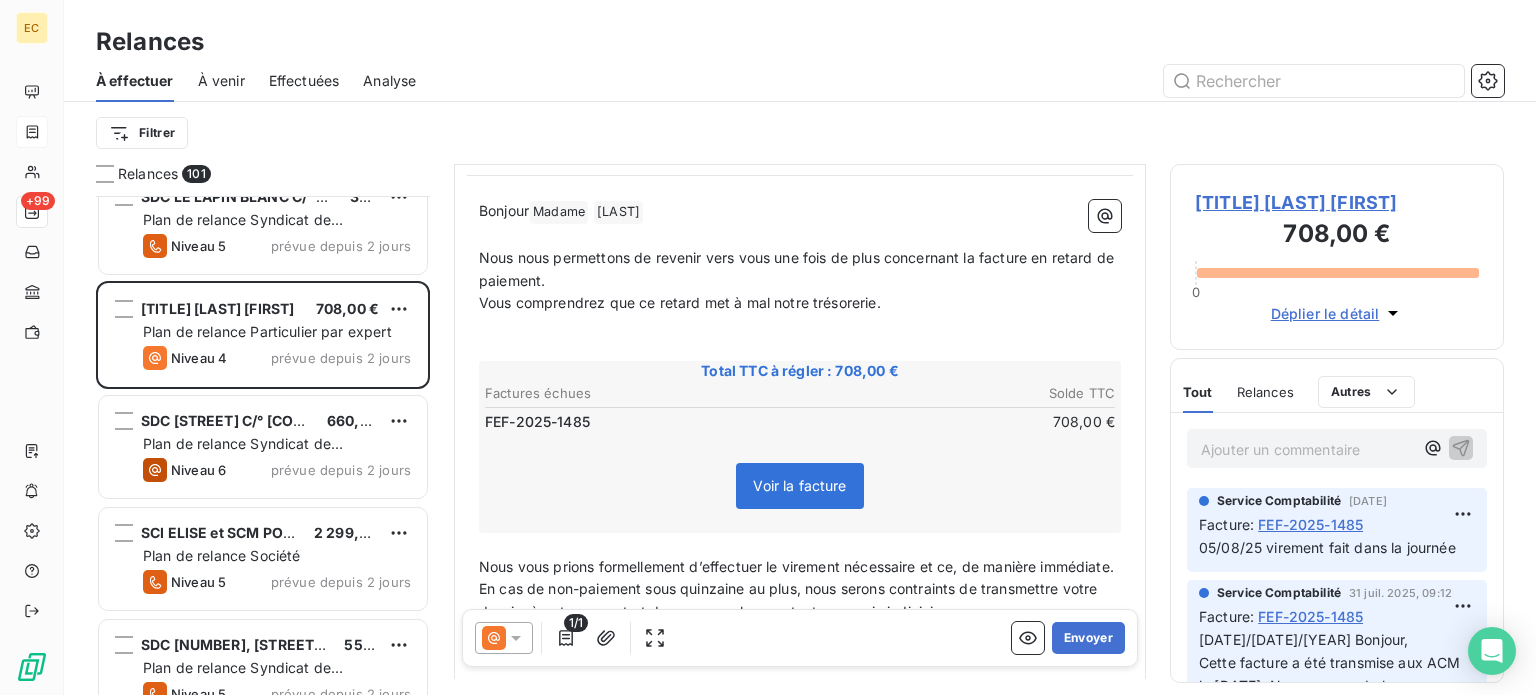 scroll, scrollTop: 200, scrollLeft: 0, axis: vertical 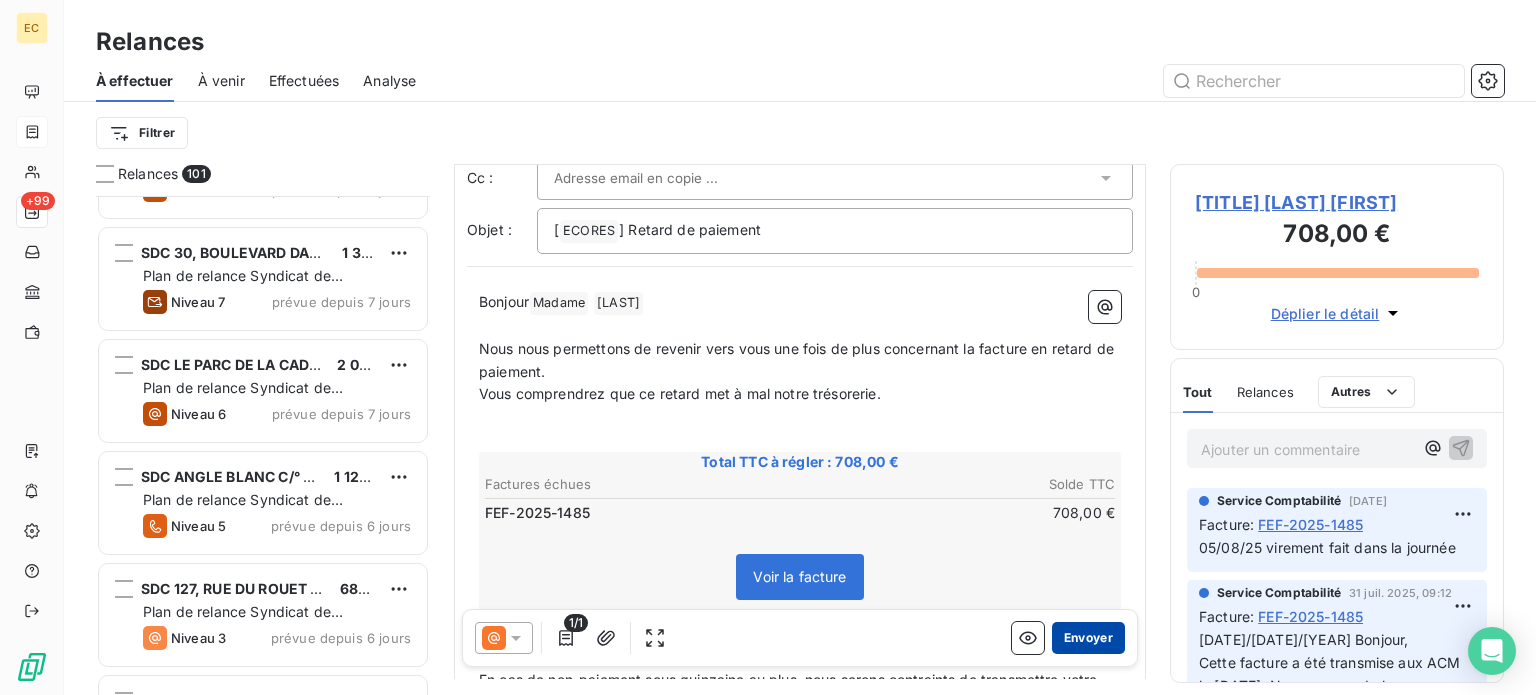 click on "Envoyer" at bounding box center [1088, 638] 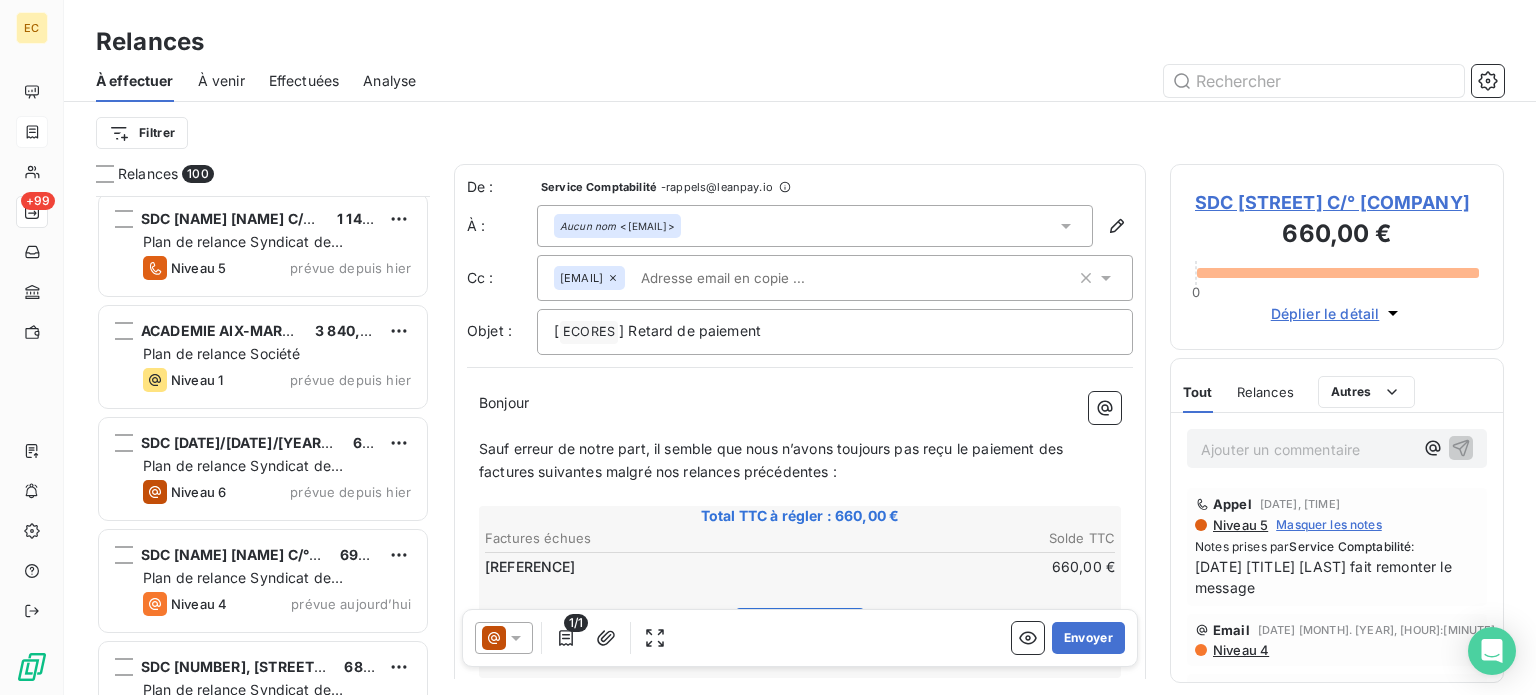 scroll, scrollTop: 10701, scrollLeft: 0, axis: vertical 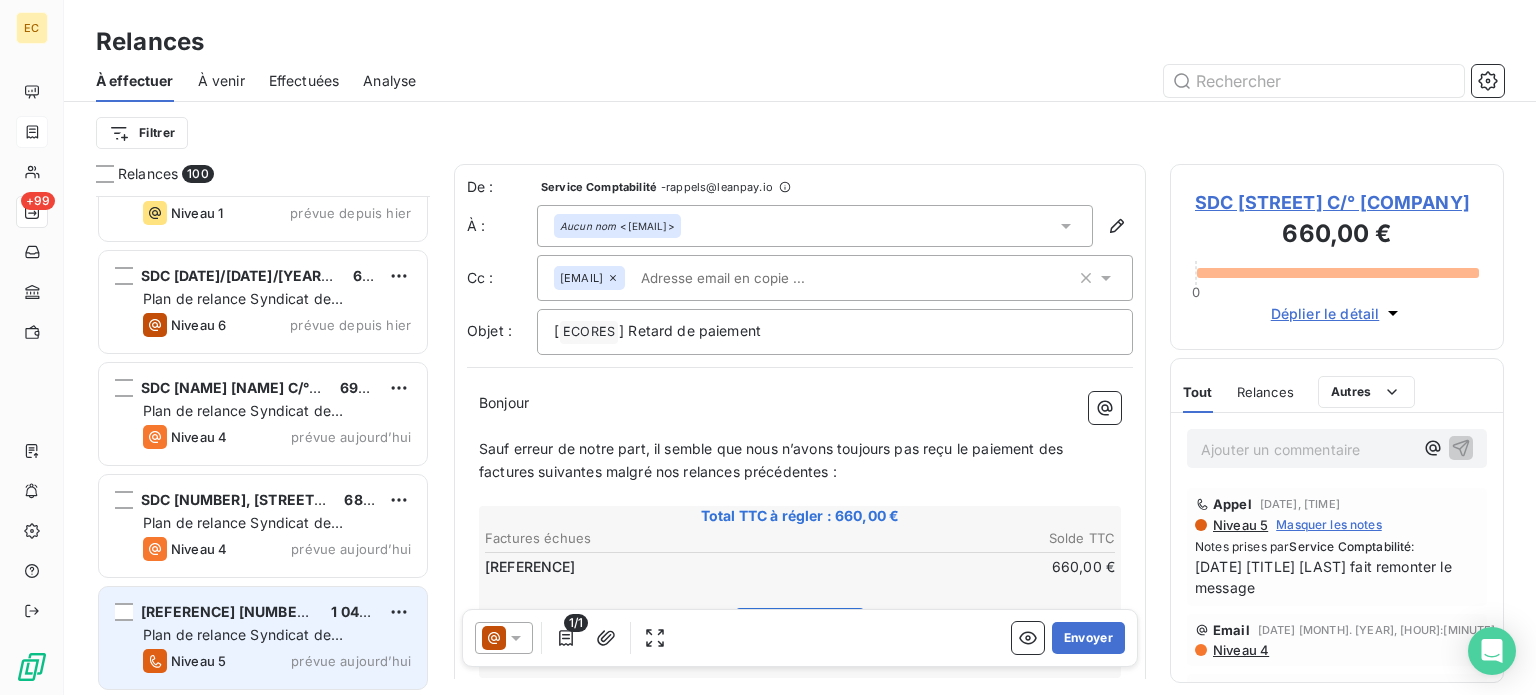 click on "Plan de relance Syndicat de copropriété" at bounding box center [243, 644] 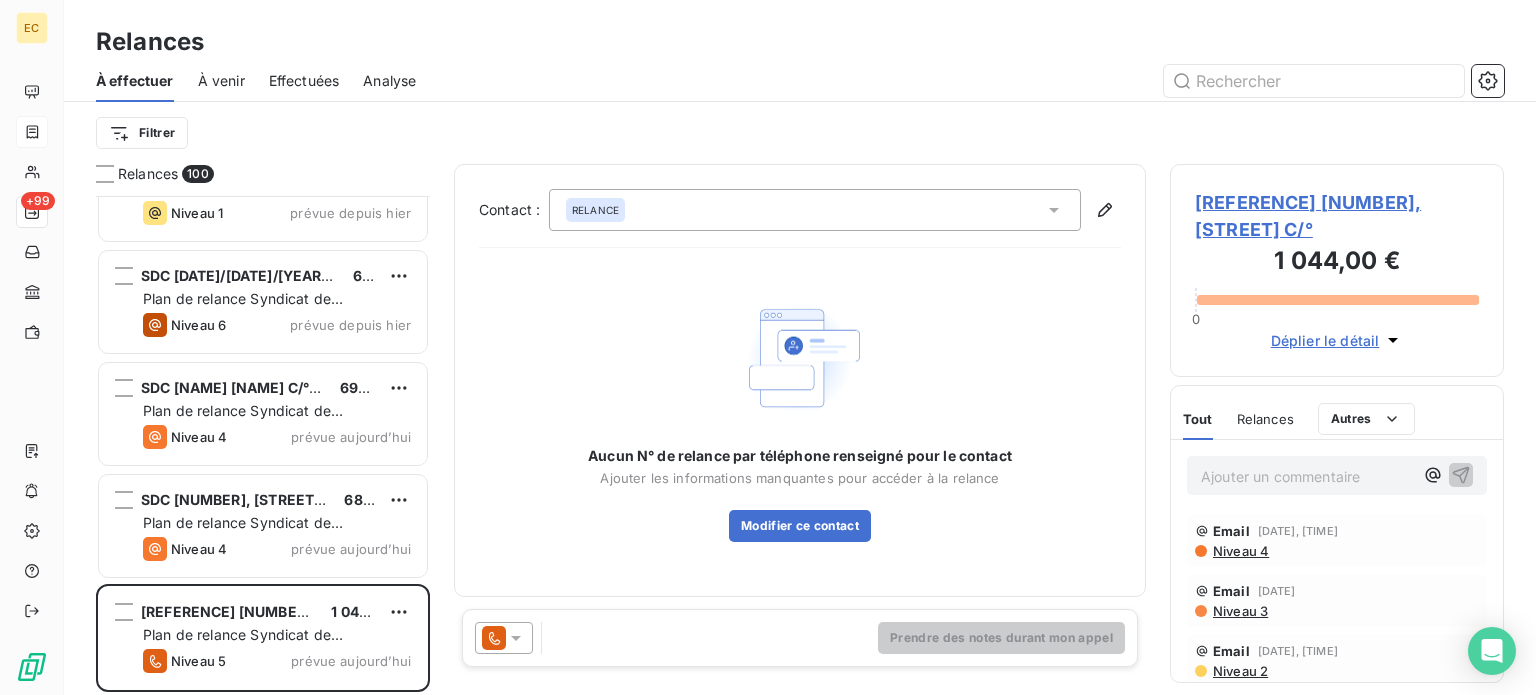 click on "[REFERENCE] [NUMBER], [STREET] C/°" at bounding box center (1337, 216) 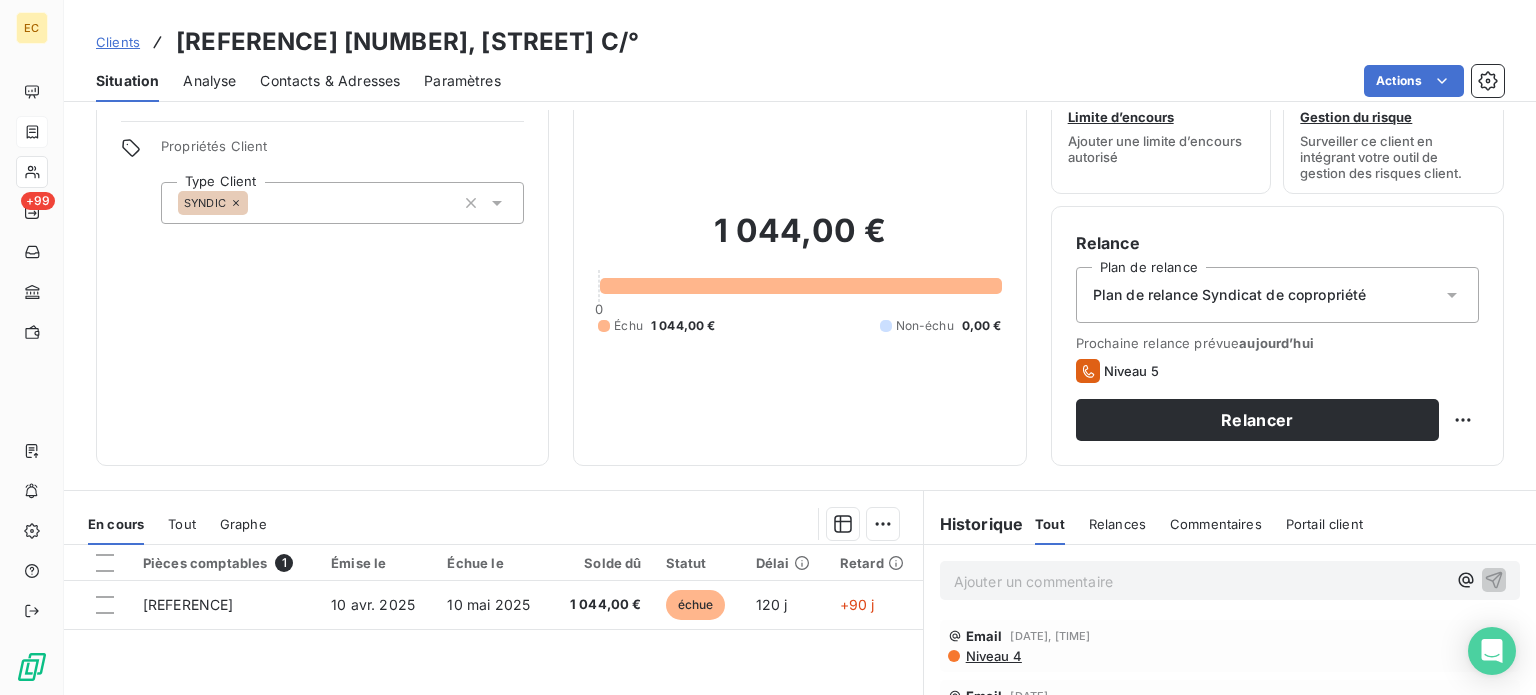 scroll, scrollTop: 100, scrollLeft: 0, axis: vertical 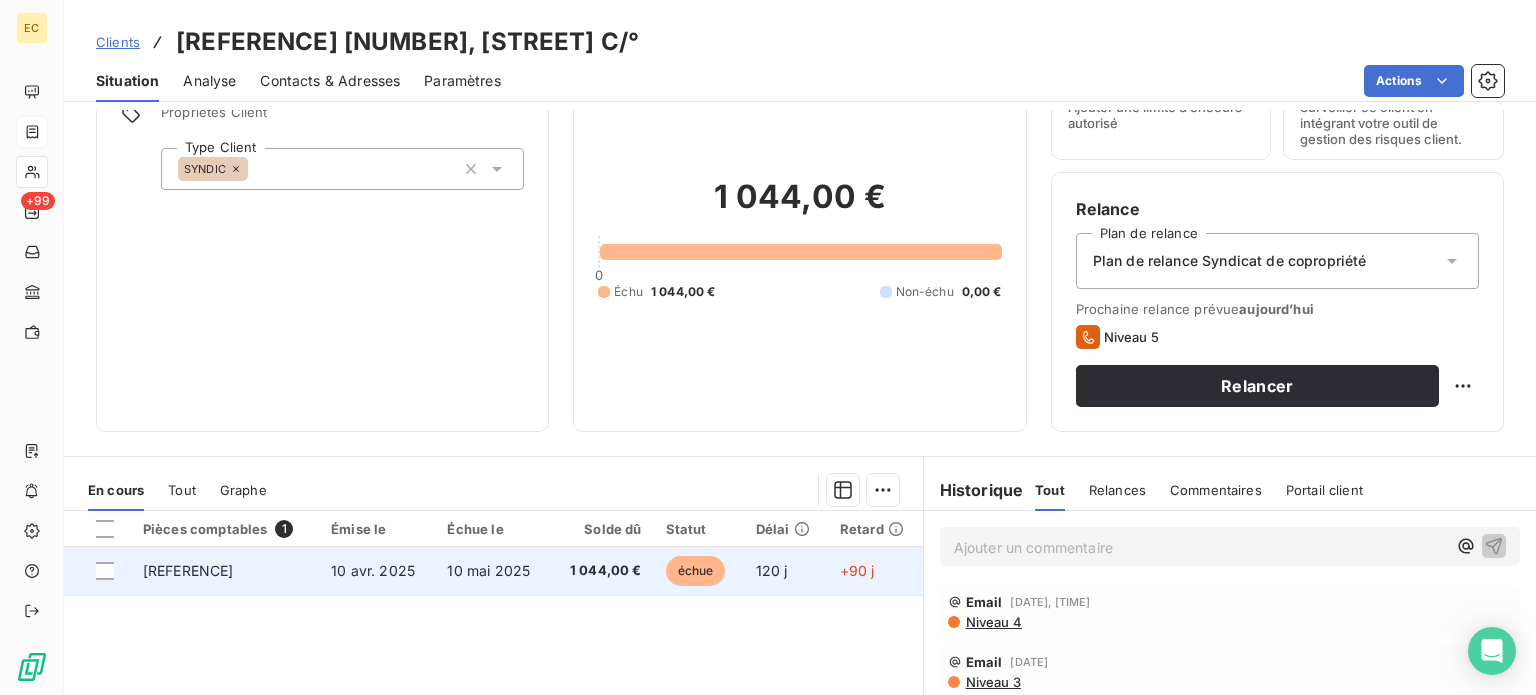 click on "10 mai 2025" at bounding box center (492, 571) 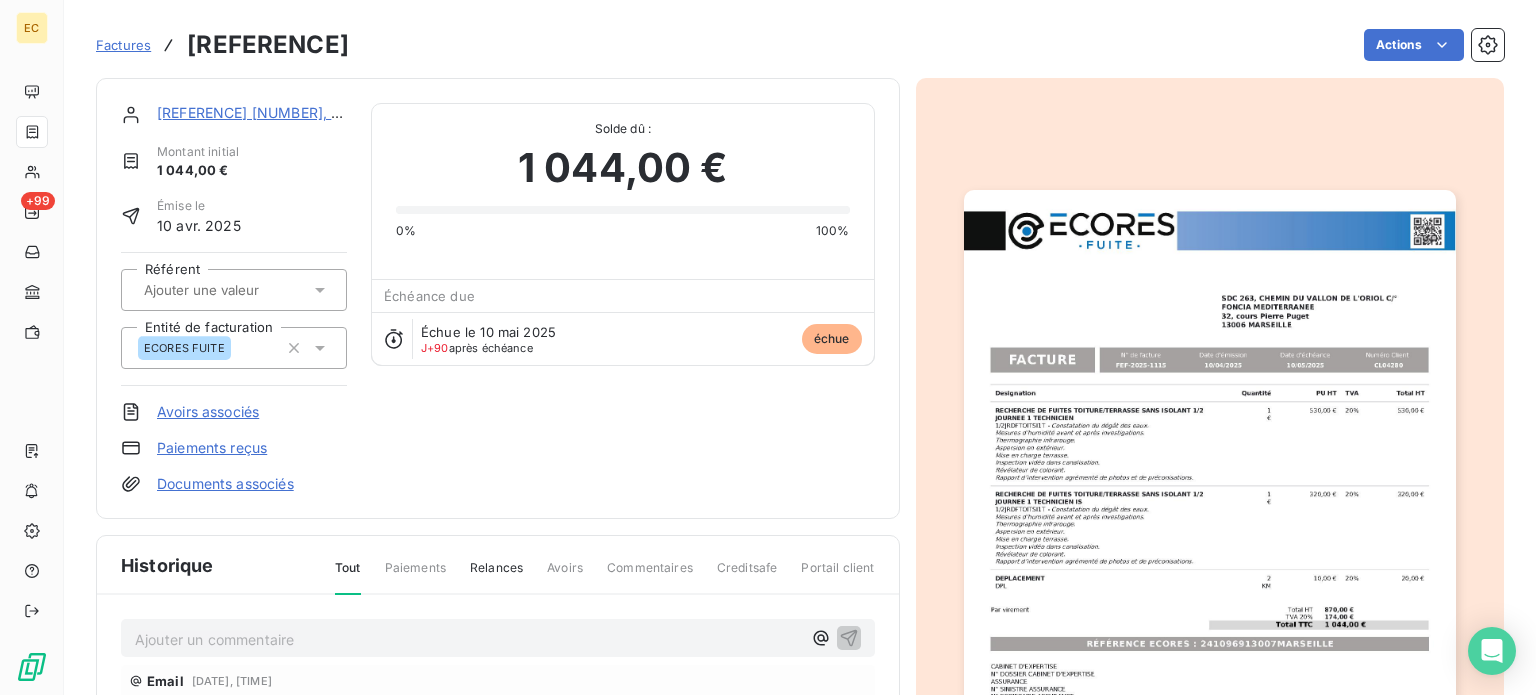 click at bounding box center [1210, 537] 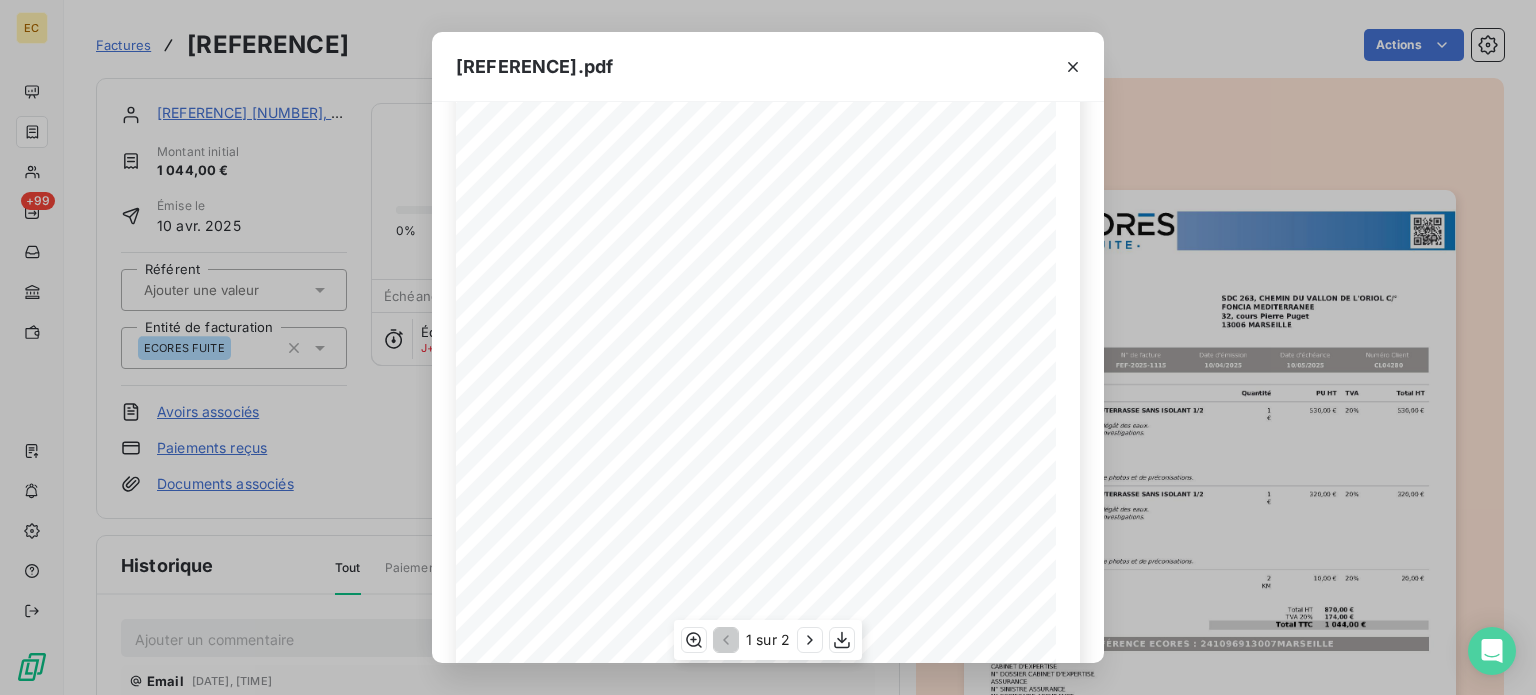 scroll, scrollTop: 200, scrollLeft: 0, axis: vertical 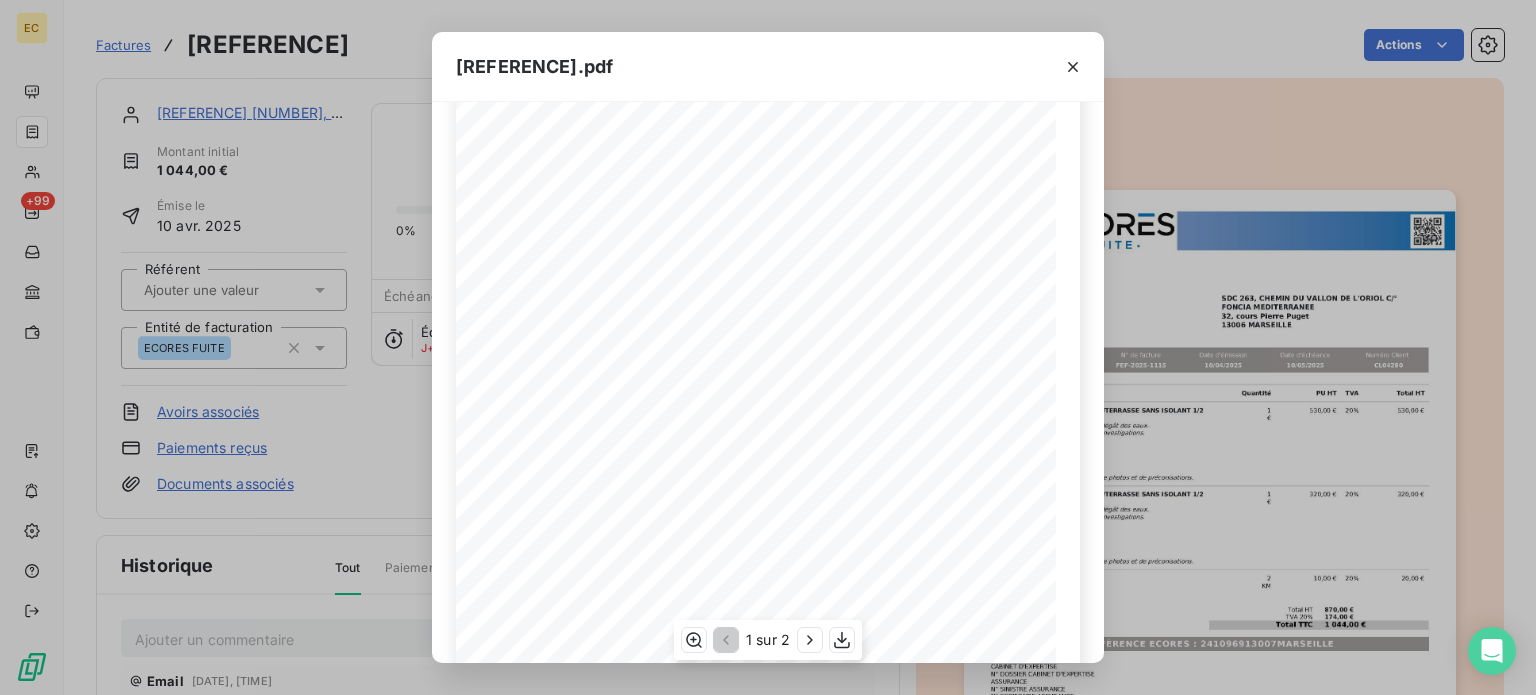 drag, startPoint x: 910, startPoint y: 482, endPoint x: 749, endPoint y: 485, distance: 161.02795 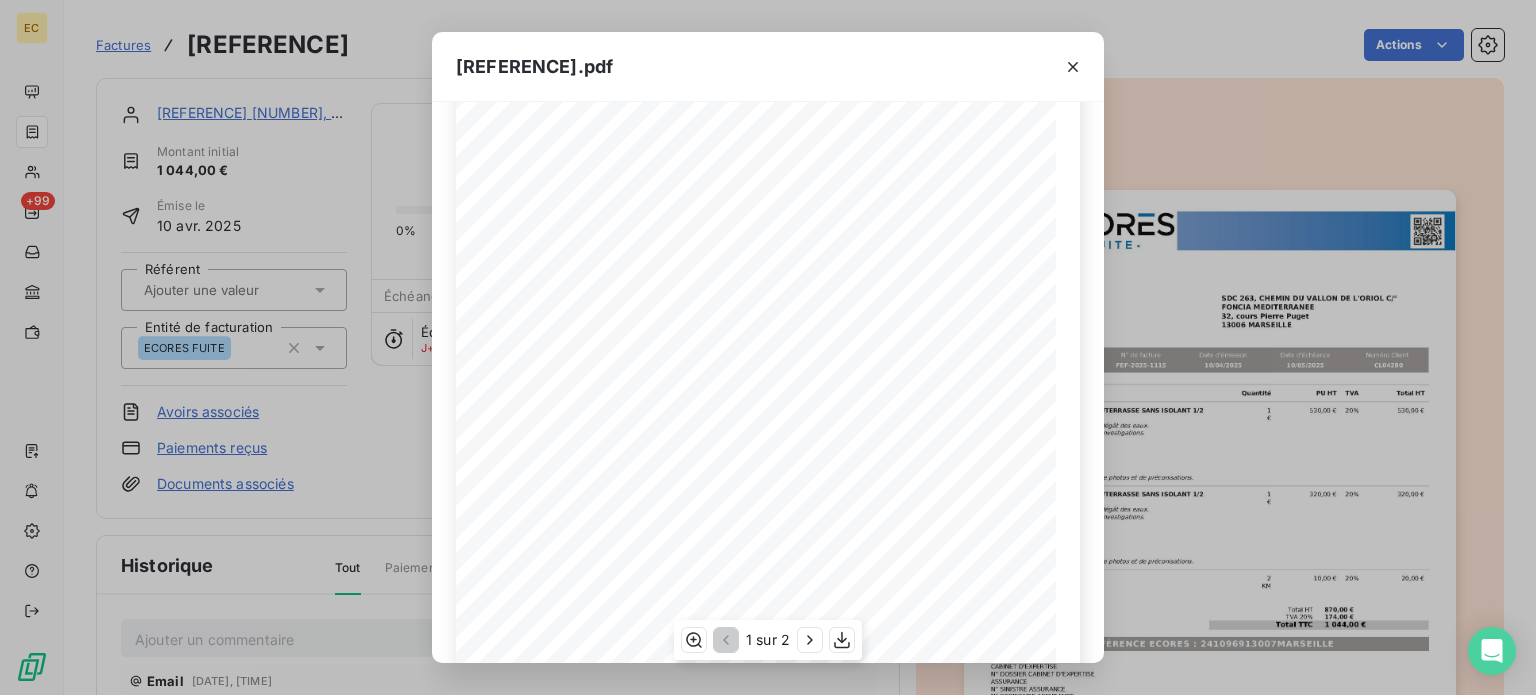 click on "RÉFÉRENCE ECORES : [NUMBER]" at bounding box center [722, 479] 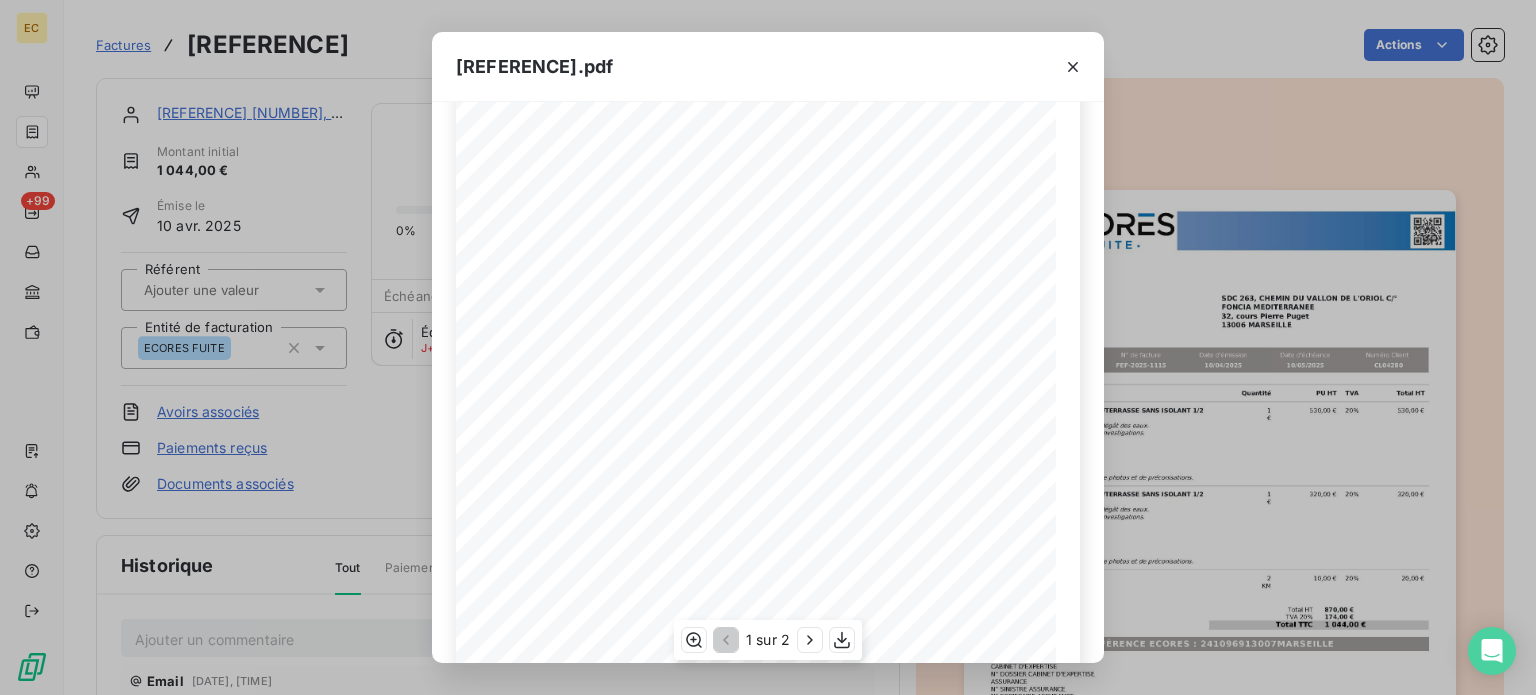 copy on "[NUMBER]" 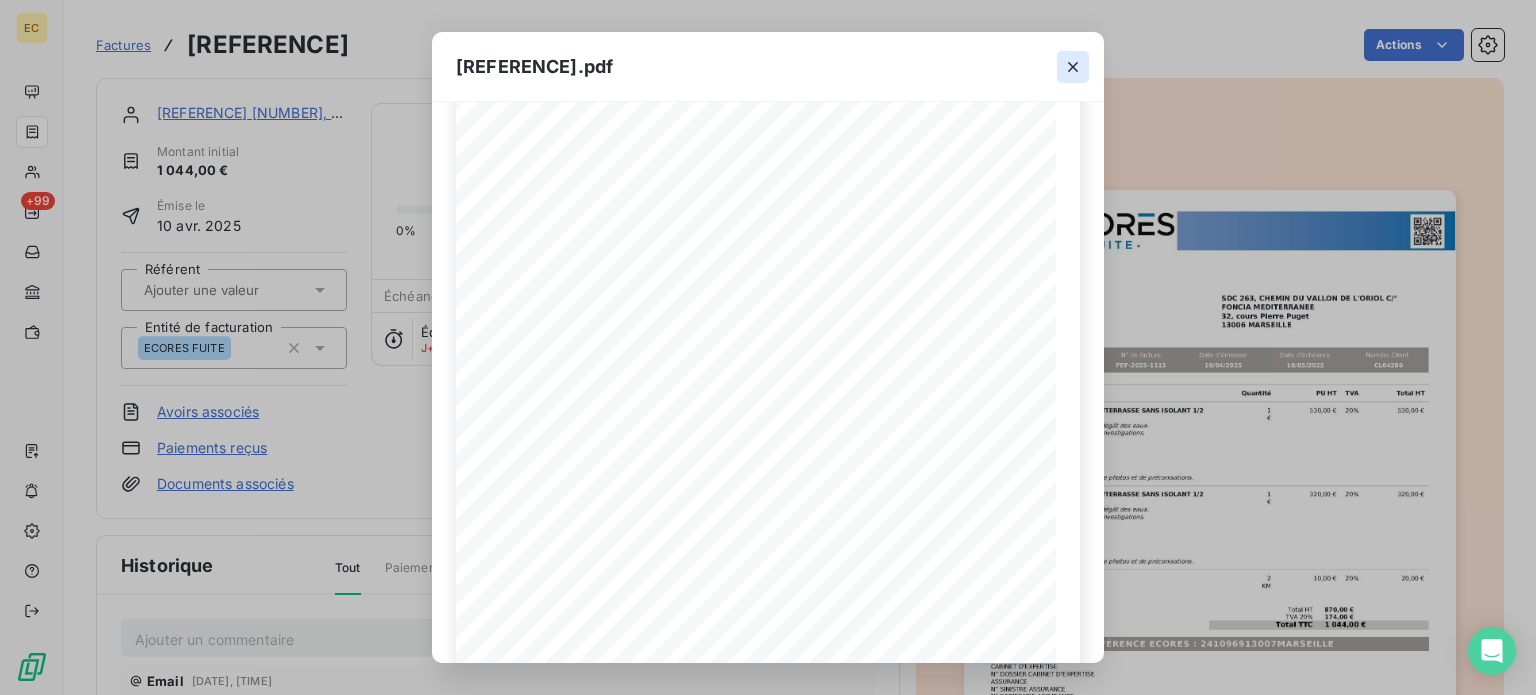 click 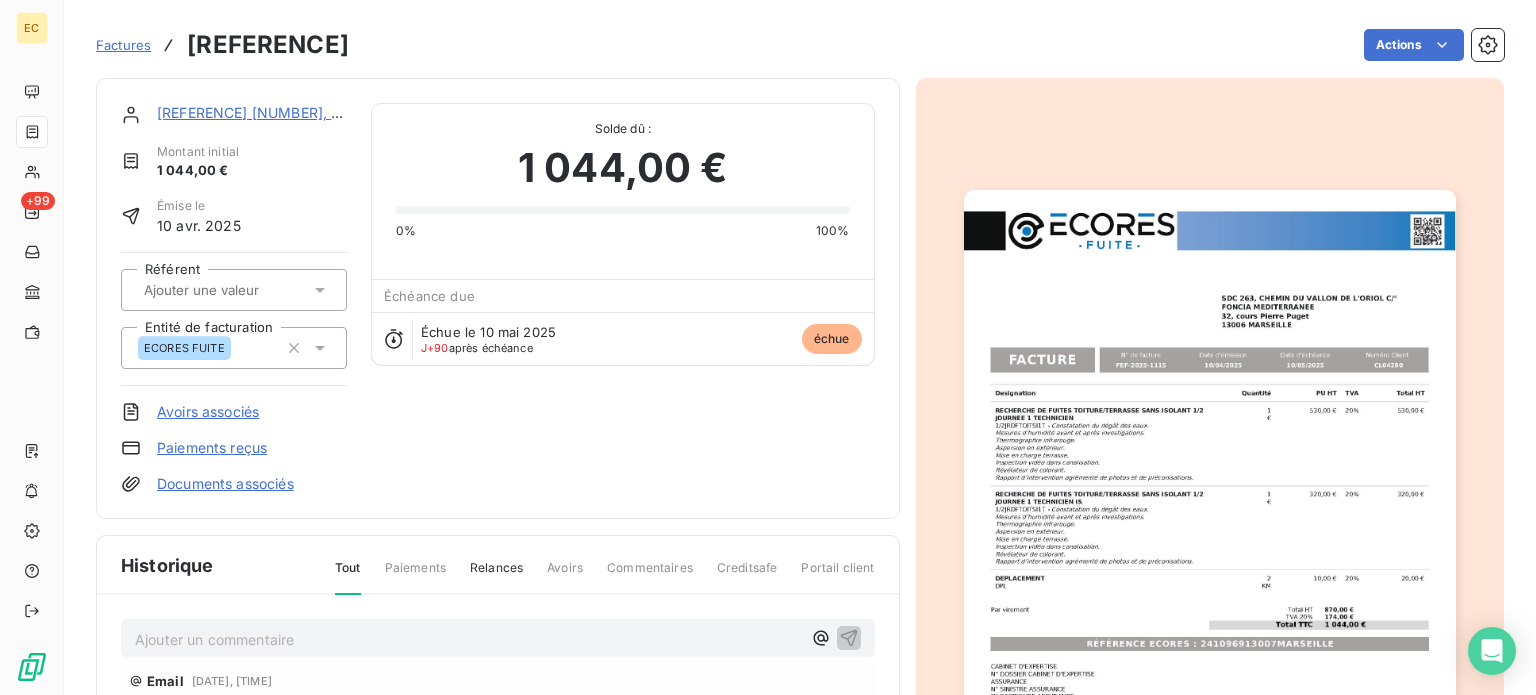 click on "[REFERENCE] [NUMBER], [STREET] C/°" at bounding box center (288, 112) 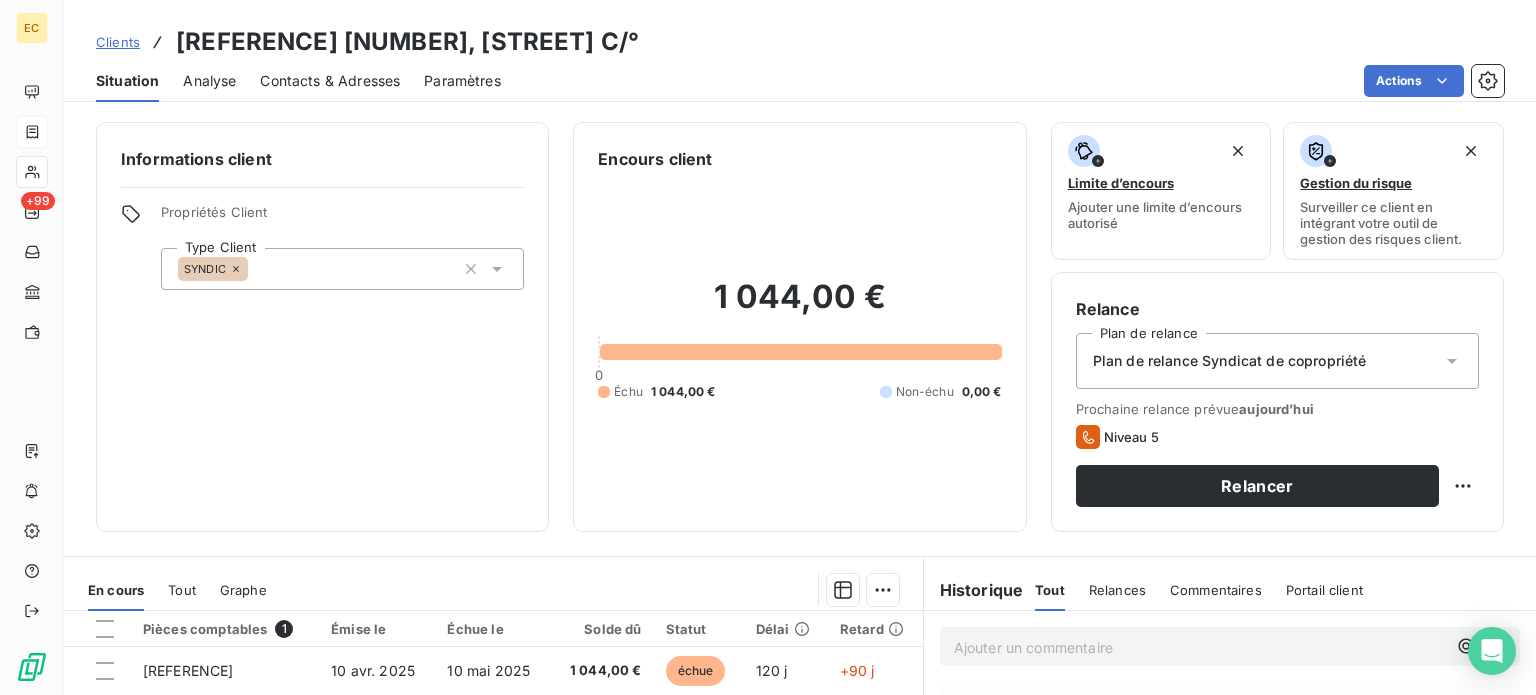click on "Contacts & Adresses" at bounding box center (330, 81) 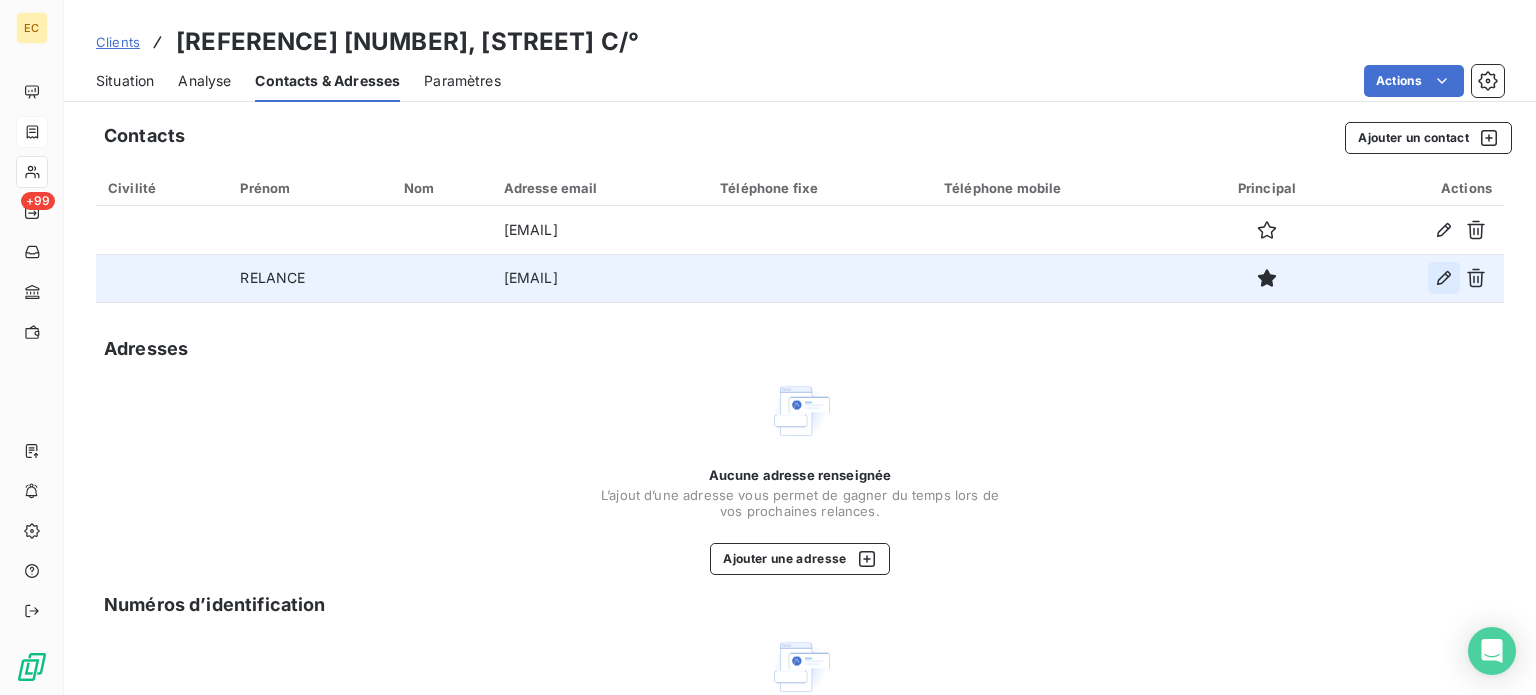 click 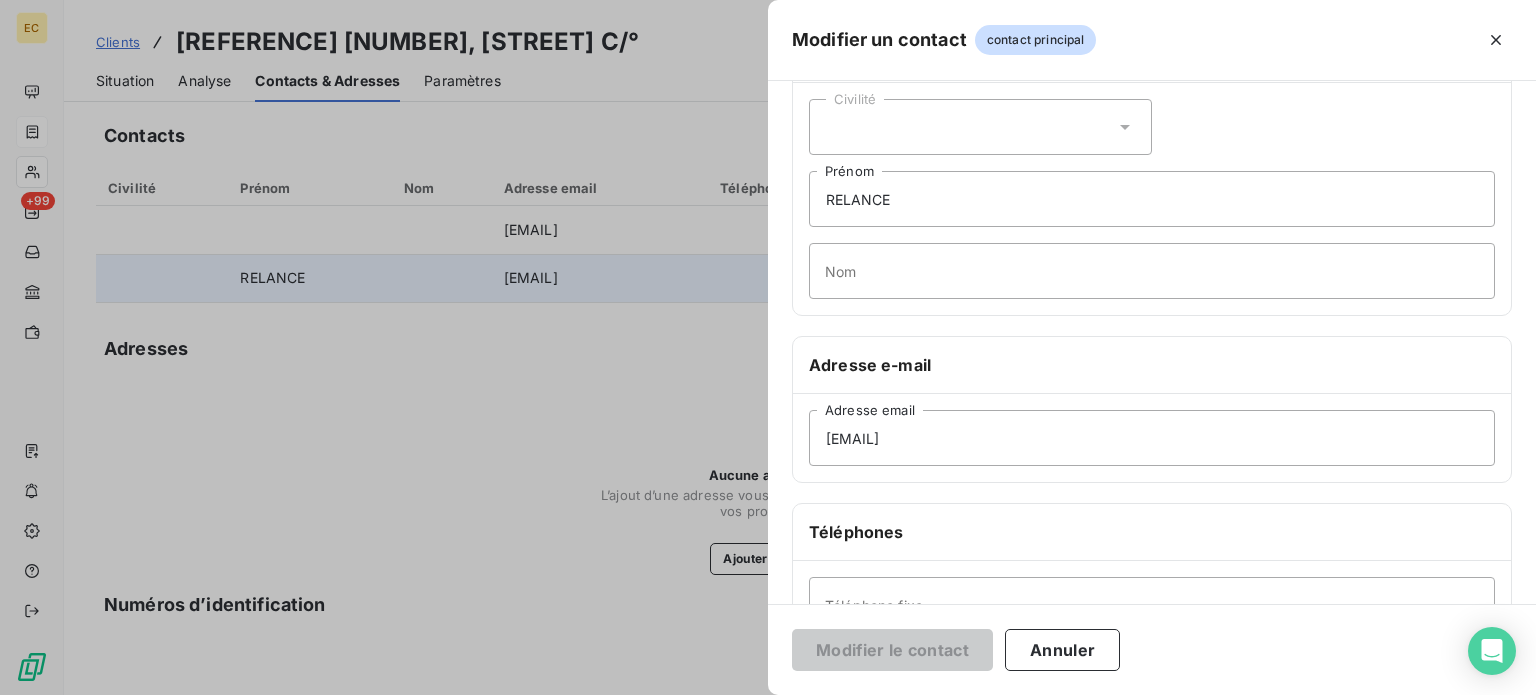 scroll, scrollTop: 385, scrollLeft: 0, axis: vertical 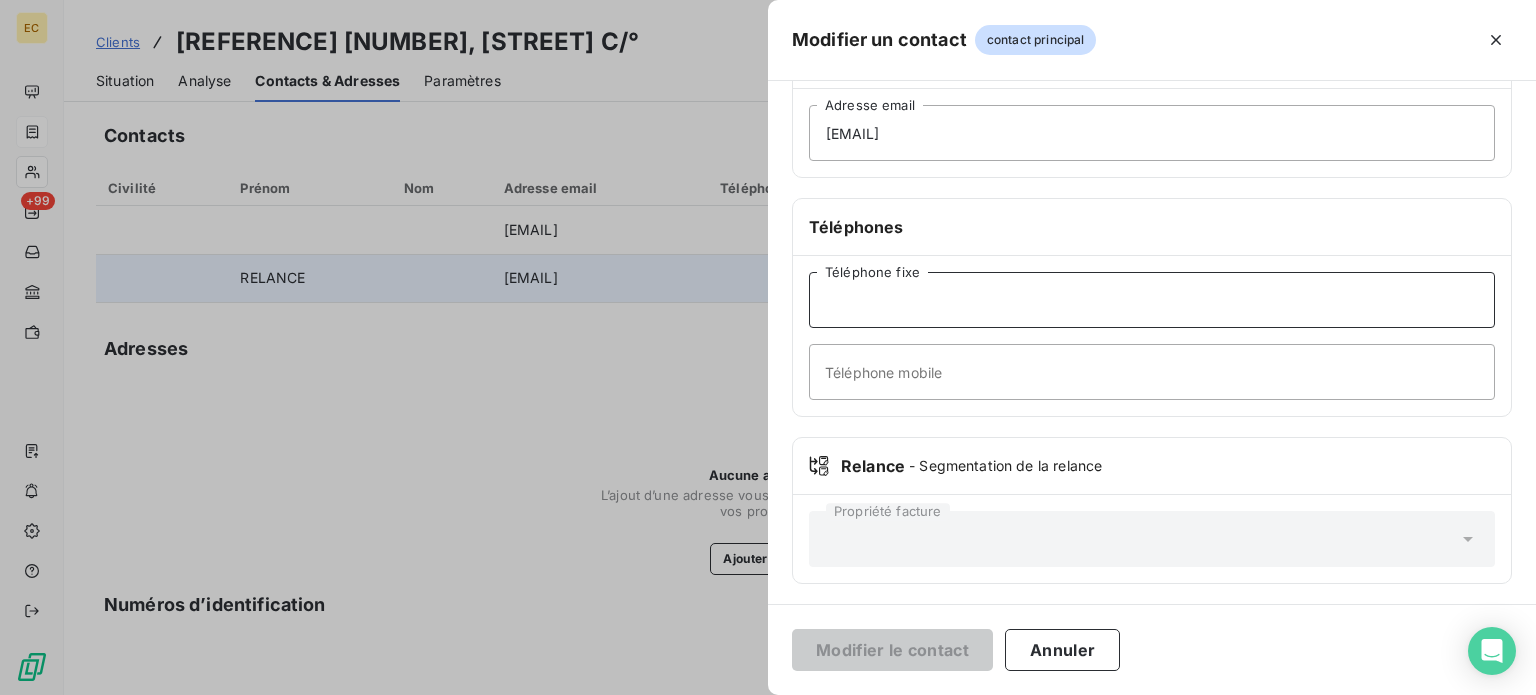 click on "Téléphone fixe" at bounding box center [1152, 300] 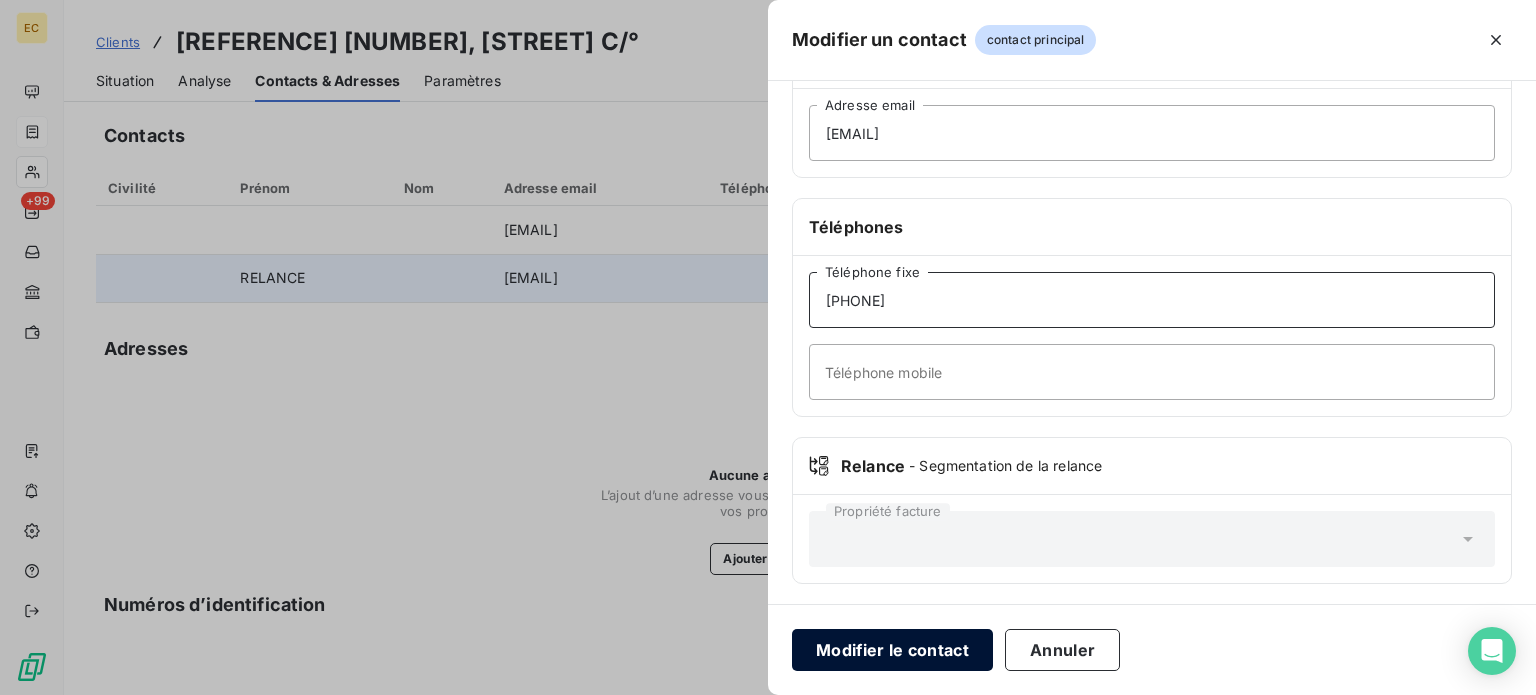type on "[PHONE]" 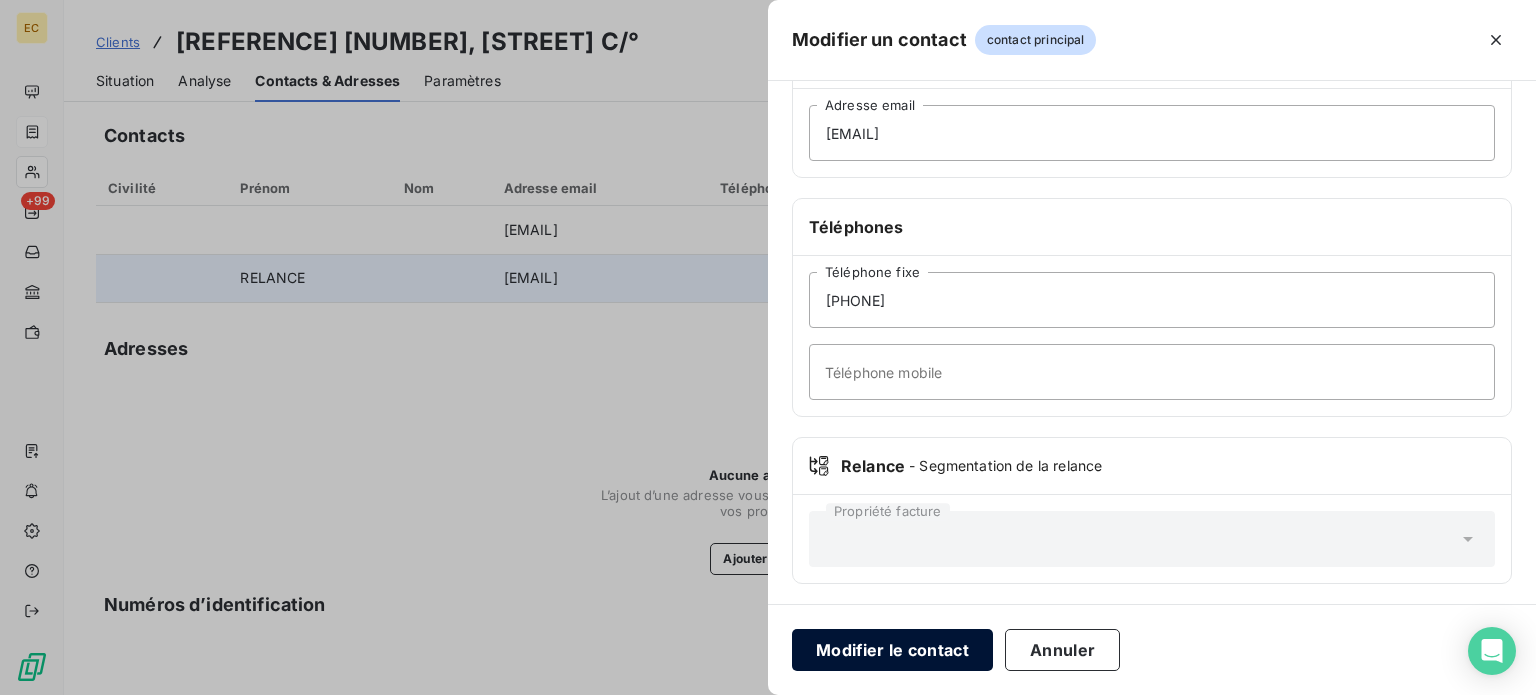 click on "Modifier le contact" at bounding box center [892, 650] 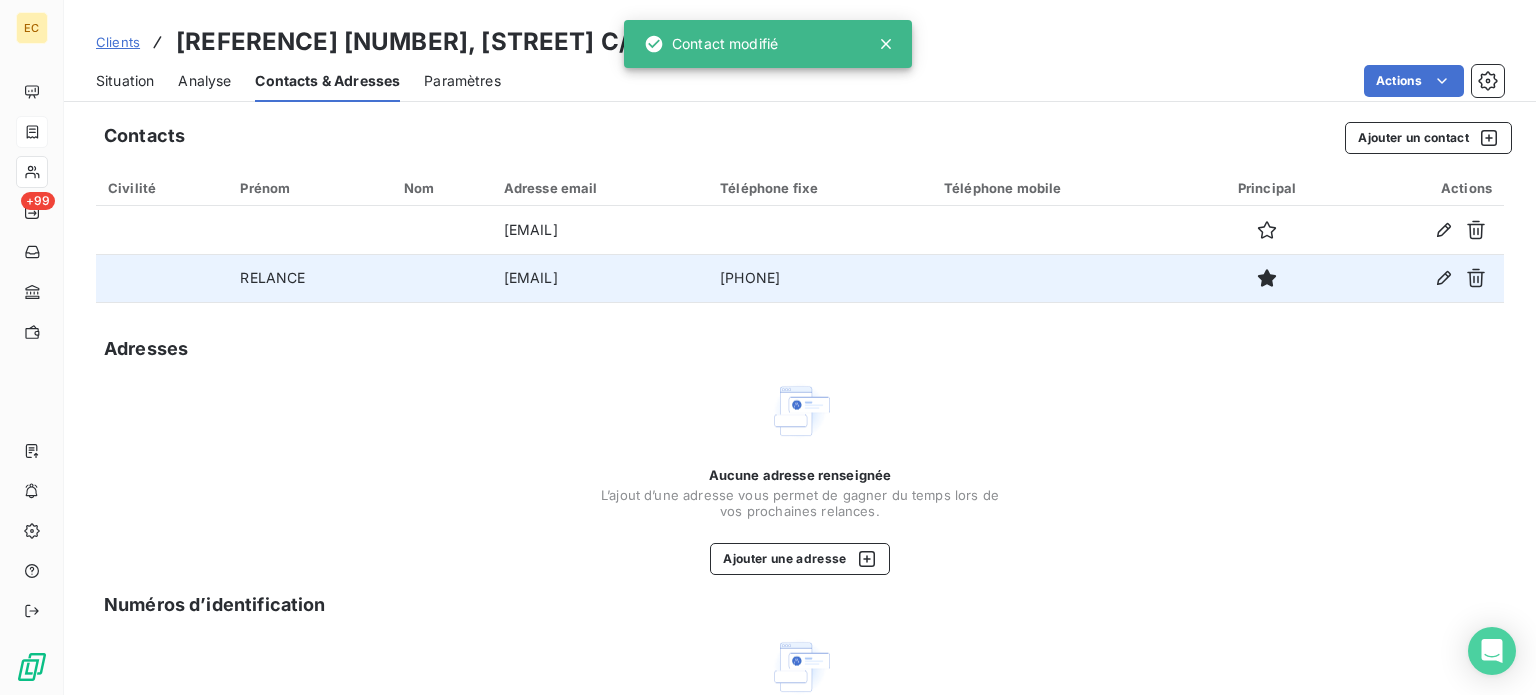 click on "Situation" at bounding box center [125, 81] 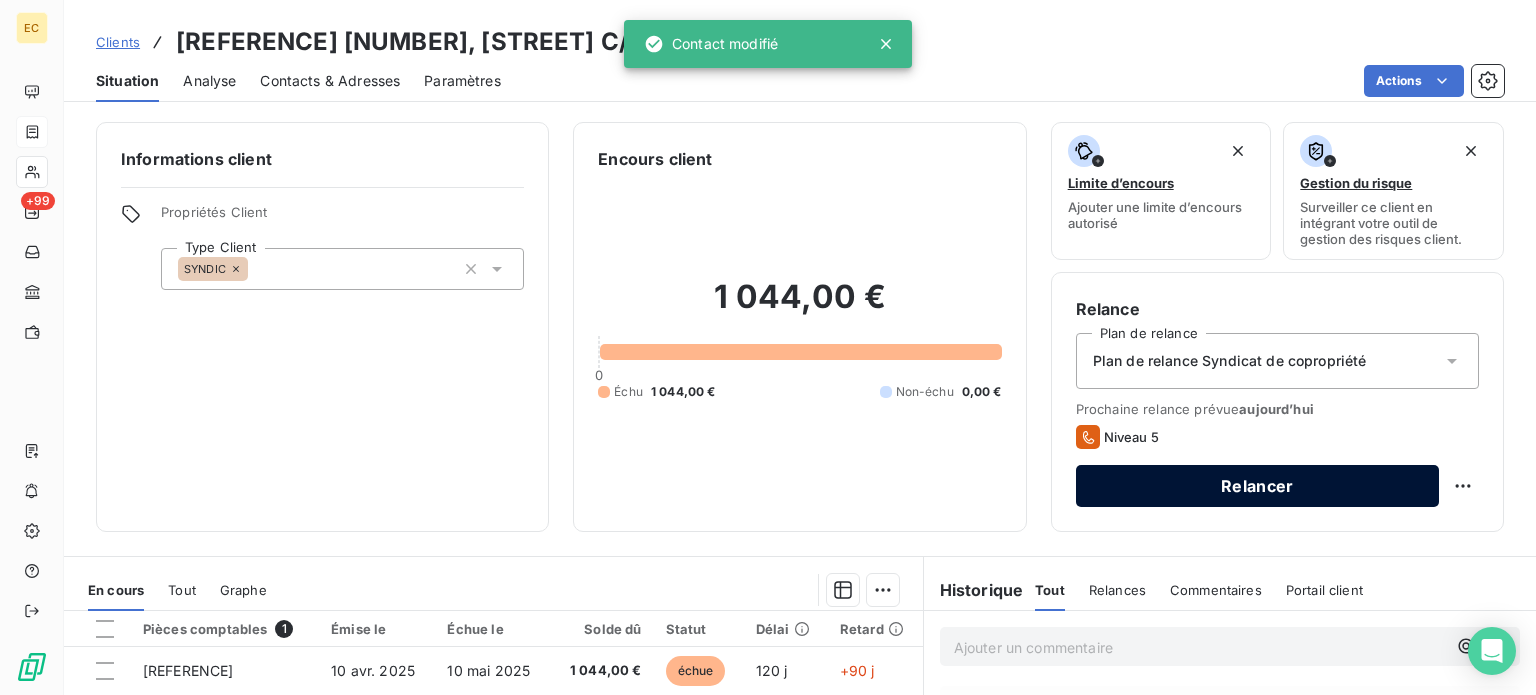 click on "Relancer" at bounding box center [1257, 486] 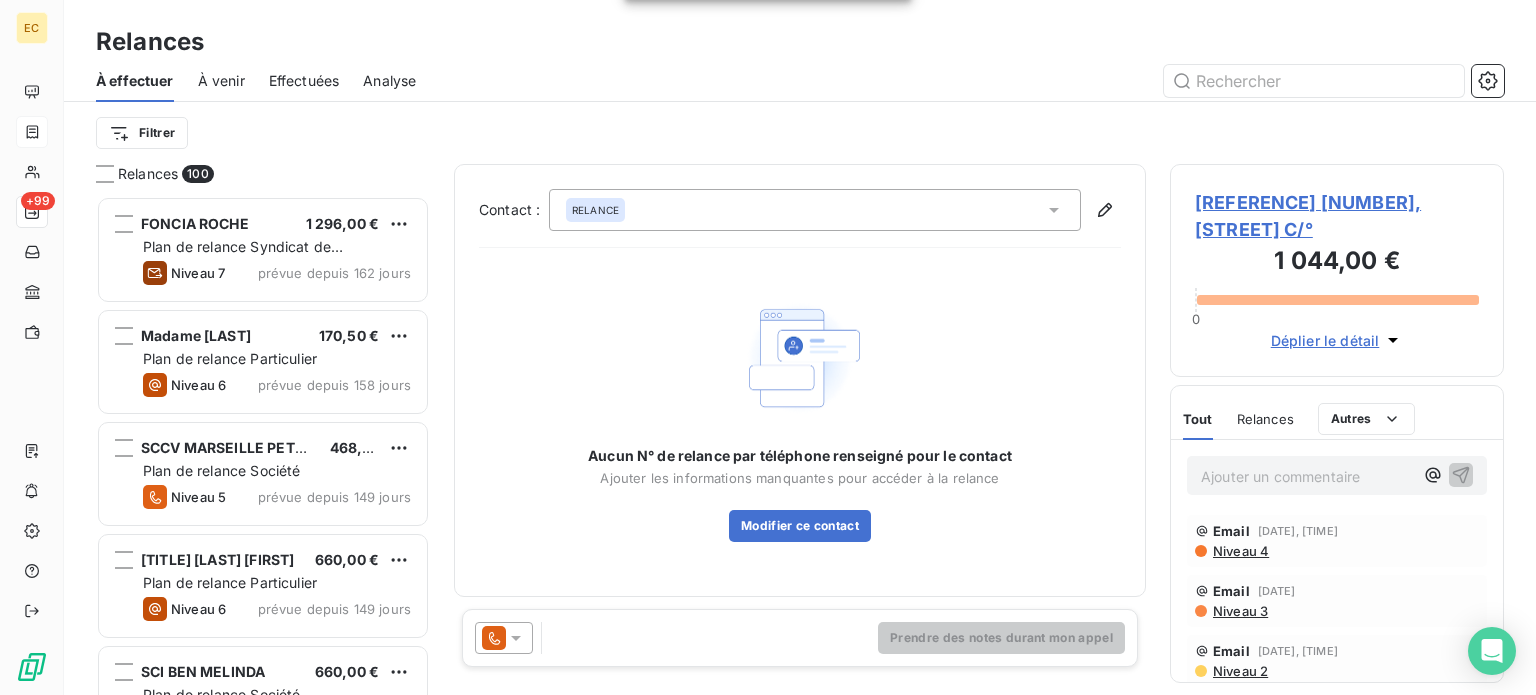 scroll, scrollTop: 16, scrollLeft: 16, axis: both 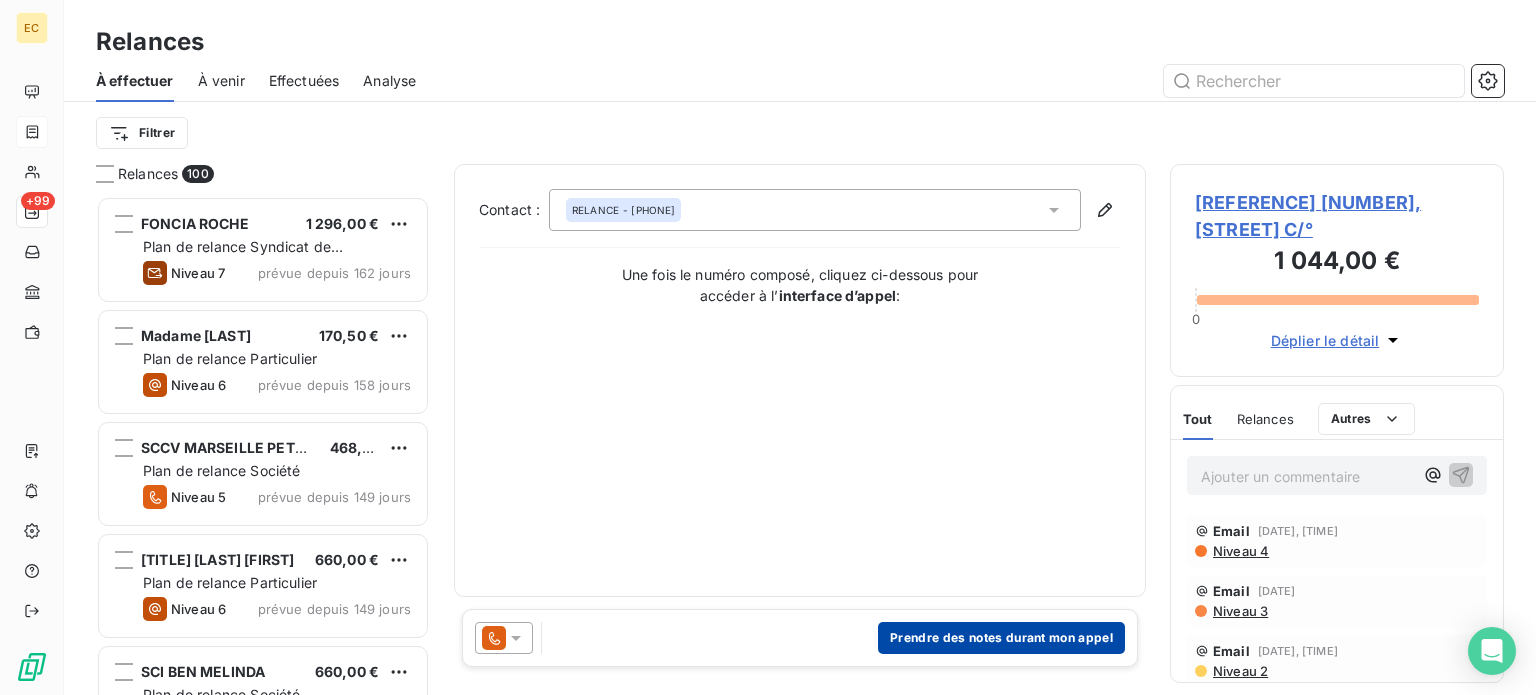 click on "Prendre des notes durant mon appel" at bounding box center (1001, 638) 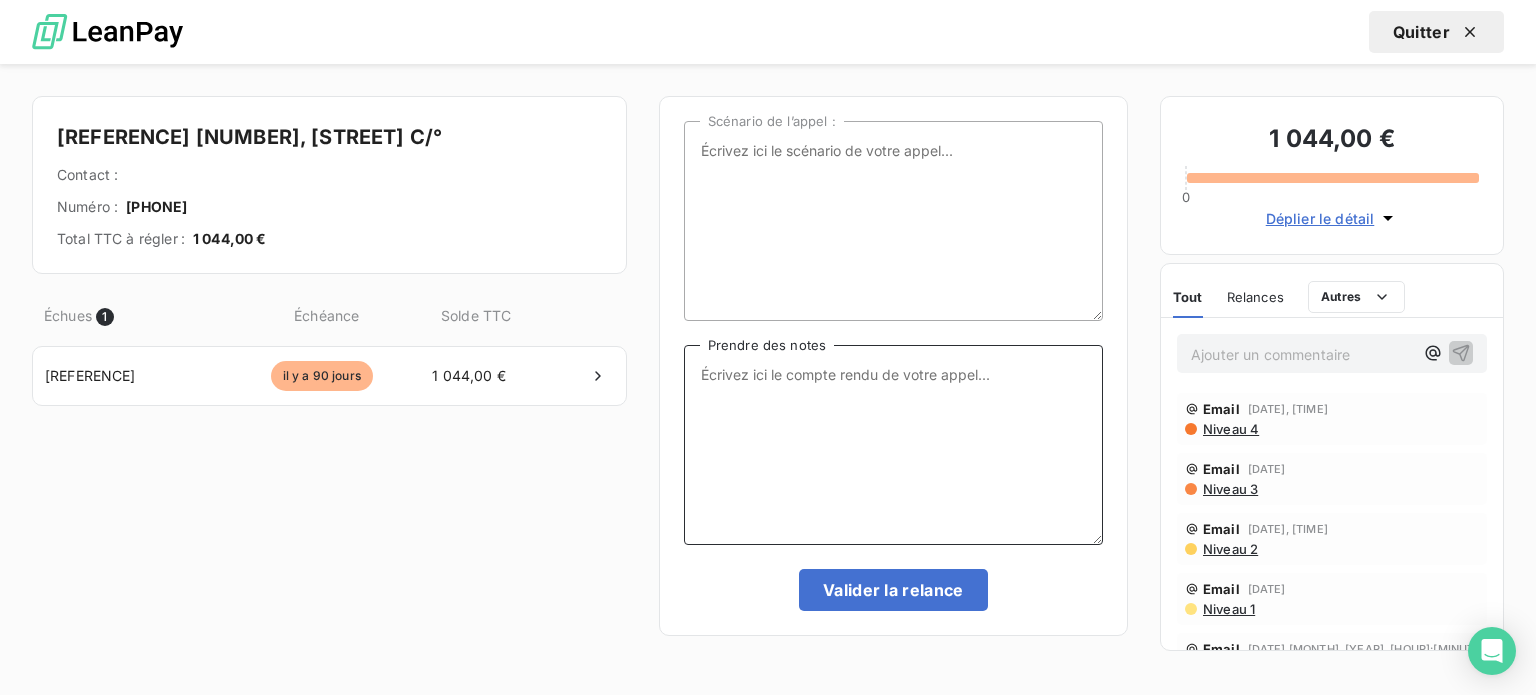 click on "Prendre des notes" at bounding box center (893, 445) 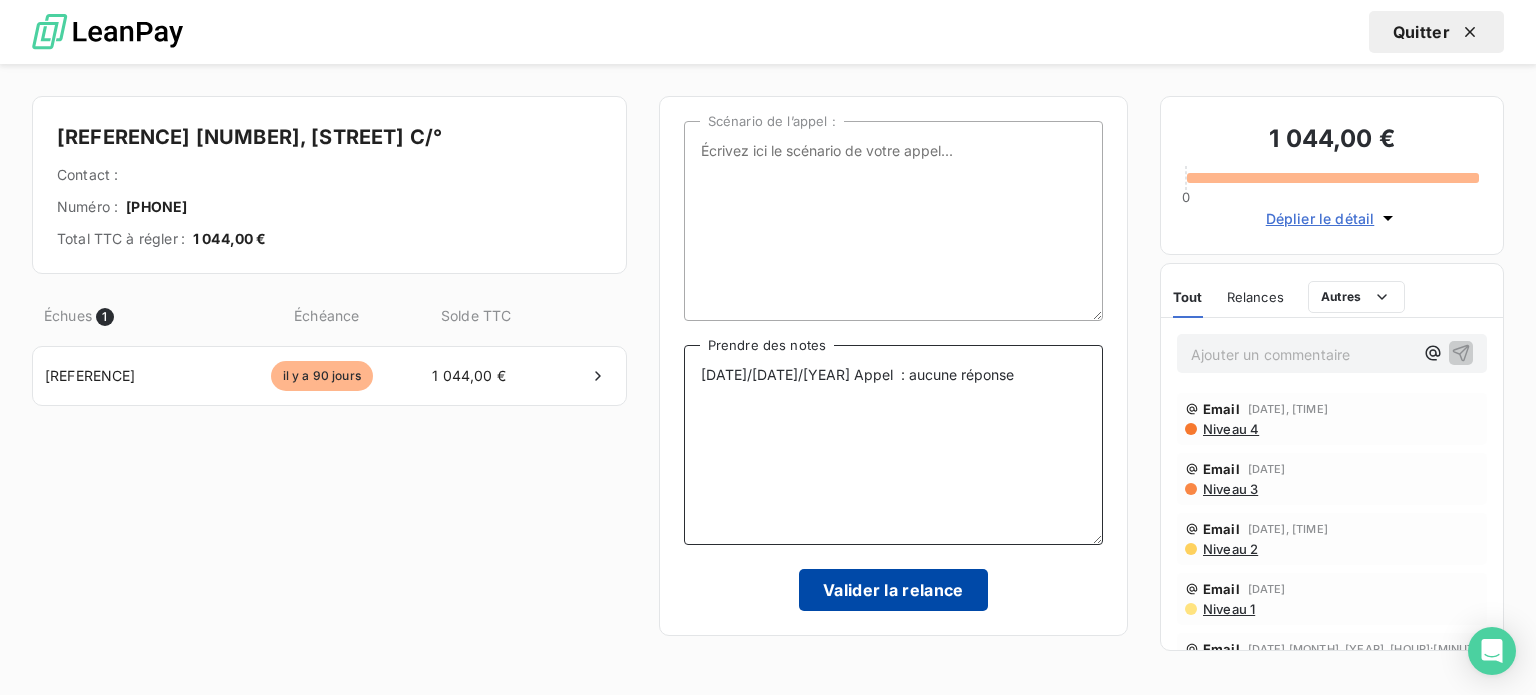 type on "[DATE]/[DATE]/[YEAR] Appel  : aucune réponse" 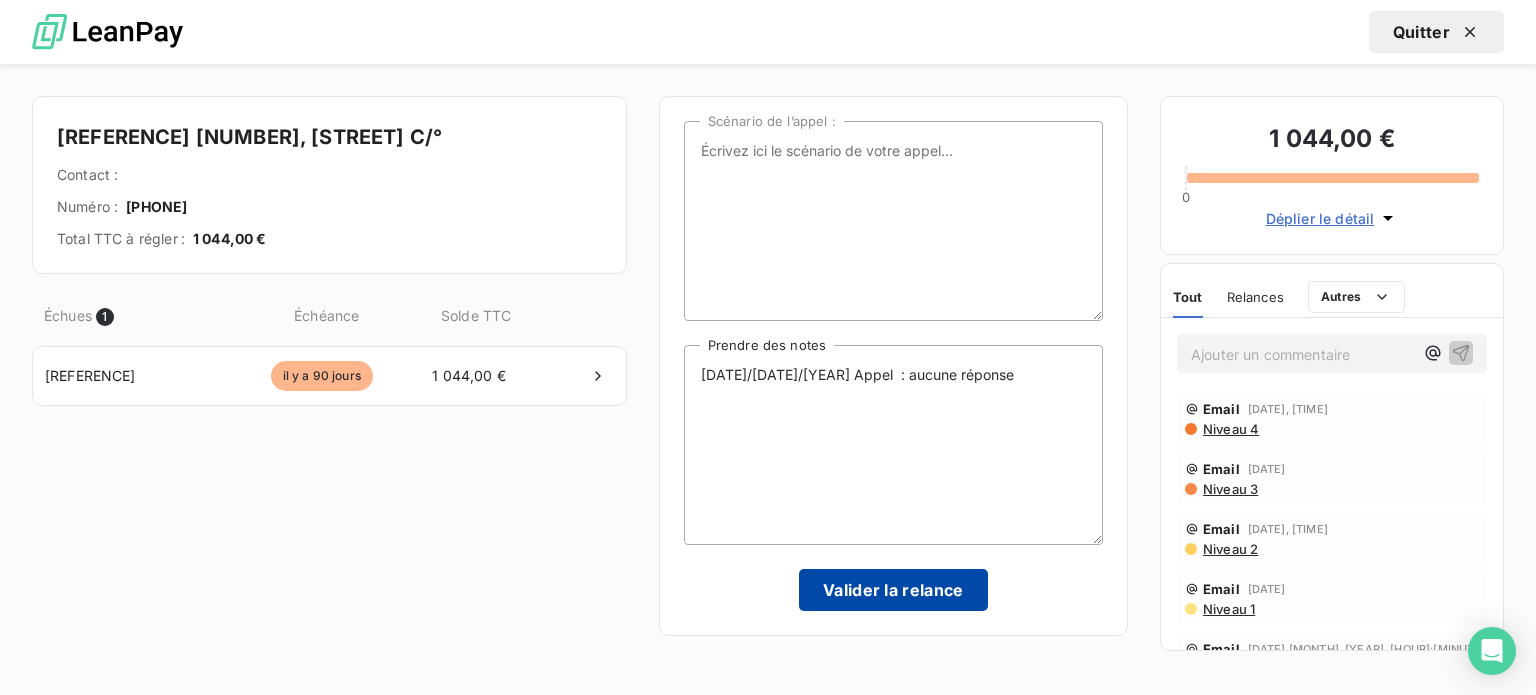 click on "Valider la relance" at bounding box center (893, 590) 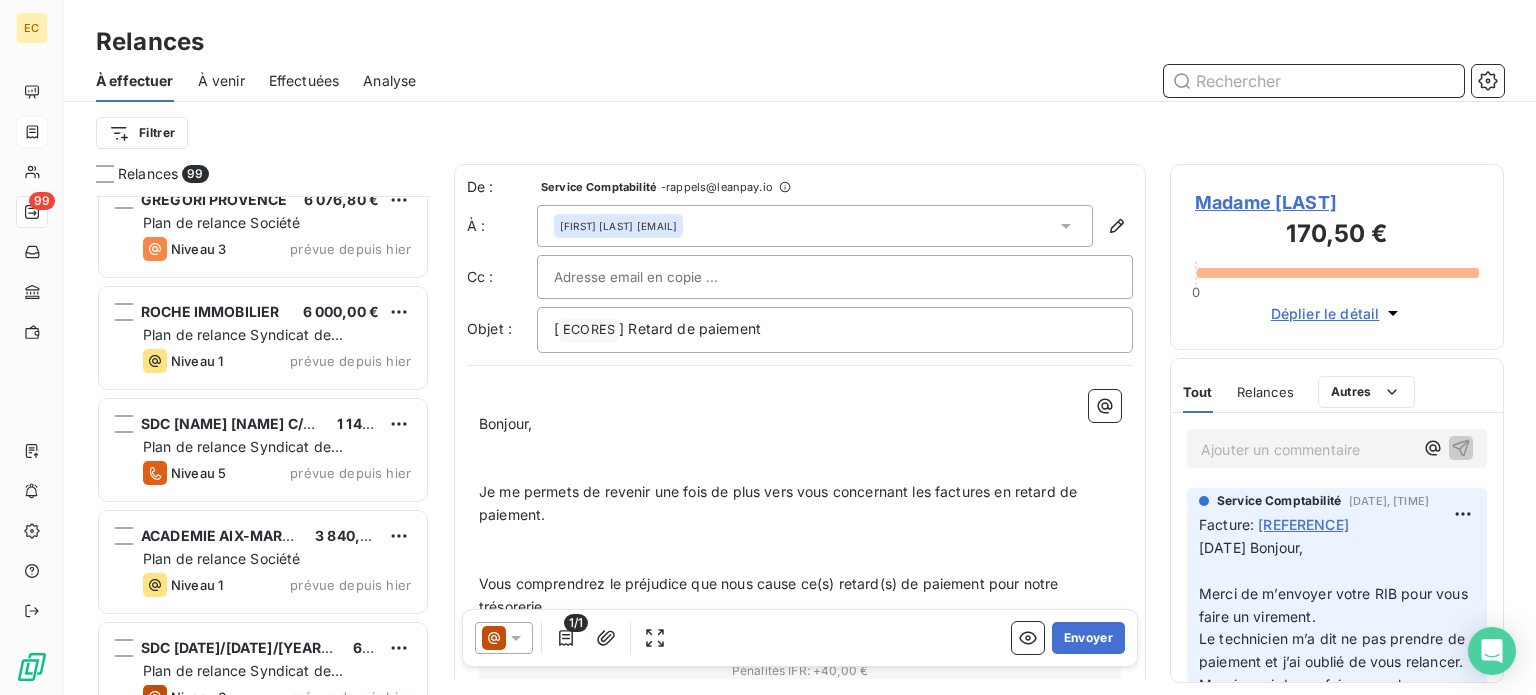 scroll, scrollTop: 10589, scrollLeft: 0, axis: vertical 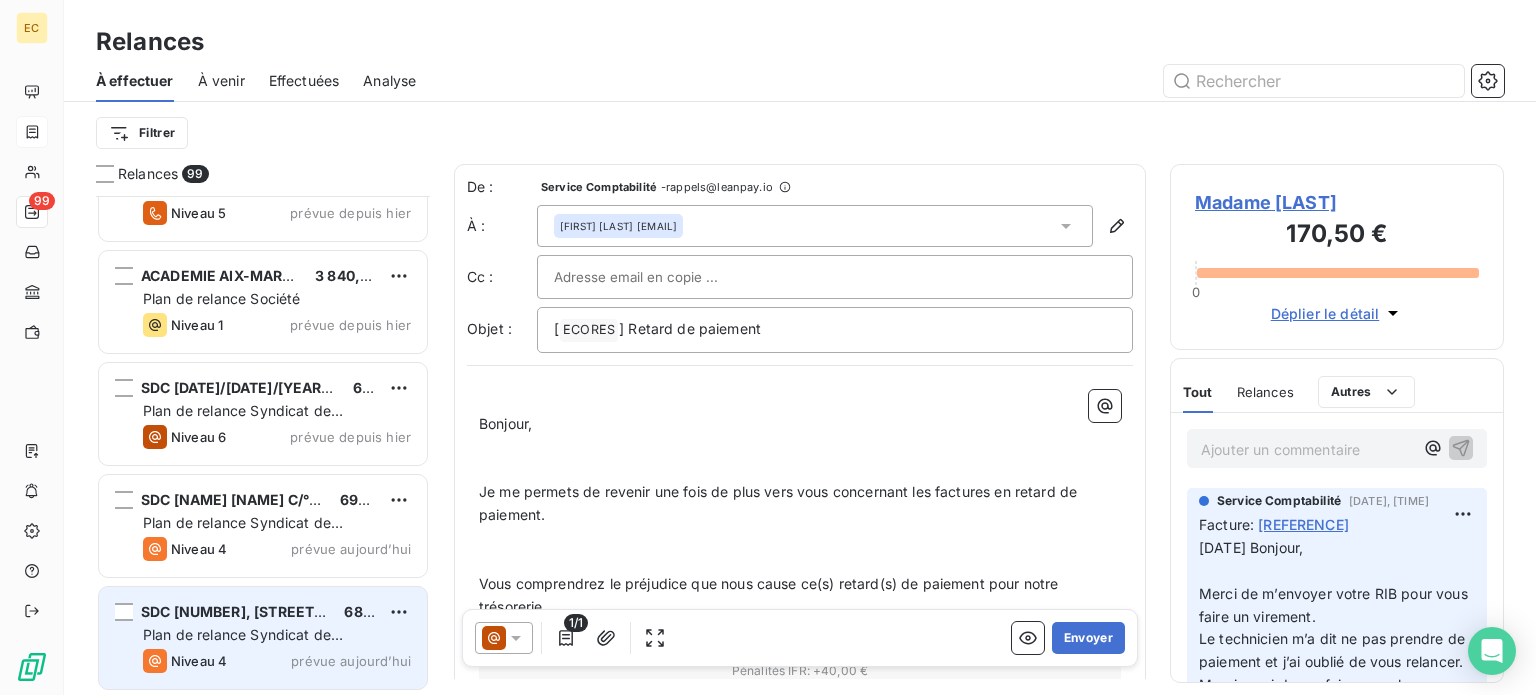 click on "SDC [NUMBER], [STREET] C/° [COMPANY] [PRICE] Plan de relance Syndicat de copropriété Niveau 4 prévue aujourd’hui" at bounding box center [263, 638] 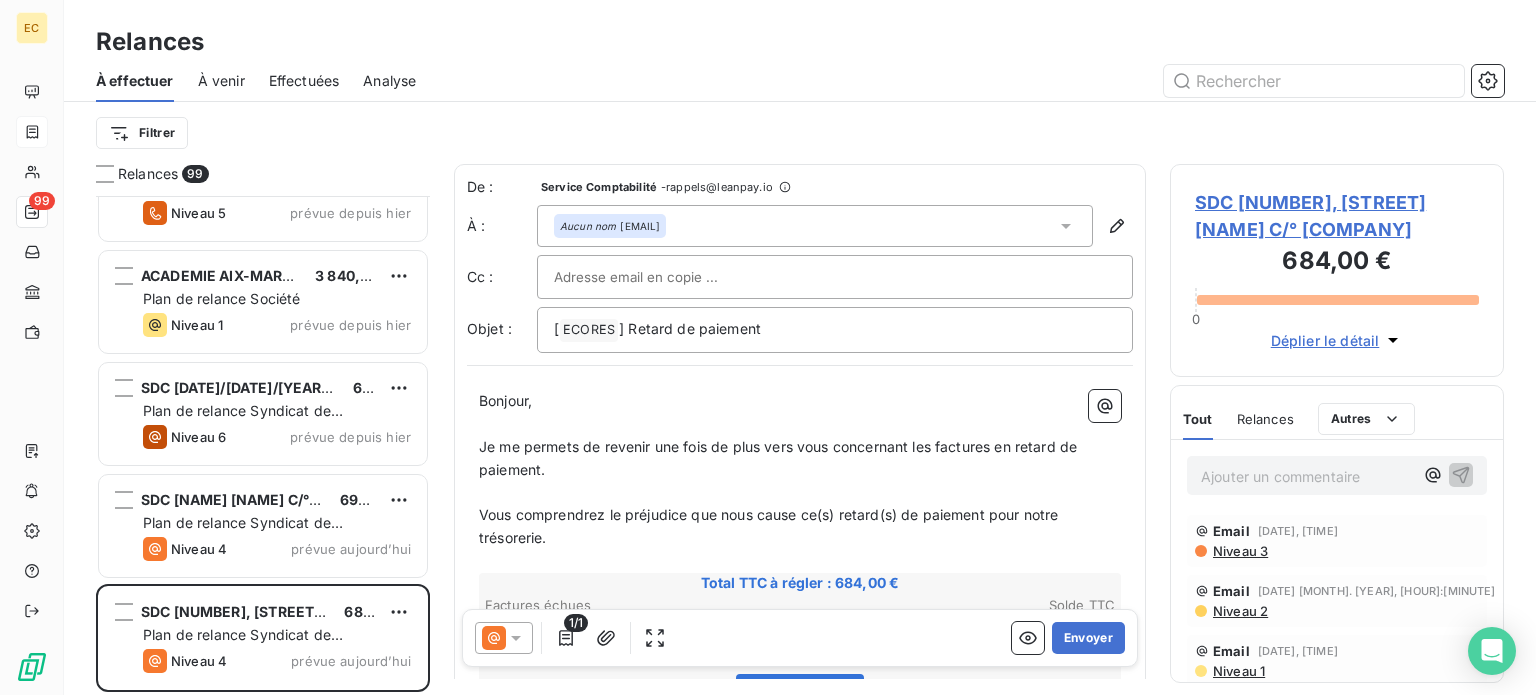click on "SDC [NUMBER], [STREET] [NAME] C/° [COMPANY]" at bounding box center (1337, 216) 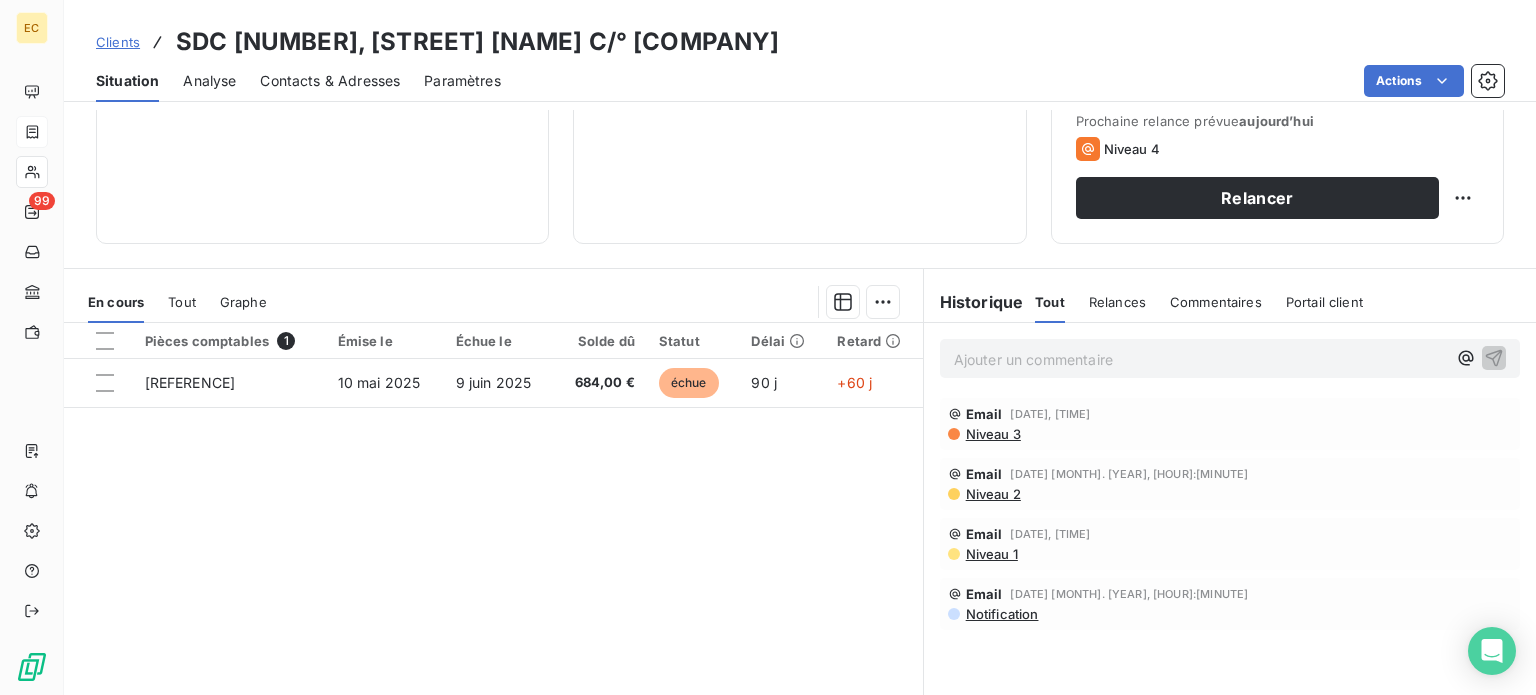 scroll, scrollTop: 300, scrollLeft: 0, axis: vertical 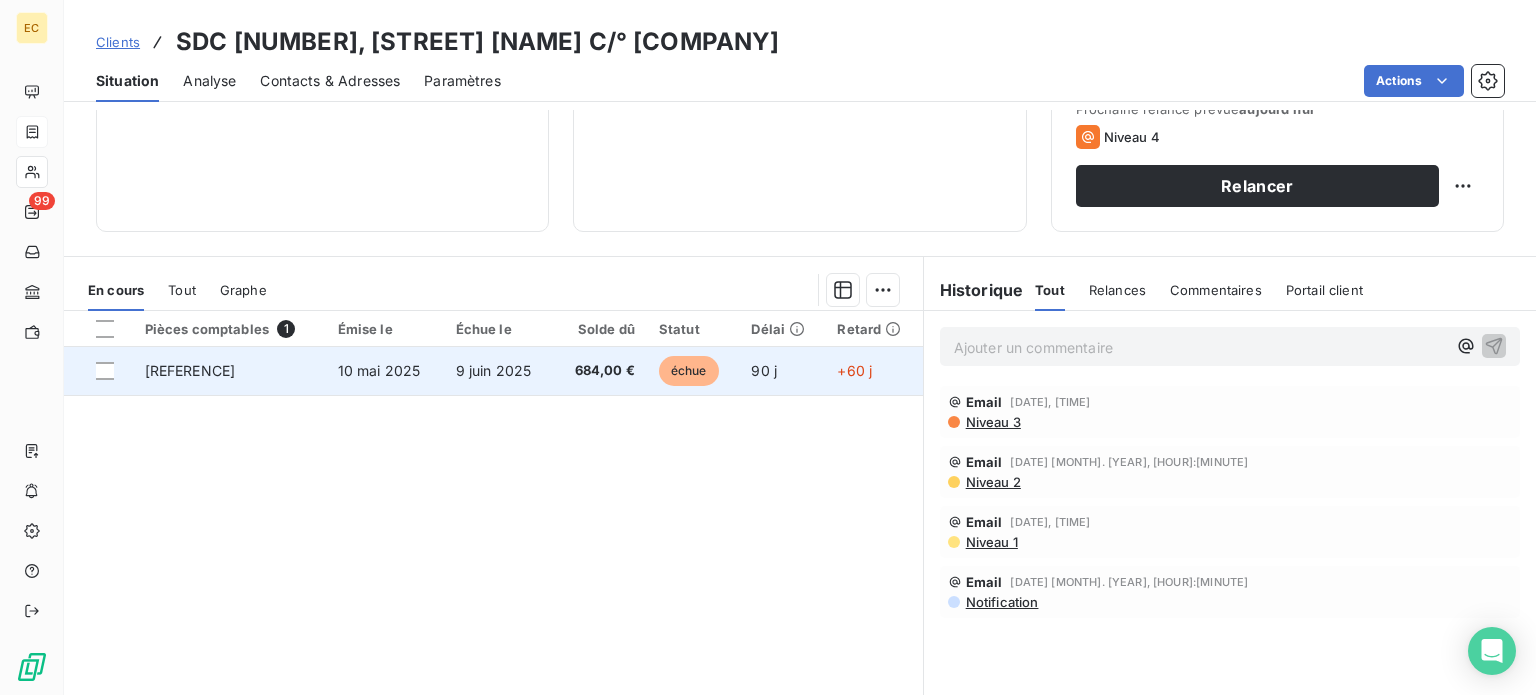click on "10 mai 2025" at bounding box center (385, 371) 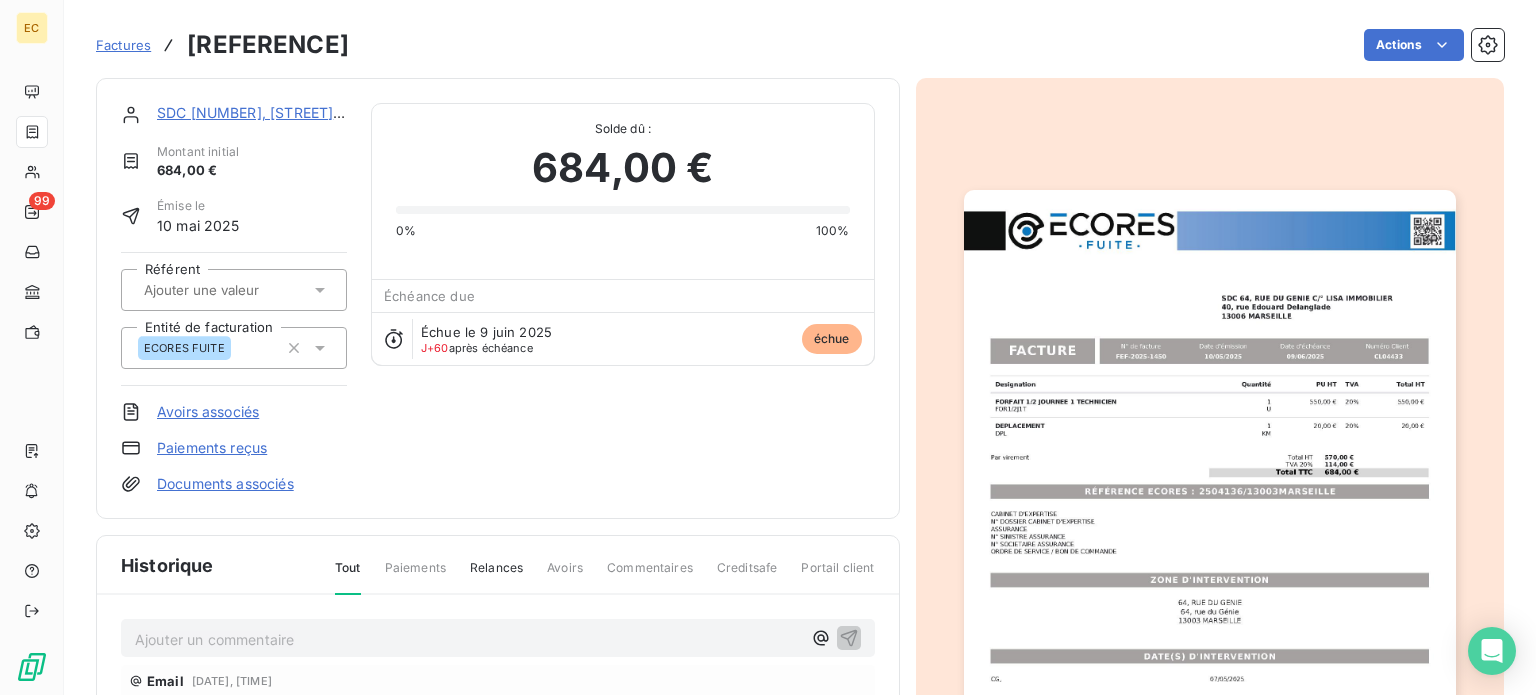 click at bounding box center (1210, 537) 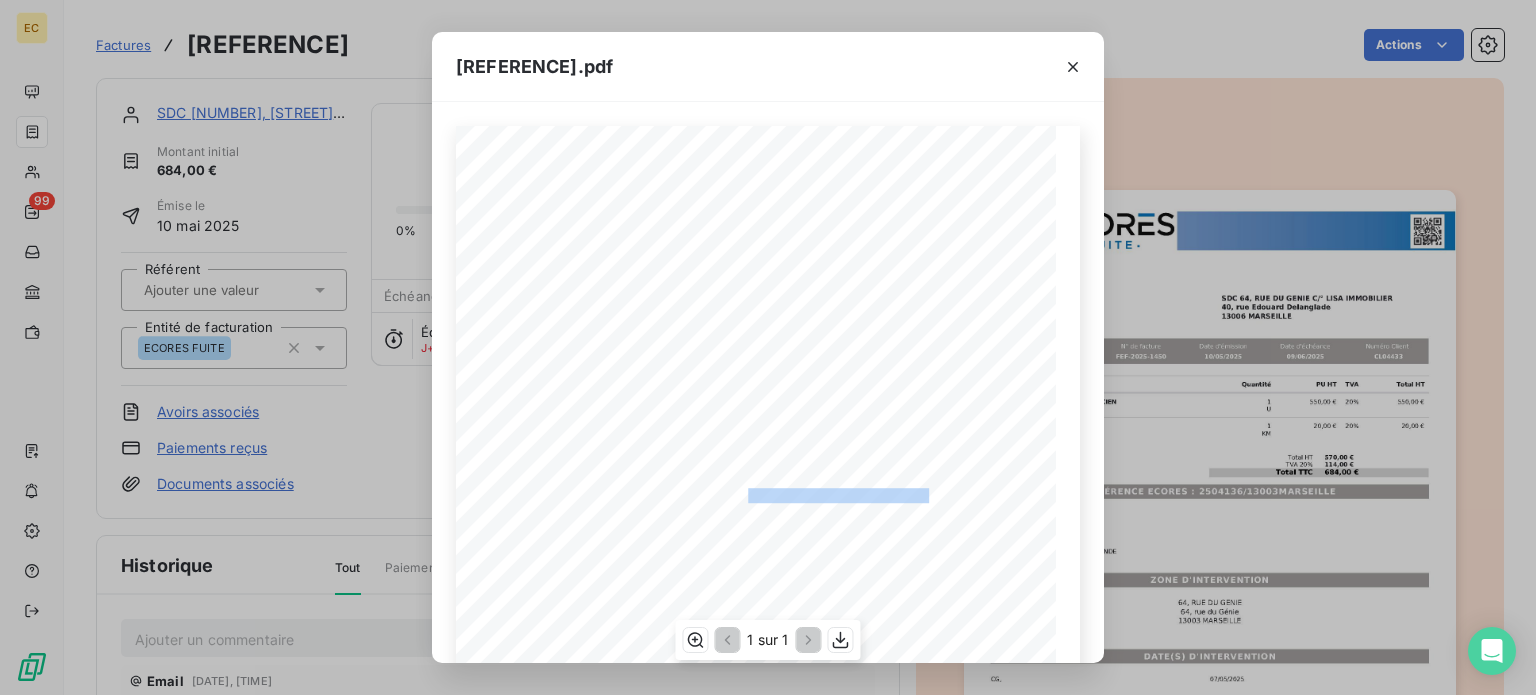 drag, startPoint x: 913, startPoint y: 493, endPoint x: 746, endPoint y: 490, distance: 167.02695 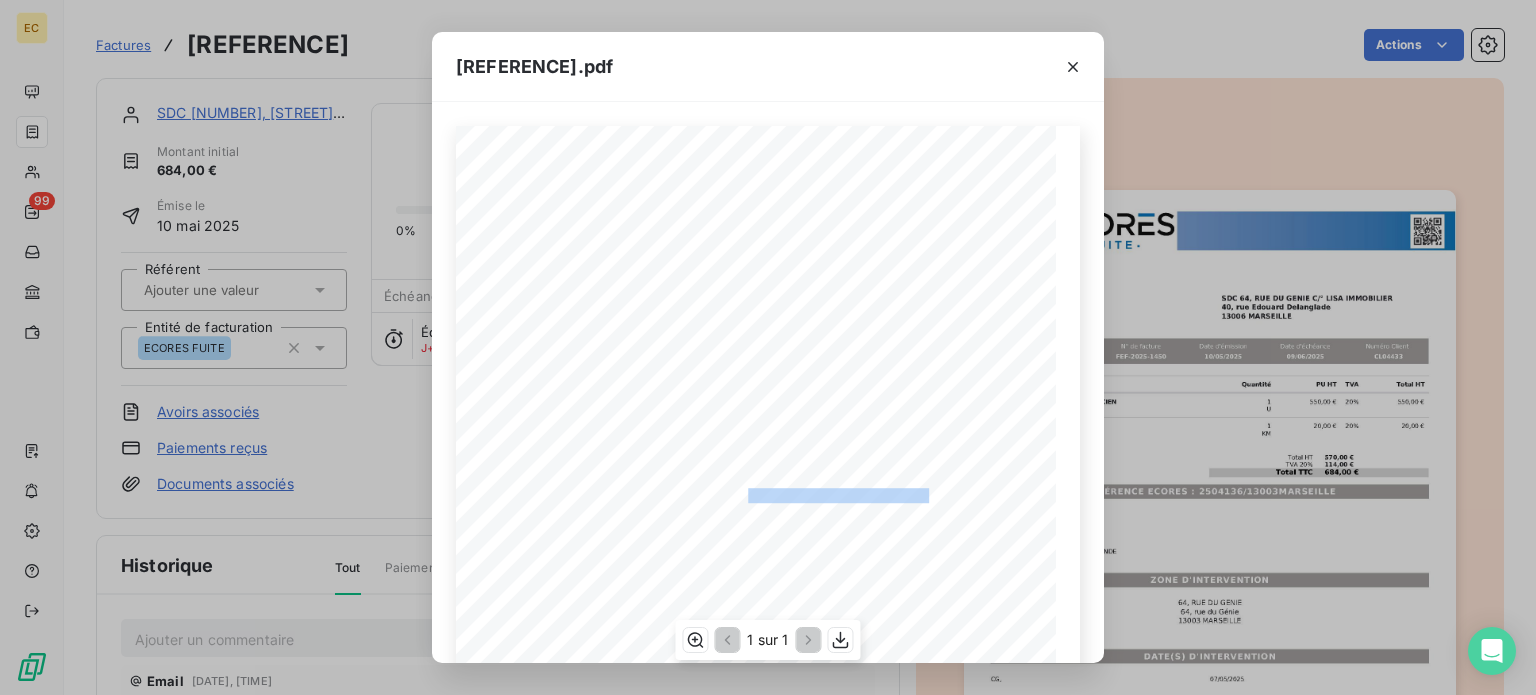 click on "[REFERENCE] : [NUMBER]/[NUMBER][REFERENCE]" at bounding box center (774, 493) 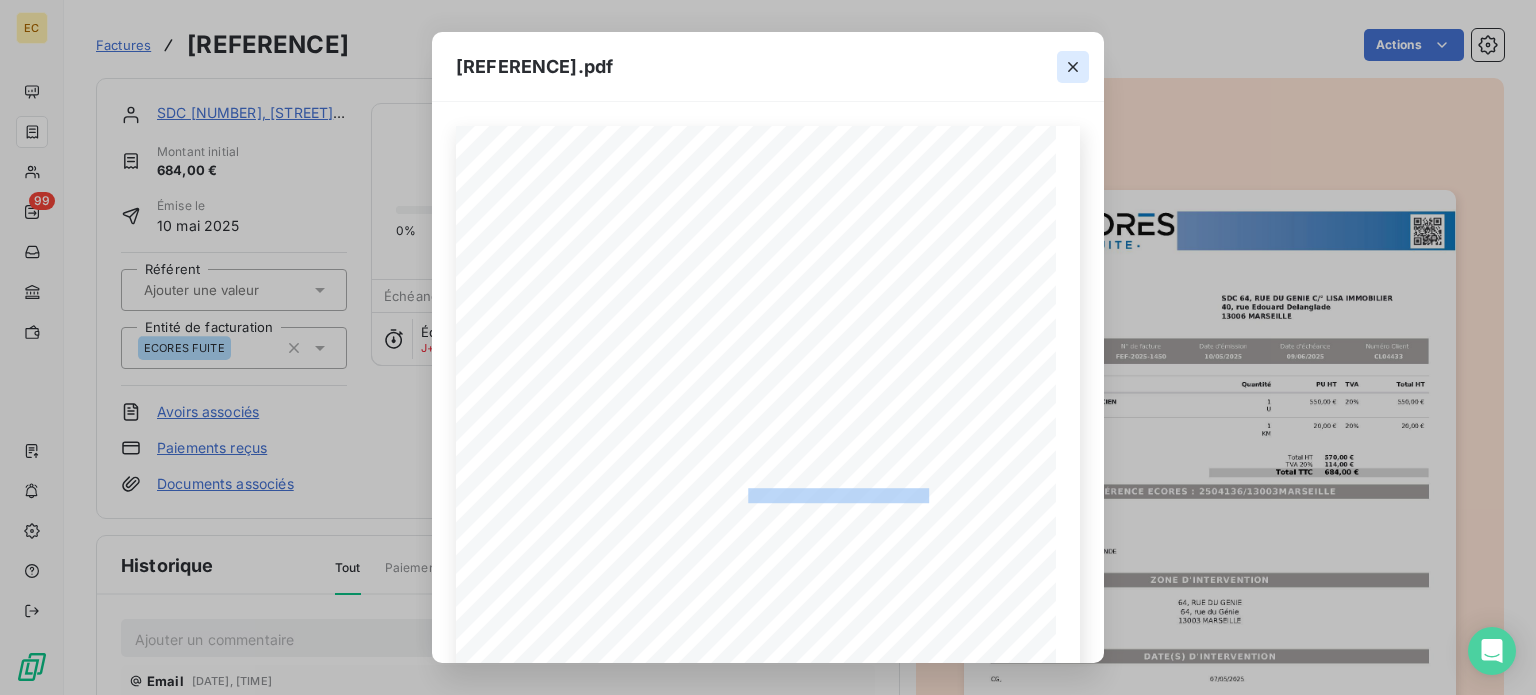 click 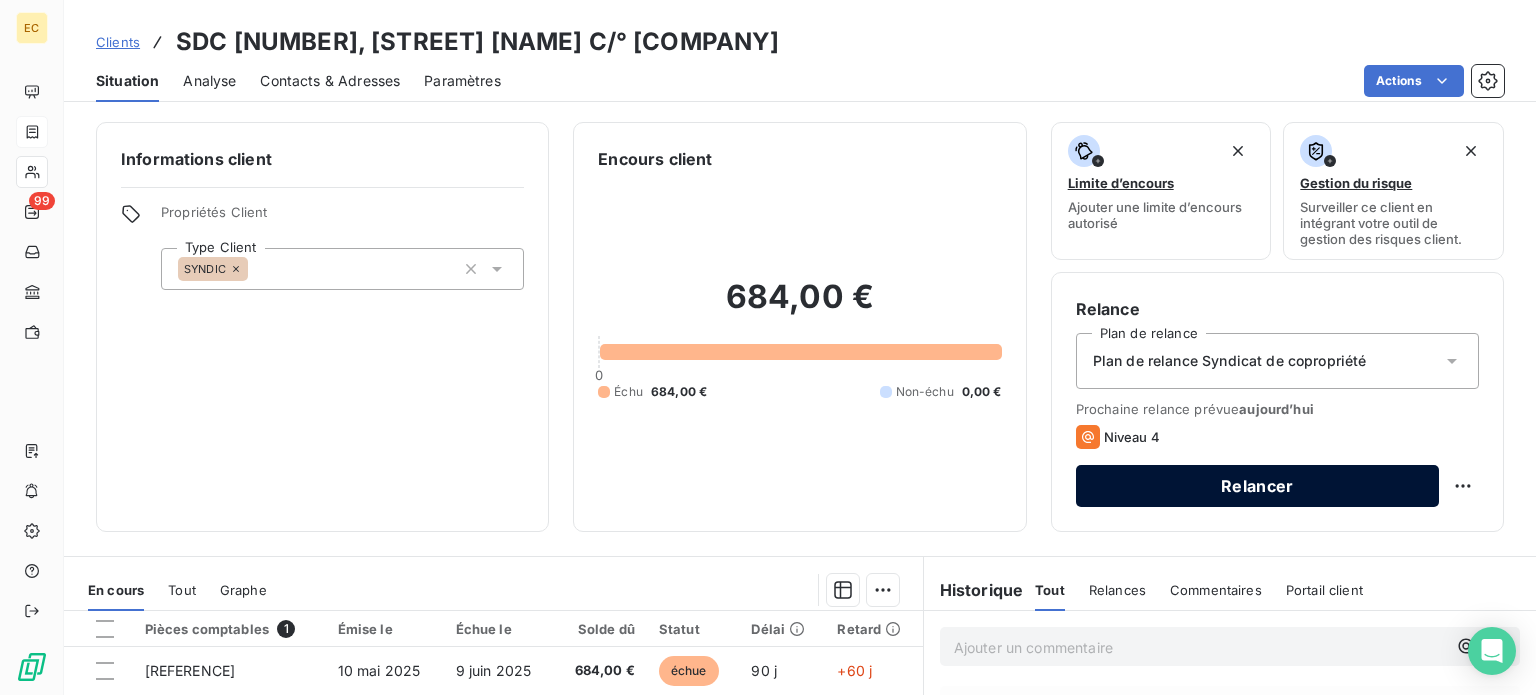 click on "Relancer" at bounding box center [1257, 486] 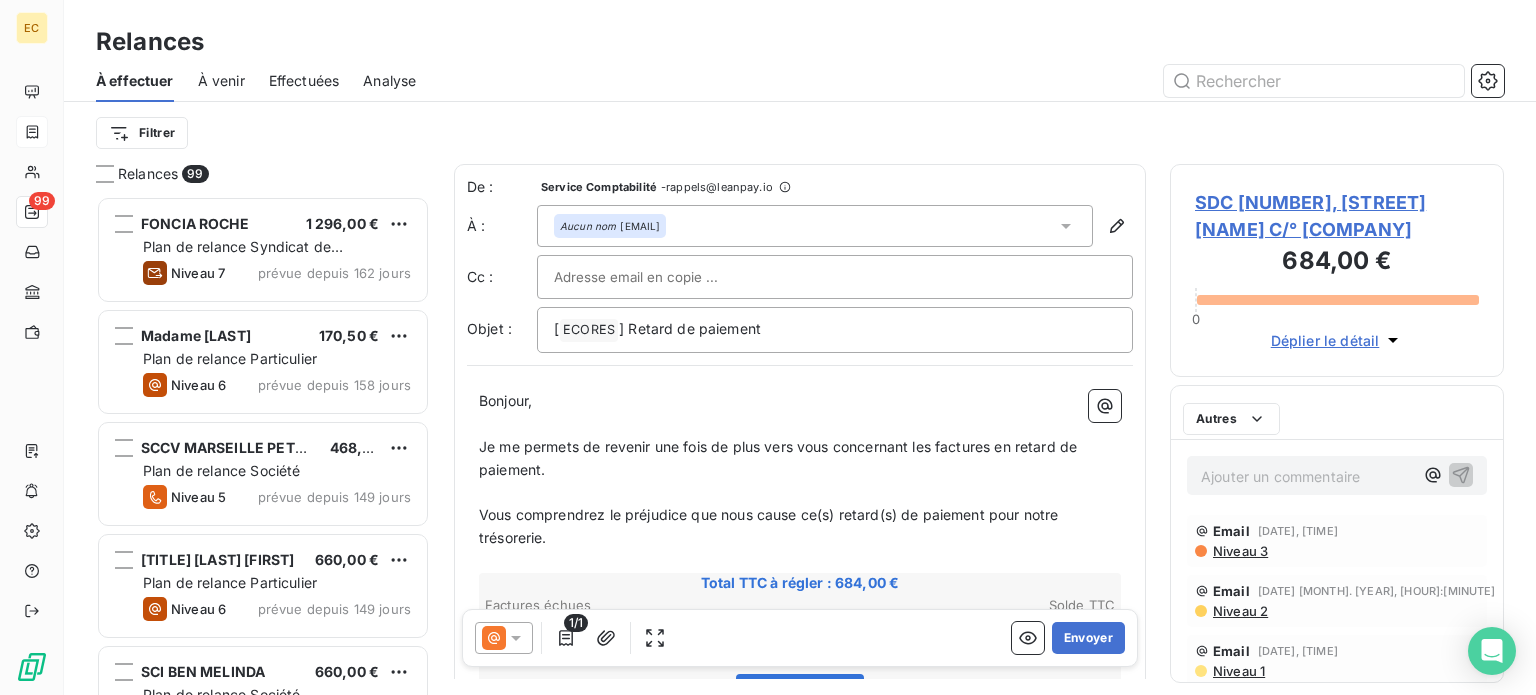 scroll, scrollTop: 16, scrollLeft: 16, axis: both 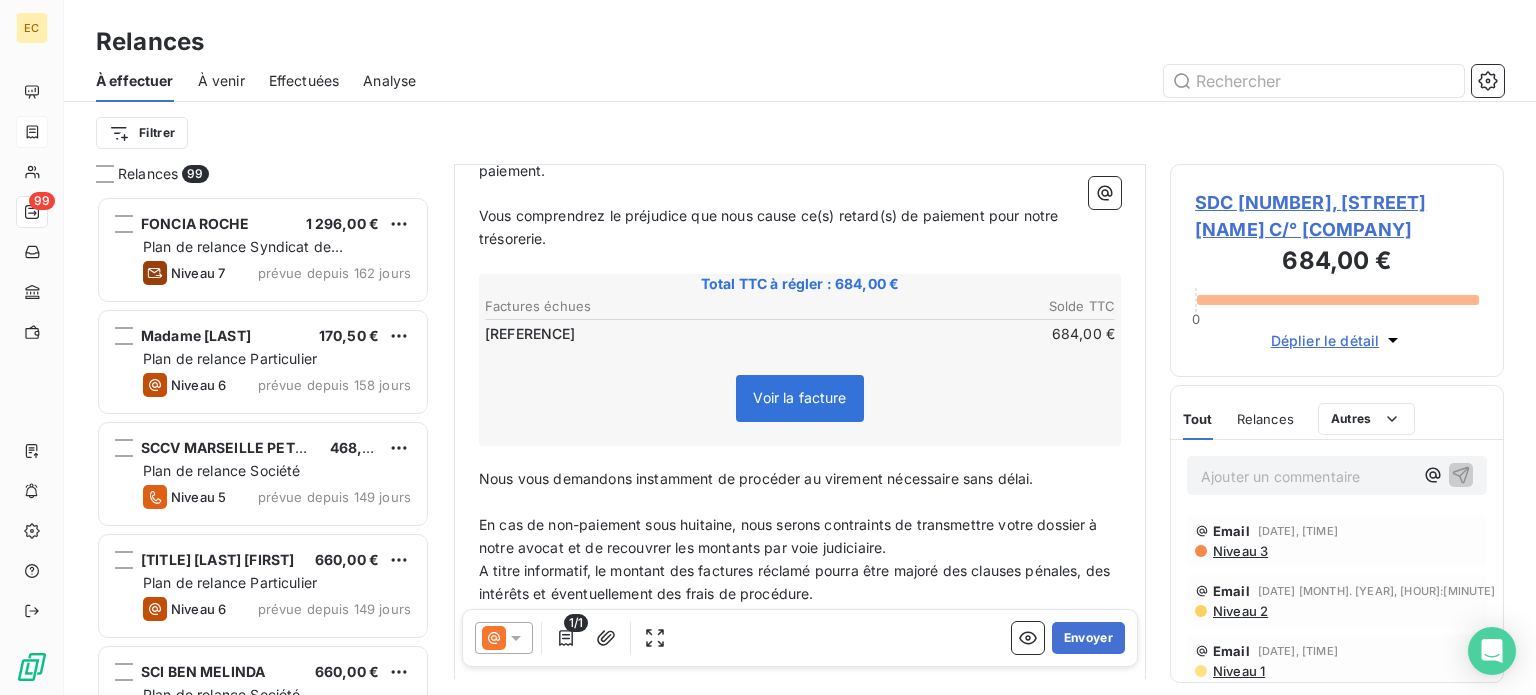click on "SDC [NUMBER], [STREET] [NAME] C/° [COMPANY]" at bounding box center [1337, 216] 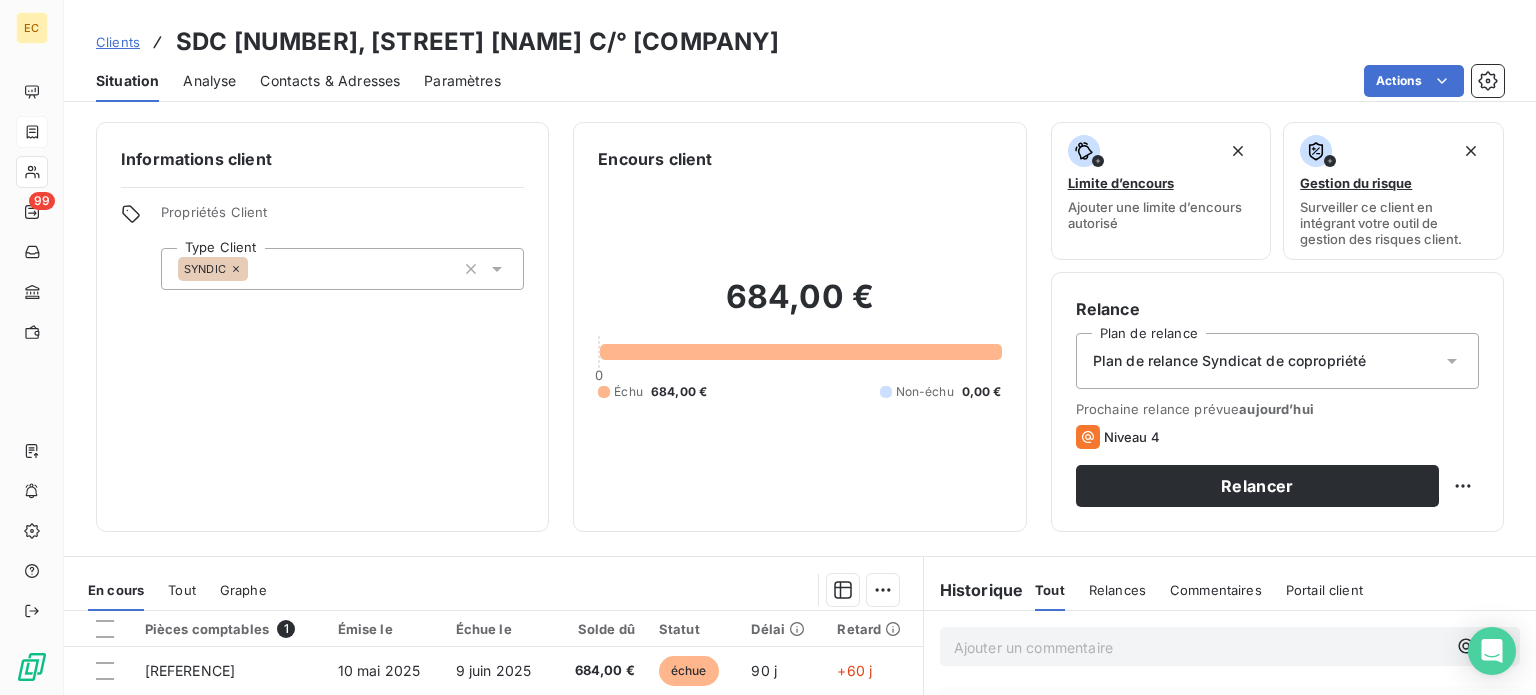 click on "Contacts & Adresses" at bounding box center (330, 81) 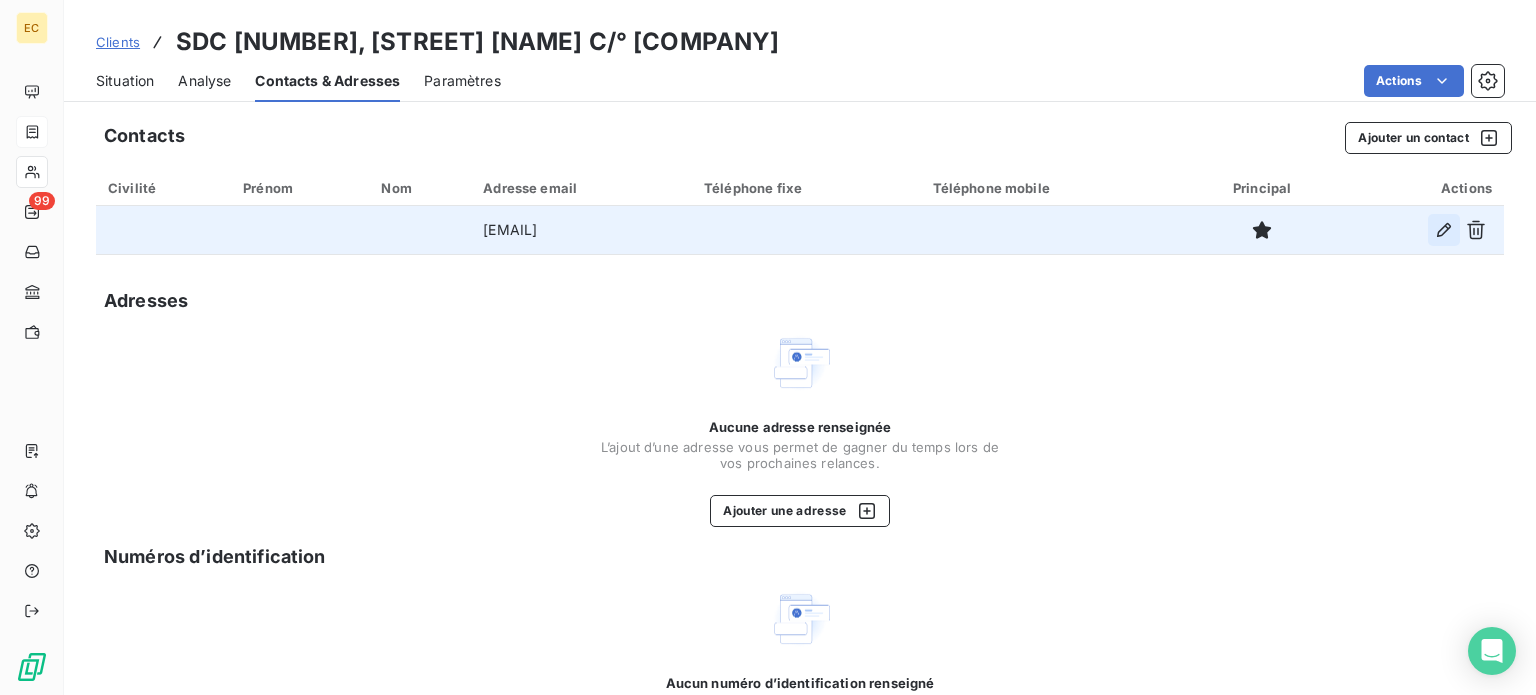 click 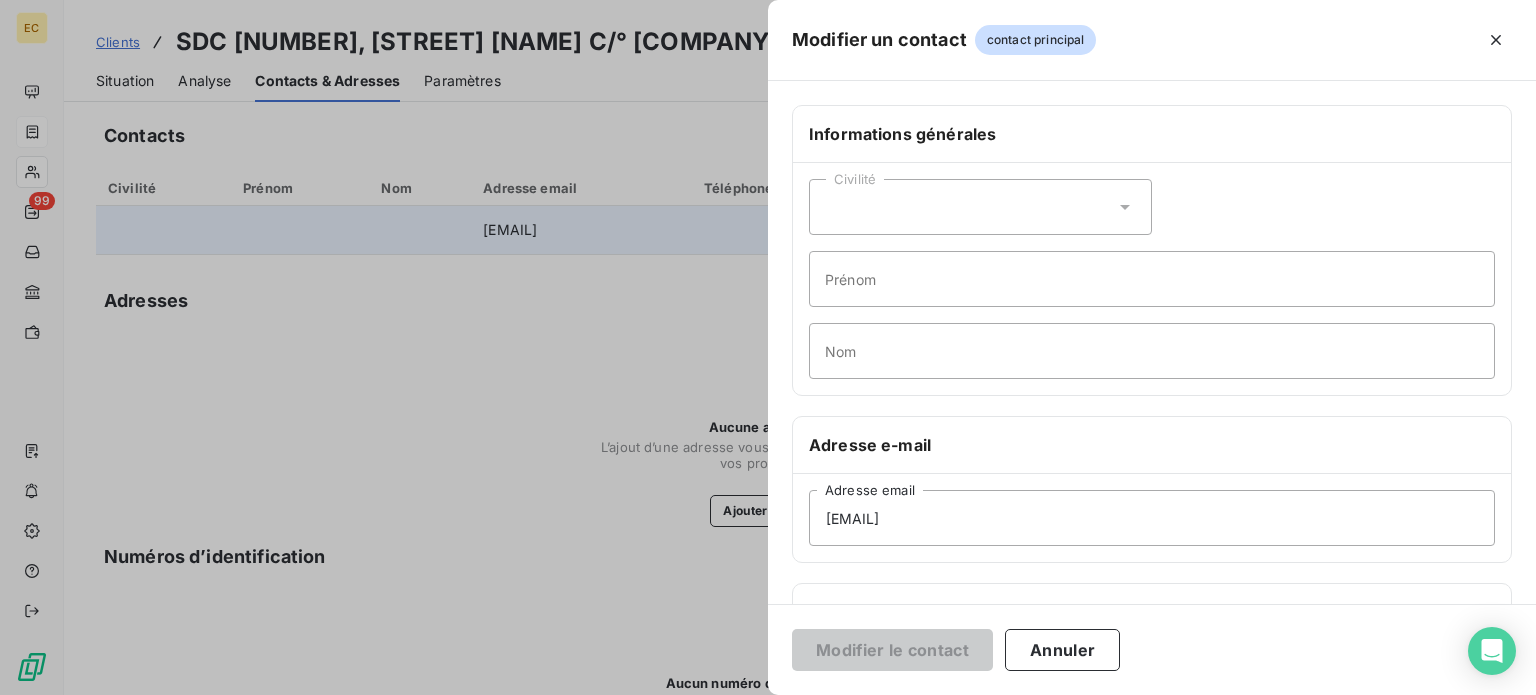 scroll, scrollTop: 200, scrollLeft: 0, axis: vertical 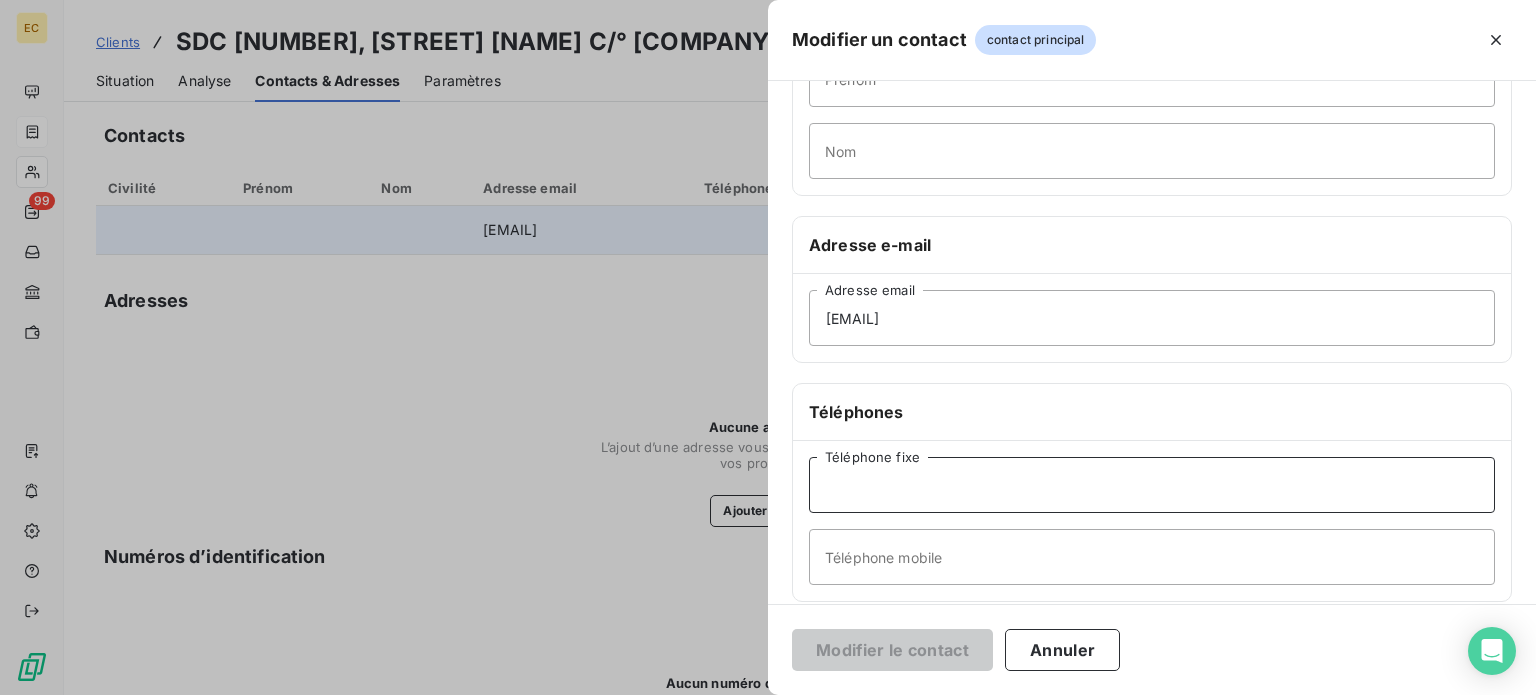 click on "Téléphone fixe" at bounding box center [1152, 485] 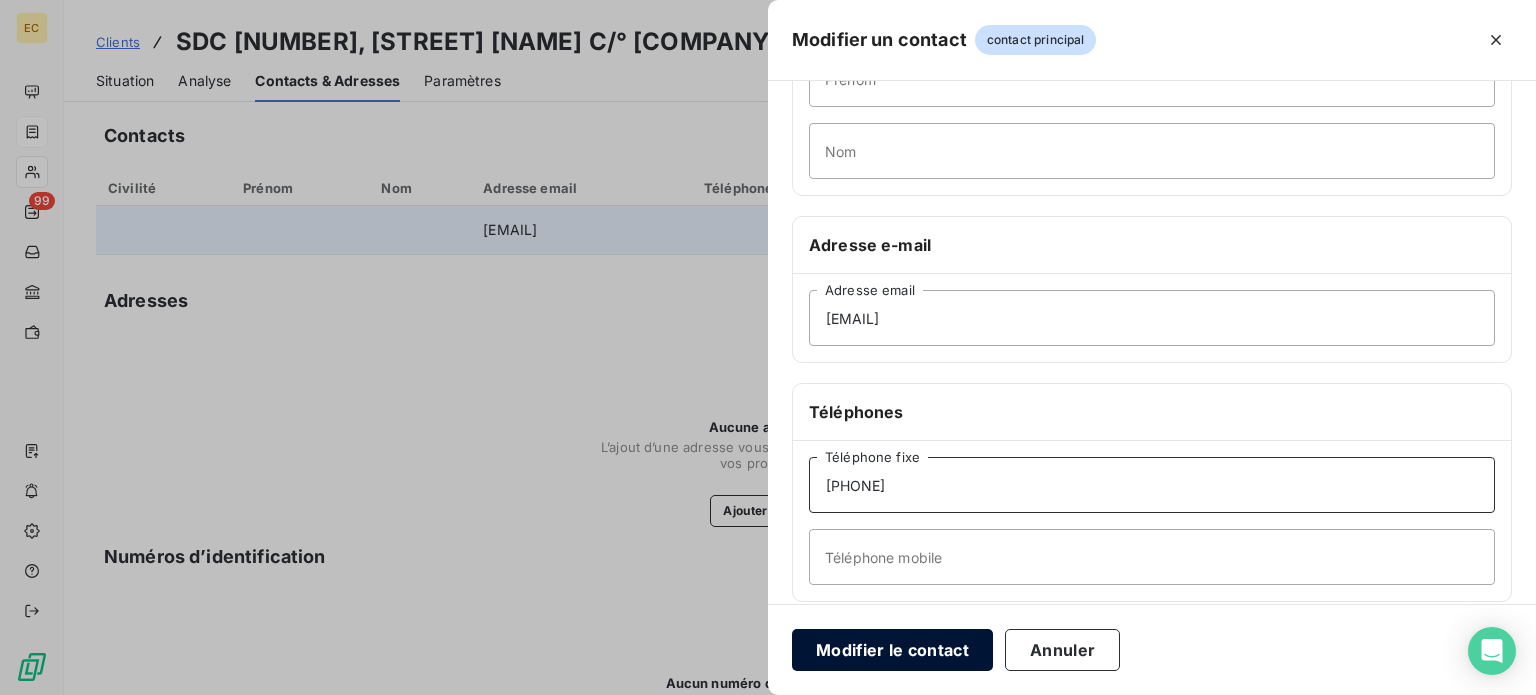 type on "[PHONE]" 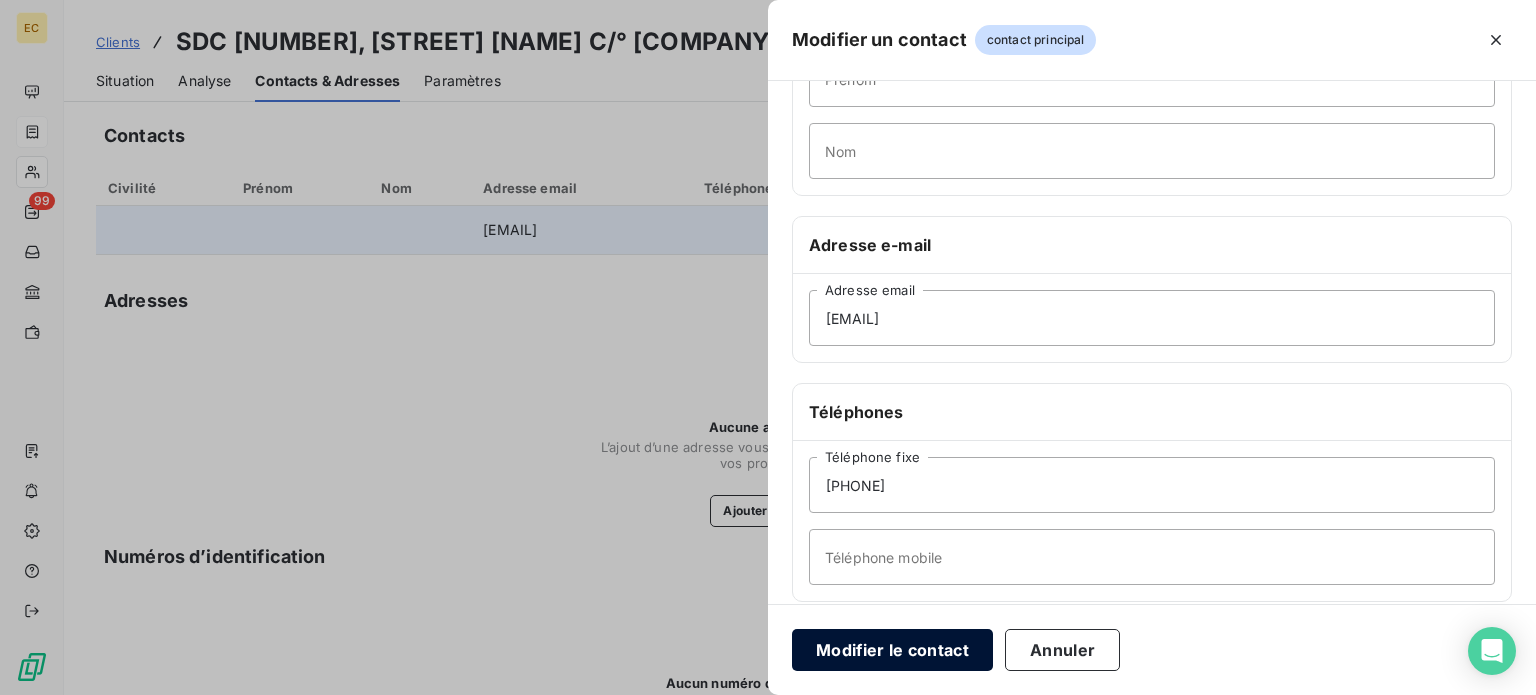 click on "Modifier le contact" at bounding box center [892, 650] 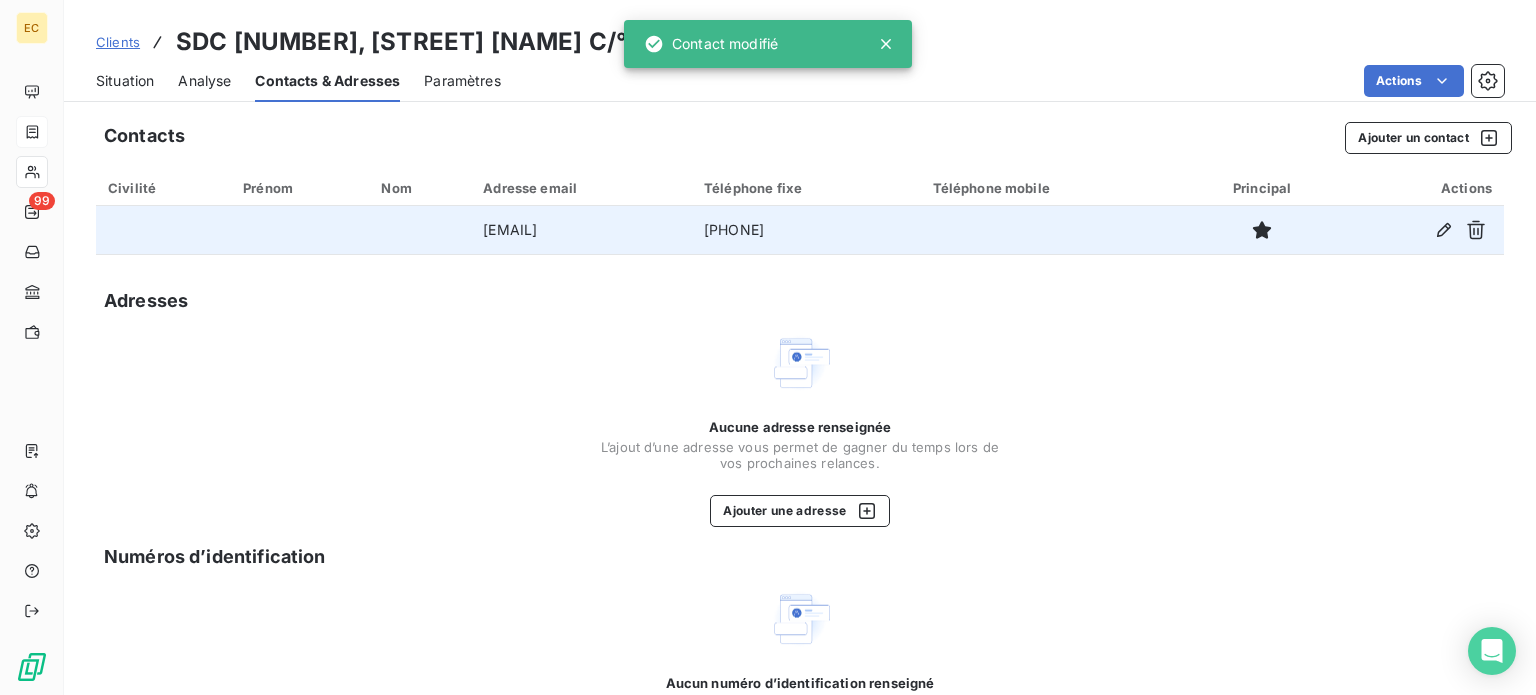 click on "Situation" at bounding box center (125, 81) 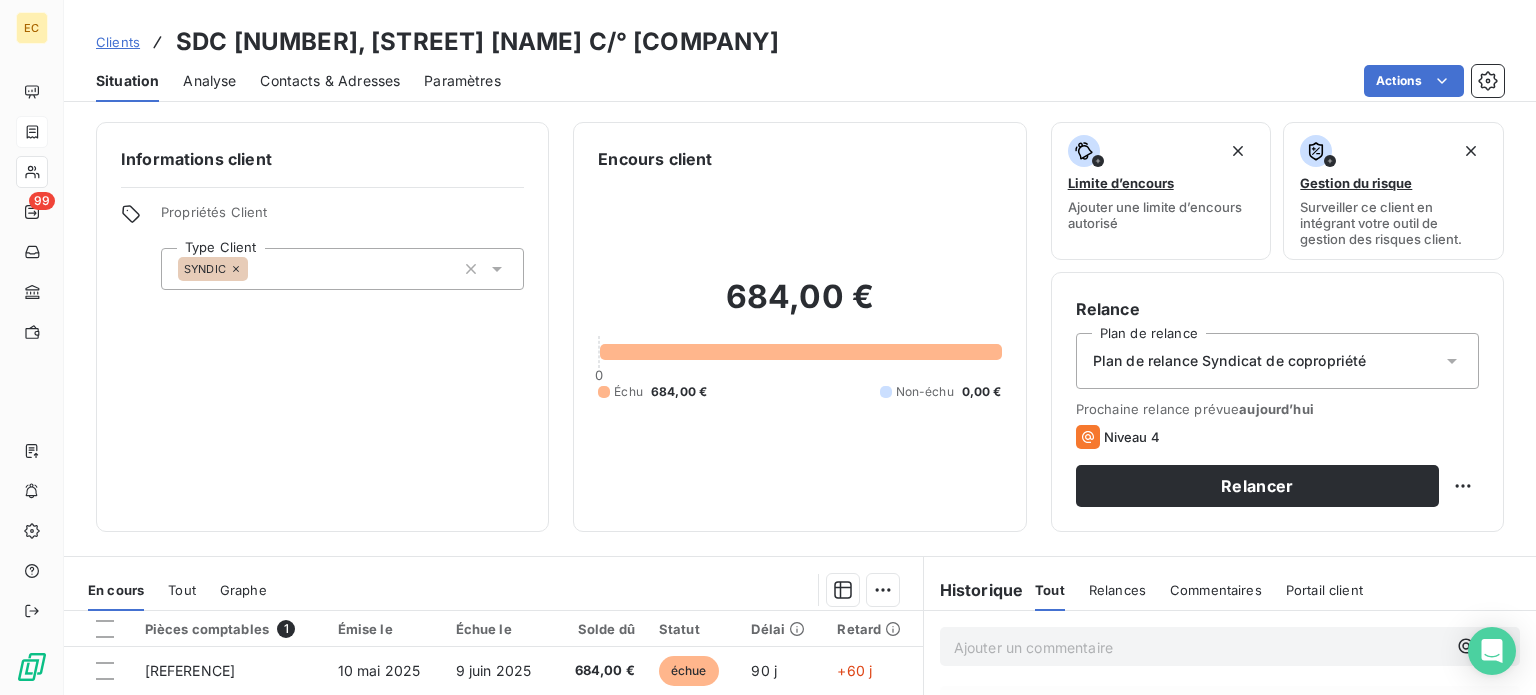 click on "Ajouter un commentaire ﻿" at bounding box center [1200, 647] 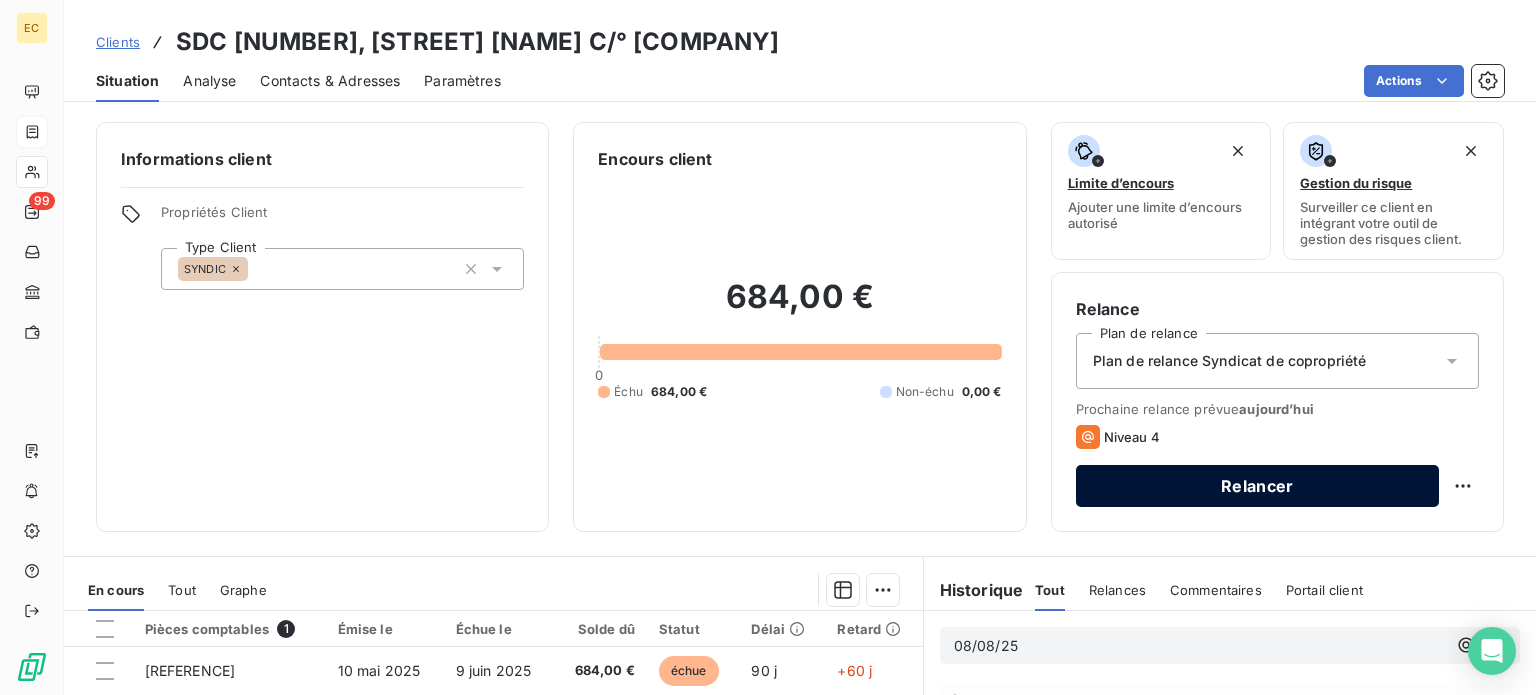 click on "Relancer" at bounding box center [1257, 486] 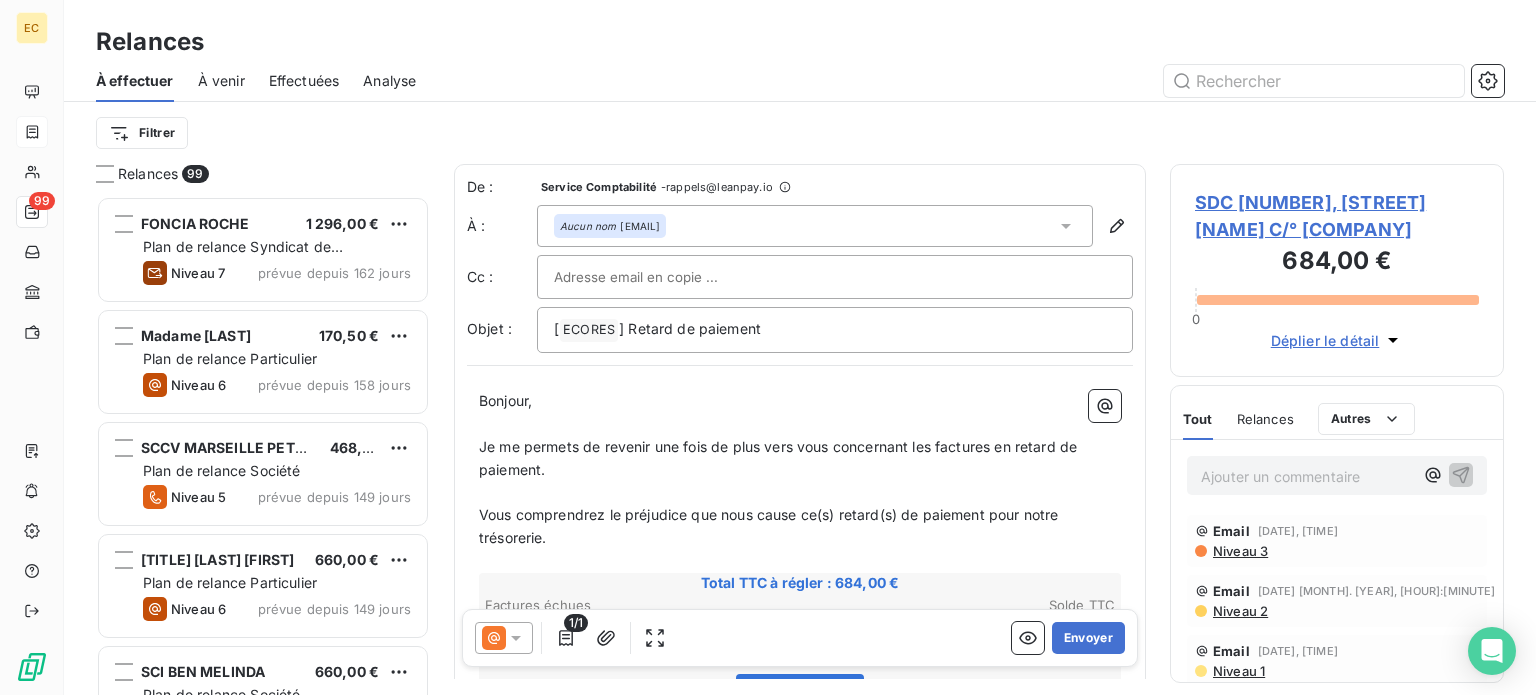 scroll, scrollTop: 16, scrollLeft: 16, axis: both 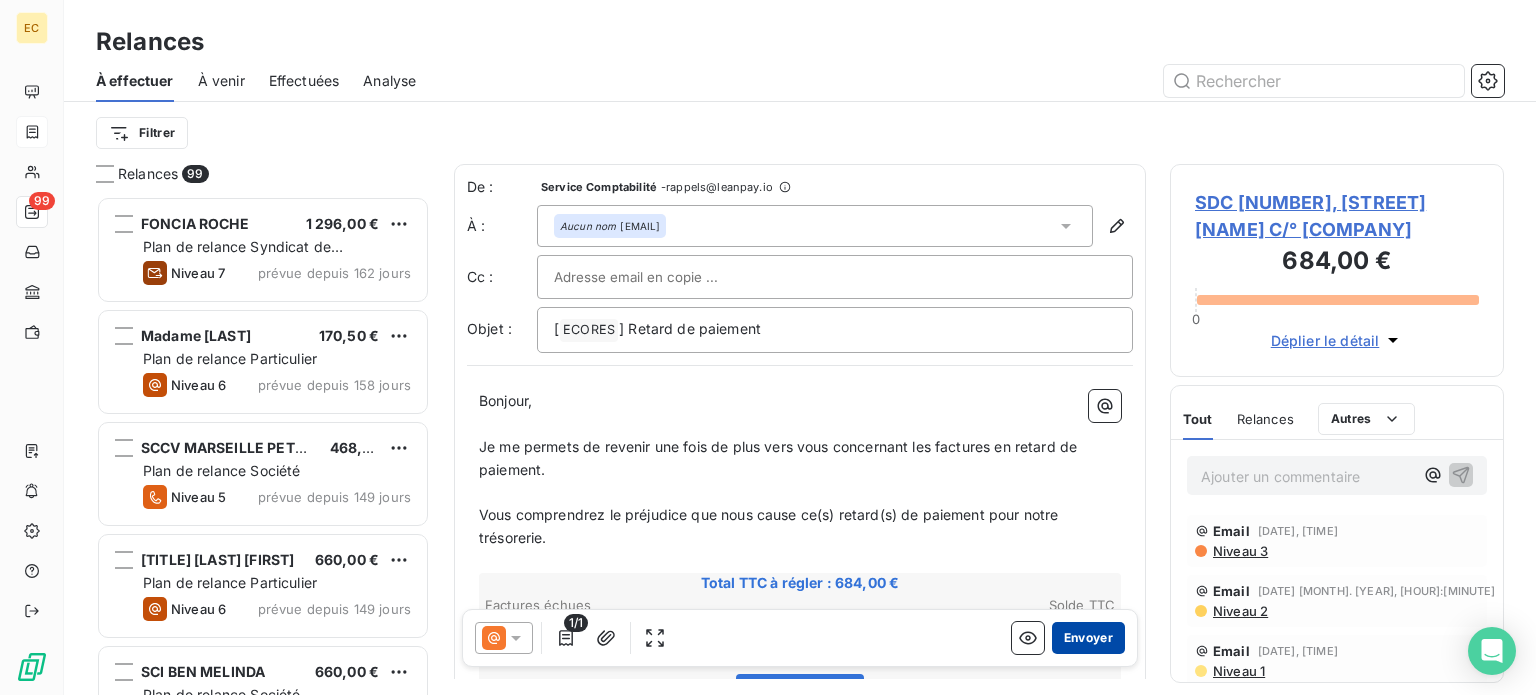 click on "Envoyer" at bounding box center (1088, 638) 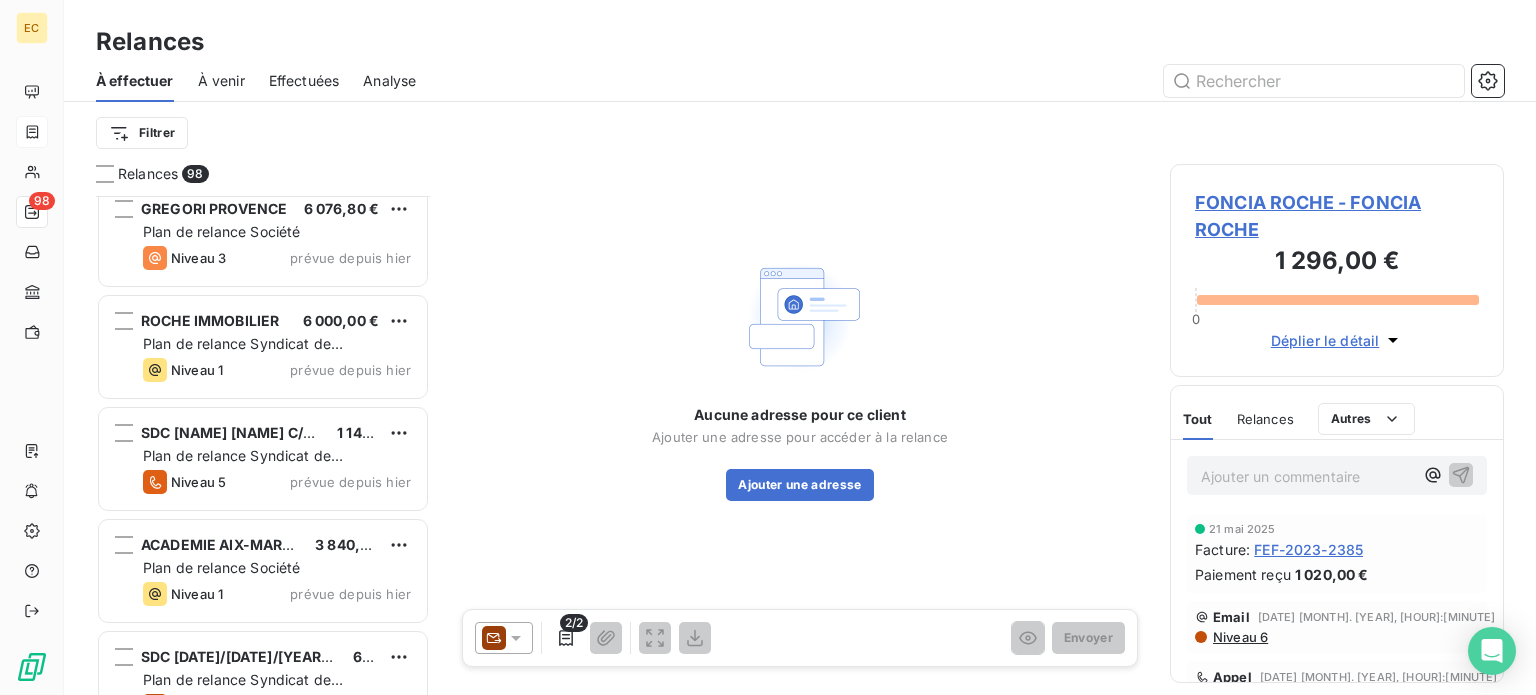 scroll, scrollTop: 10477, scrollLeft: 0, axis: vertical 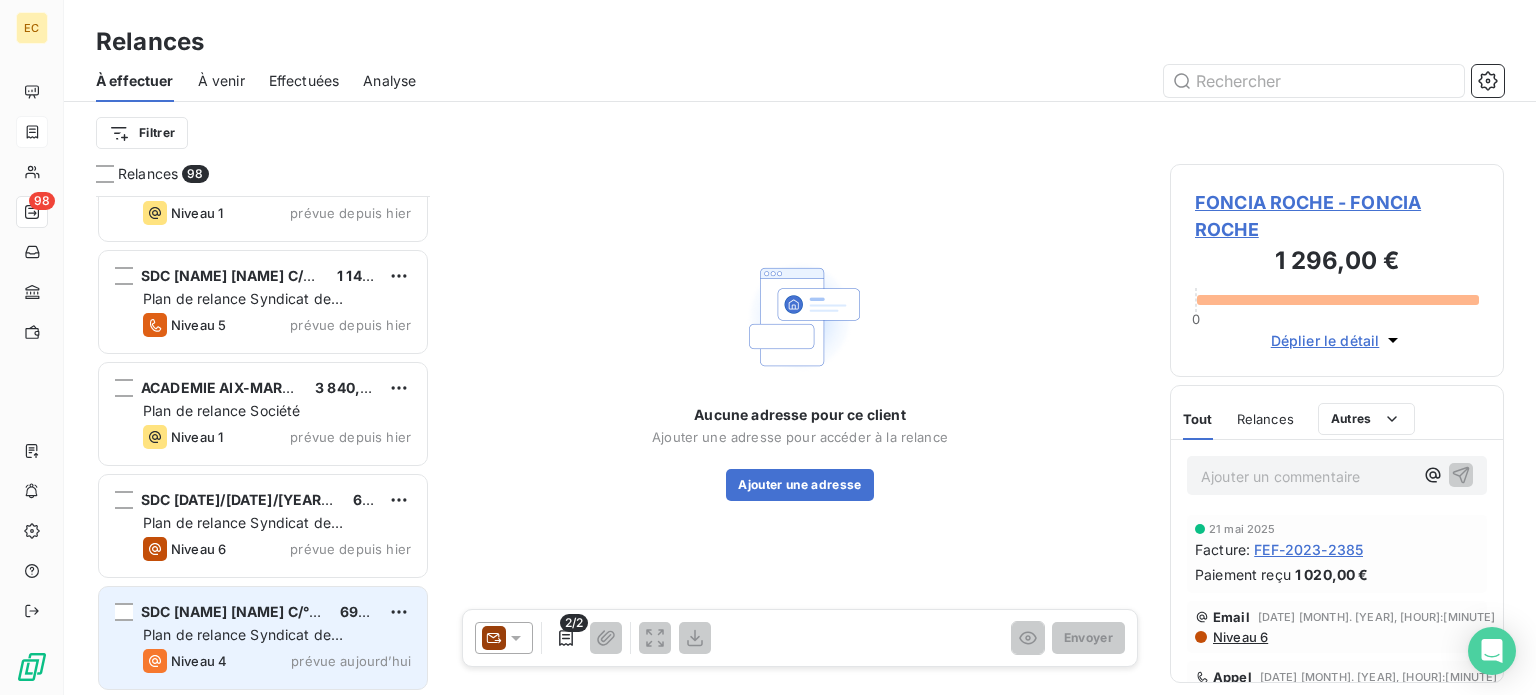 click on "Plan de relance Syndicat de copropriété" at bounding box center [243, 644] 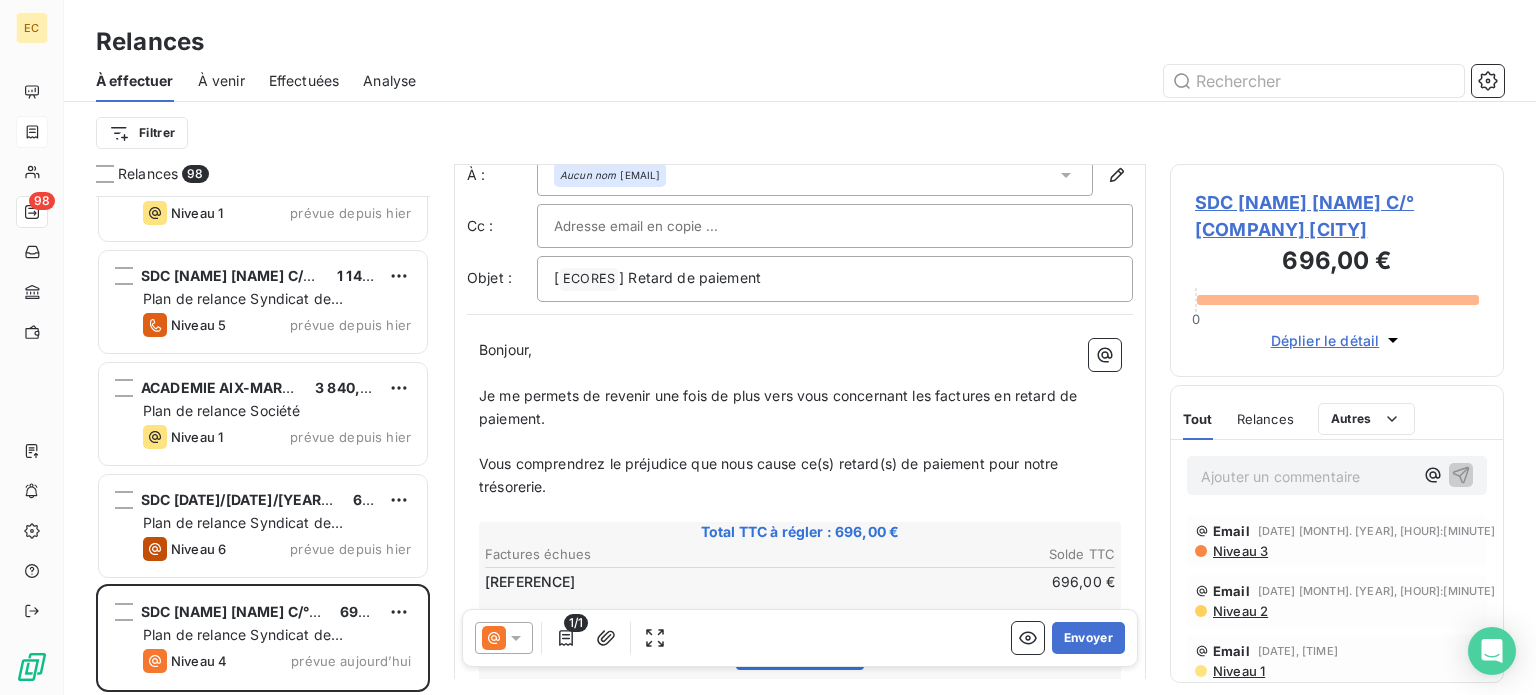 scroll, scrollTop: 100, scrollLeft: 0, axis: vertical 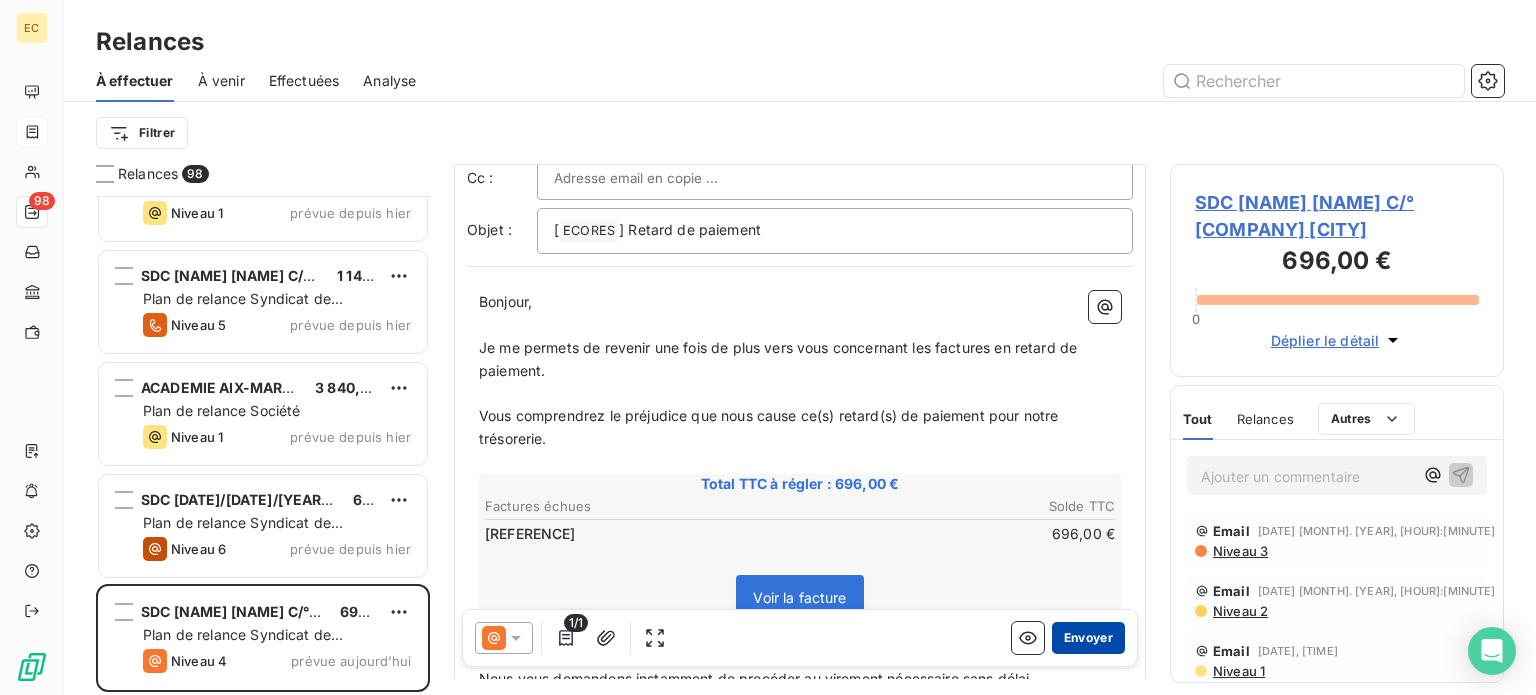 click on "Envoyer" at bounding box center (1088, 638) 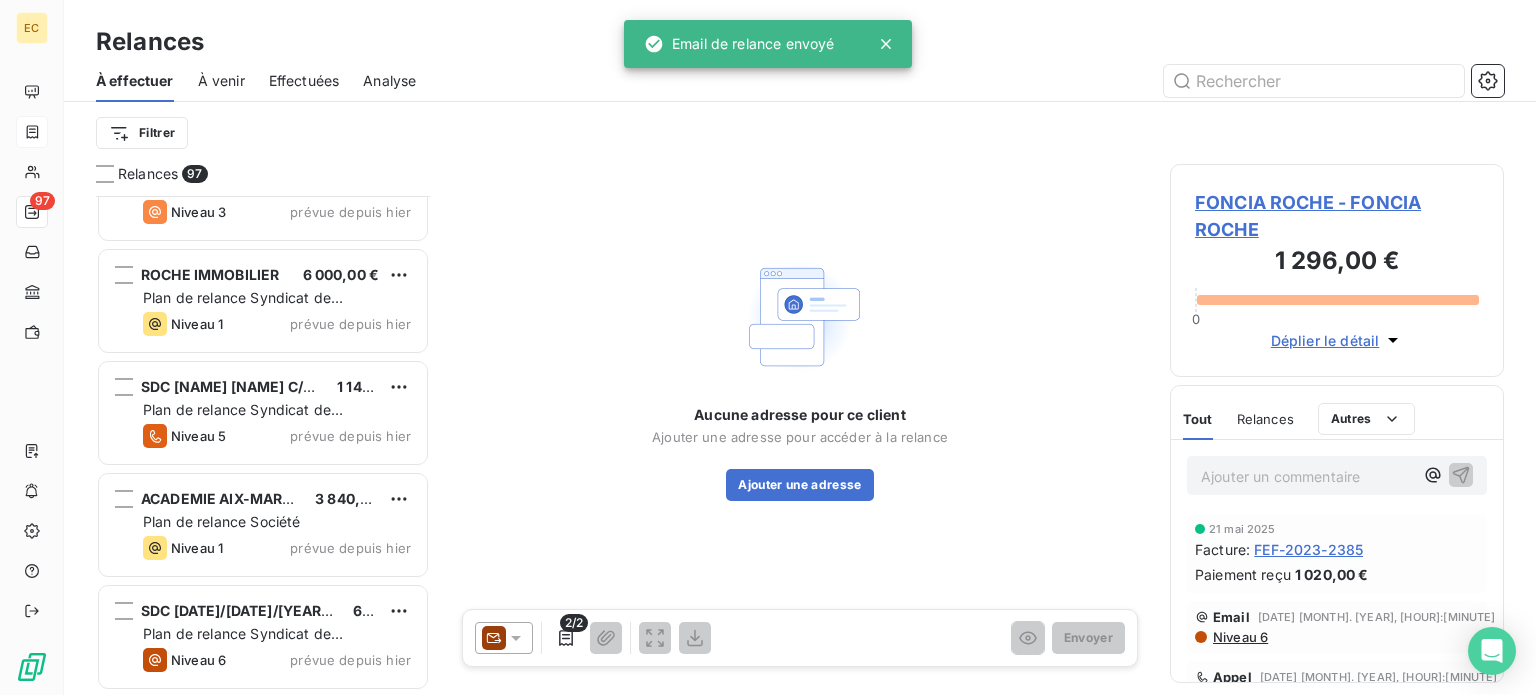 scroll, scrollTop: 10364, scrollLeft: 0, axis: vertical 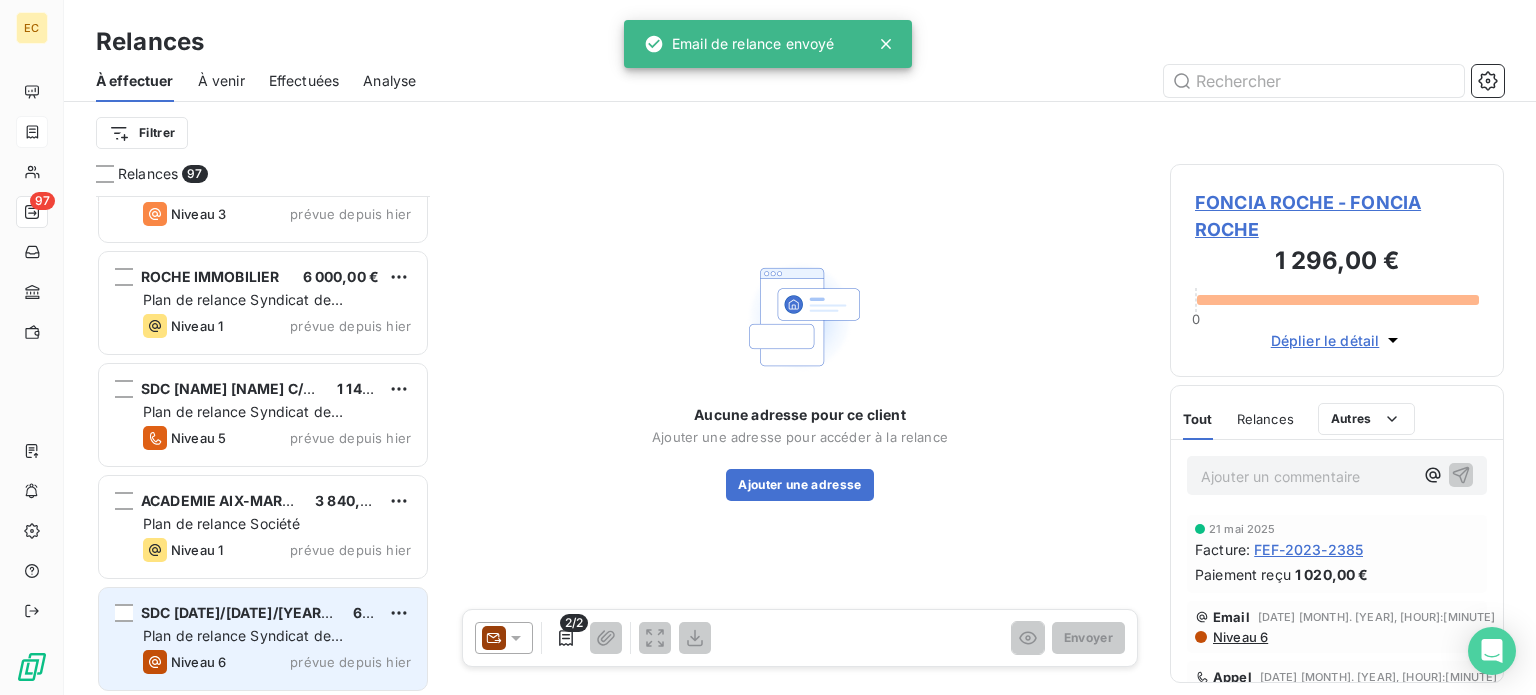 click on "Plan de relance Syndicat de copropriété" at bounding box center [243, 645] 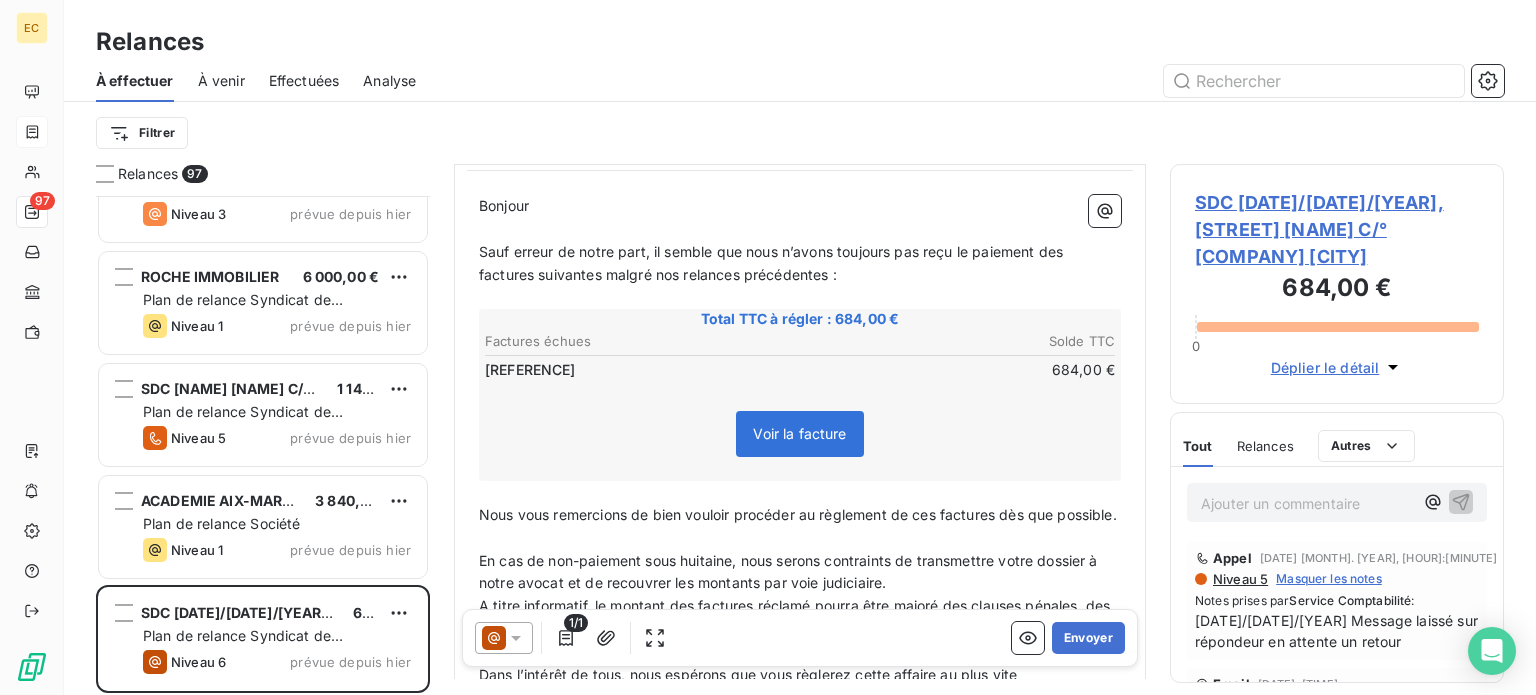 scroll, scrollTop: 200, scrollLeft: 0, axis: vertical 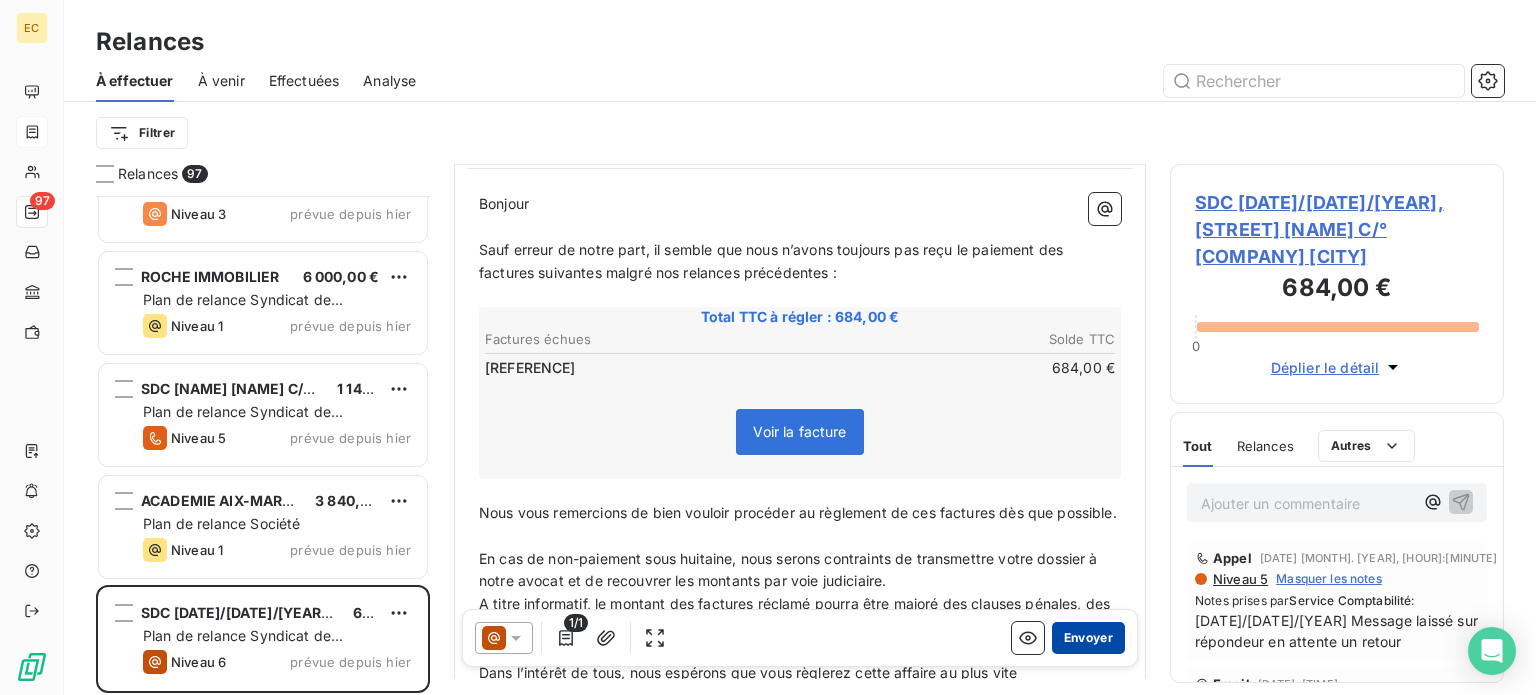 click on "Envoyer" at bounding box center [1088, 638] 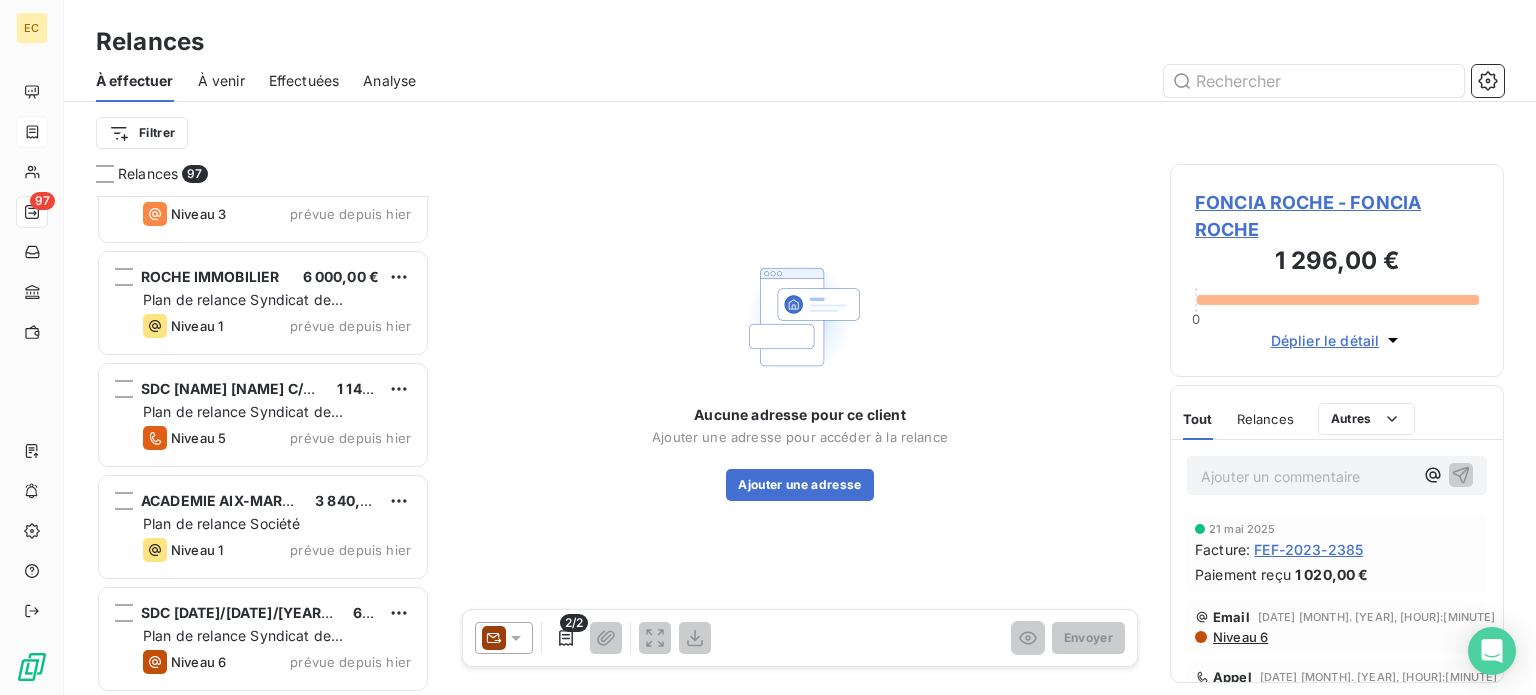 scroll, scrollTop: 10252, scrollLeft: 0, axis: vertical 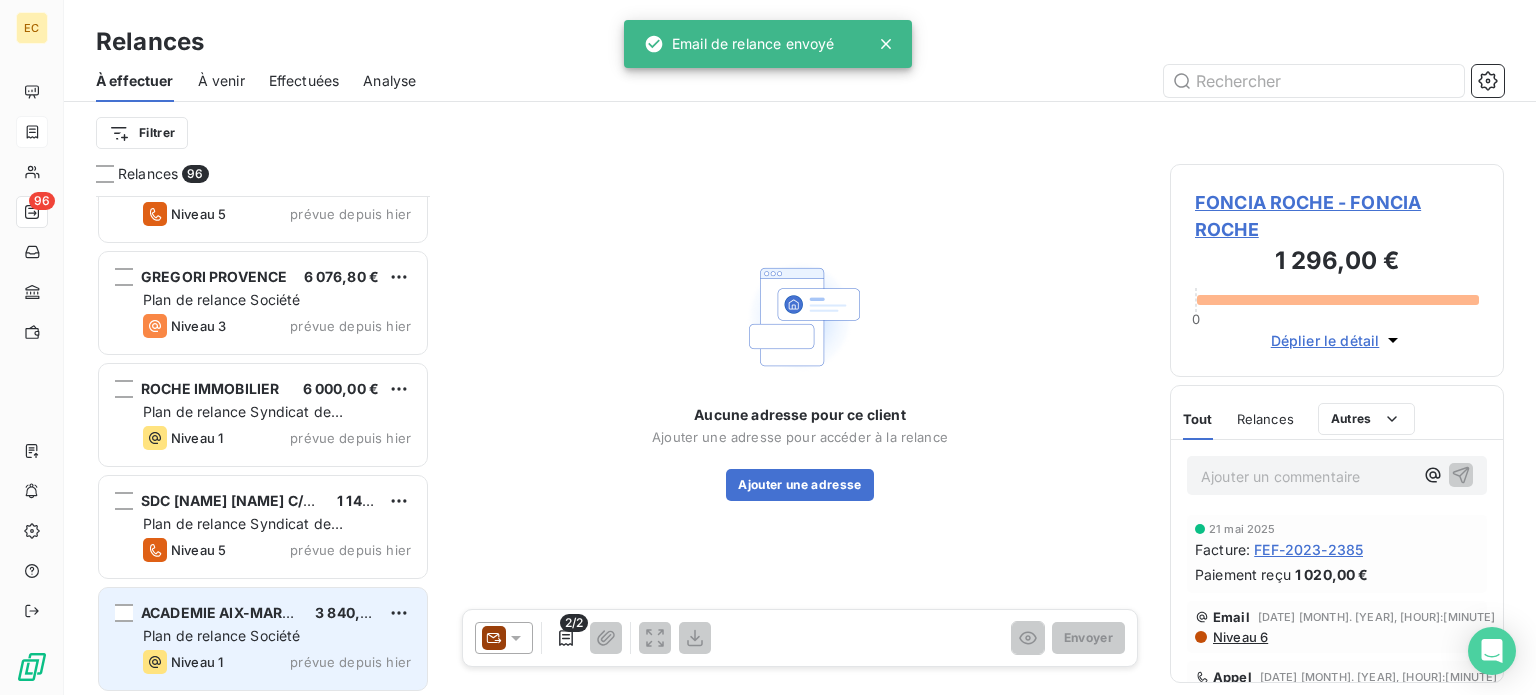 click on "ACADEMIE AIX-MARSEILLE" at bounding box center (235, 612) 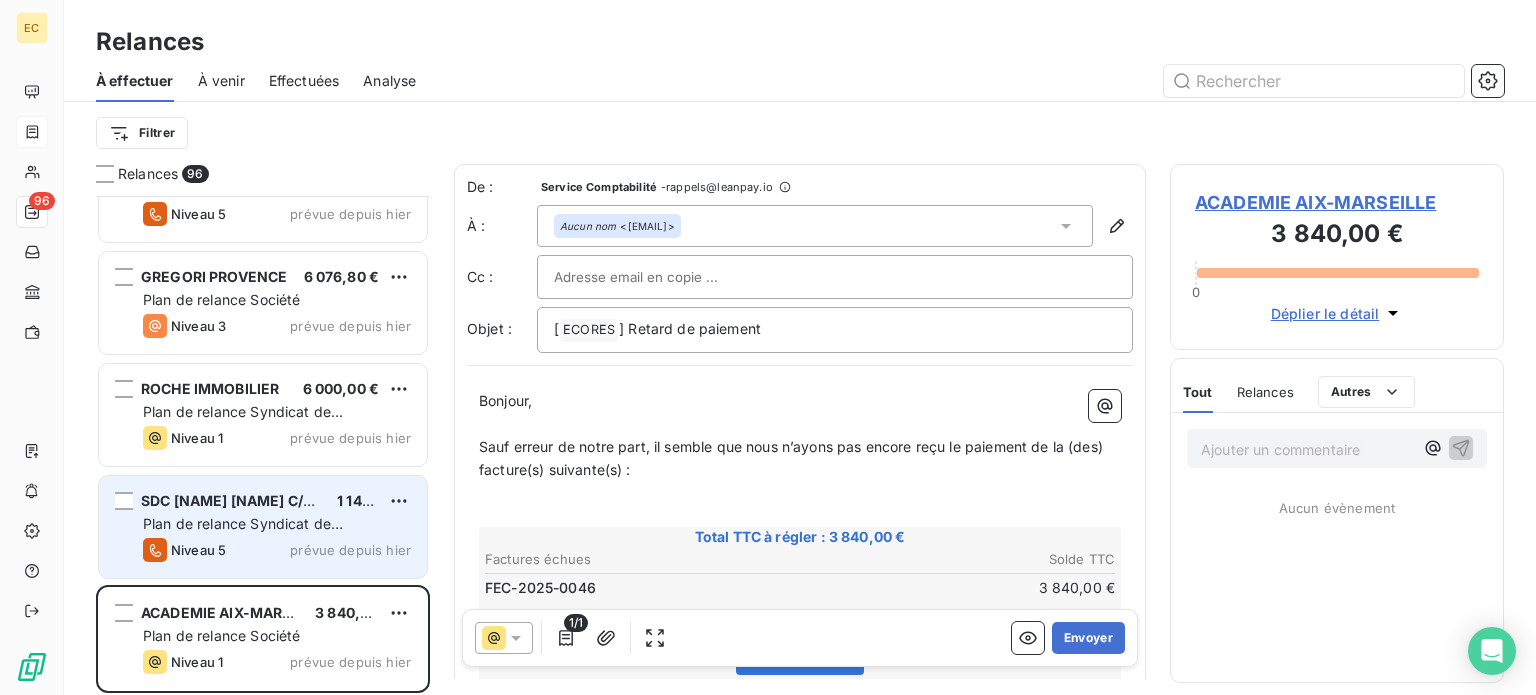 click on "Niveau 5 prévue depuis hier" at bounding box center [277, 550] 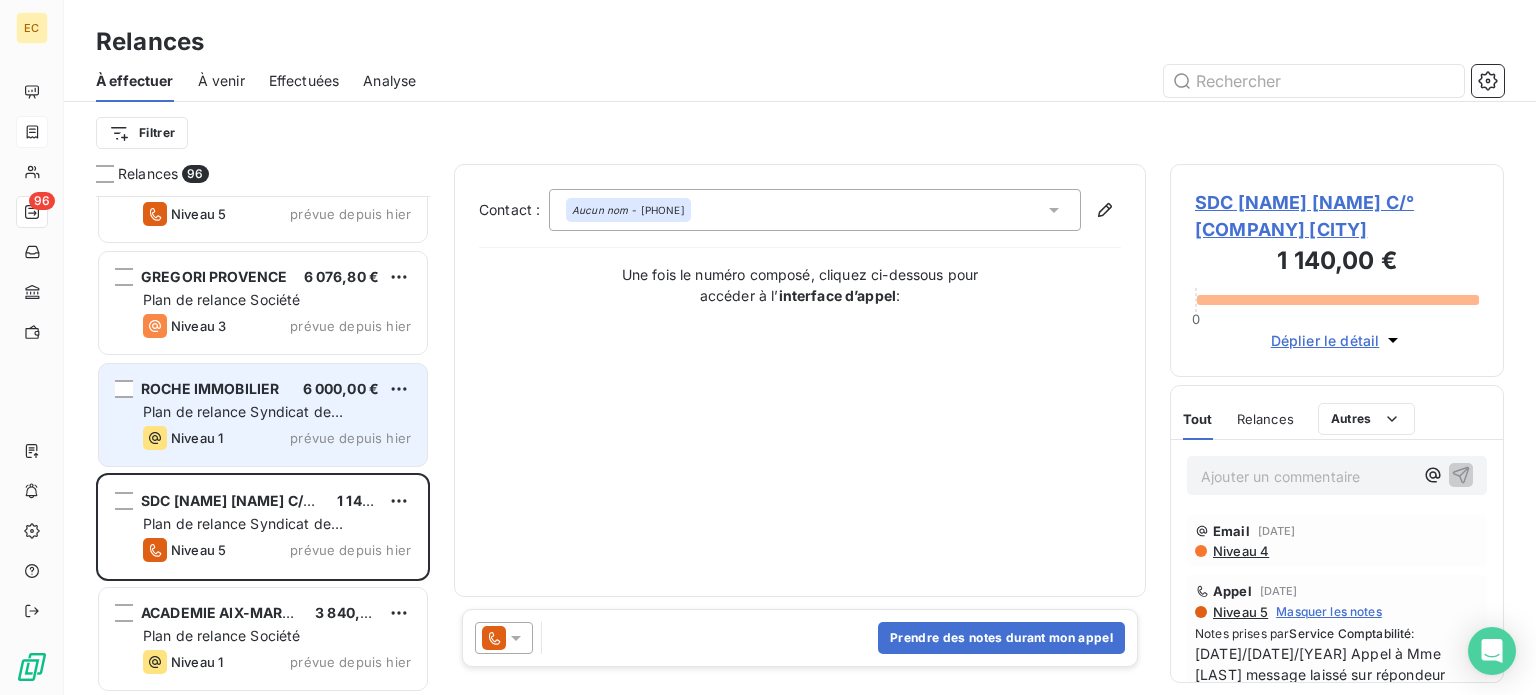 drag, startPoint x: 253, startPoint y: 418, endPoint x: 255, endPoint y: 428, distance: 10.198039 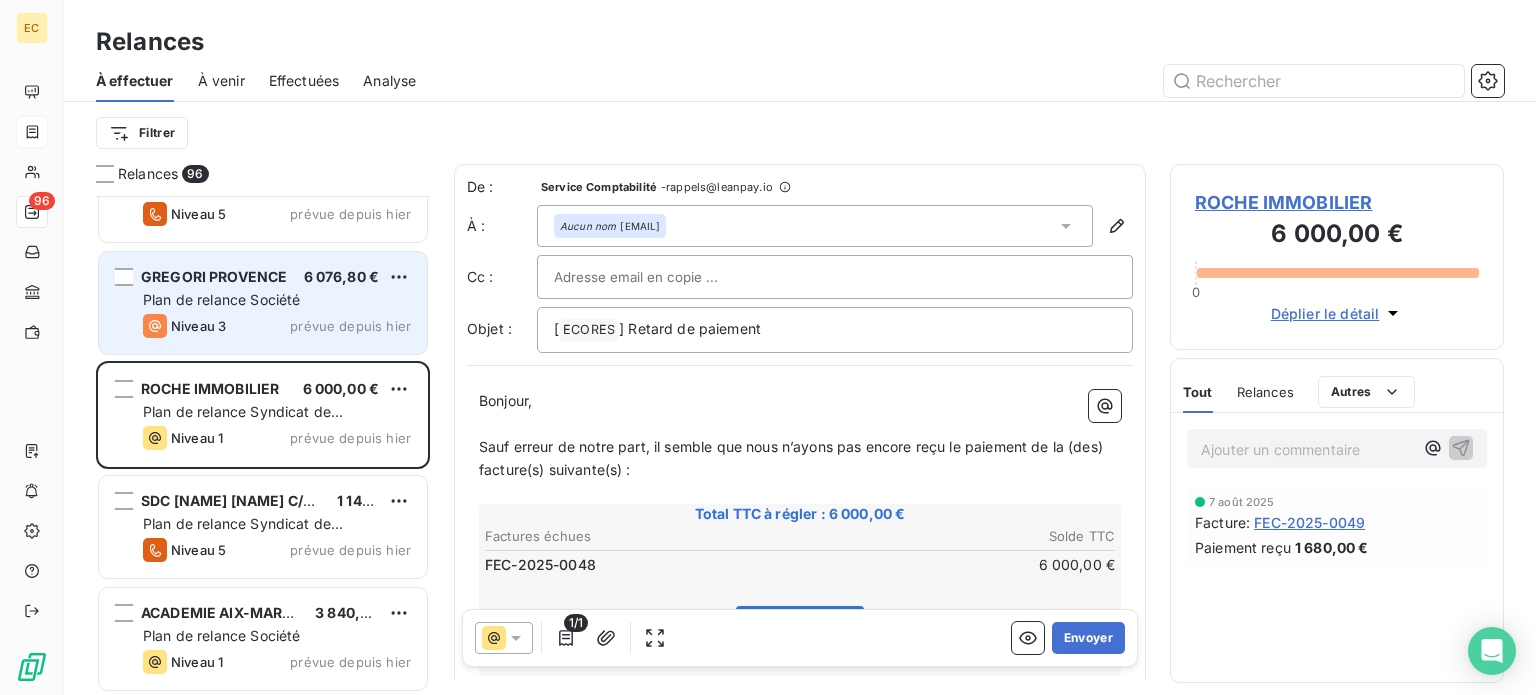 click on "Plan de relance Société" at bounding box center [221, 299] 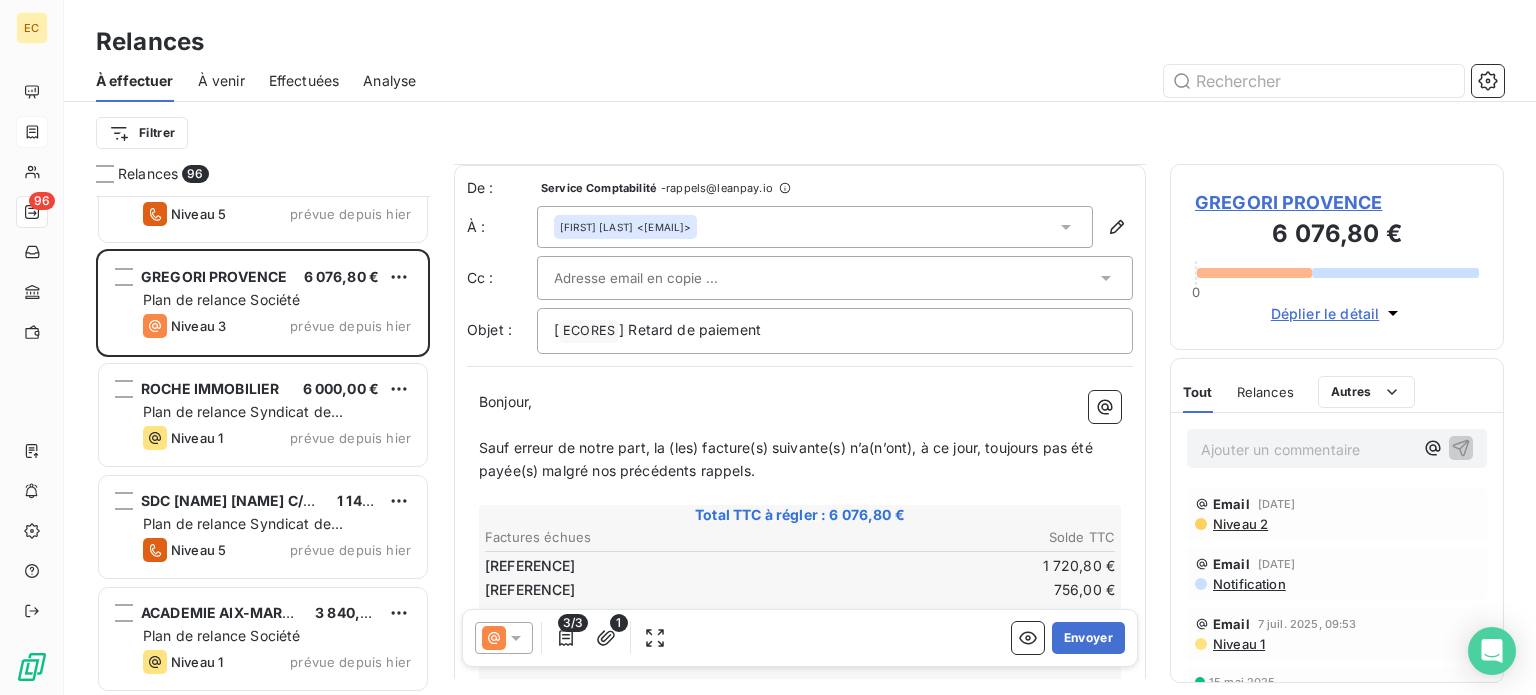 scroll, scrollTop: 100, scrollLeft: 0, axis: vertical 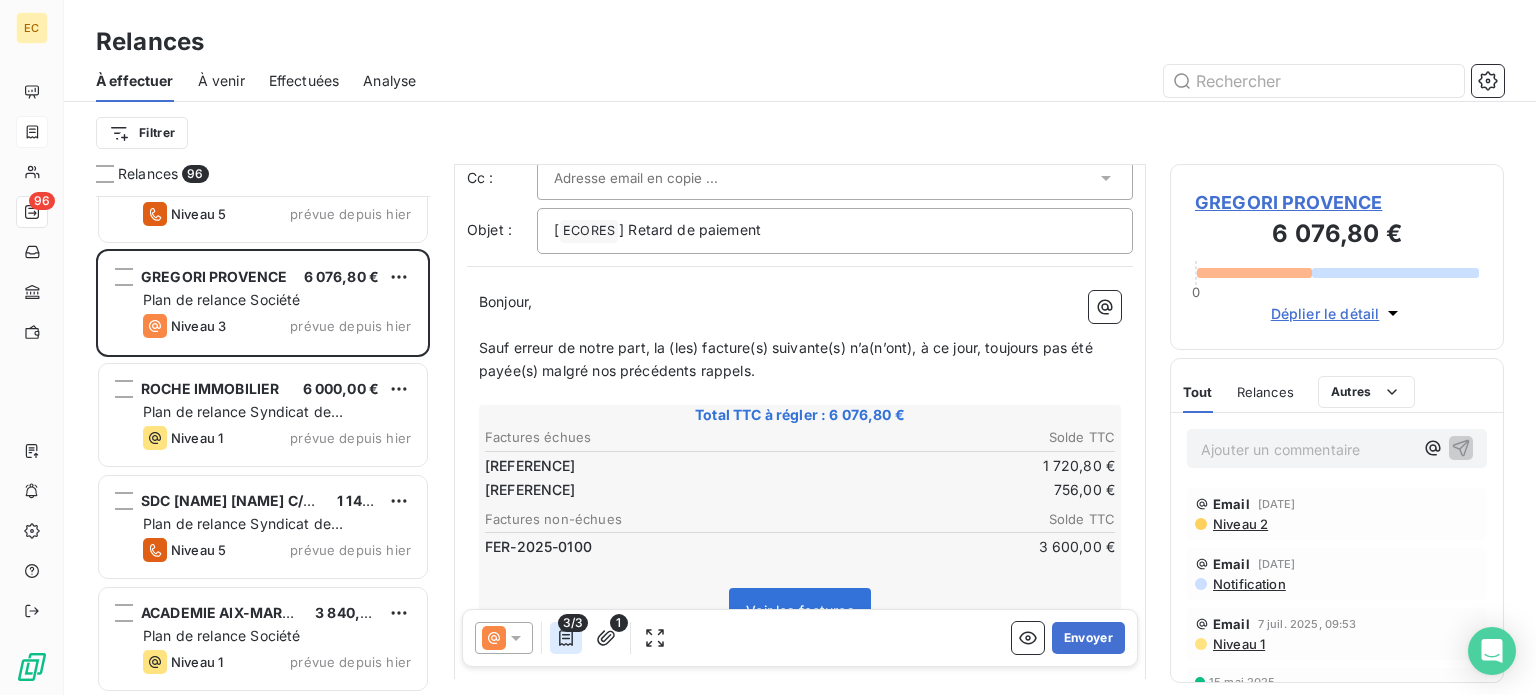 click 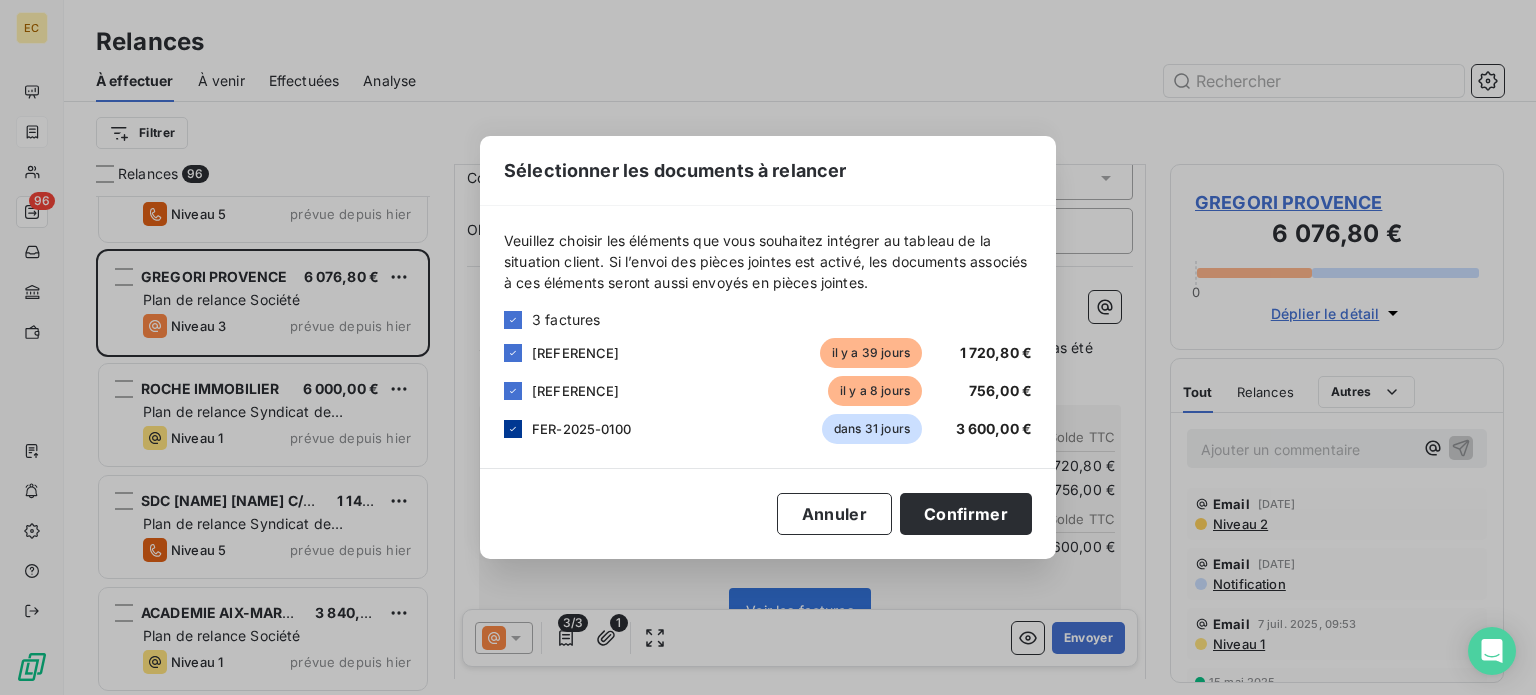 click 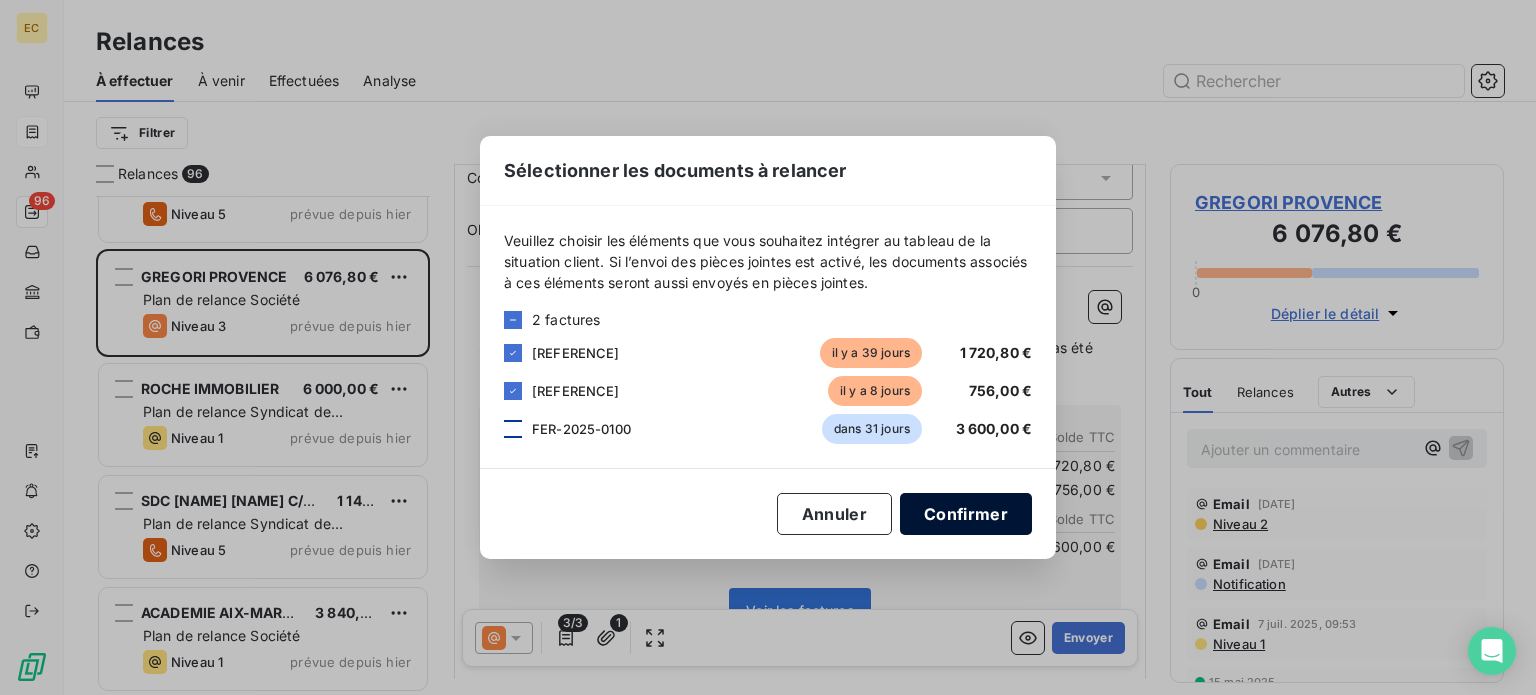 click on "Confirmer" at bounding box center [966, 514] 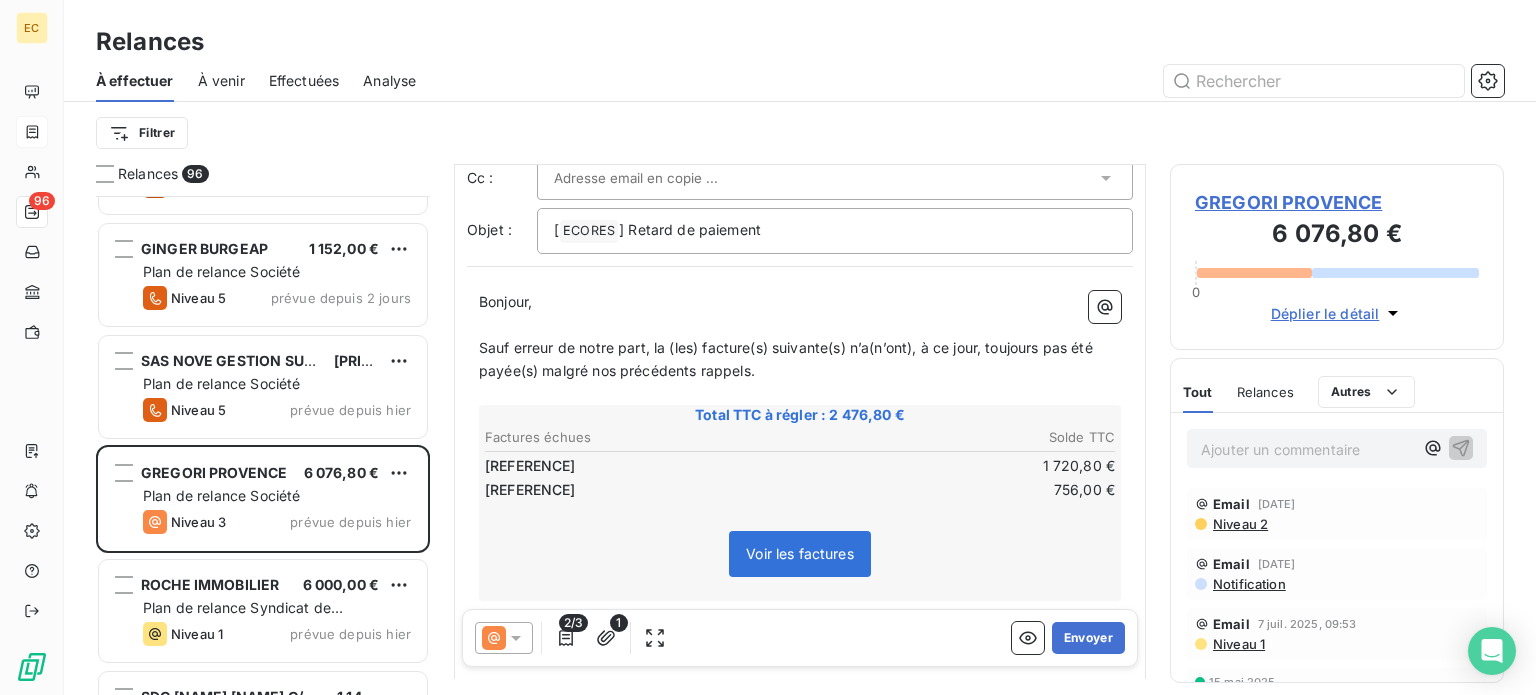 scroll, scrollTop: 10052, scrollLeft: 0, axis: vertical 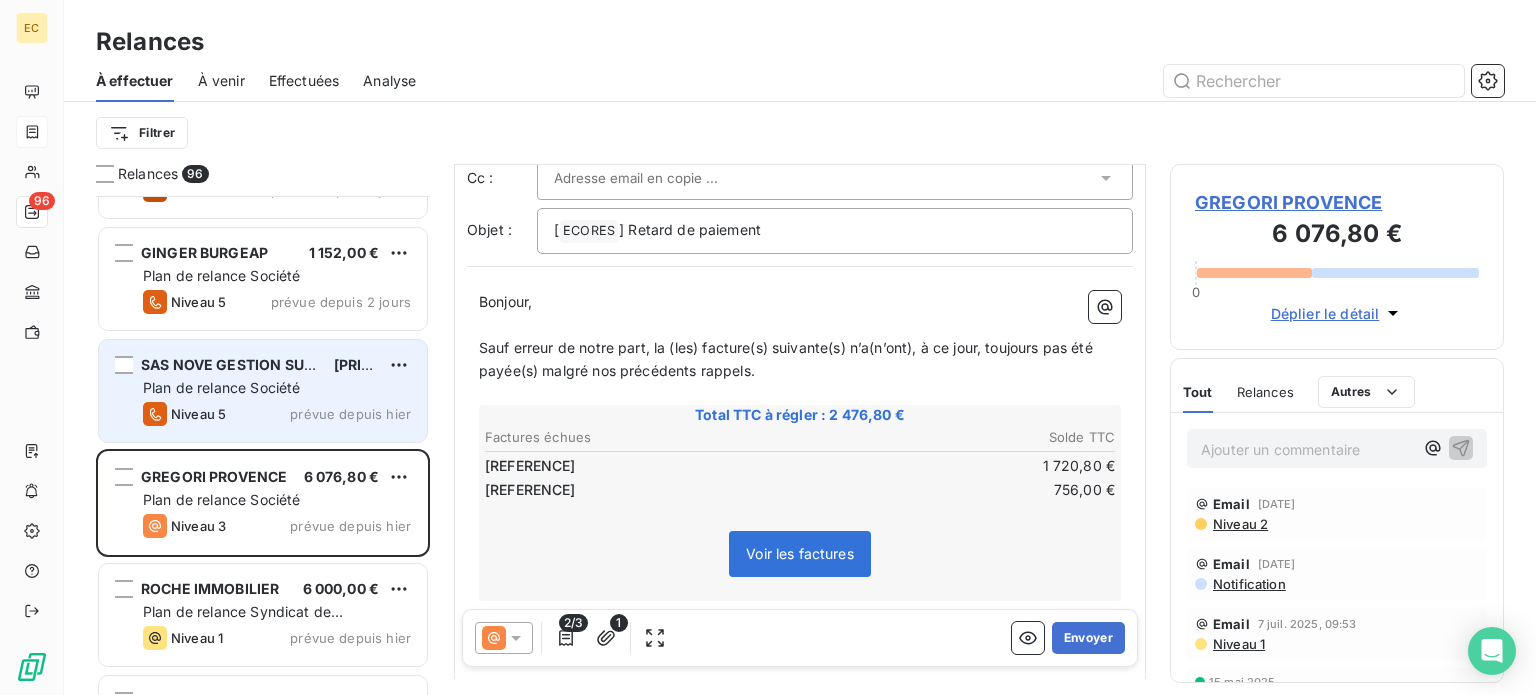 click on "[COMPANY] [PRICE] Plan de relance Société Niveau 5 prévue depuis hier" at bounding box center (263, 391) 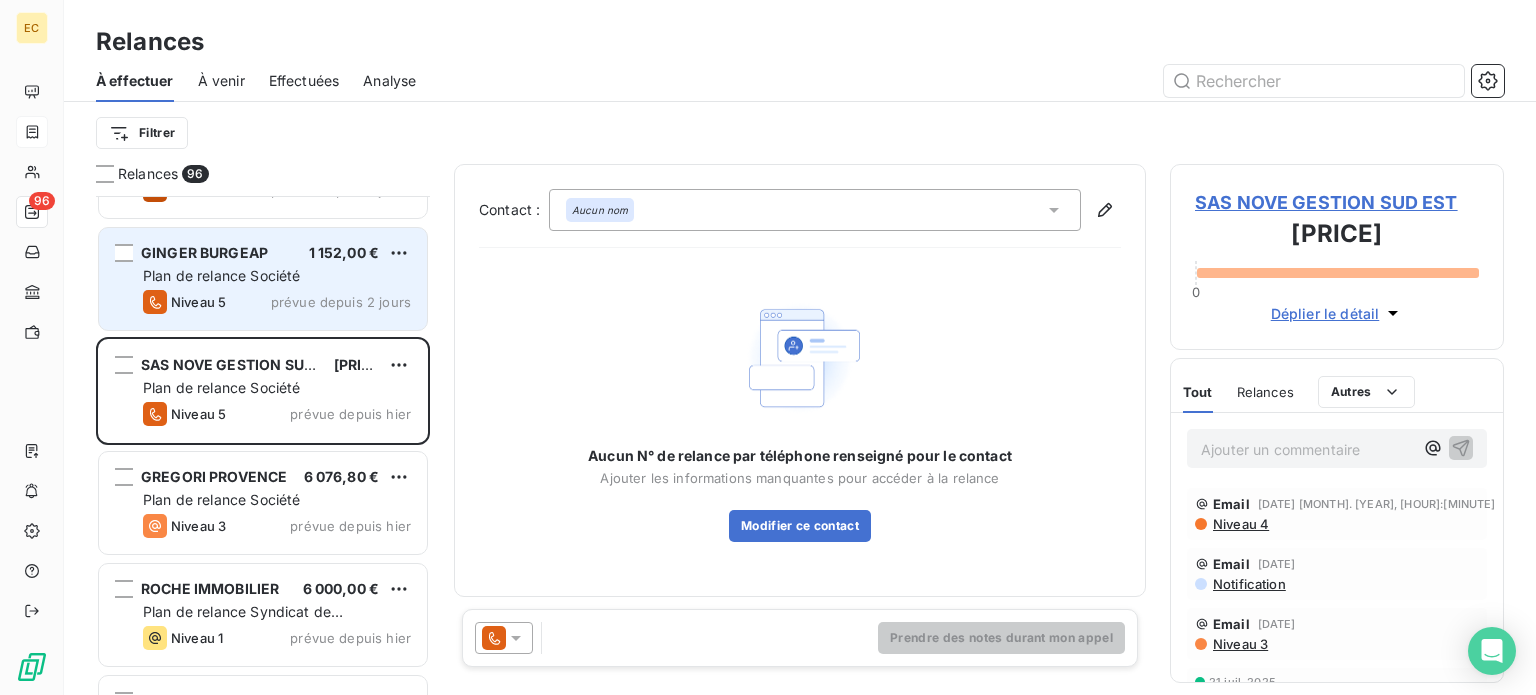 click on "Niveau 5 prévue depuis 2 jours" at bounding box center (277, 302) 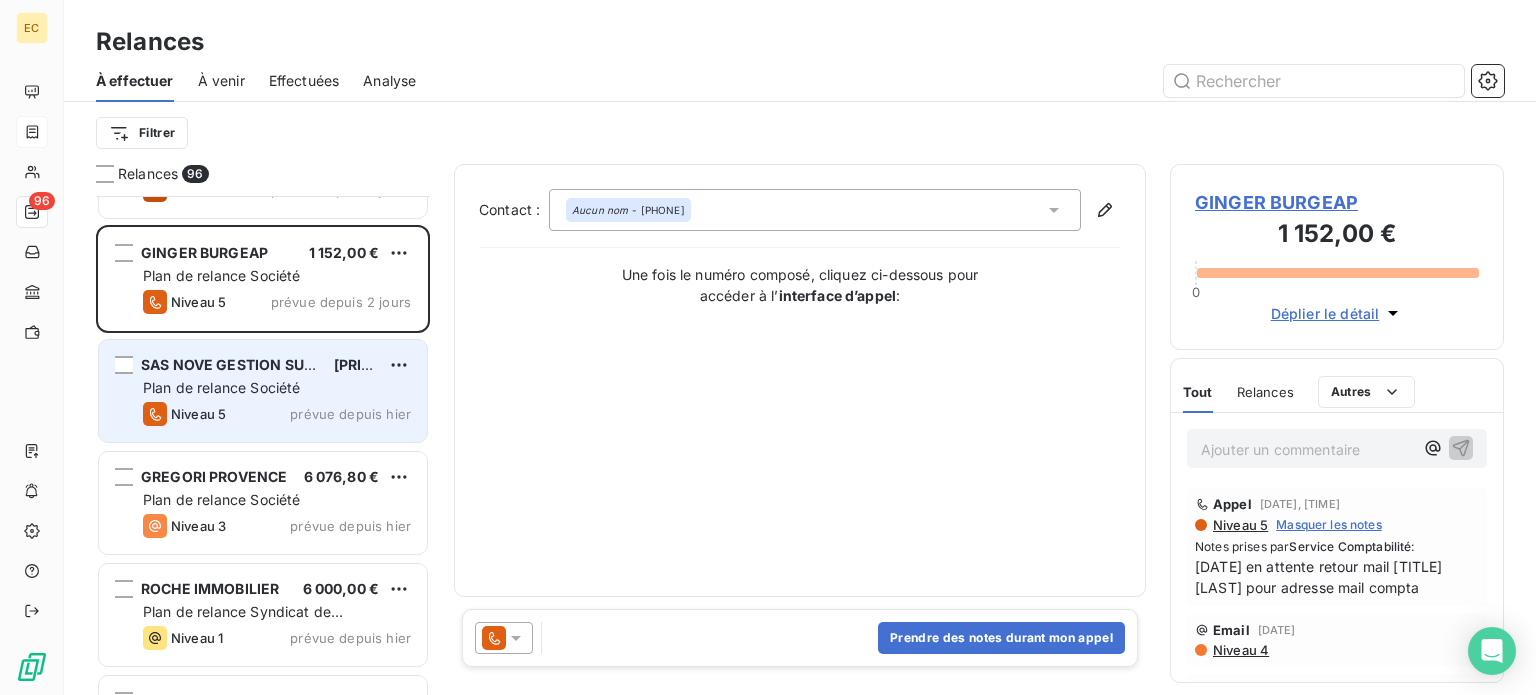 click on "Plan de relance Société" at bounding box center [221, 387] 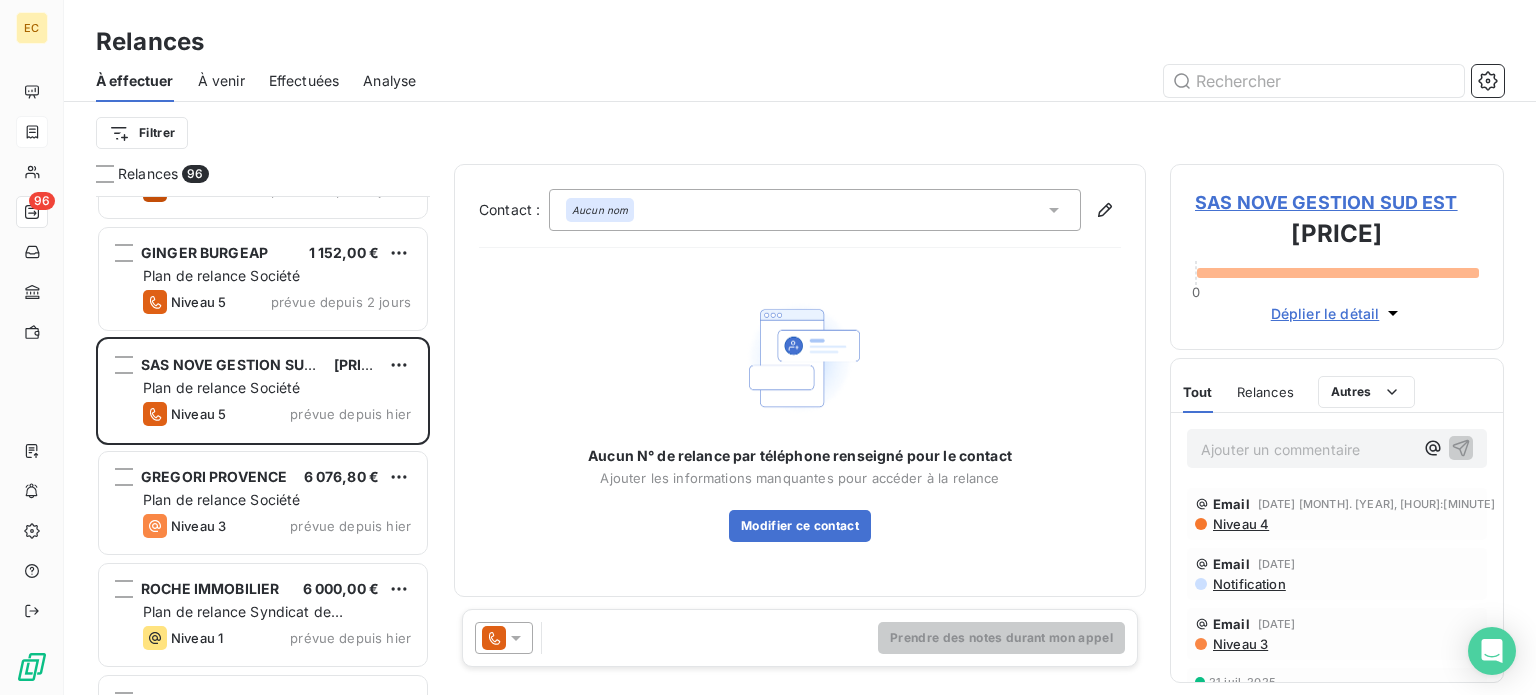 click on "SAS NOVE GESTION SUD EST" at bounding box center [1337, 202] 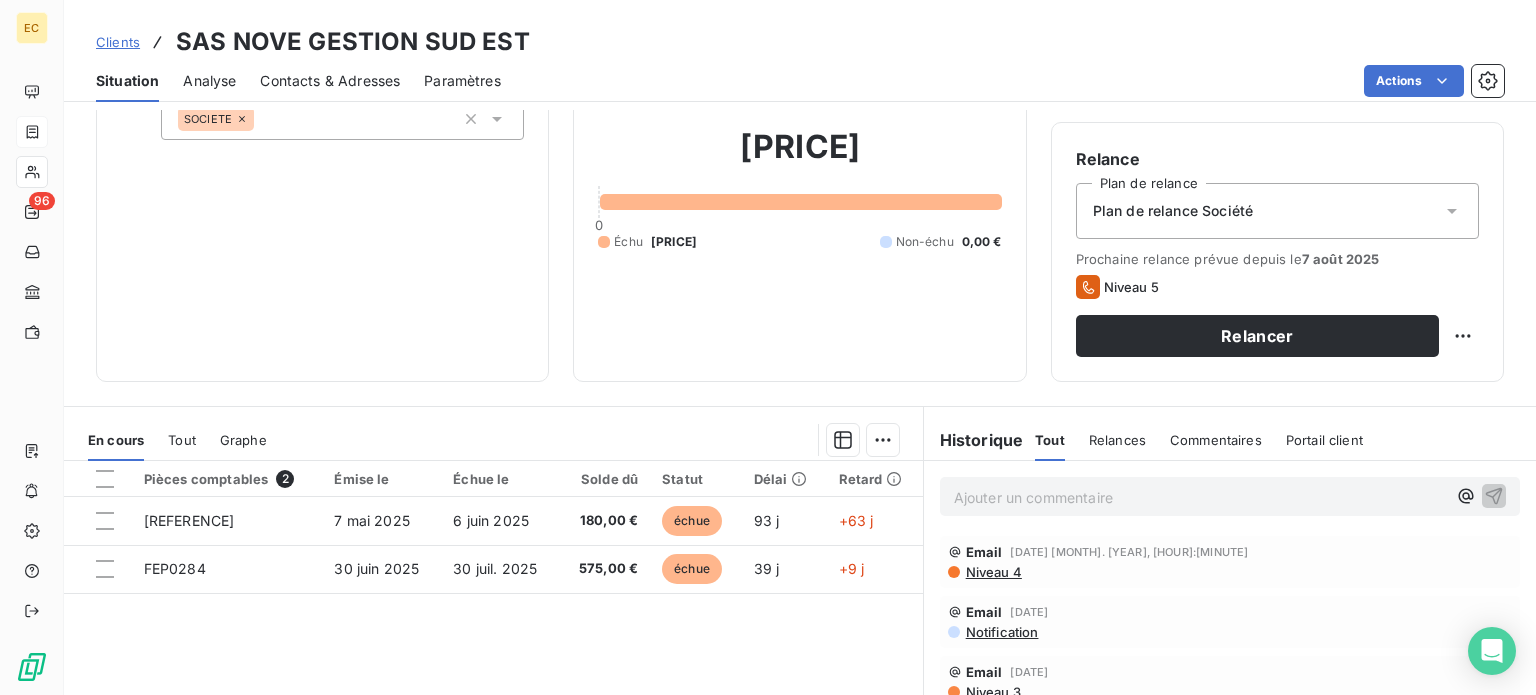 scroll, scrollTop: 200, scrollLeft: 0, axis: vertical 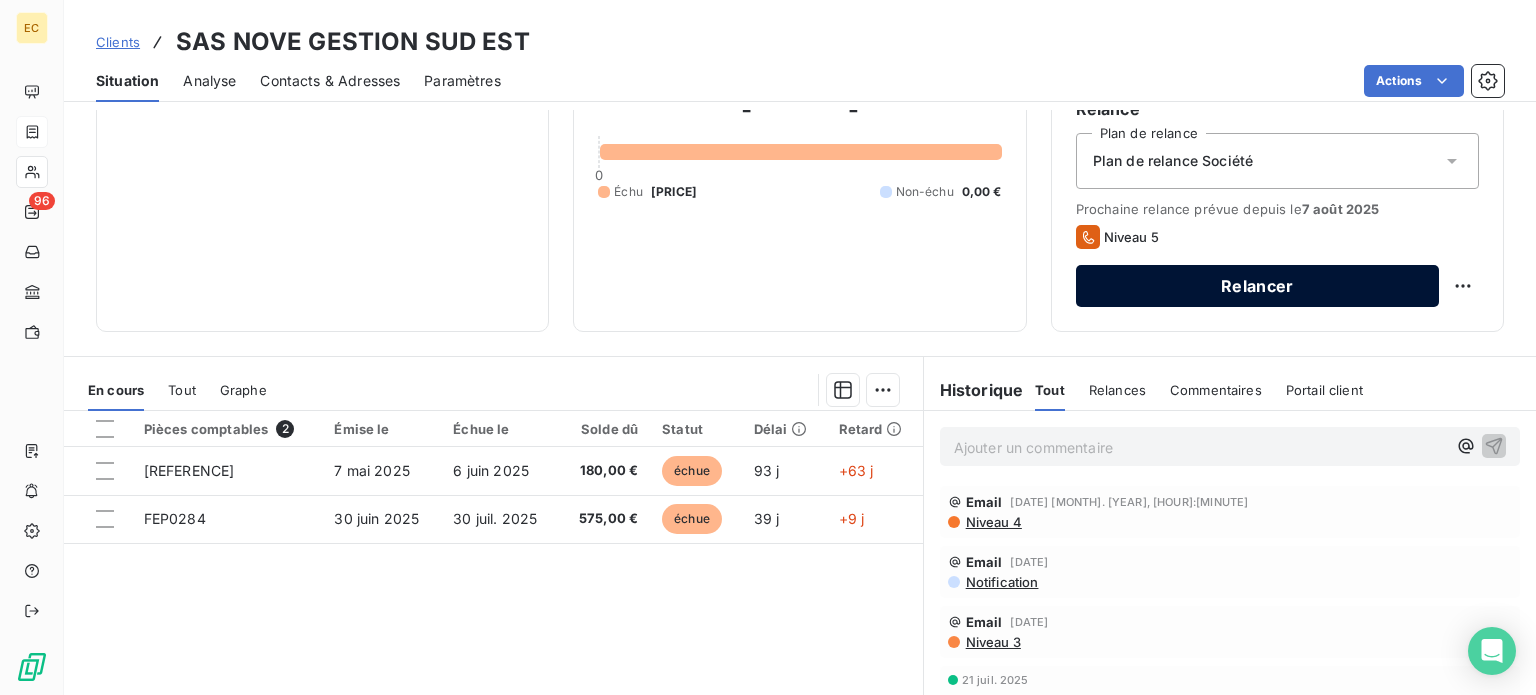 click on "Relancer" at bounding box center (1257, 286) 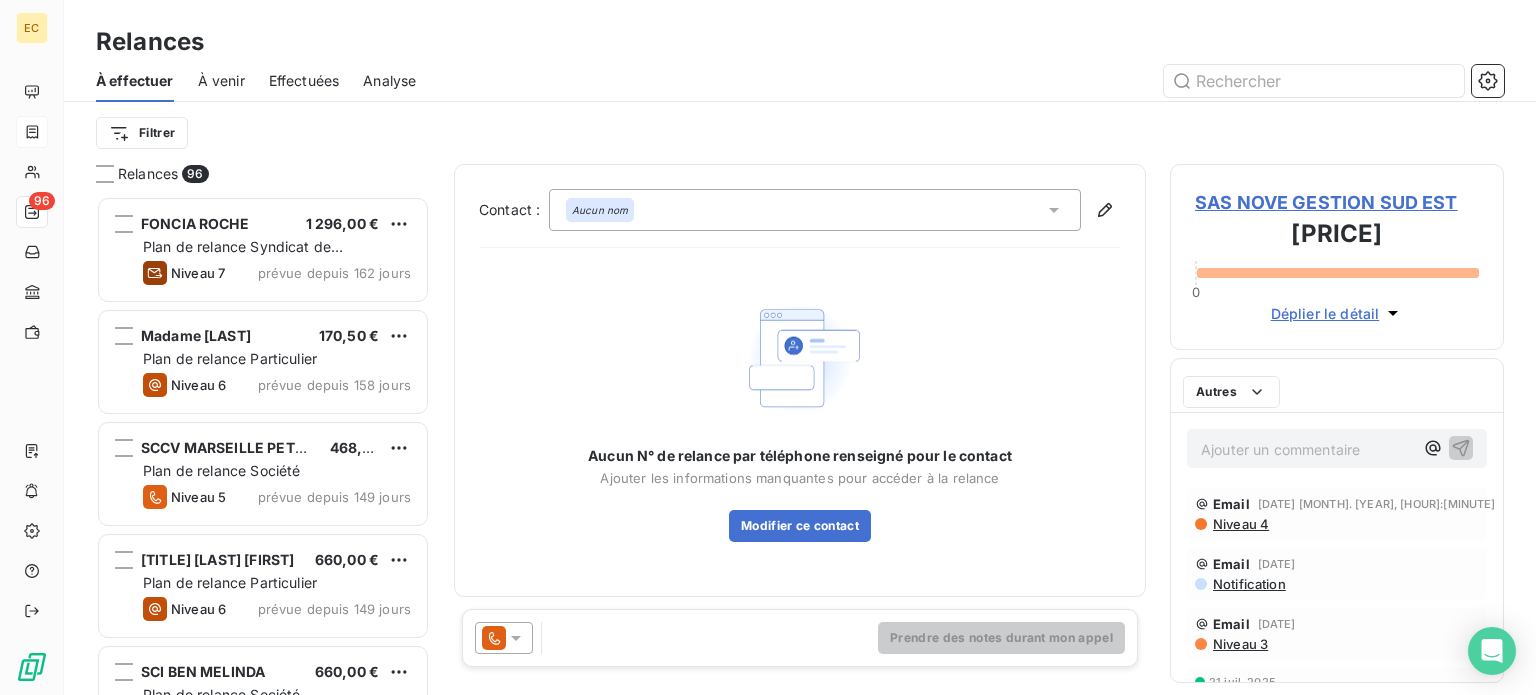 scroll, scrollTop: 16, scrollLeft: 16, axis: both 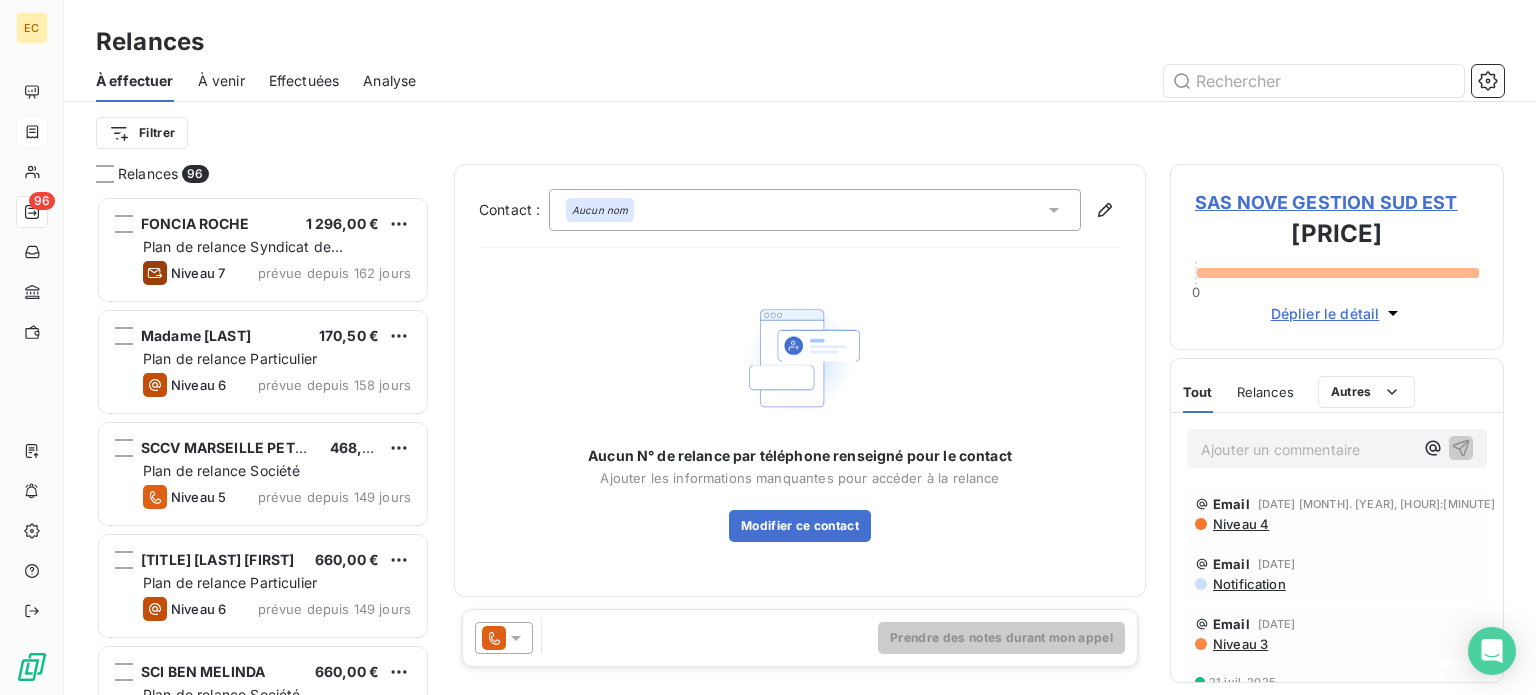 click on "SAS NOVE GESTION SUD EST" at bounding box center [1337, 202] 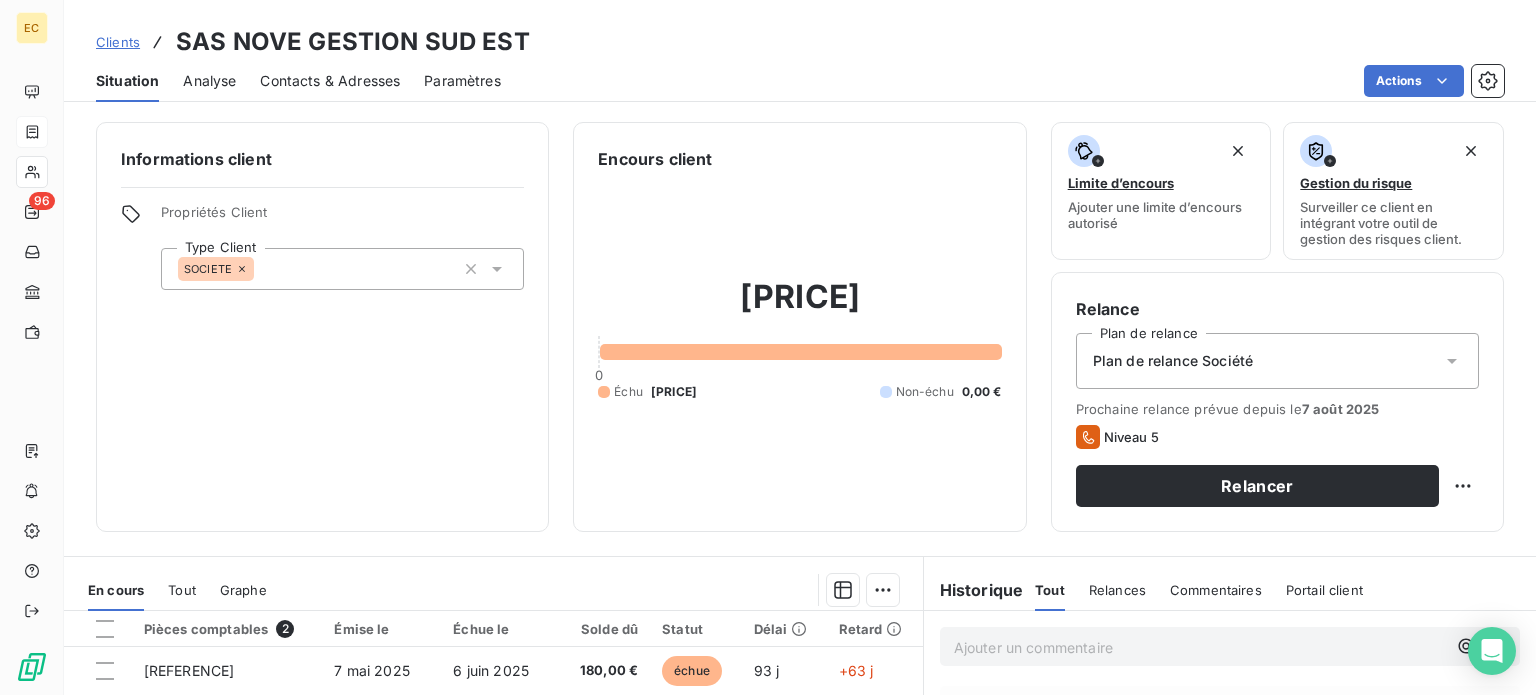 scroll, scrollTop: 100, scrollLeft: 0, axis: vertical 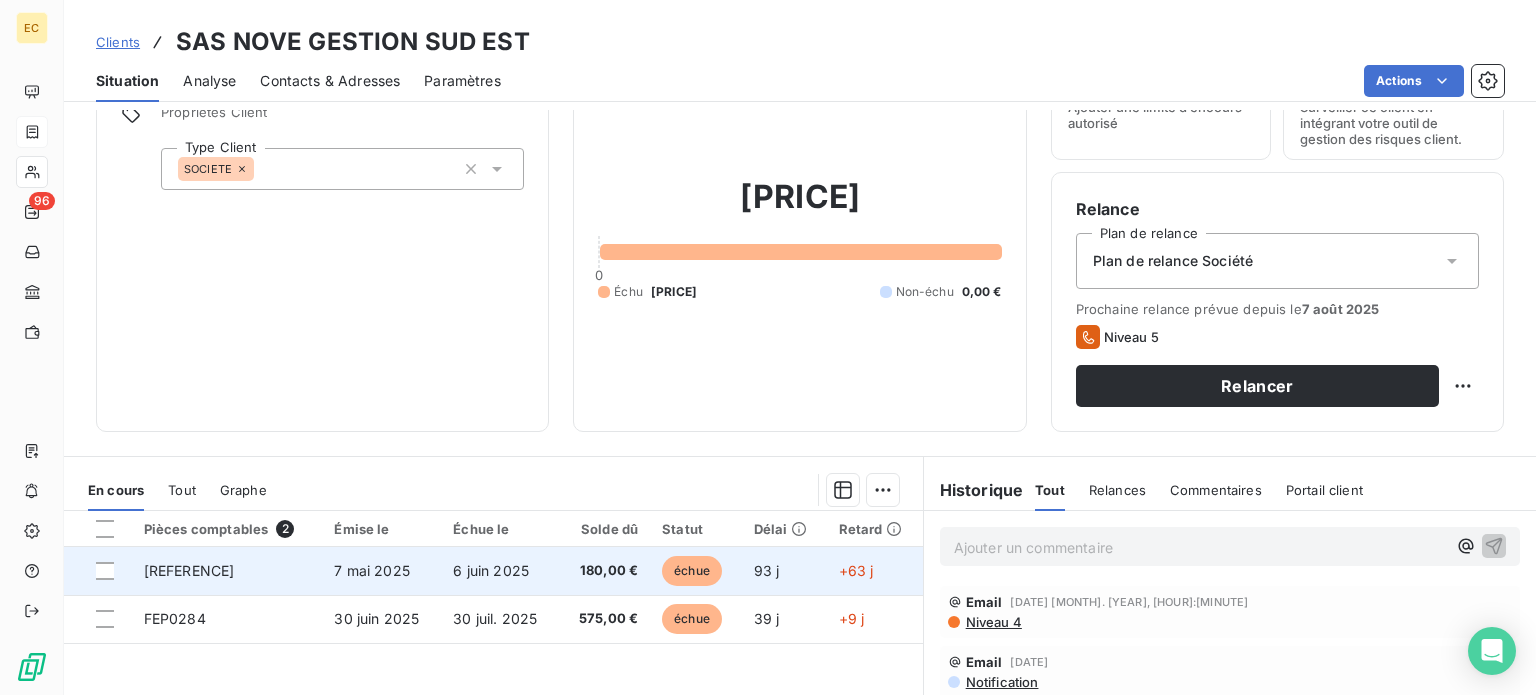 click on "[REFERENCE]" at bounding box center (227, 571) 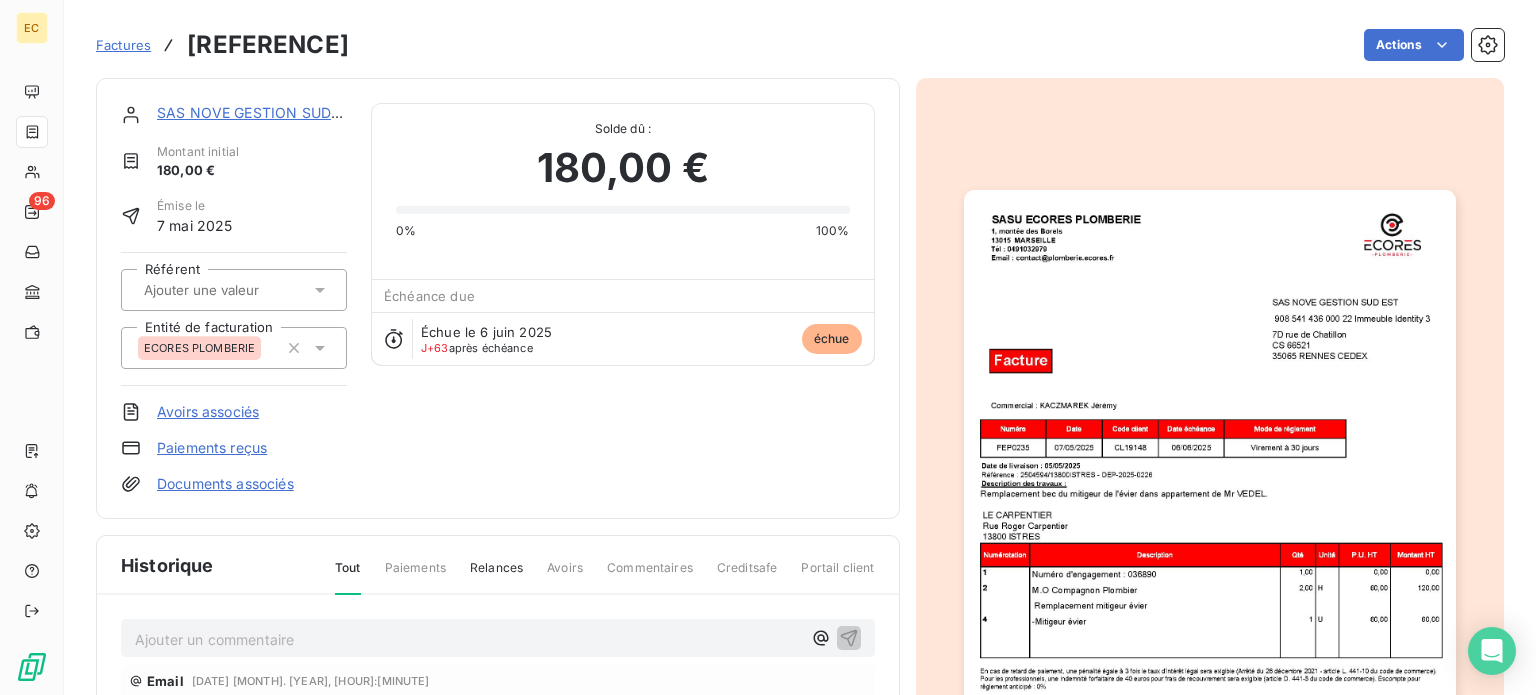 click on "Paiements reçus" at bounding box center (212, 448) 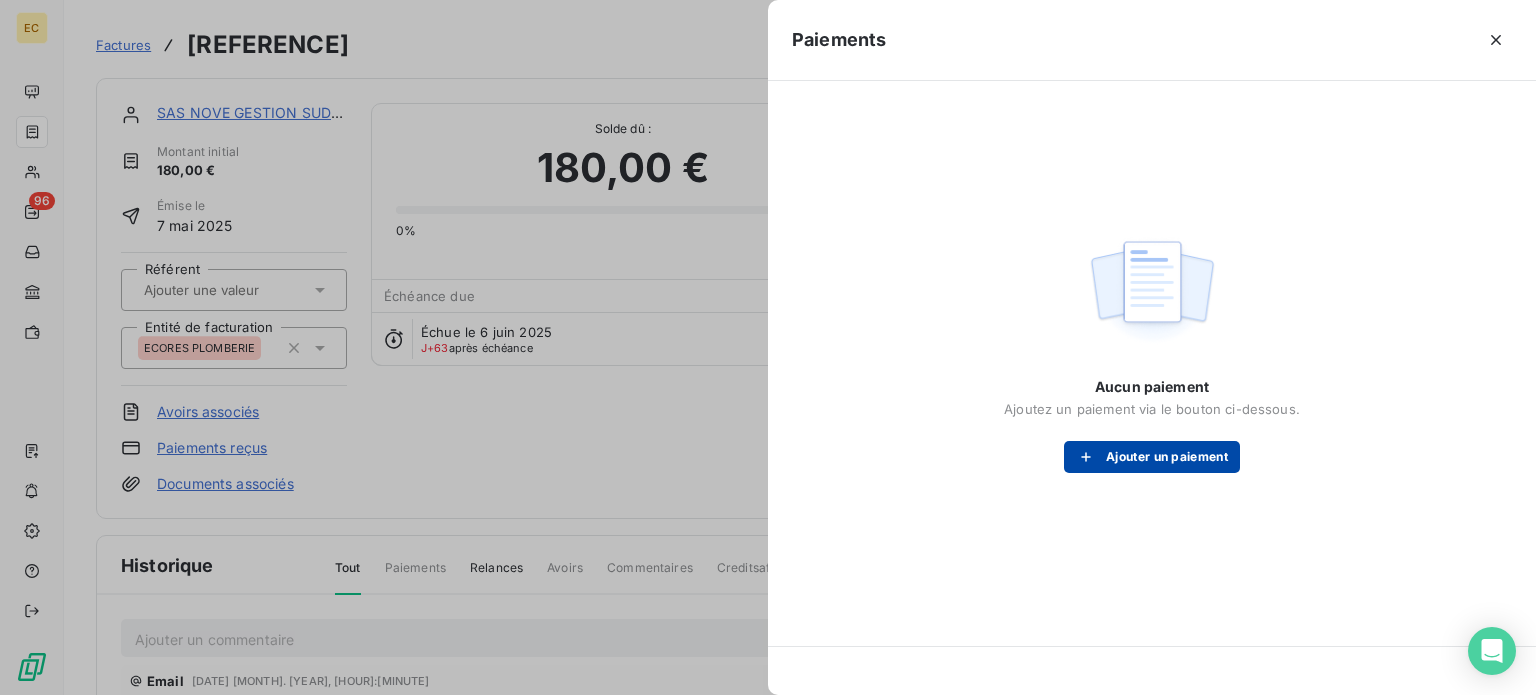 click at bounding box center [1091, 457] 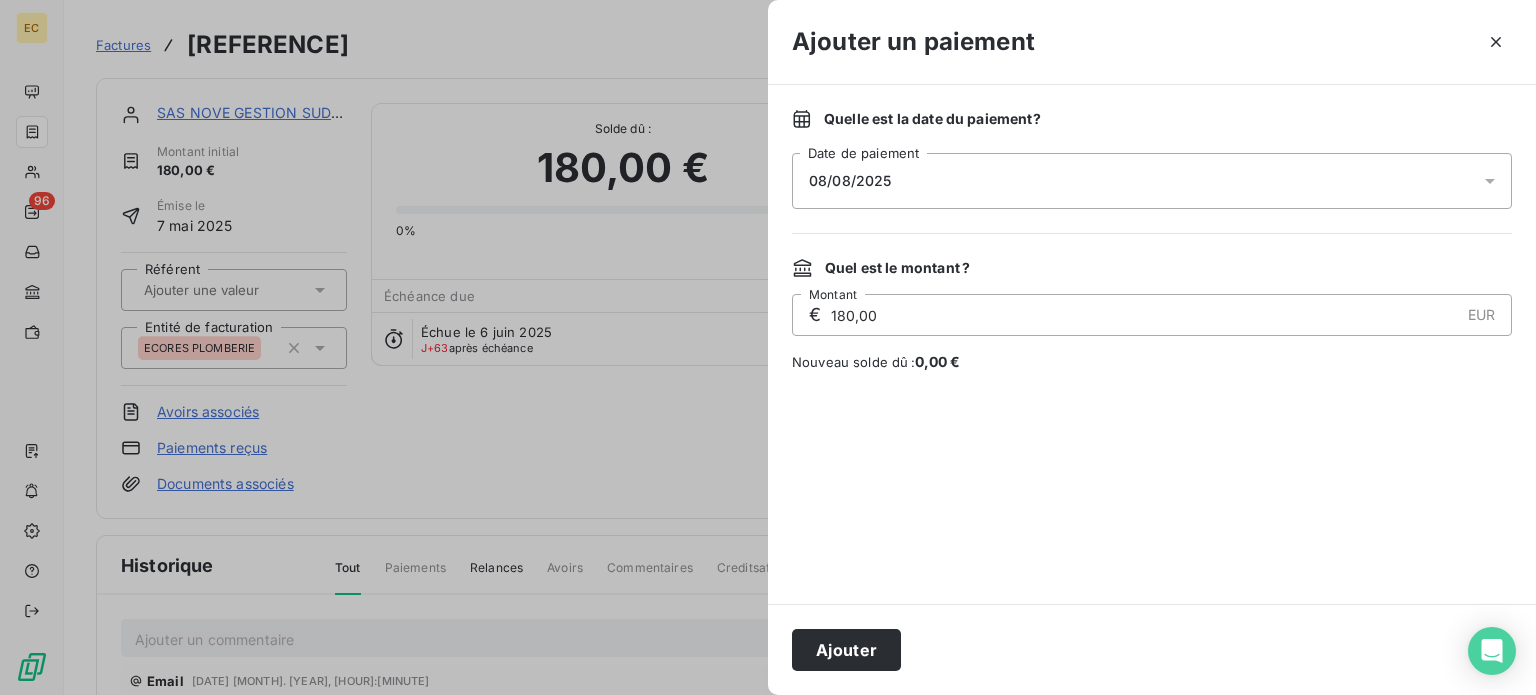 click on "08/08/2025" at bounding box center (1152, 181) 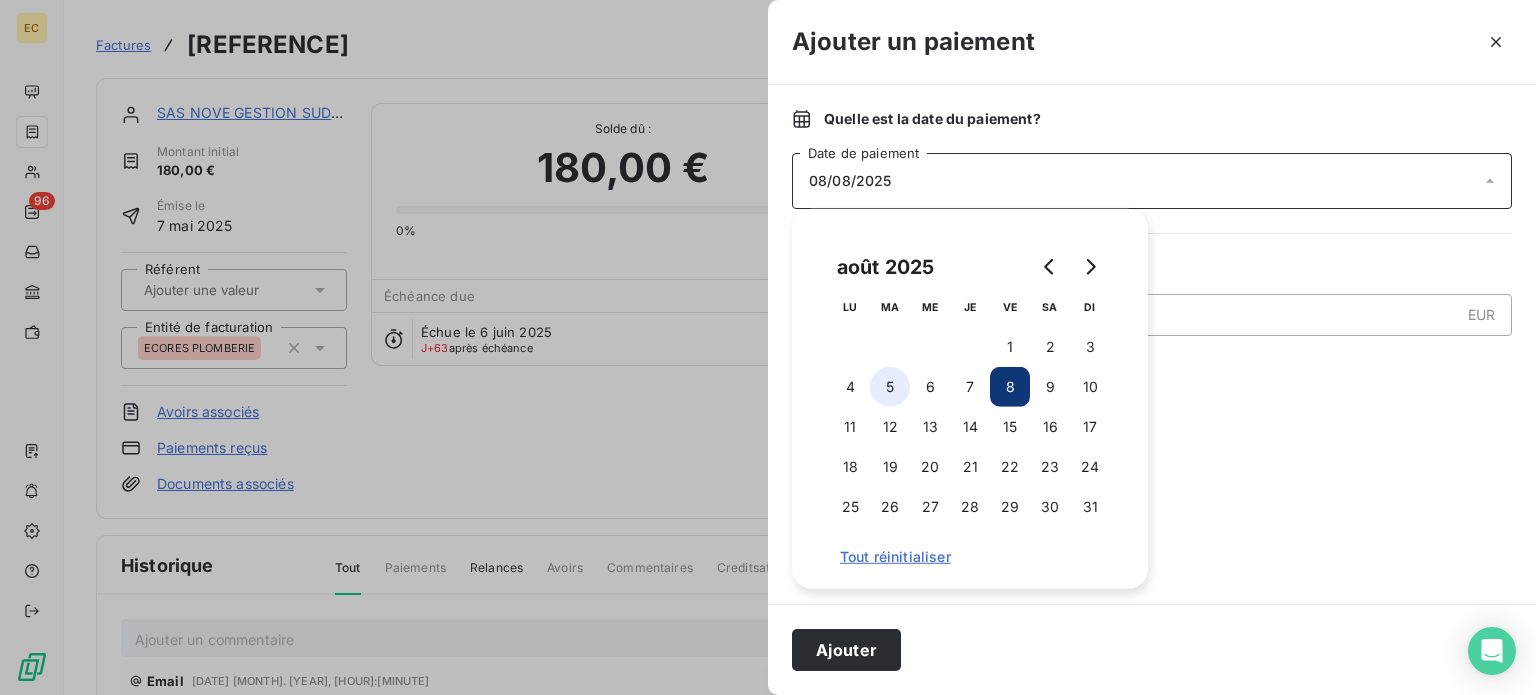 click on "5" at bounding box center (890, 387) 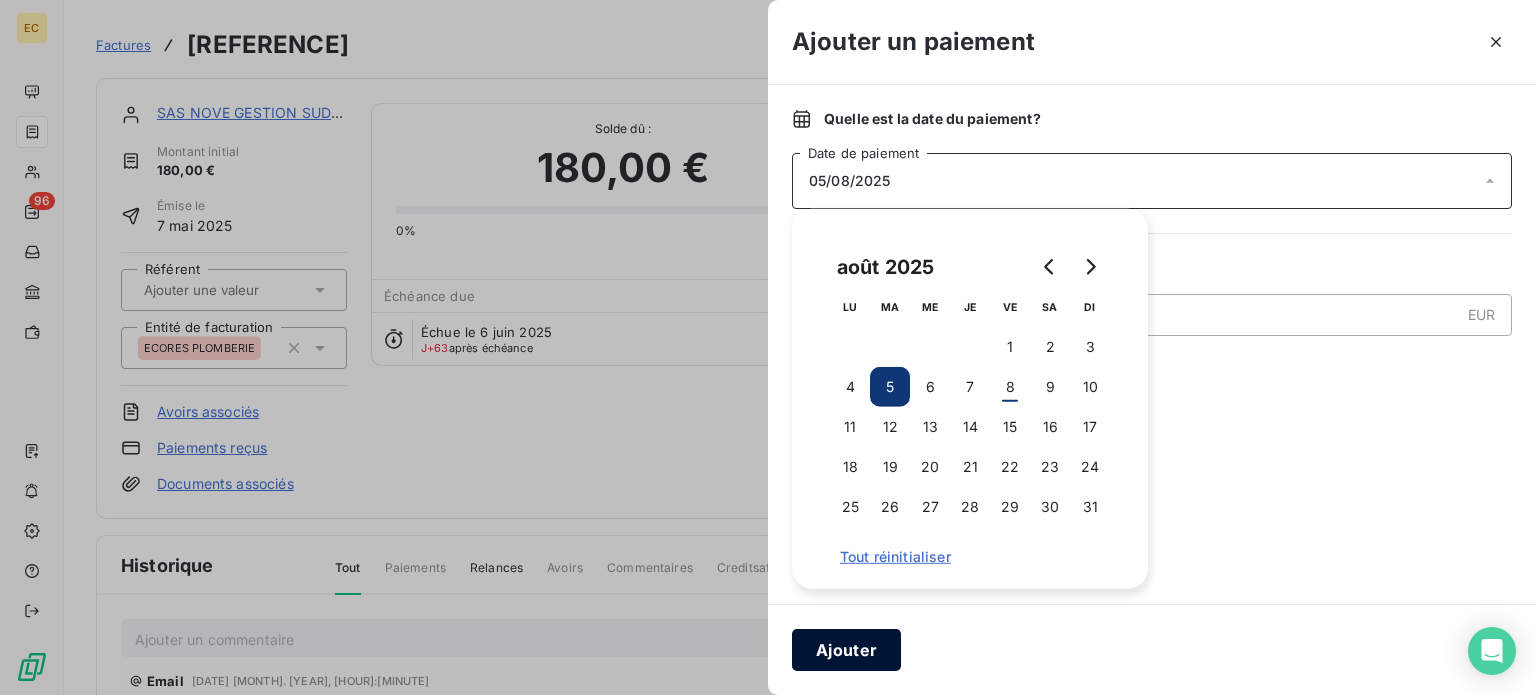 click on "Ajouter" at bounding box center (846, 650) 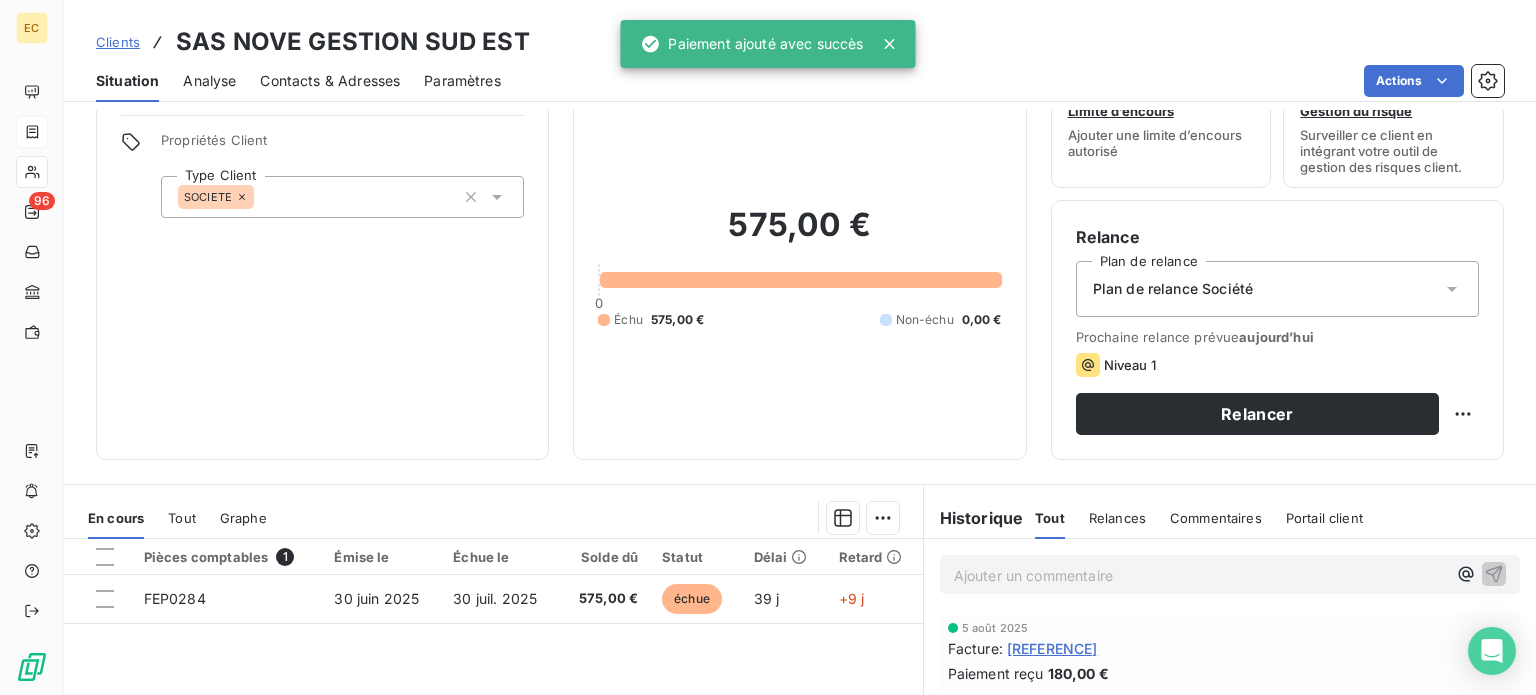 scroll, scrollTop: 200, scrollLeft: 0, axis: vertical 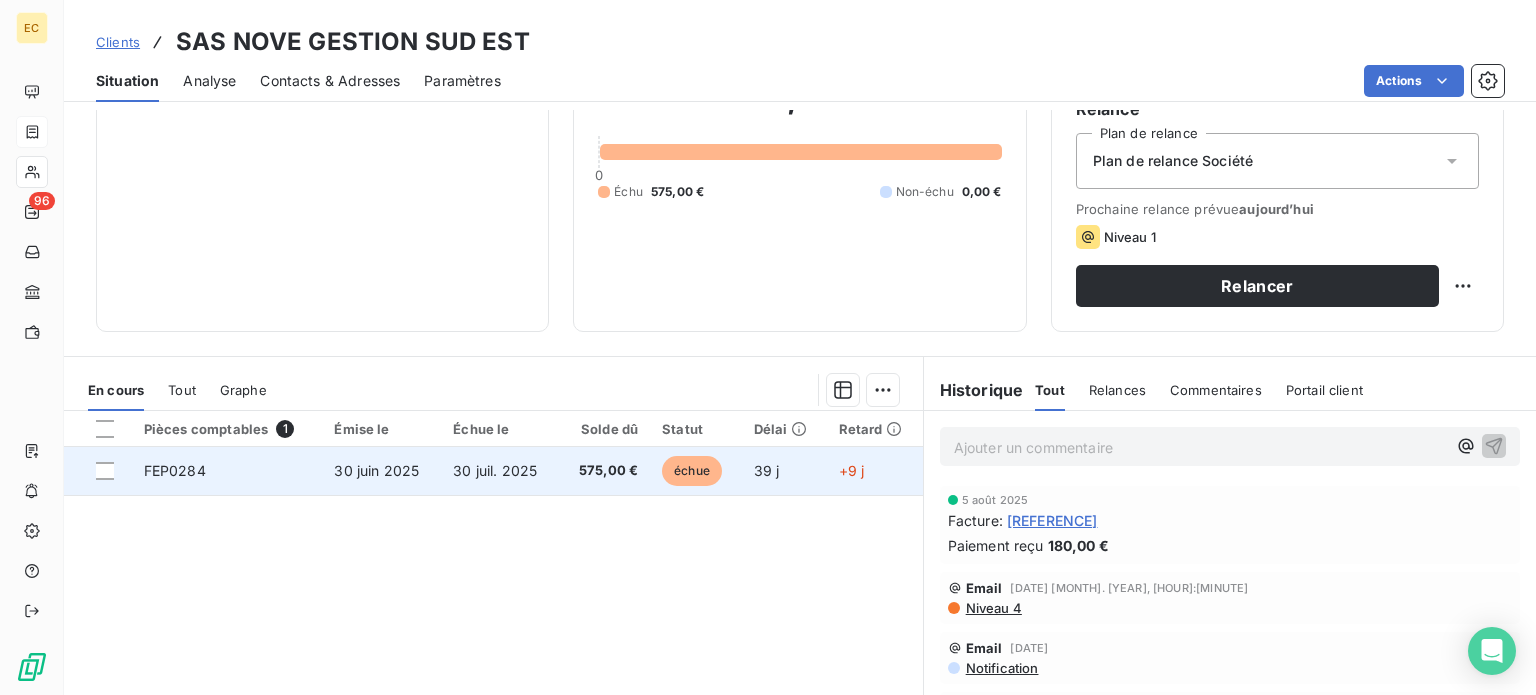 click on "30 juin 2025" at bounding box center (376, 470) 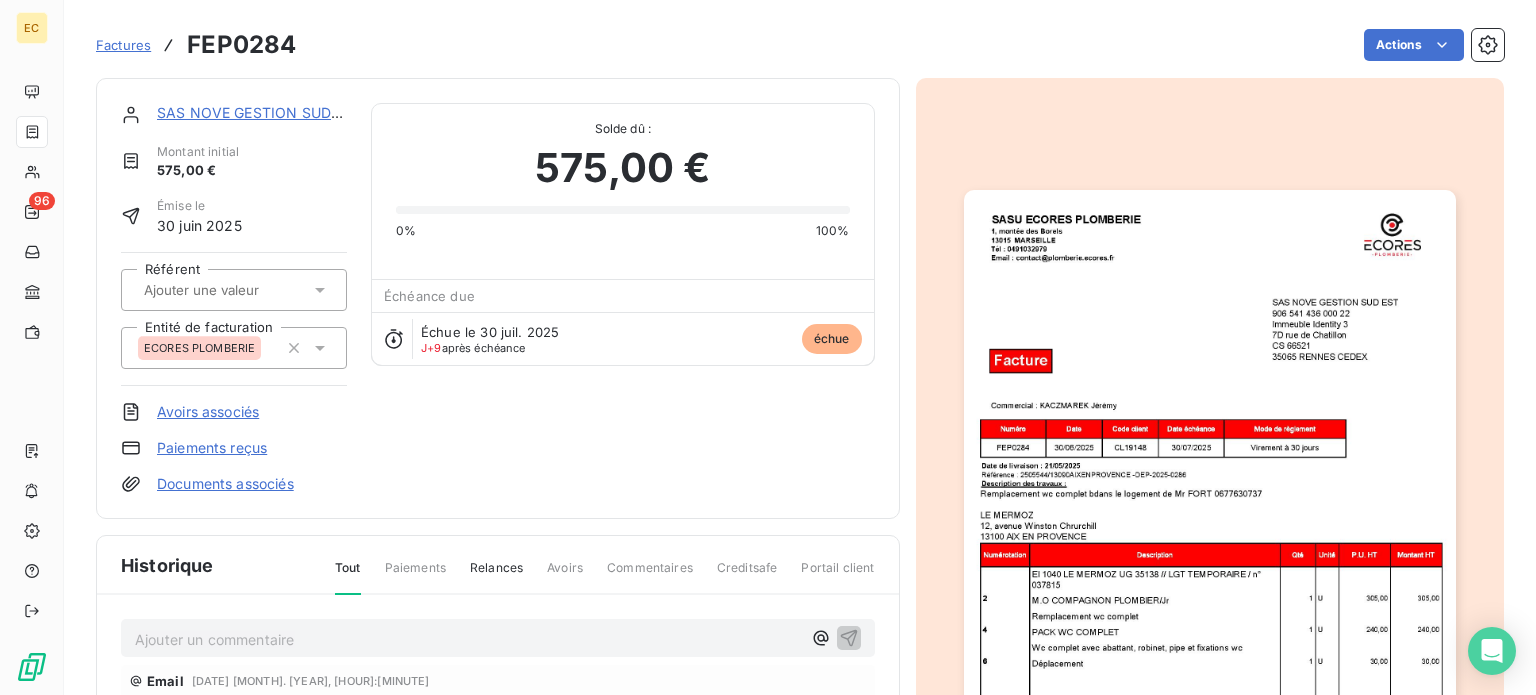 click on "Paiements reçus" at bounding box center [212, 448] 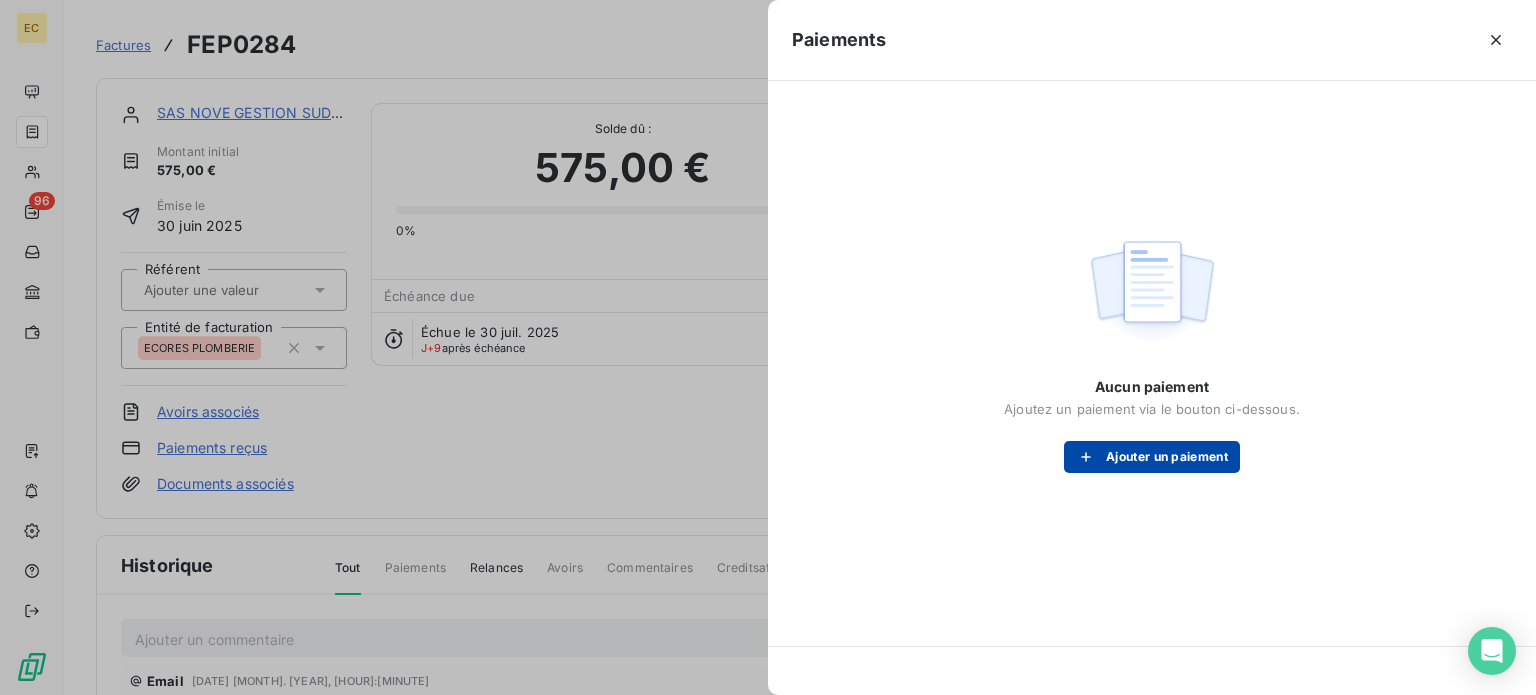 click on "Ajouter un paiement" at bounding box center [1152, 457] 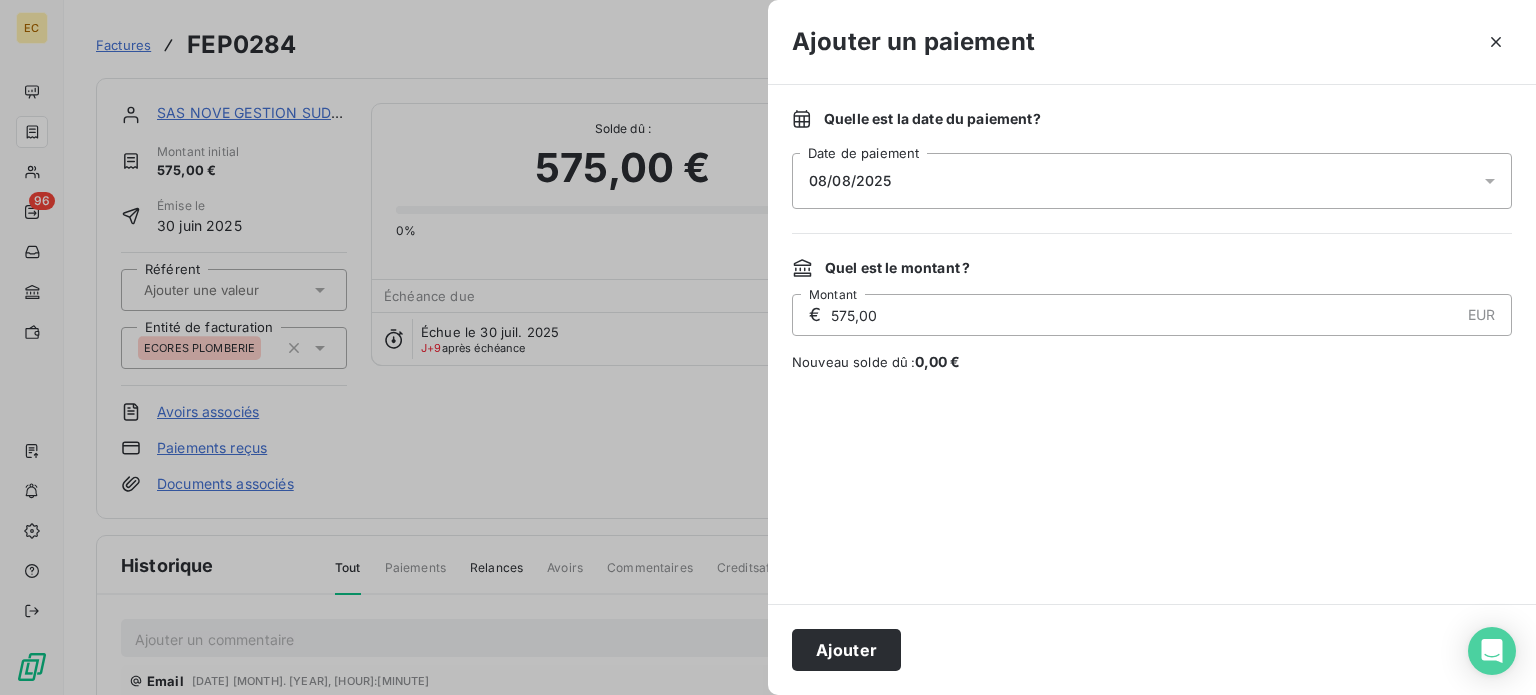 click on "08/08/2025" at bounding box center (1152, 181) 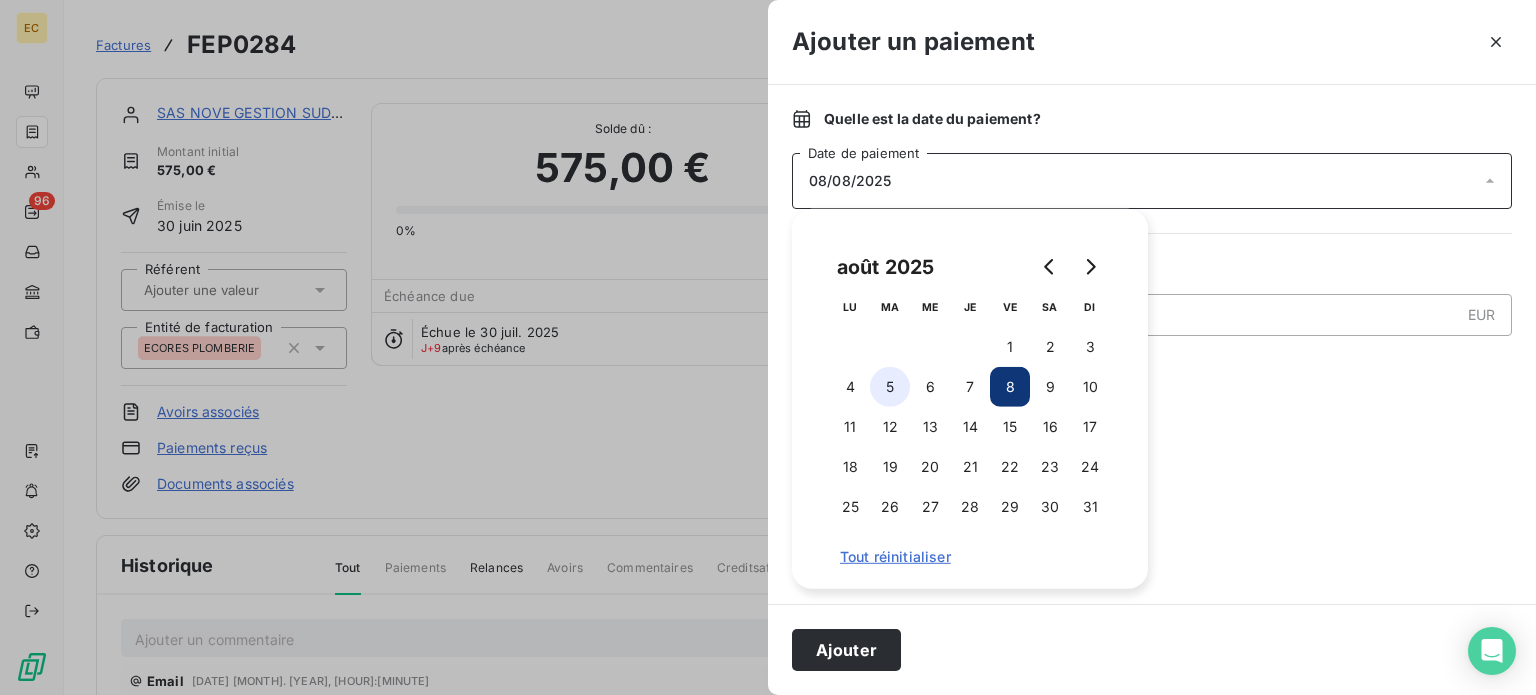 click on "5" at bounding box center (890, 387) 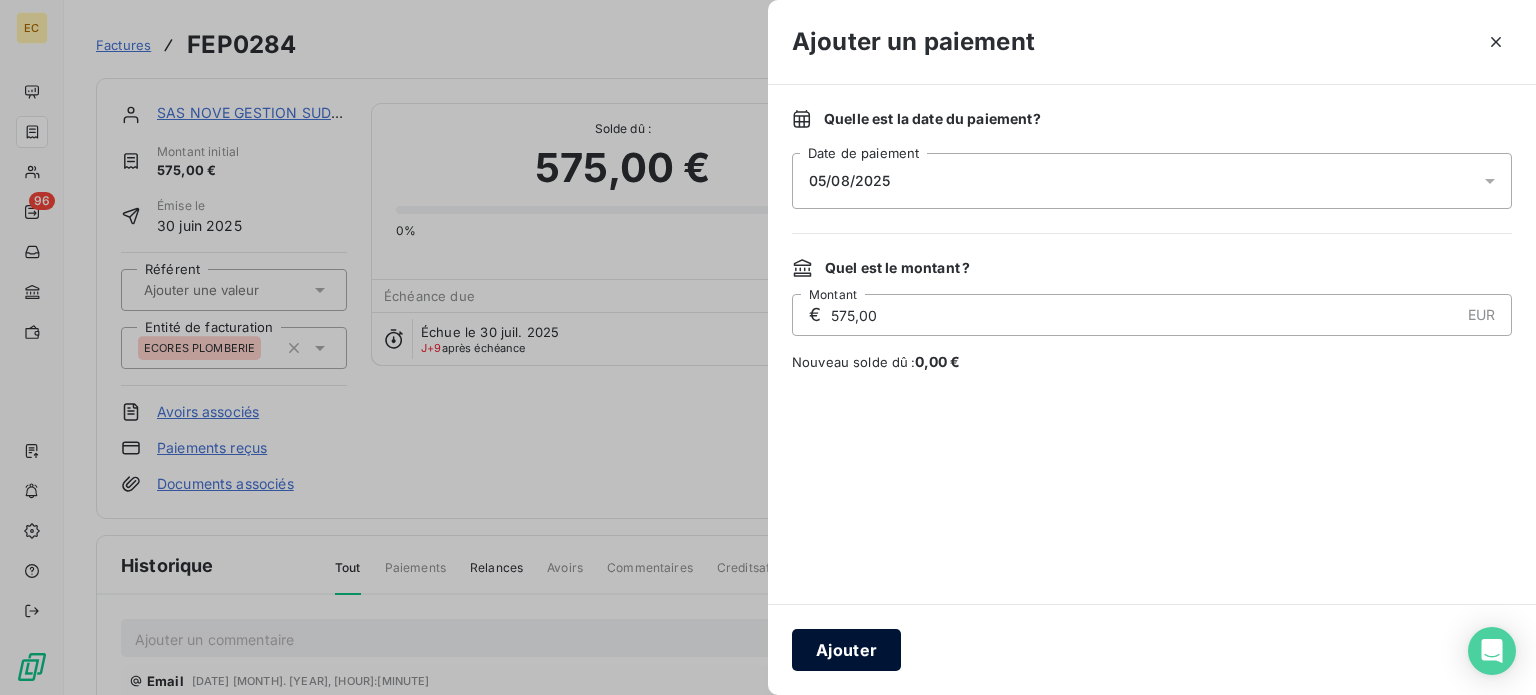 click on "Ajouter" at bounding box center [846, 650] 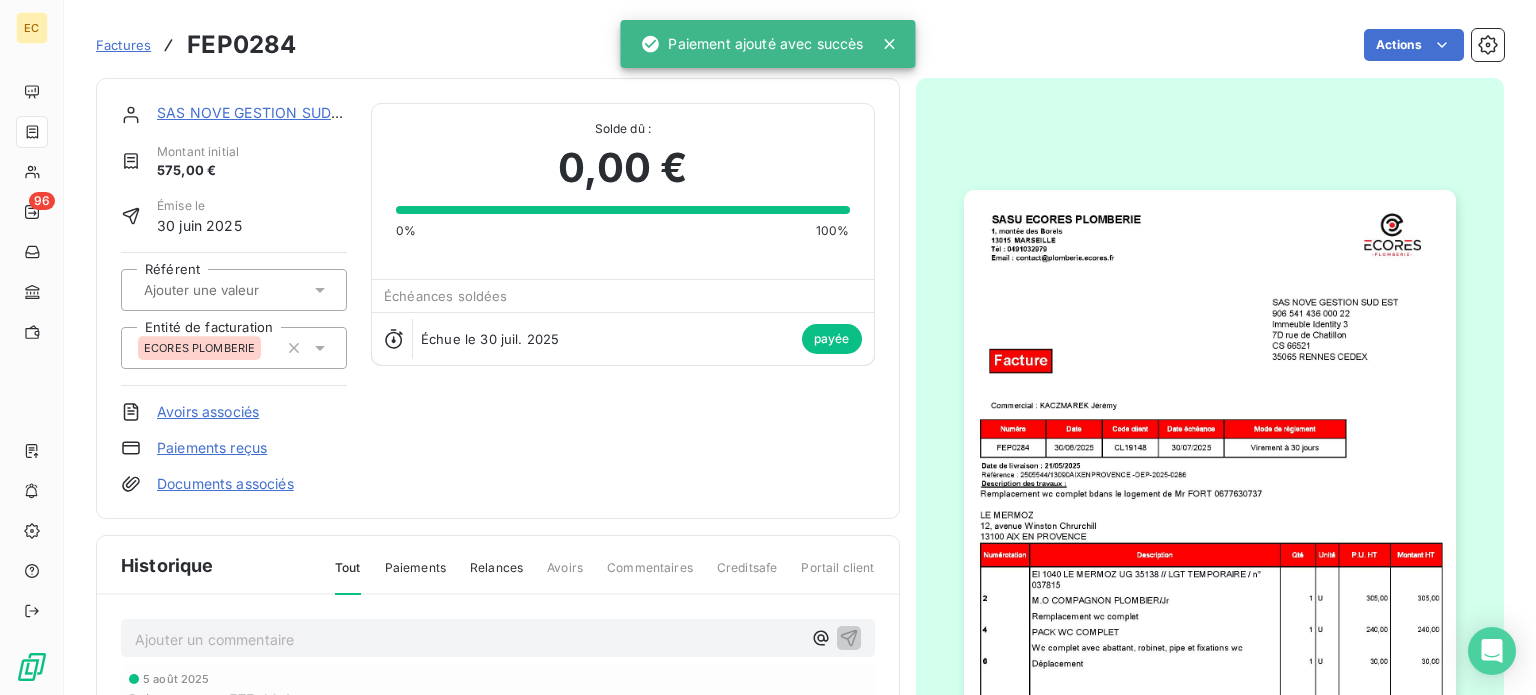 click on "Factures" at bounding box center (123, 45) 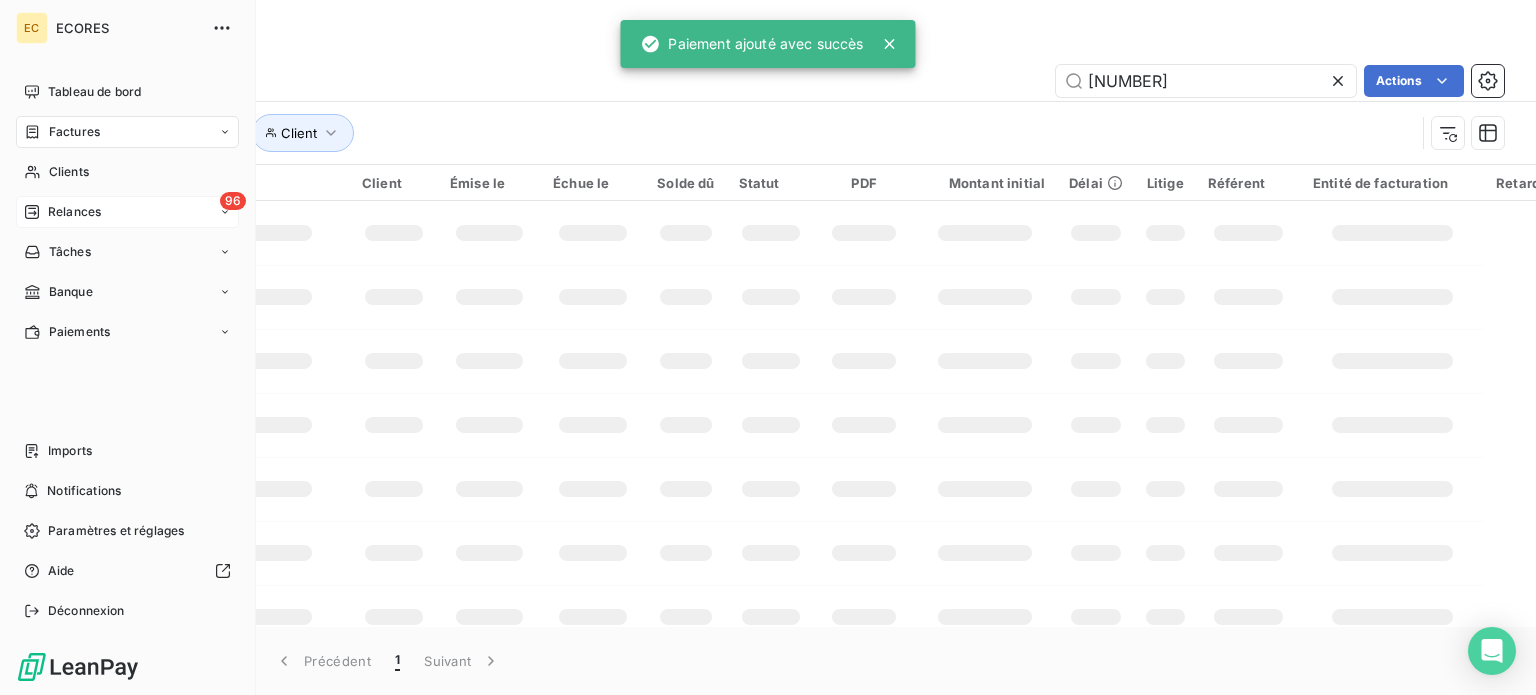 click on "Relances" at bounding box center (74, 212) 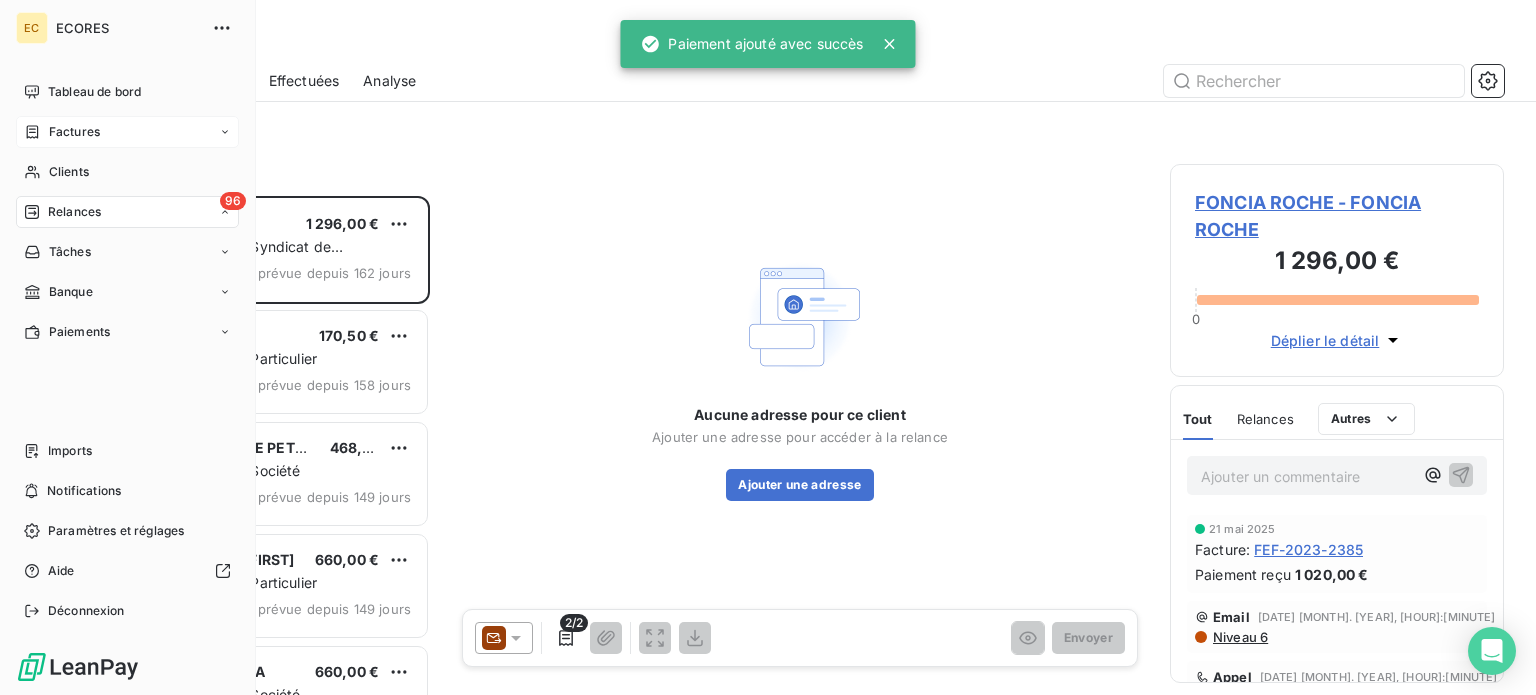 scroll, scrollTop: 16, scrollLeft: 16, axis: both 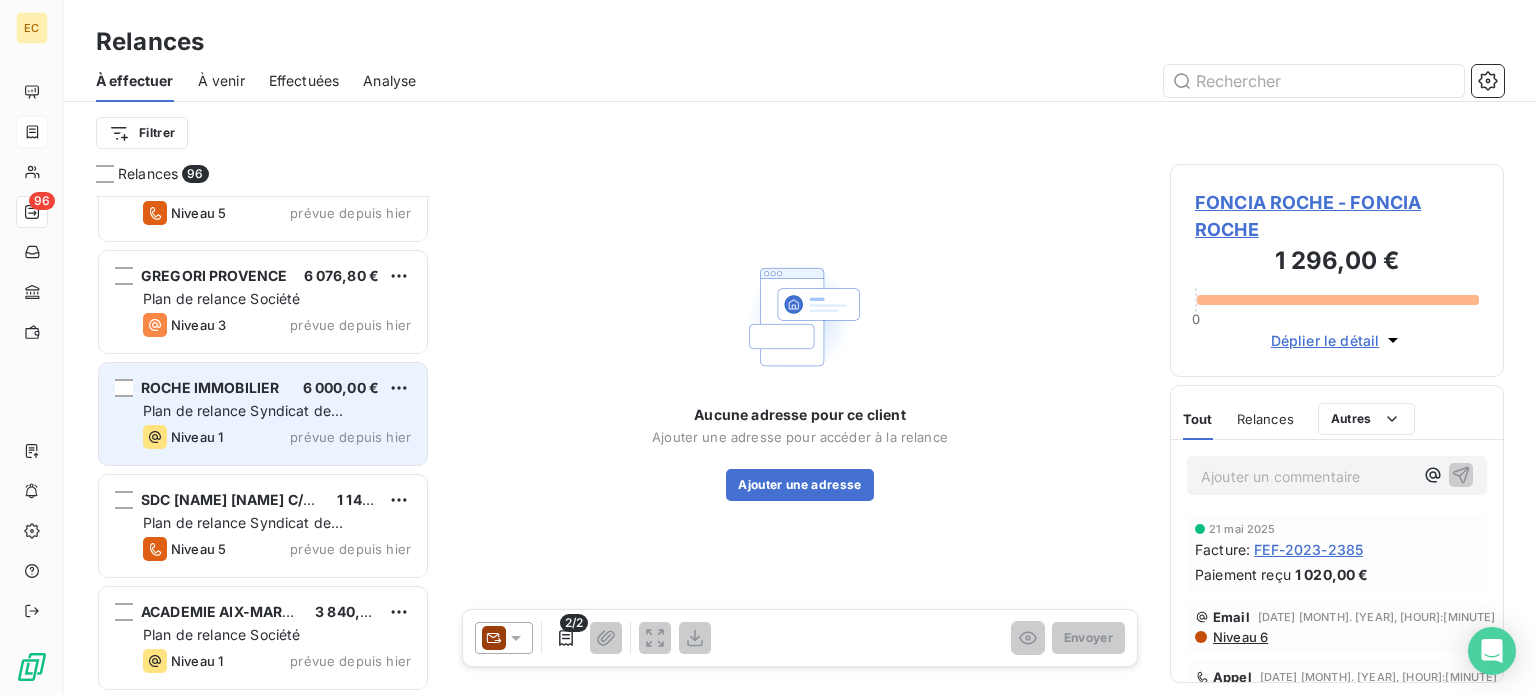 click on "Plan de relance Syndicat de copropriété" at bounding box center [243, 420] 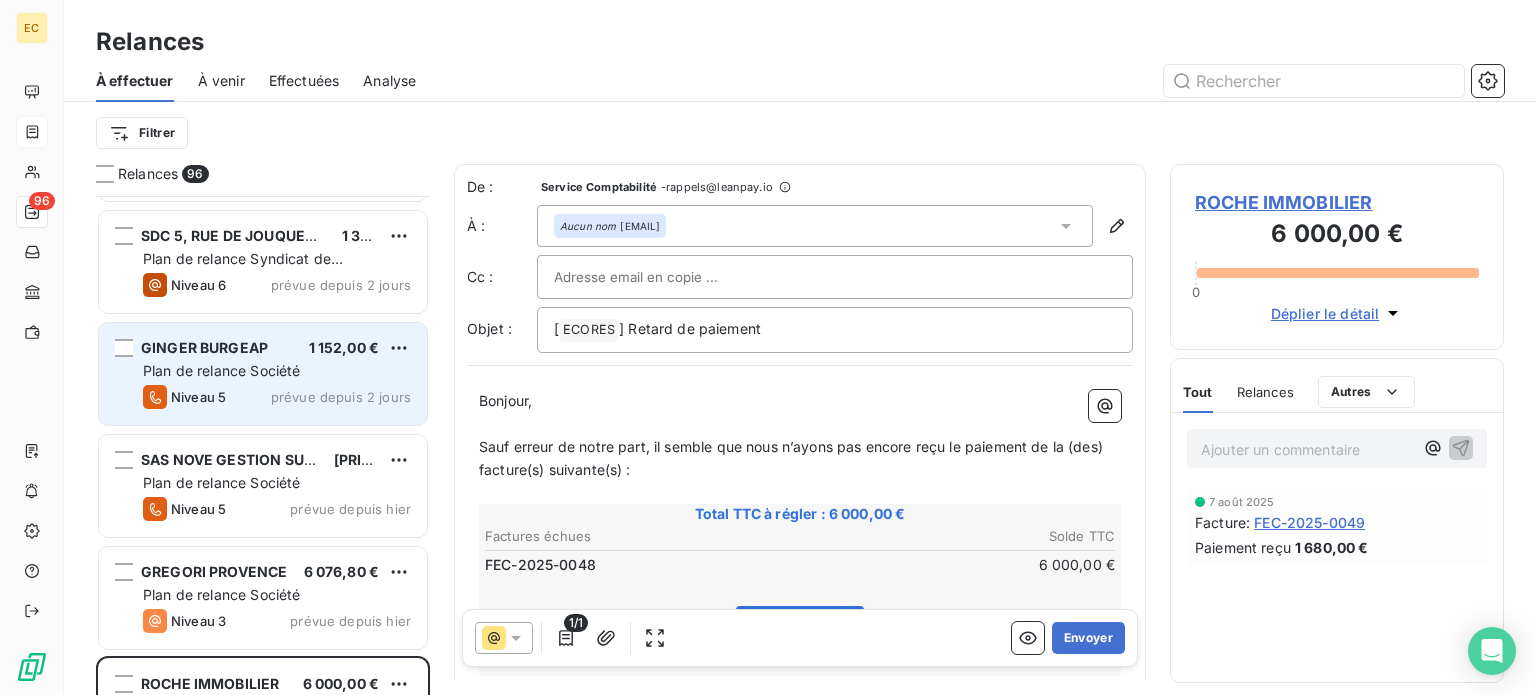 scroll, scrollTop: 9953, scrollLeft: 0, axis: vertical 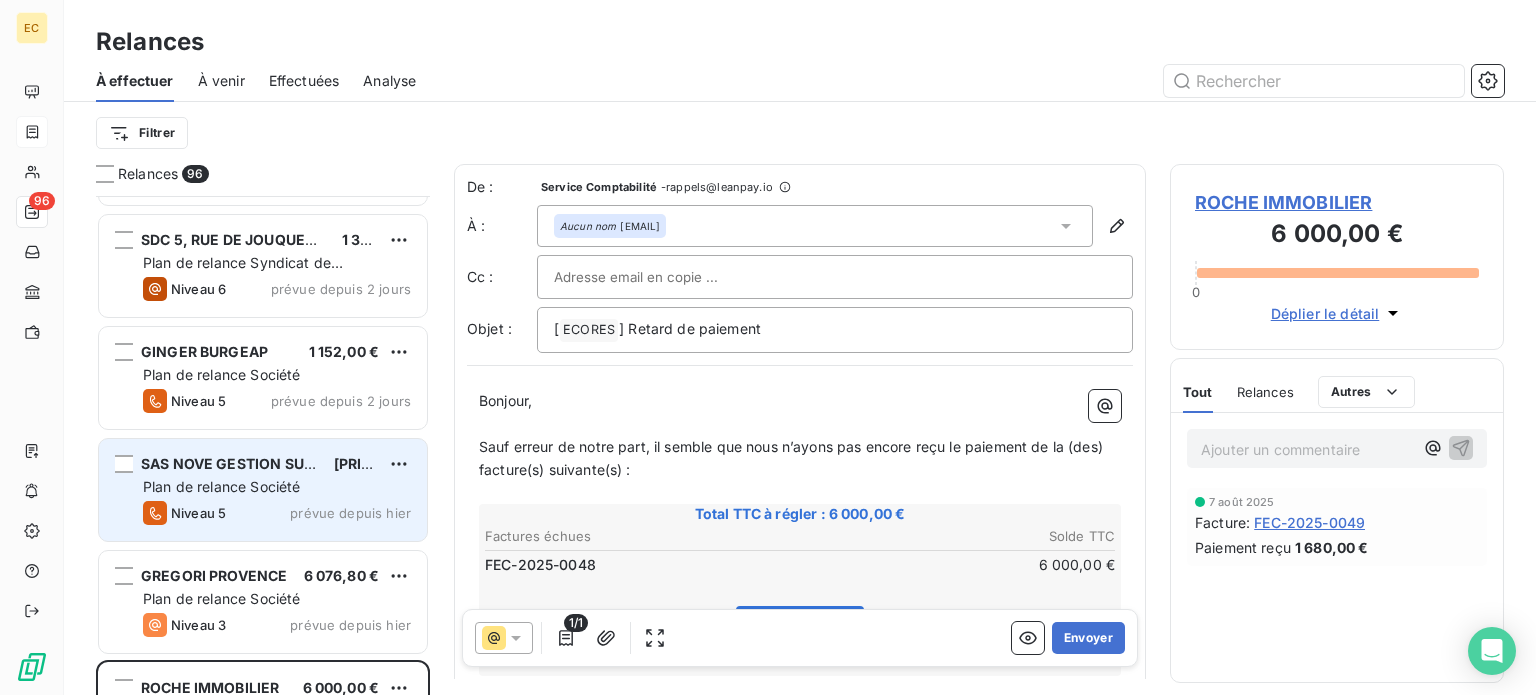 click on "Plan de relance Société" at bounding box center (221, 486) 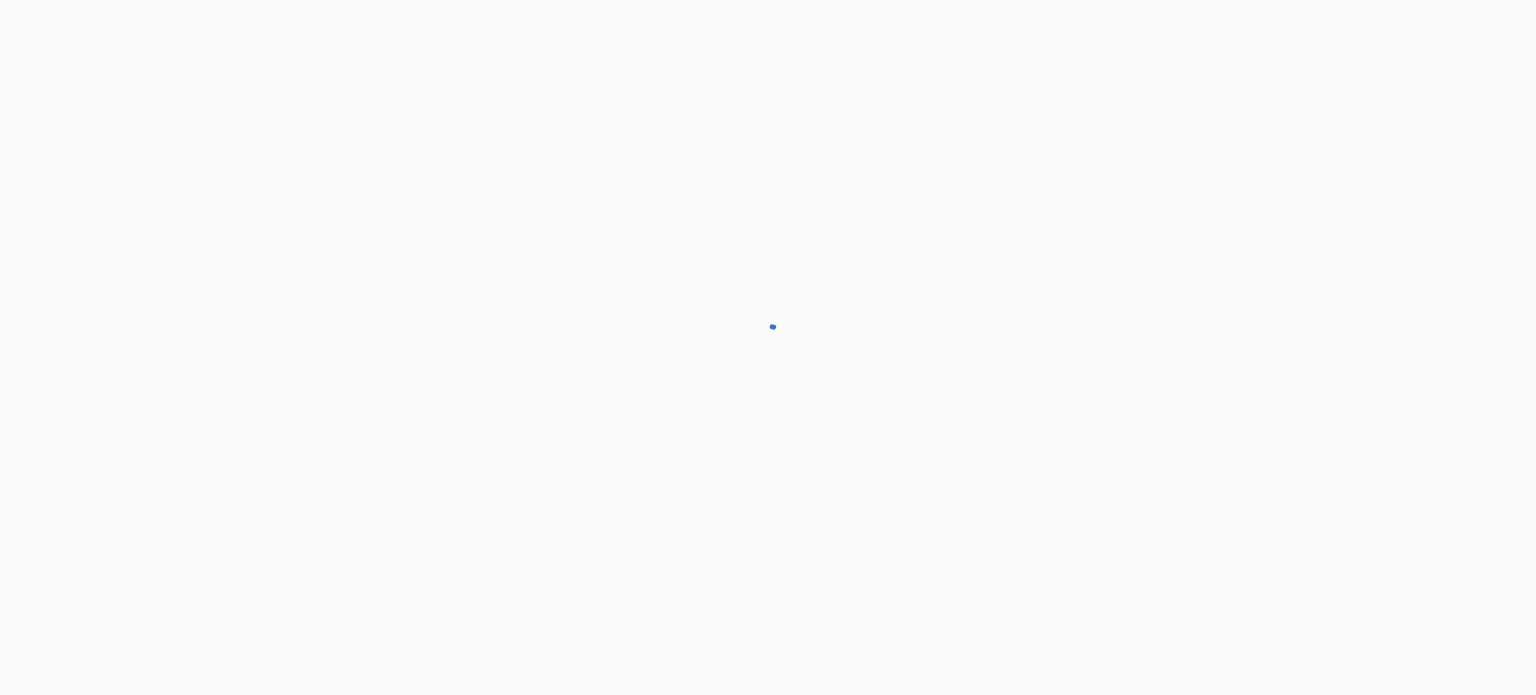 scroll, scrollTop: 0, scrollLeft: 0, axis: both 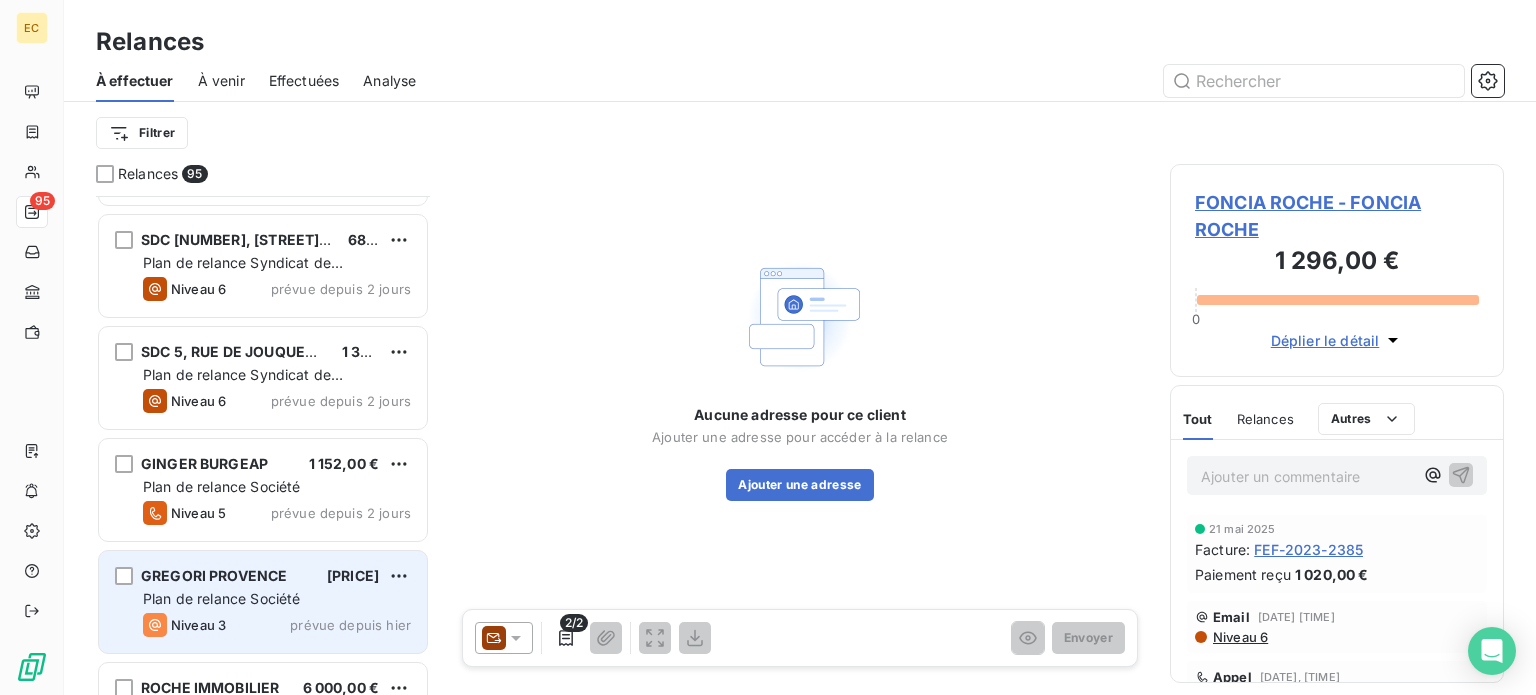 click on "Plan de relance Société" at bounding box center [221, 598] 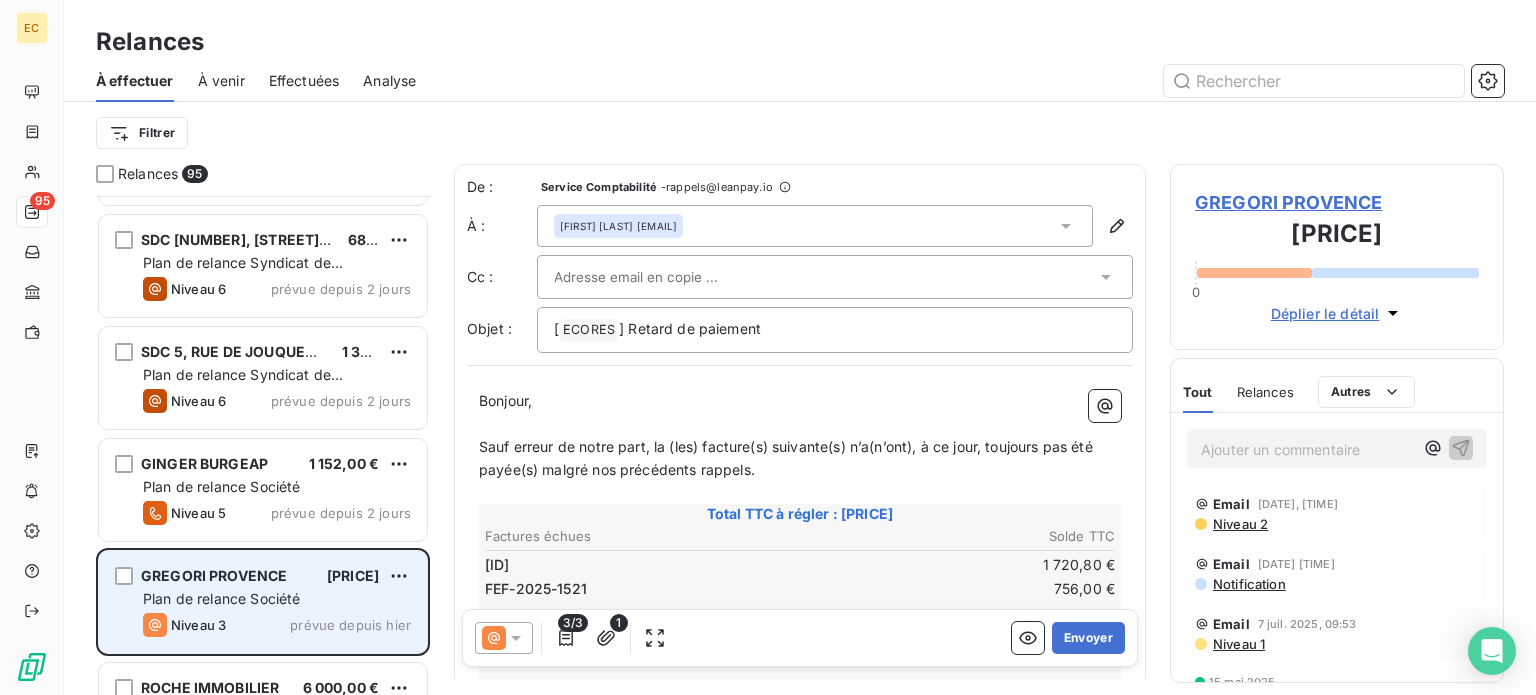 scroll, scrollTop: 9941, scrollLeft: 0, axis: vertical 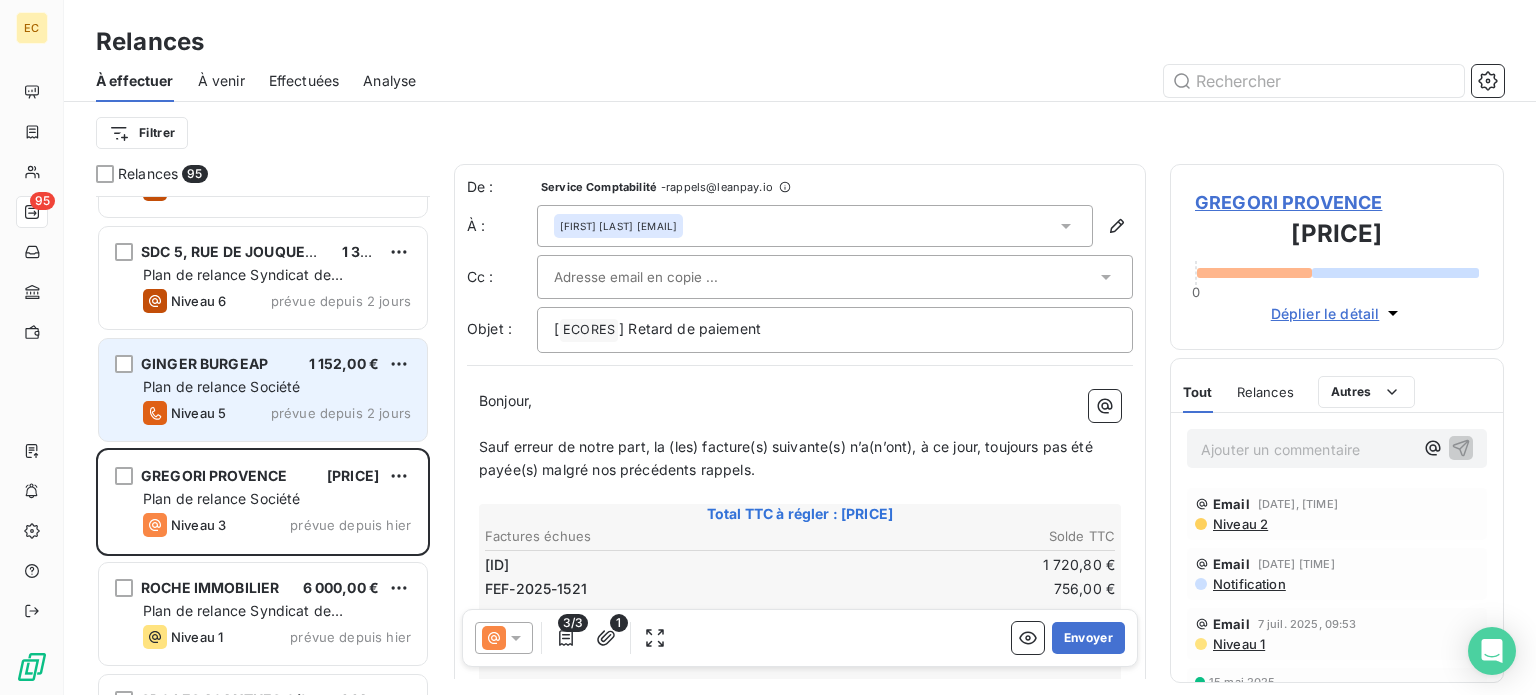 click on "Plan de relance Société" at bounding box center (221, 386) 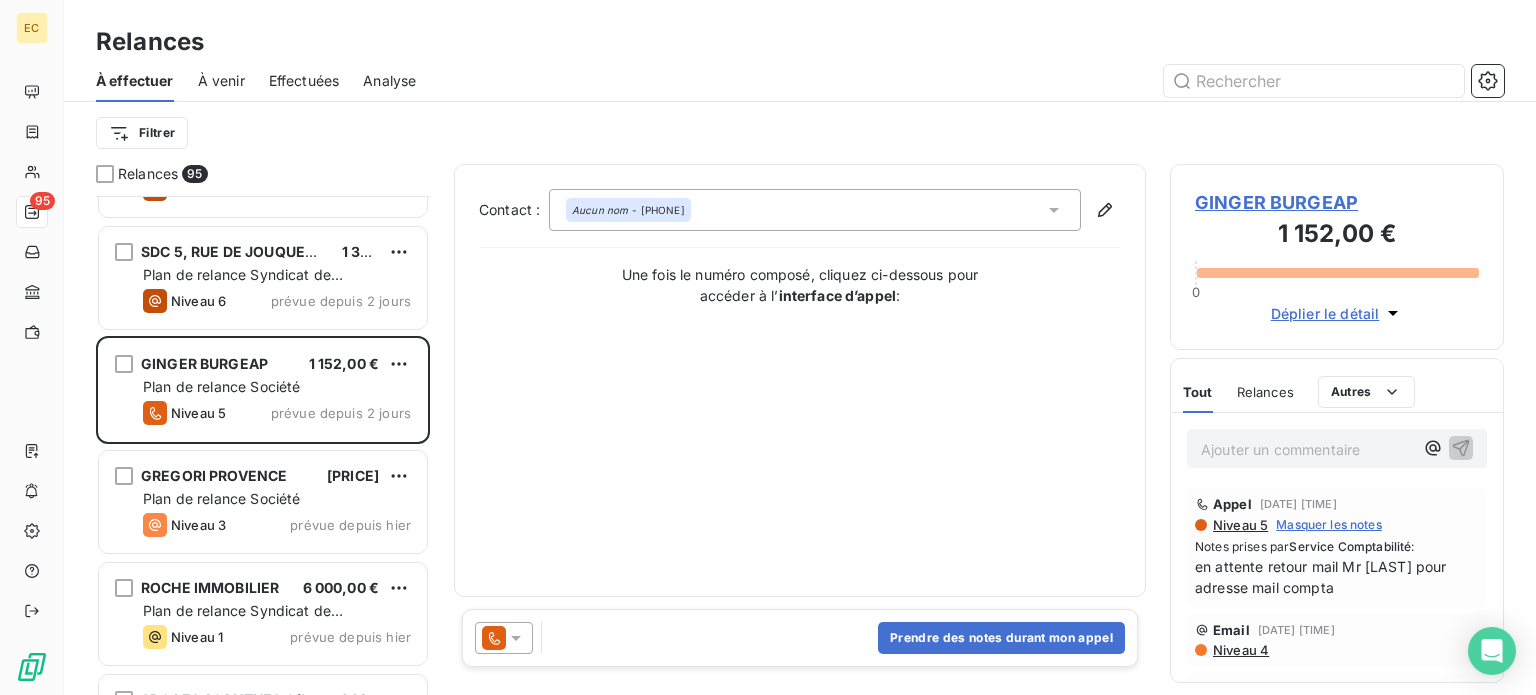 click on "GINGER BURGEAP" at bounding box center (1337, 202) 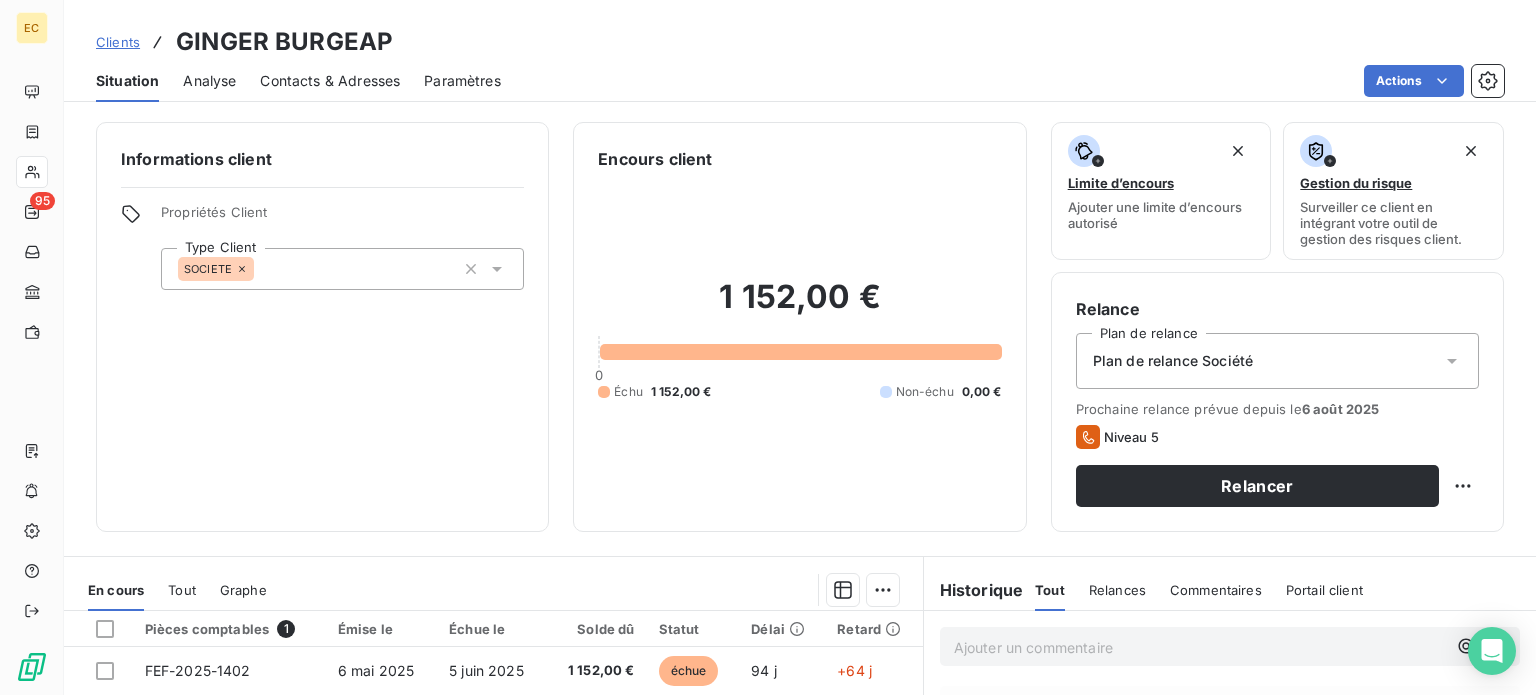 scroll, scrollTop: 100, scrollLeft: 0, axis: vertical 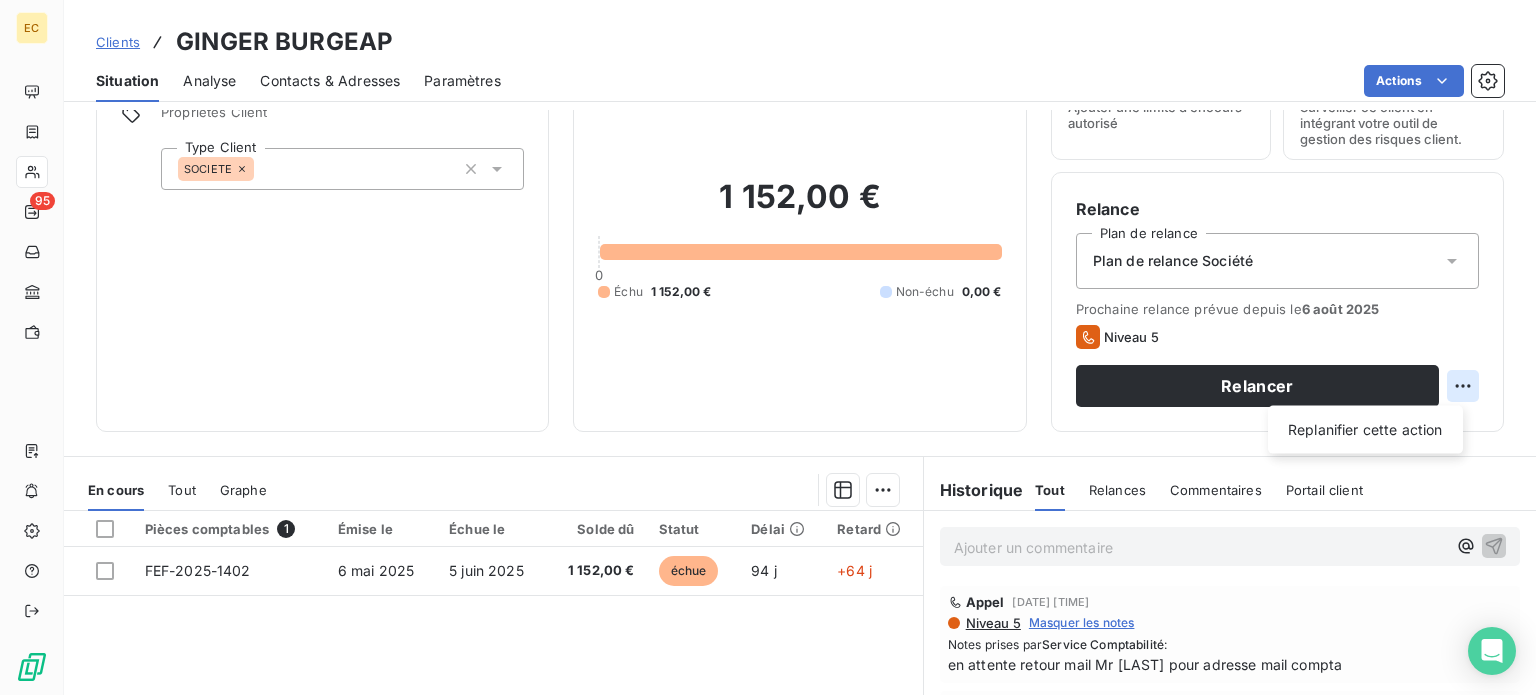 click on "EC 95 Clients GINGER BURGEAP Situation Analyse Contacts & Adresses Paramètres Actions Informations client Propriétés Client Type Client SOCIETE Encours client   1 152,00 € 0 Échu 1 152,00 € Non-échu 0,00 €     Limite d’encours Ajouter une limite d’encours autorisé Gestion du risque Surveiller ce client en intégrant votre outil de gestion des risques client. Relance Plan de relance Plan de relance Société Prochaine relance prévue depuis le  6 août 2025 Niveau 5 Relancer Replanifier cette action En cours Tout Graphe Pièces comptables 1 Émise le Échue le Solde dû Statut Délai   Retard   FEF-2025-1402 6 mai 2025 5 juin 2025 1 152,00 € échue 94 j +64 j Lignes par page 25 Précédent 1 Suivant Historique Tout Relances Commentaires Portail client Tout Relances Commentaires Portail client Ajouter un commentaire ﻿ Appel 30 juil. 2025, 10:08 Niveau 5 Masquer les notes Notes prises par  Service Comptabilité  : Email 15 juil. 2025, 11:08 Niveau 4 Email Niveau 3" at bounding box center [768, 347] 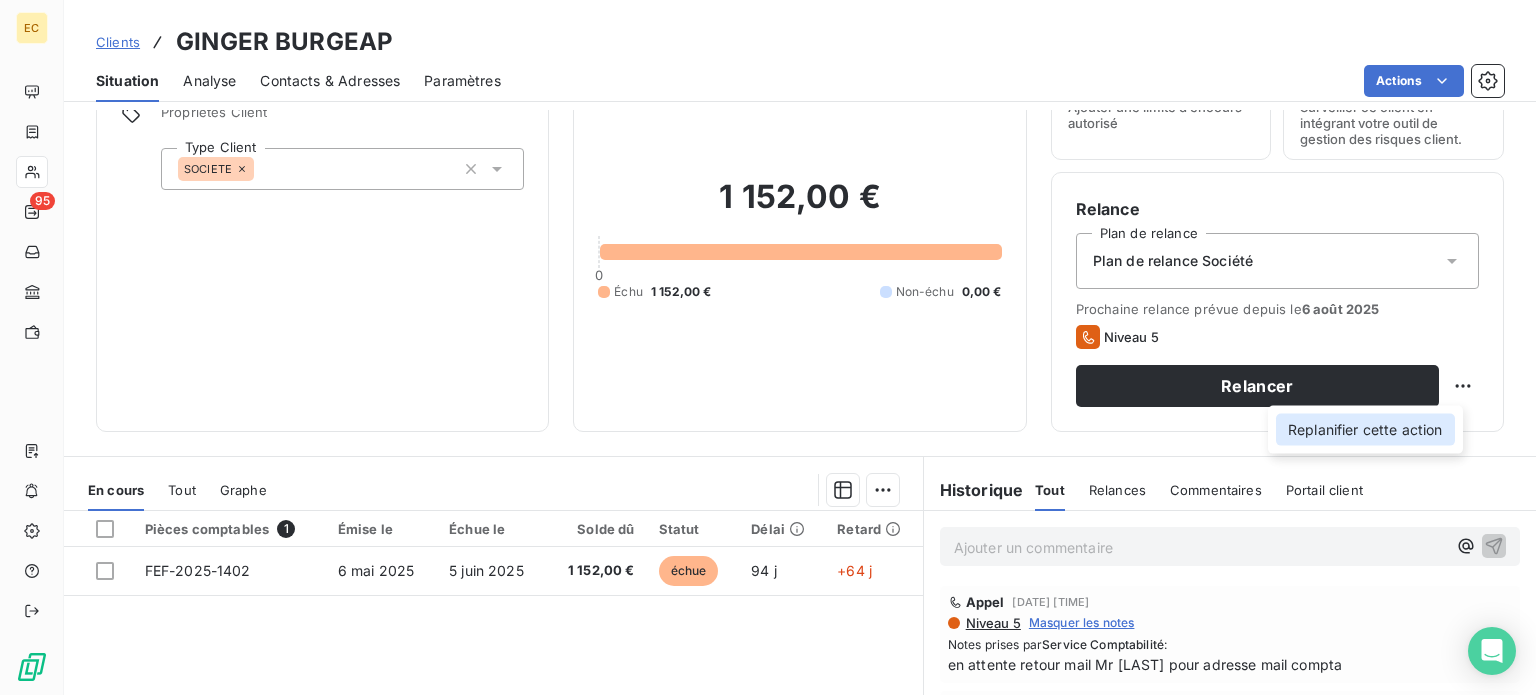 click on "Replanifier cette action" at bounding box center [1365, 430] 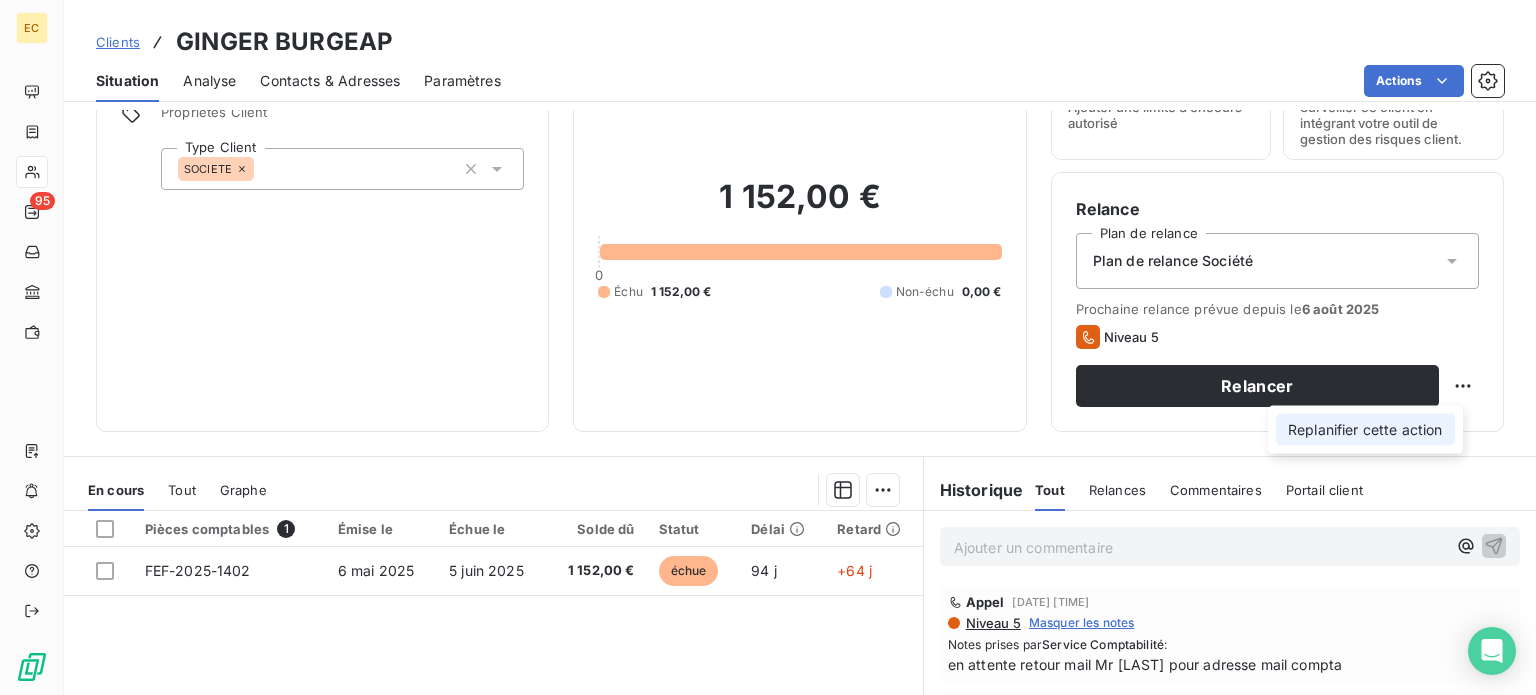 select on "7" 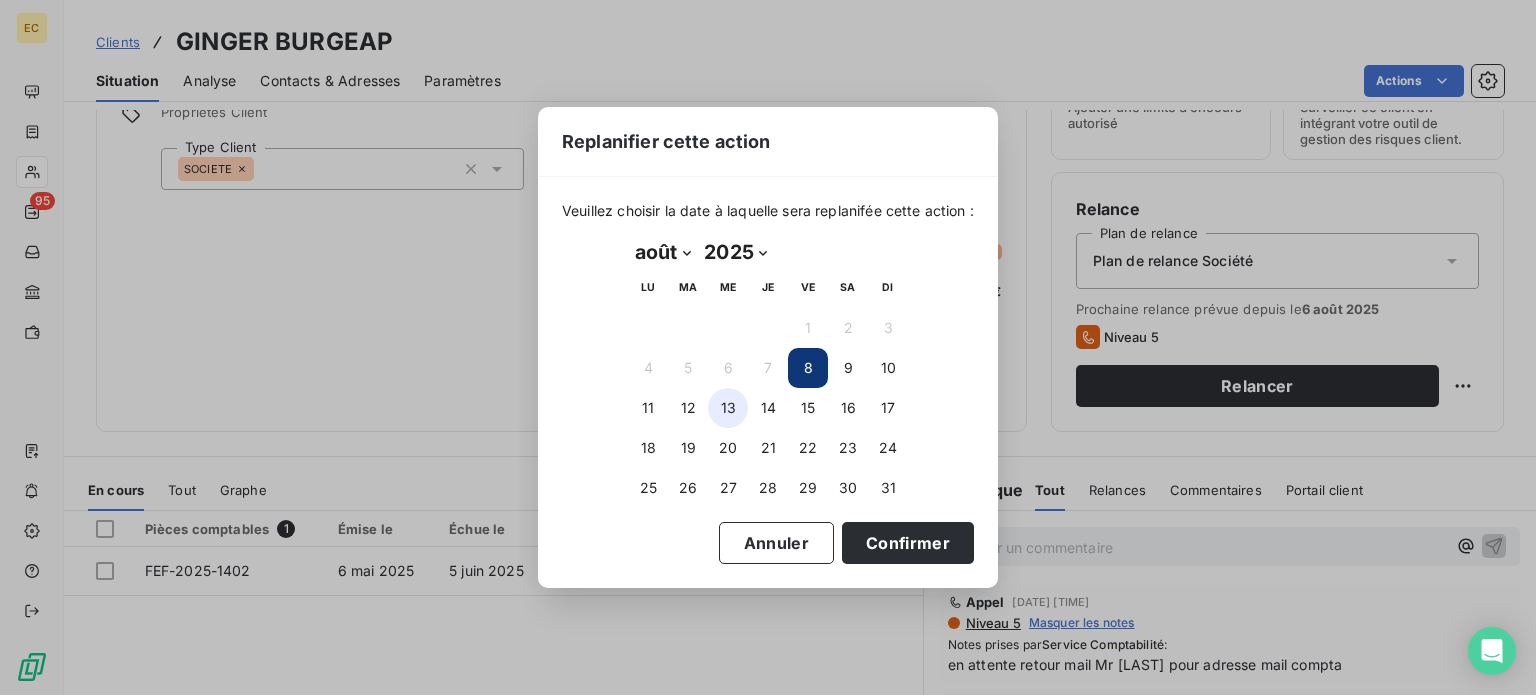 click on "13" at bounding box center (728, 408) 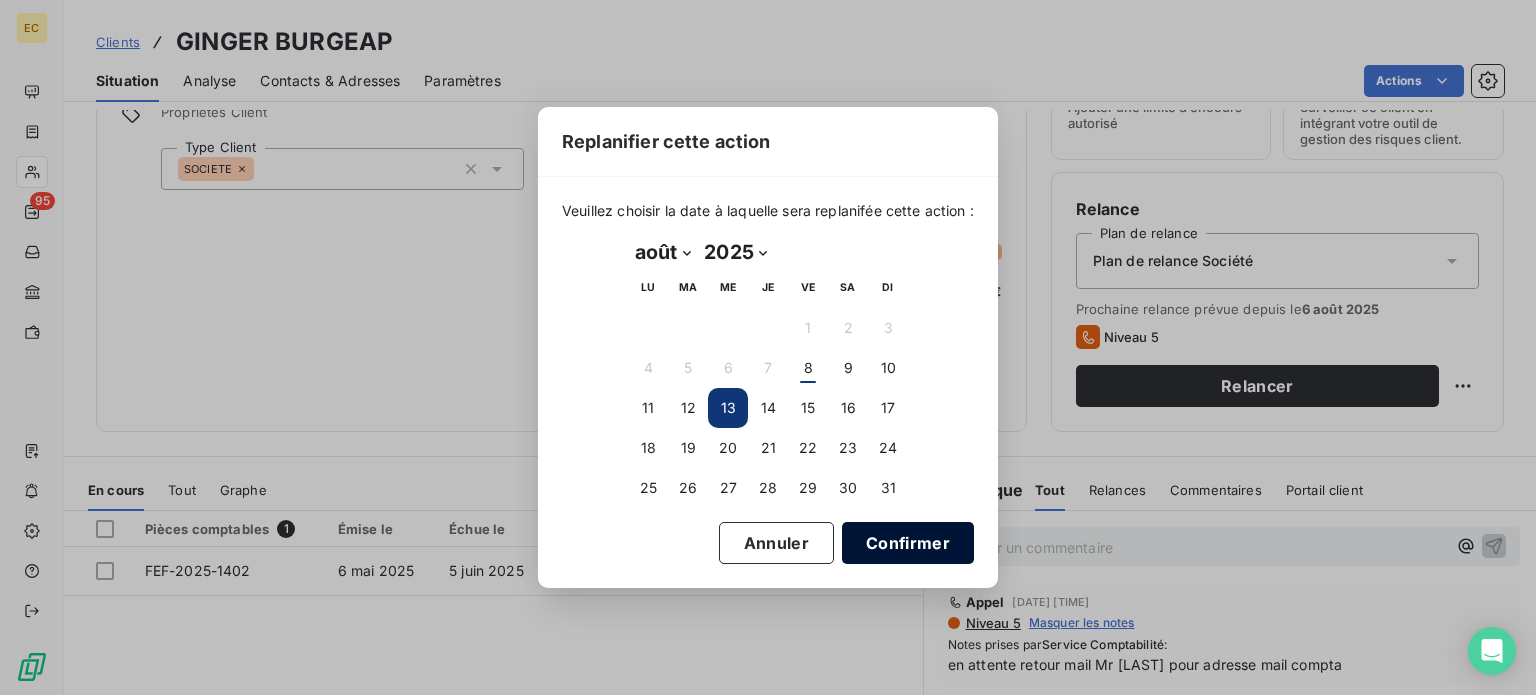 click on "Confirmer" at bounding box center [908, 543] 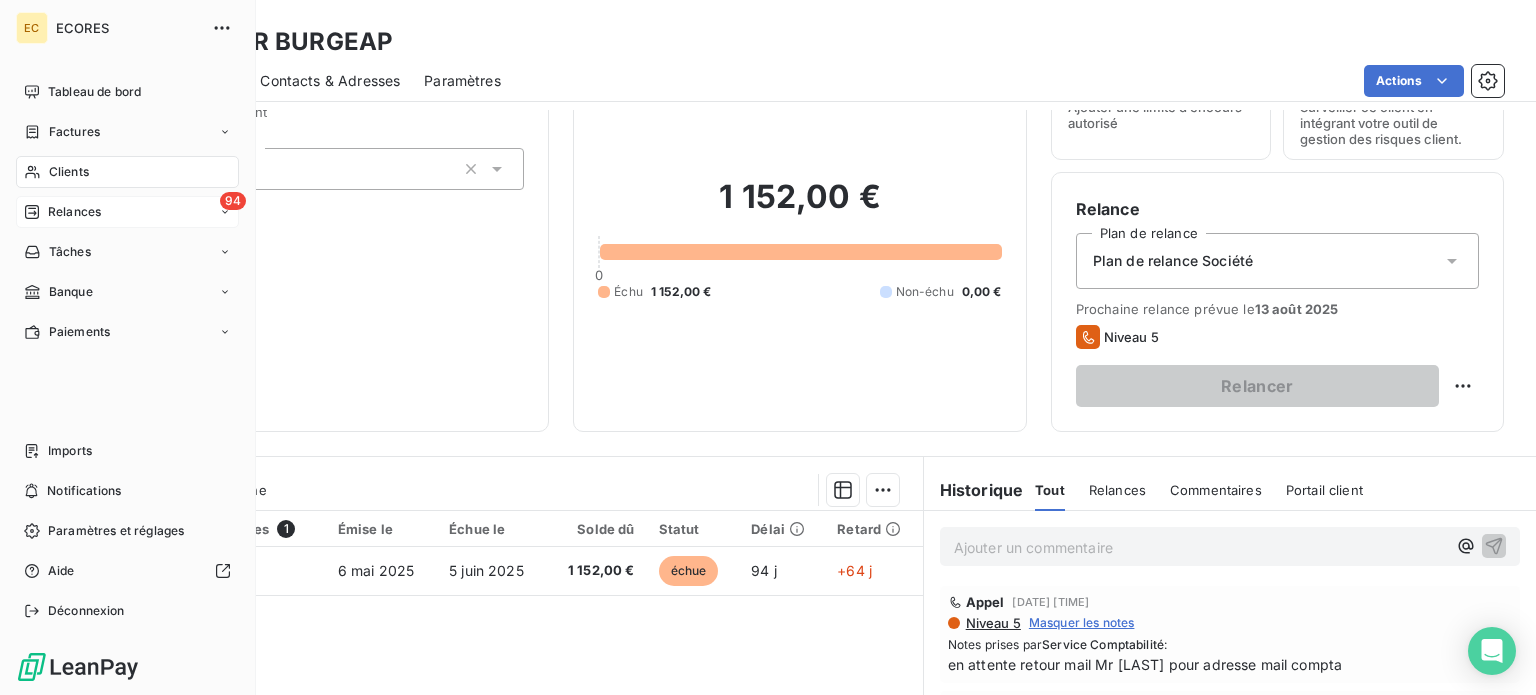 click on "Relances" at bounding box center (74, 212) 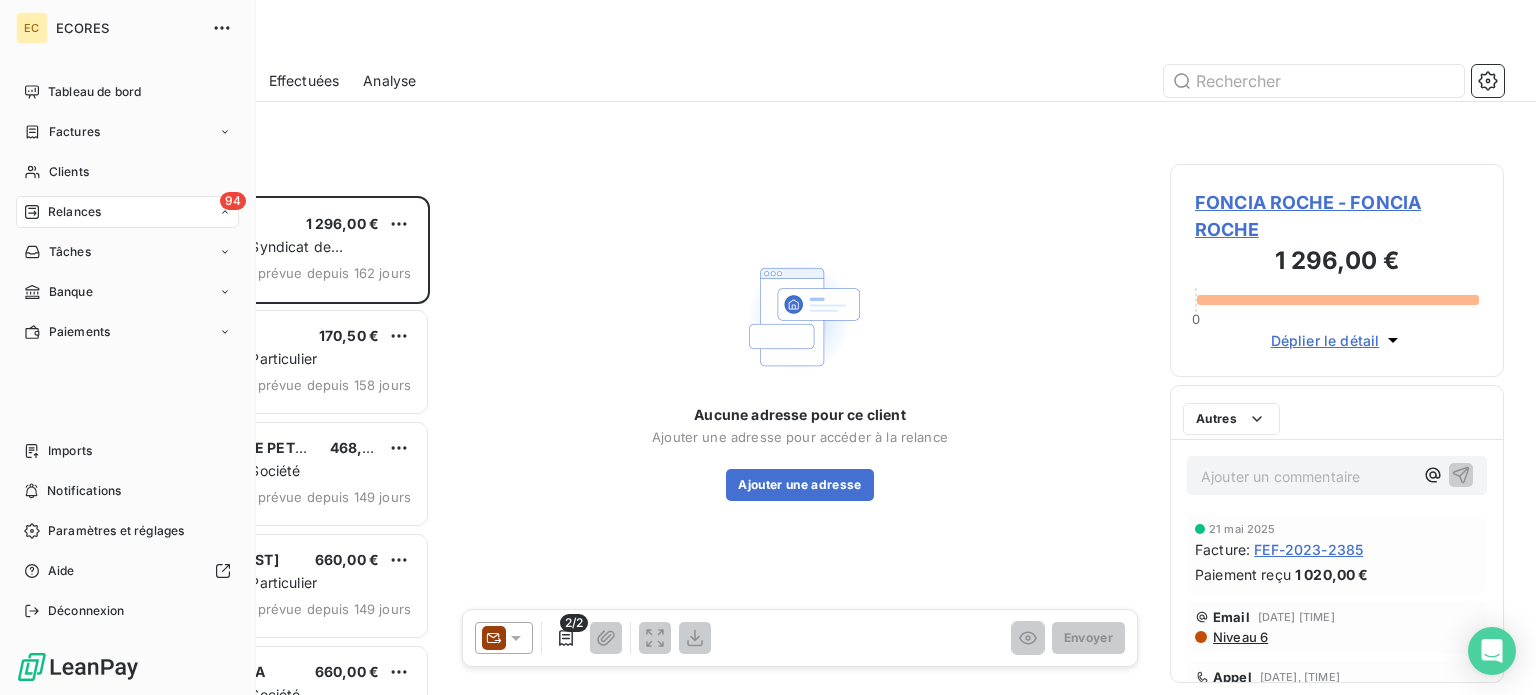 scroll, scrollTop: 16, scrollLeft: 16, axis: both 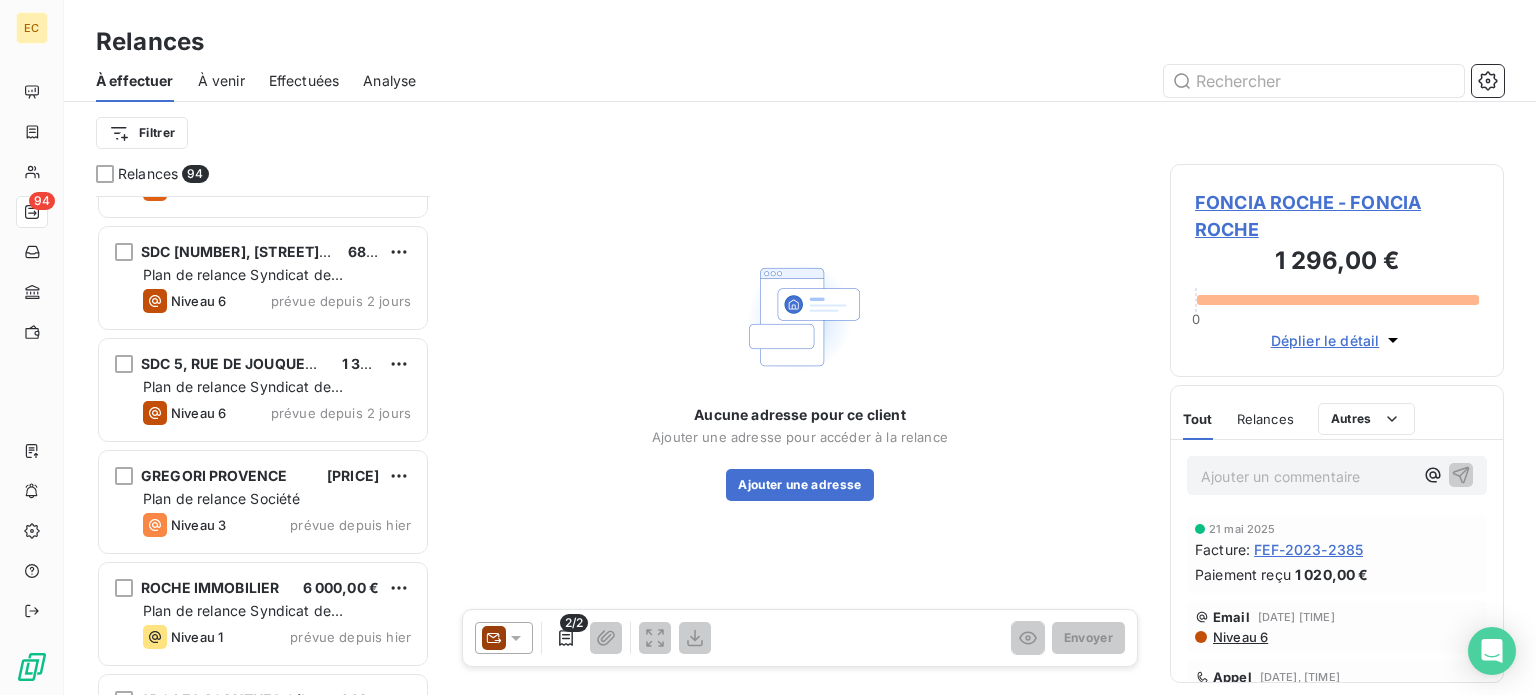 click on "SDC 5, RUE DE JOUQUES C/° CABINET DE PIERREFEU" at bounding box center [324, 363] 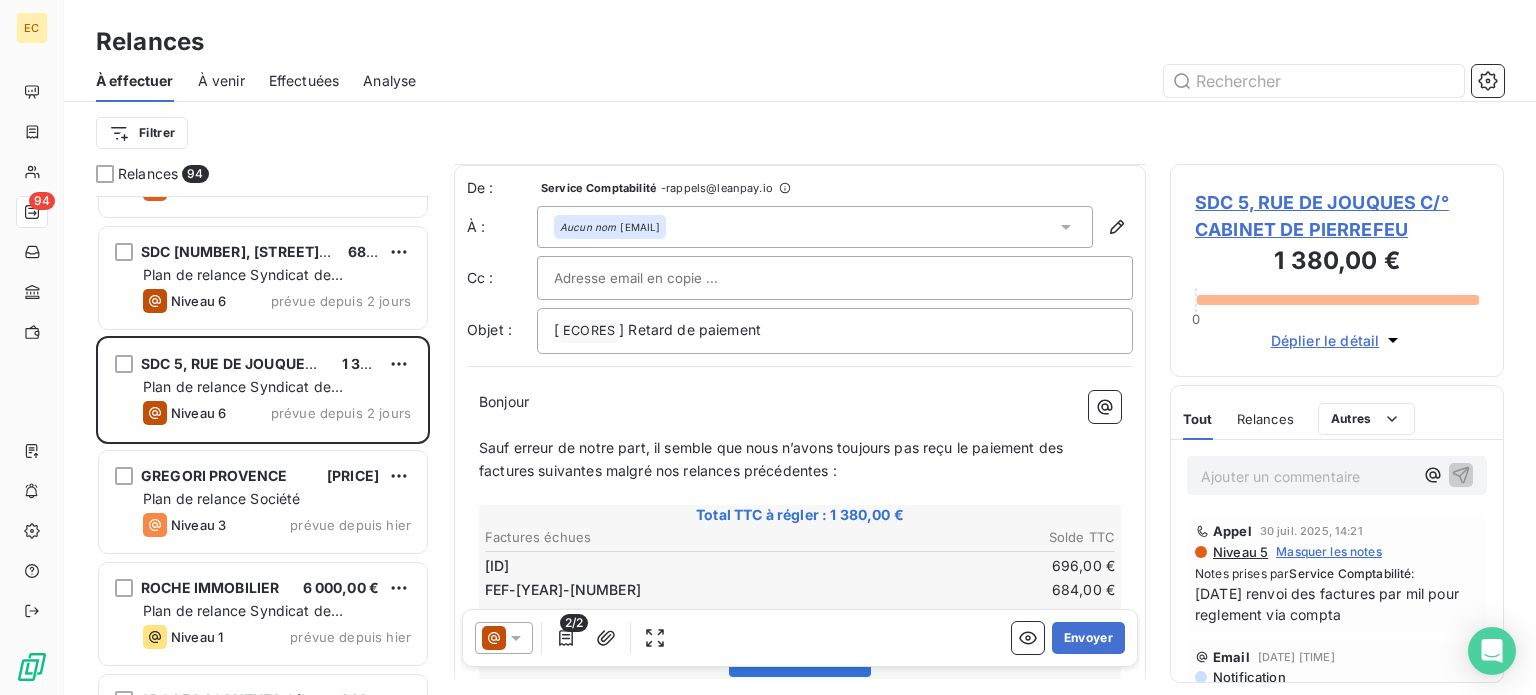scroll, scrollTop: 0, scrollLeft: 0, axis: both 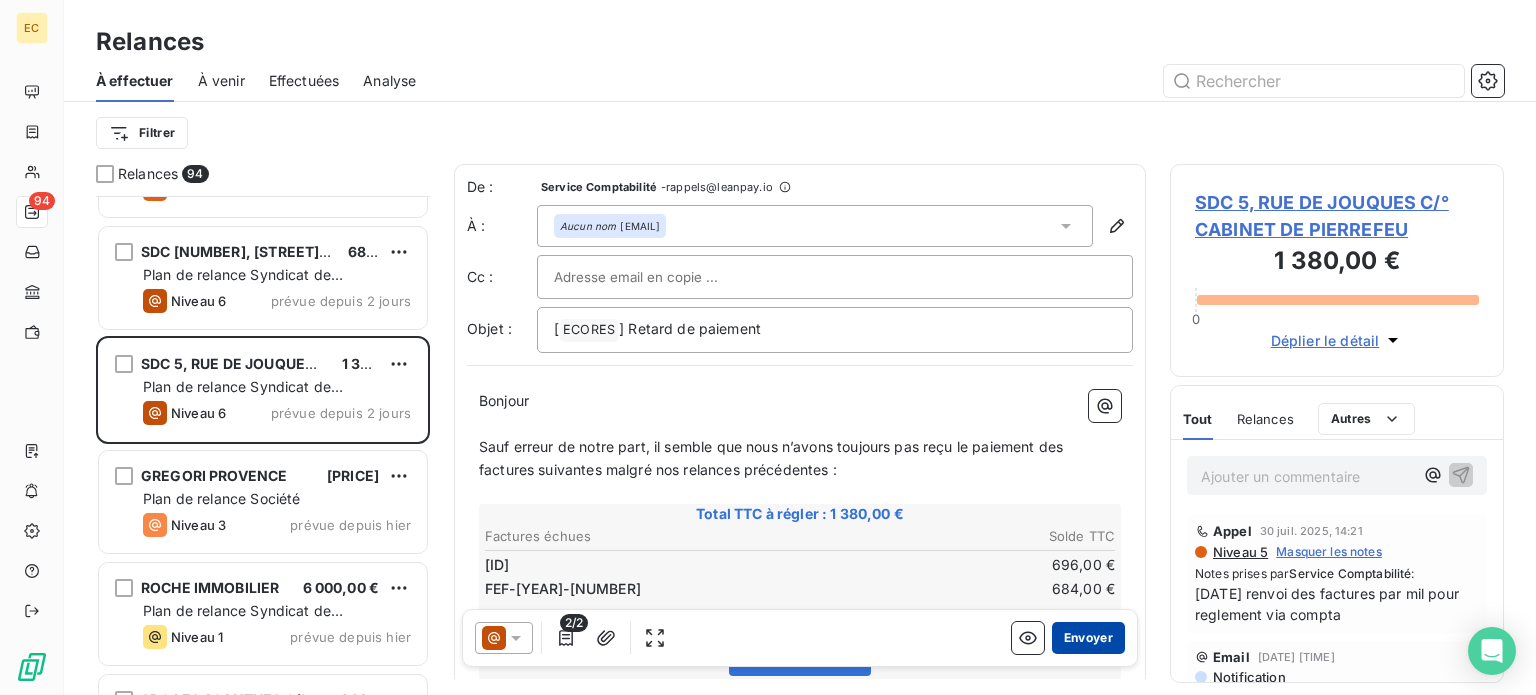 click on "Envoyer" at bounding box center (1088, 638) 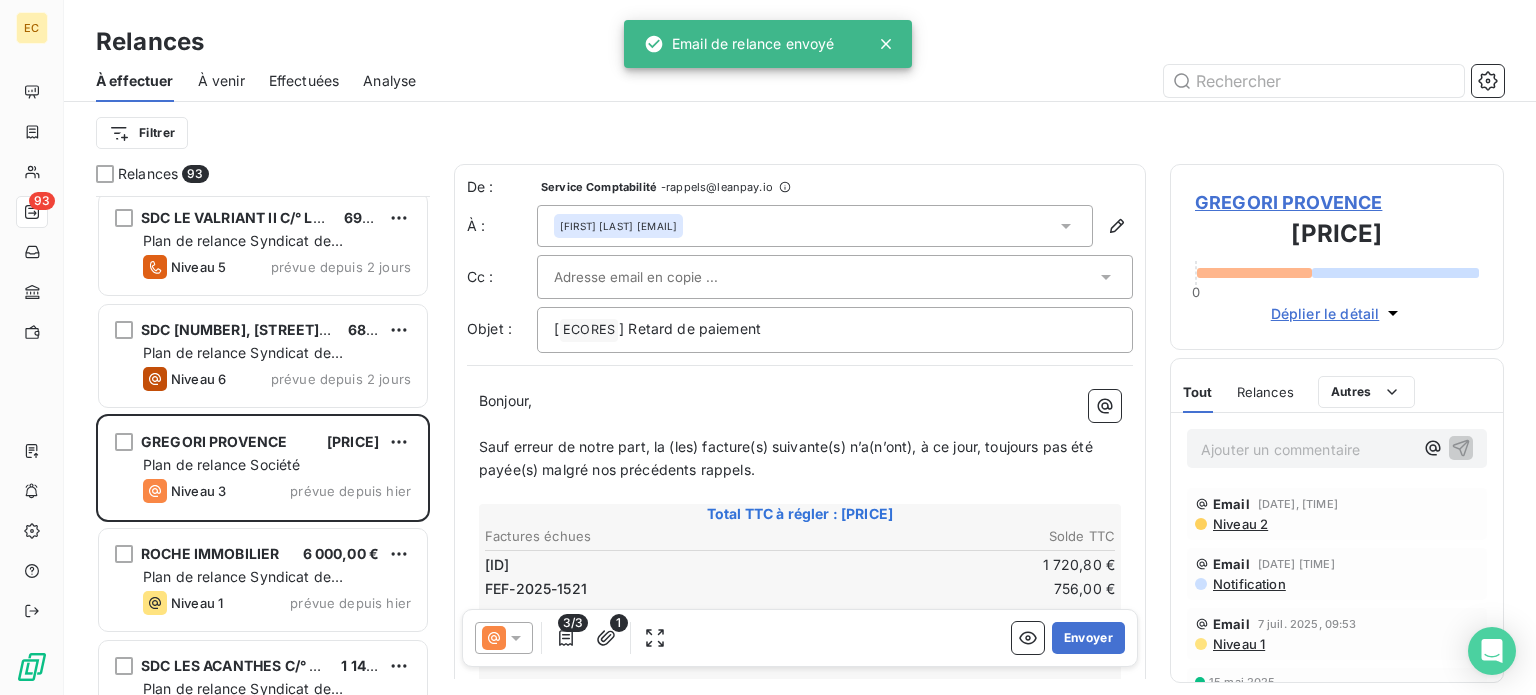 scroll, scrollTop: 9729, scrollLeft: 0, axis: vertical 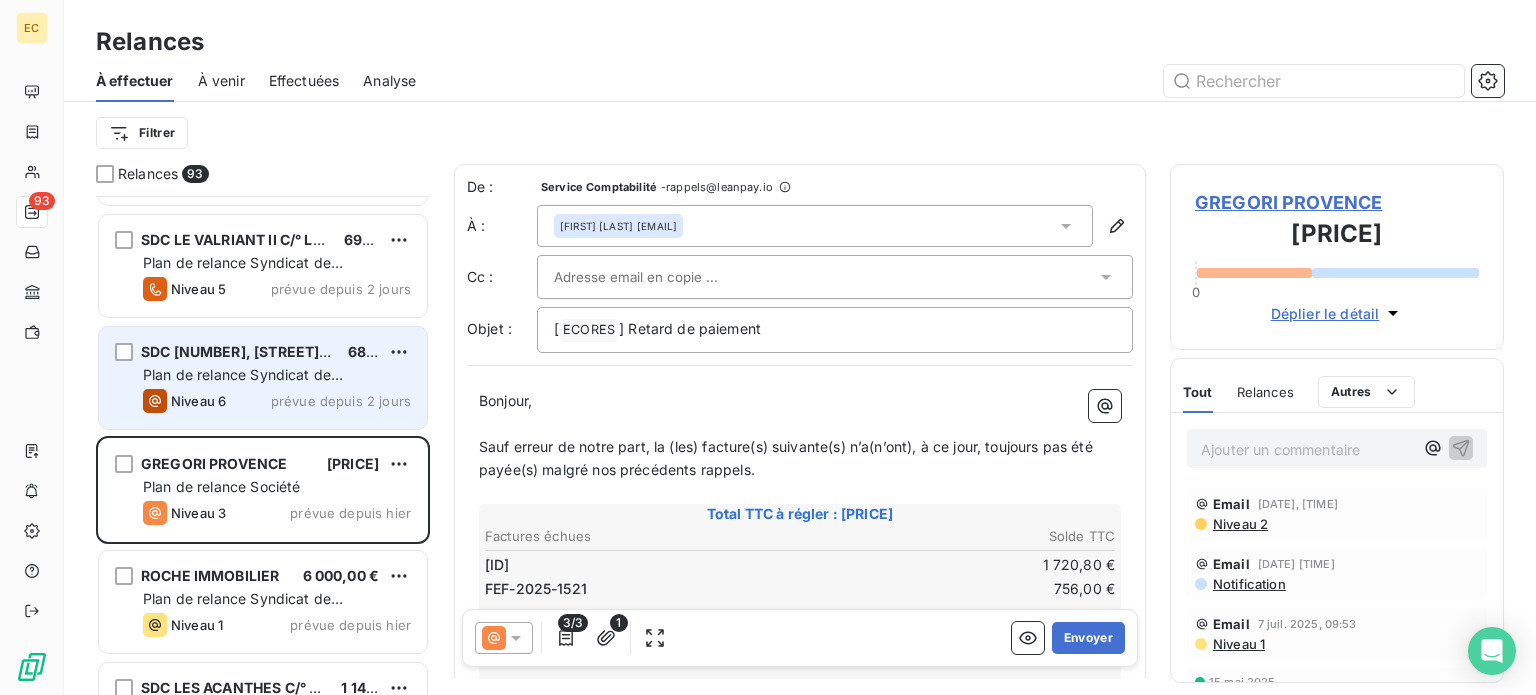 click on "Plan de relance Syndicat de copropriété" at bounding box center [243, 384] 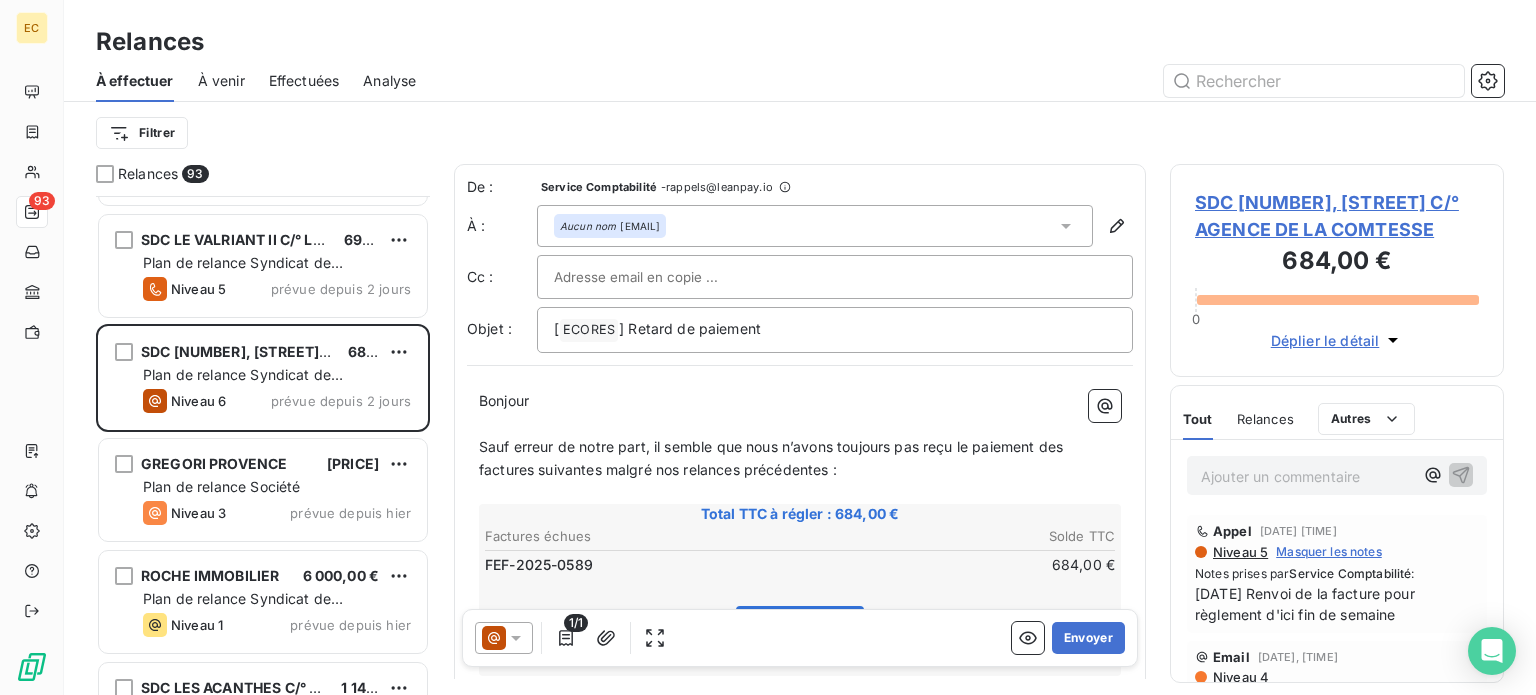 click on "[REFERENCE] [NUMBER], [STREET] C/° [COMPANY]" at bounding box center (1337, 216) 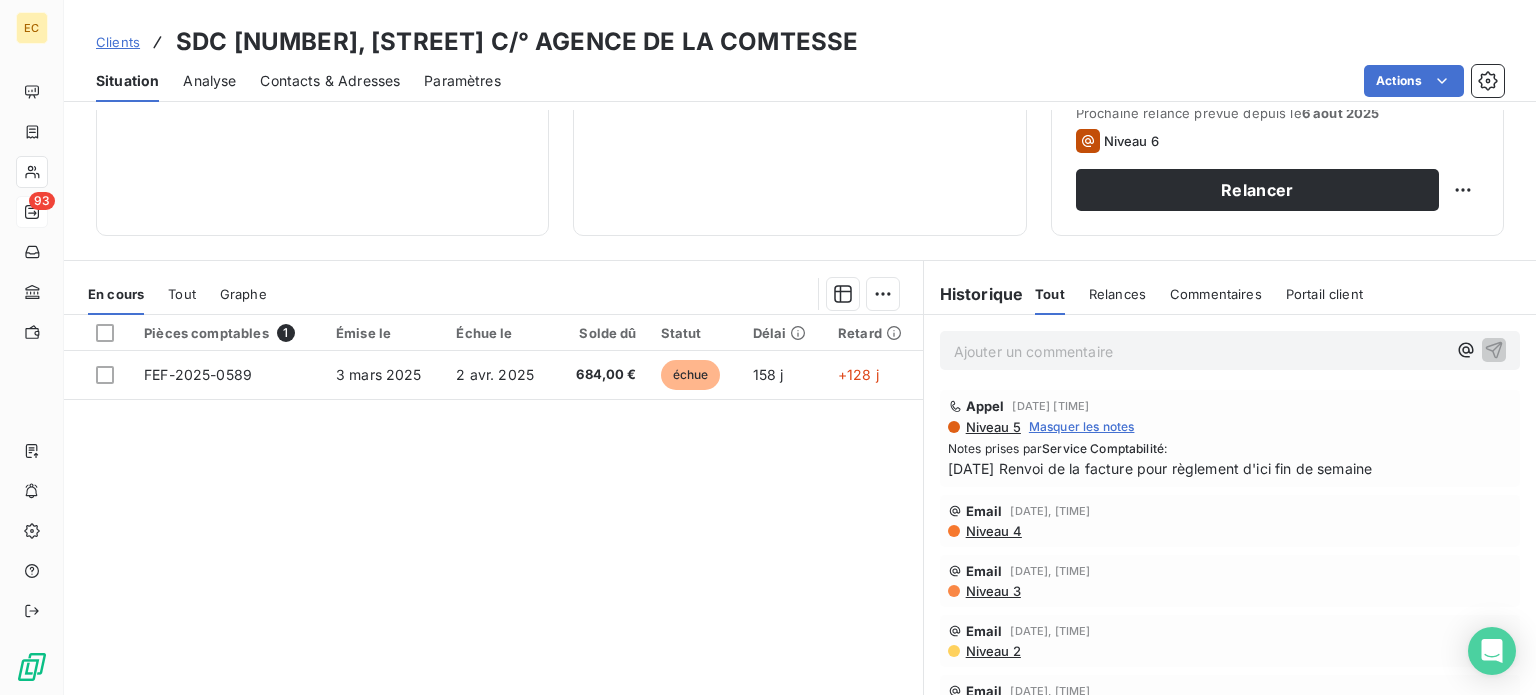 scroll, scrollTop: 300, scrollLeft: 0, axis: vertical 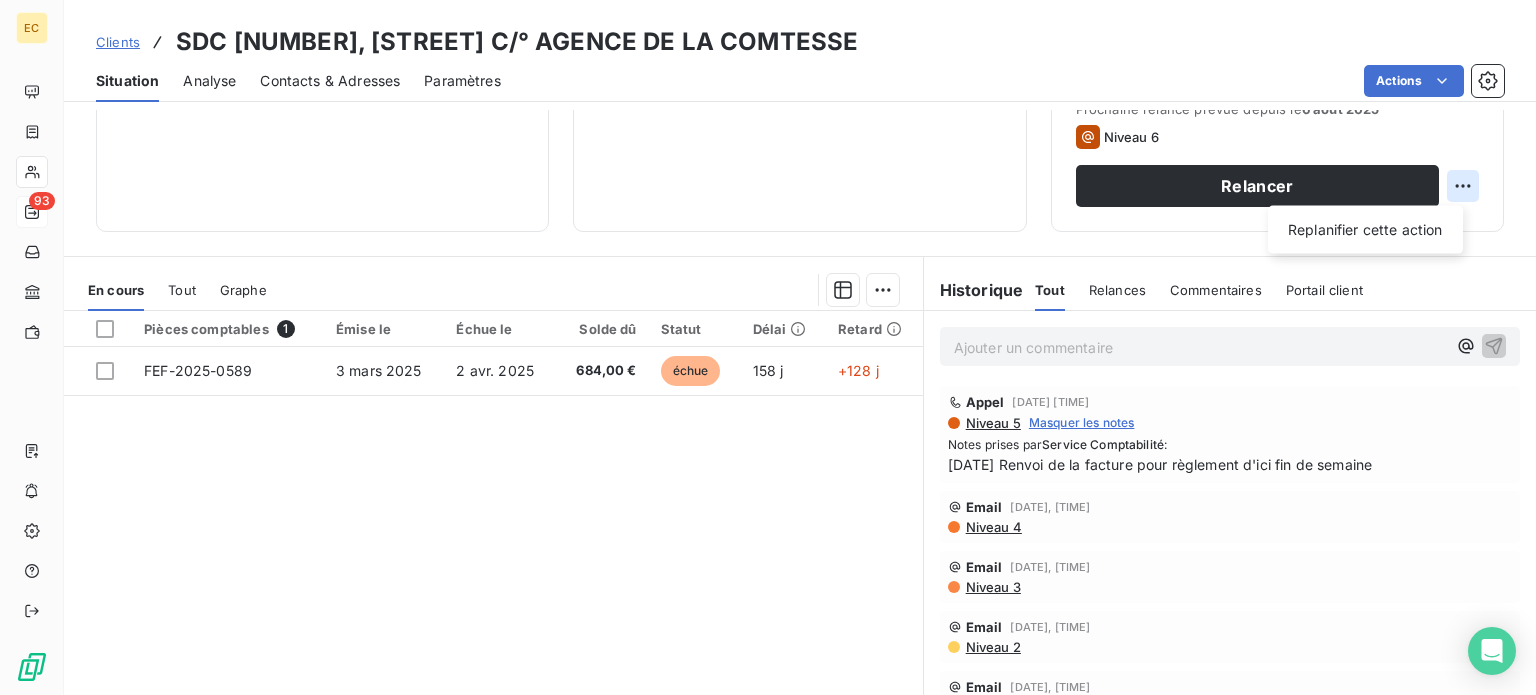 click on "EC 93 Clients SDC 15, RUE FONGATE C/° AGENCE DE LA COMTESSE Situation Analyse Contacts & Adresses Paramètres Actions Informations client Propriétés Client Type Client SYNDIC Encours client   684,00 € 0 Échu 684,00 € Non-échu 0,00 €     Limite d’encours Ajouter une limite d’encours autorisé Gestion du risque Surveiller ce client en intégrant votre outil de gestion des risques client. Relance Plan de relance Plan de relance Syndicat de copropriété Prochaine relance prévue depuis le  6 août 2025 Niveau 6 Relancer Replanifier cette action En cours Tout Graphe Pièces comptables 1 Émise le Échue le Solde dû Statut Délai   Retard   FEF-2025-0589 3 mars 2025 2 avr. 2025 684,00 € échue 158 j +128 j Lignes par page 25 Précédent 1 Suivant Historique Tout Relances Commentaires Portail client Tout Relances Commentaires Portail client Ajouter un commentaire ﻿ Appel 30 juil. 2025, 11:26 Niveau 5 Masquer les notes Notes prises par  Service Comptabilité  : Email Niveau 4" at bounding box center [768, 347] 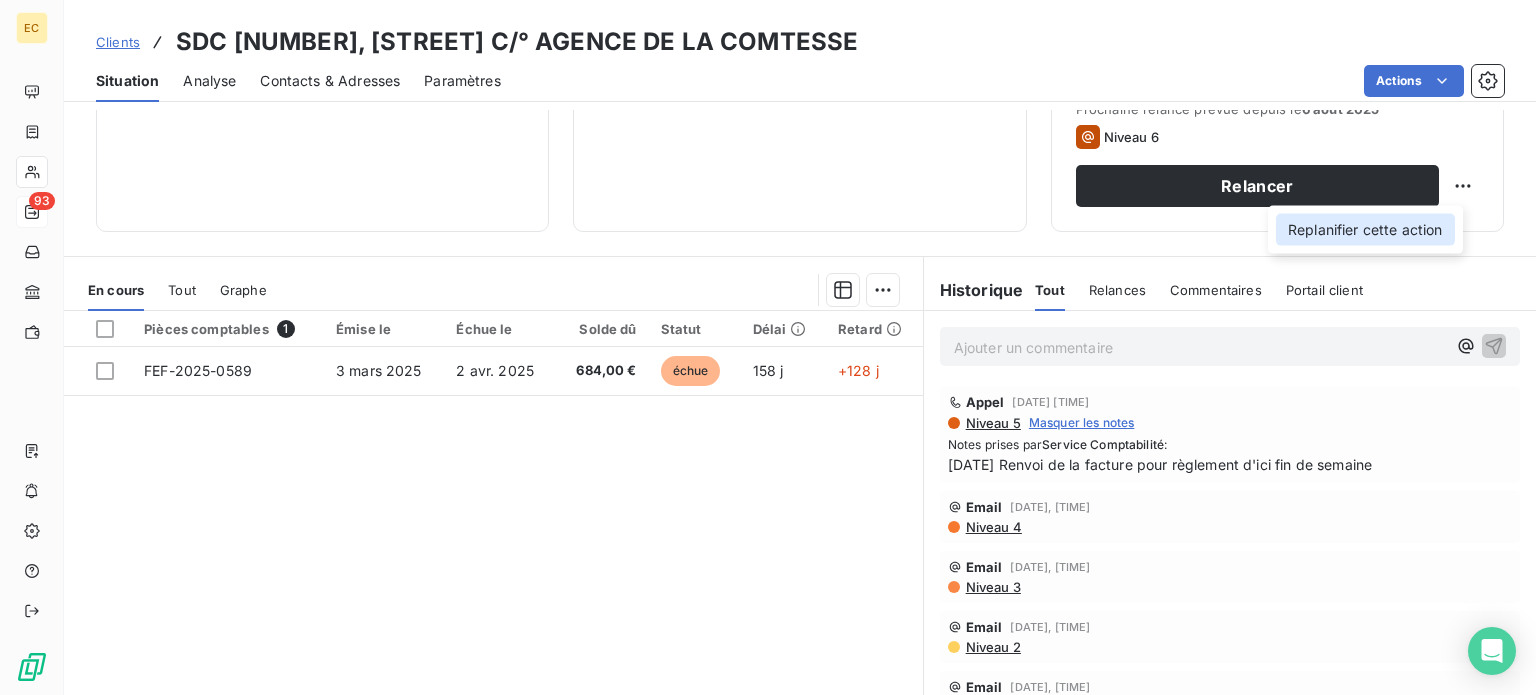 click on "Replanifier cette action" at bounding box center (1365, 230) 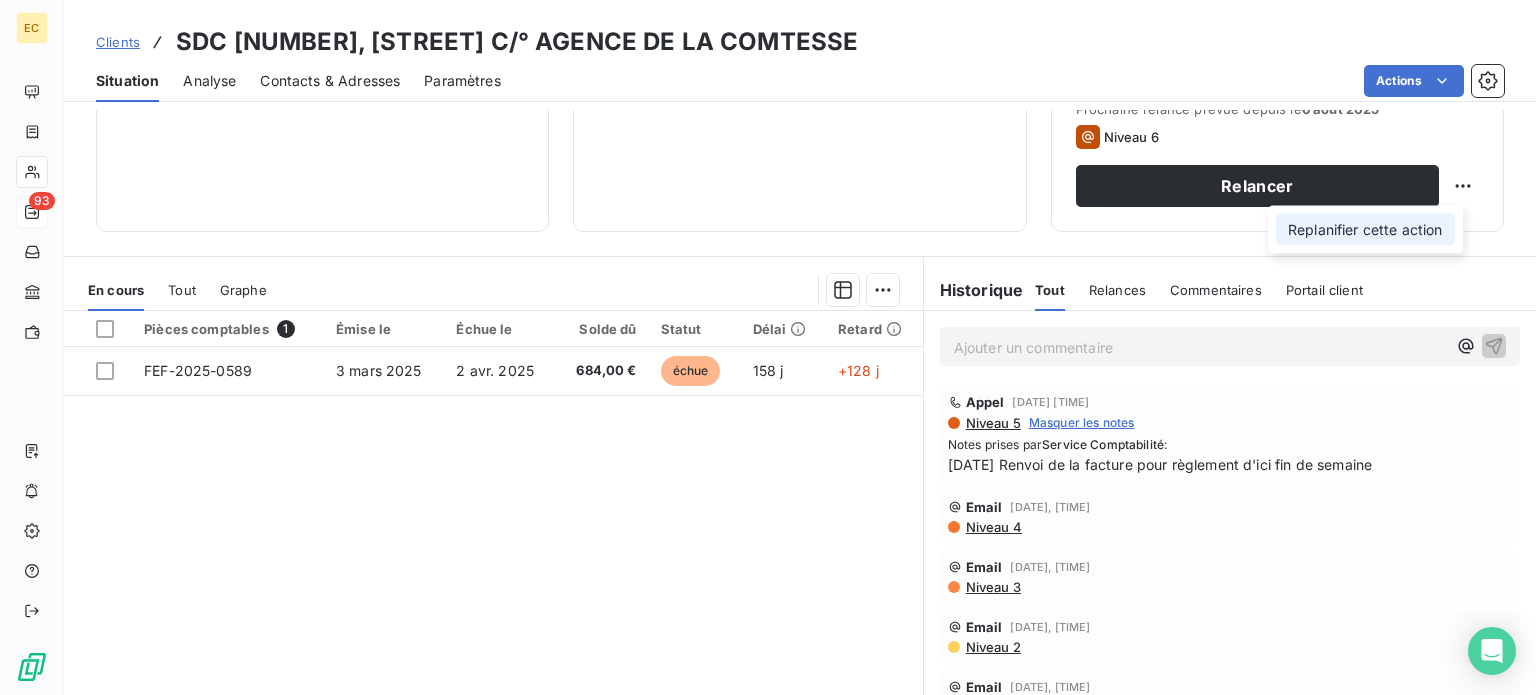 select on "7" 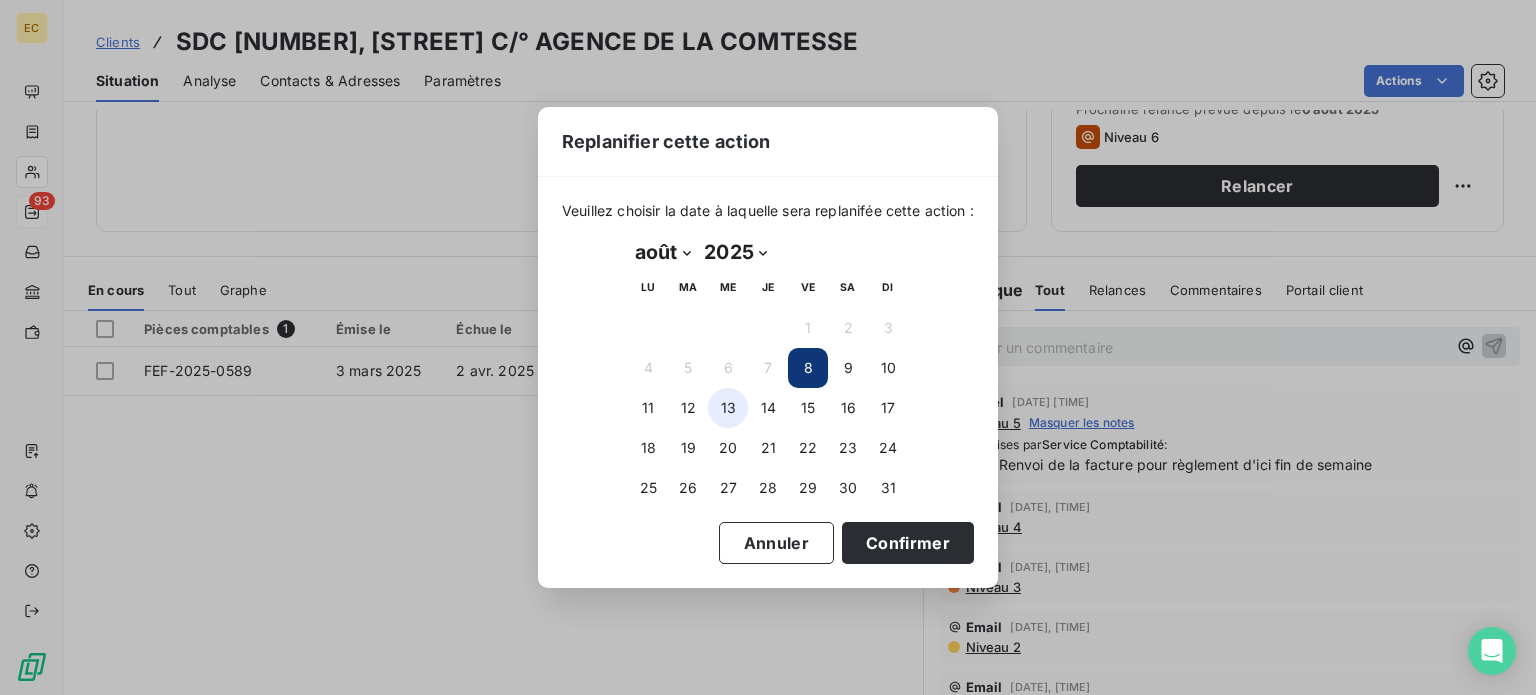 click on "13" at bounding box center [728, 408] 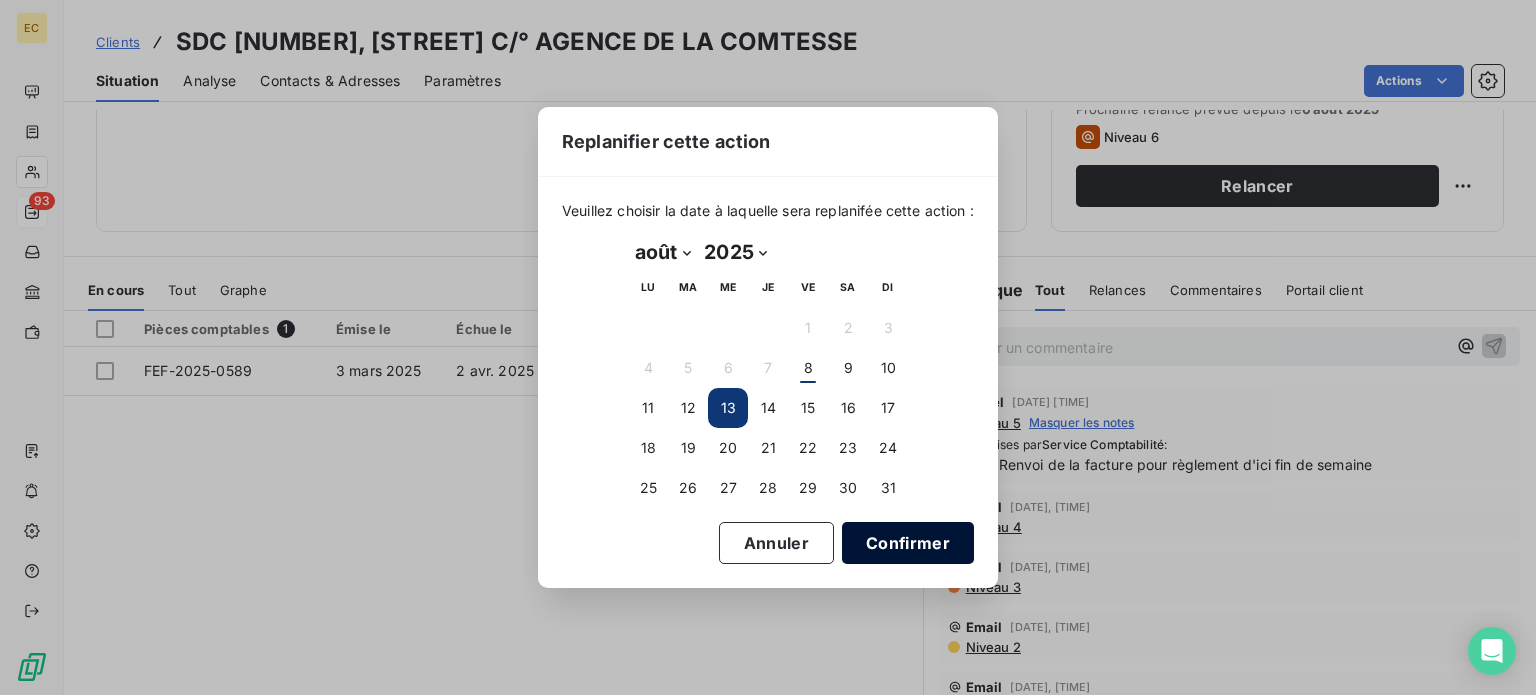 click on "Confirmer" at bounding box center [908, 543] 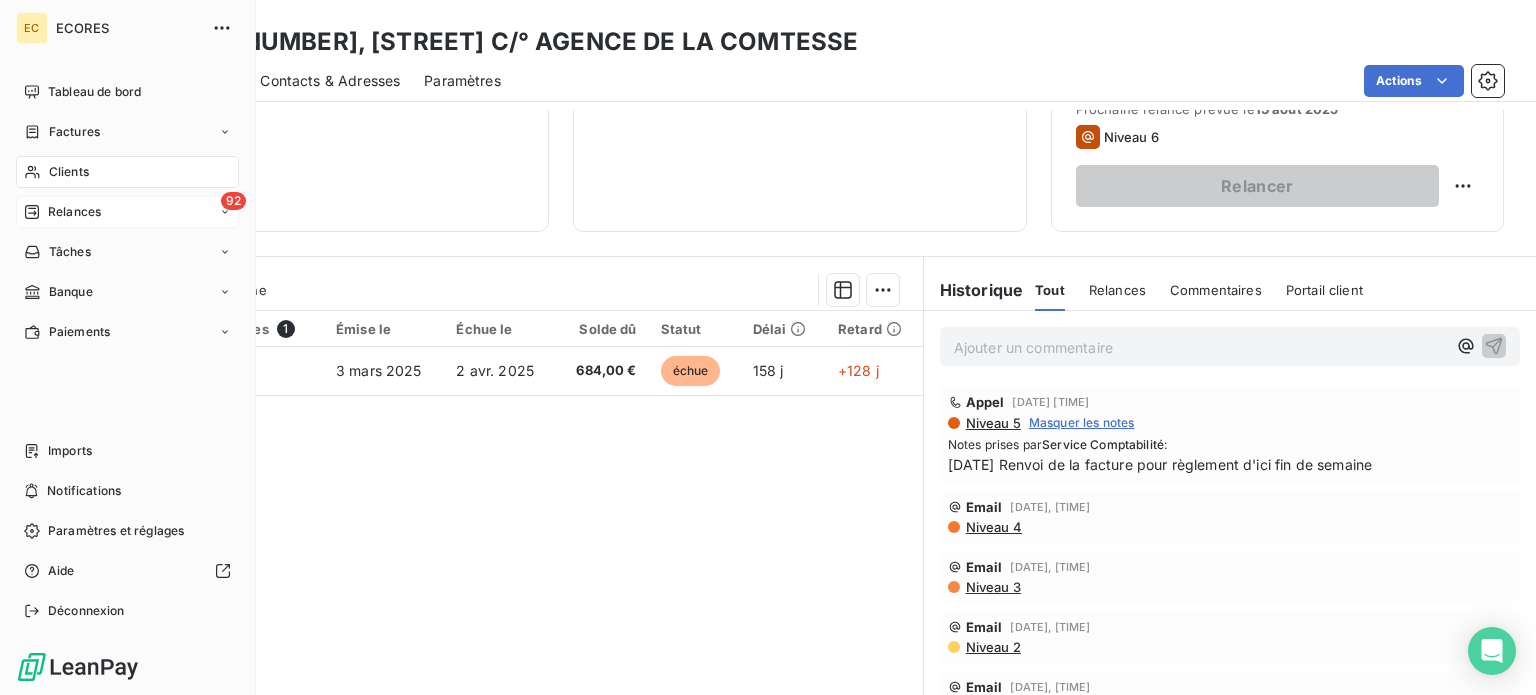 click on "Relances" at bounding box center (74, 212) 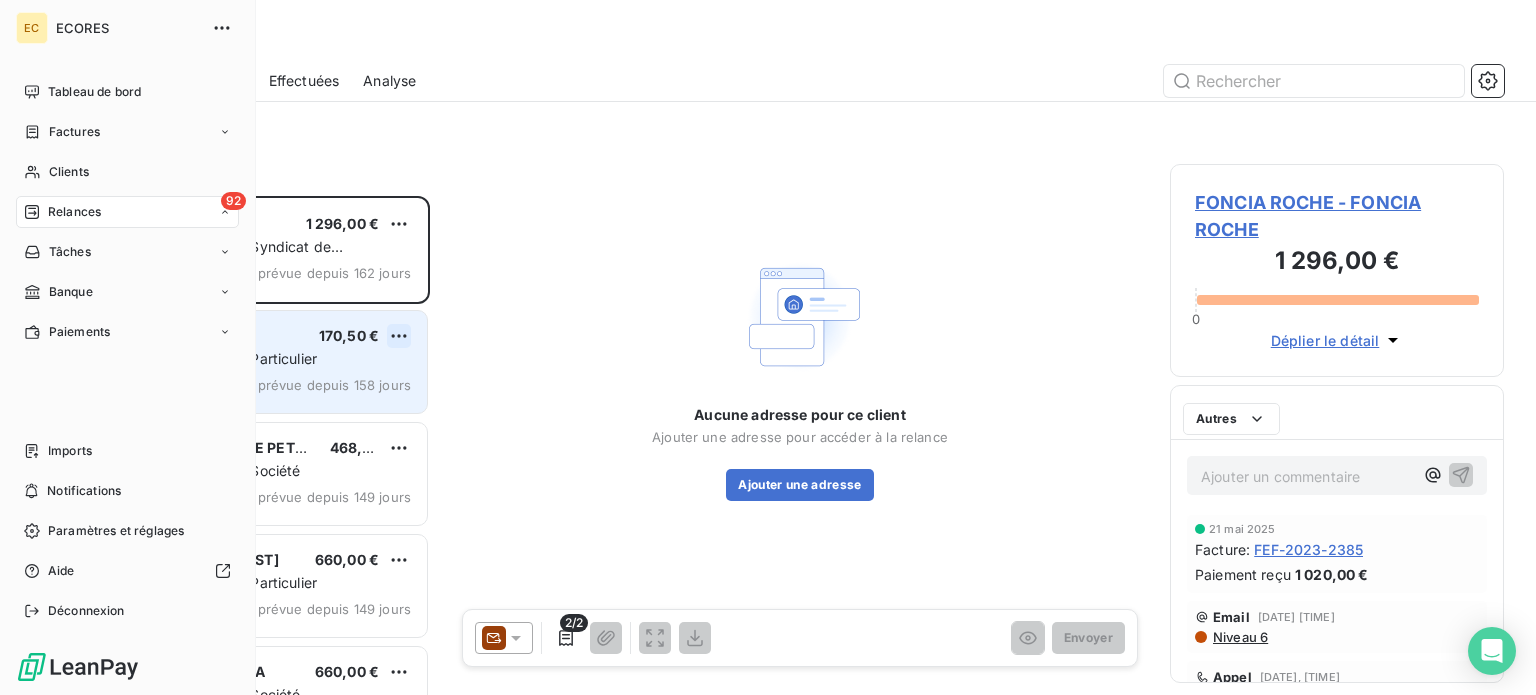 scroll, scrollTop: 16, scrollLeft: 16, axis: both 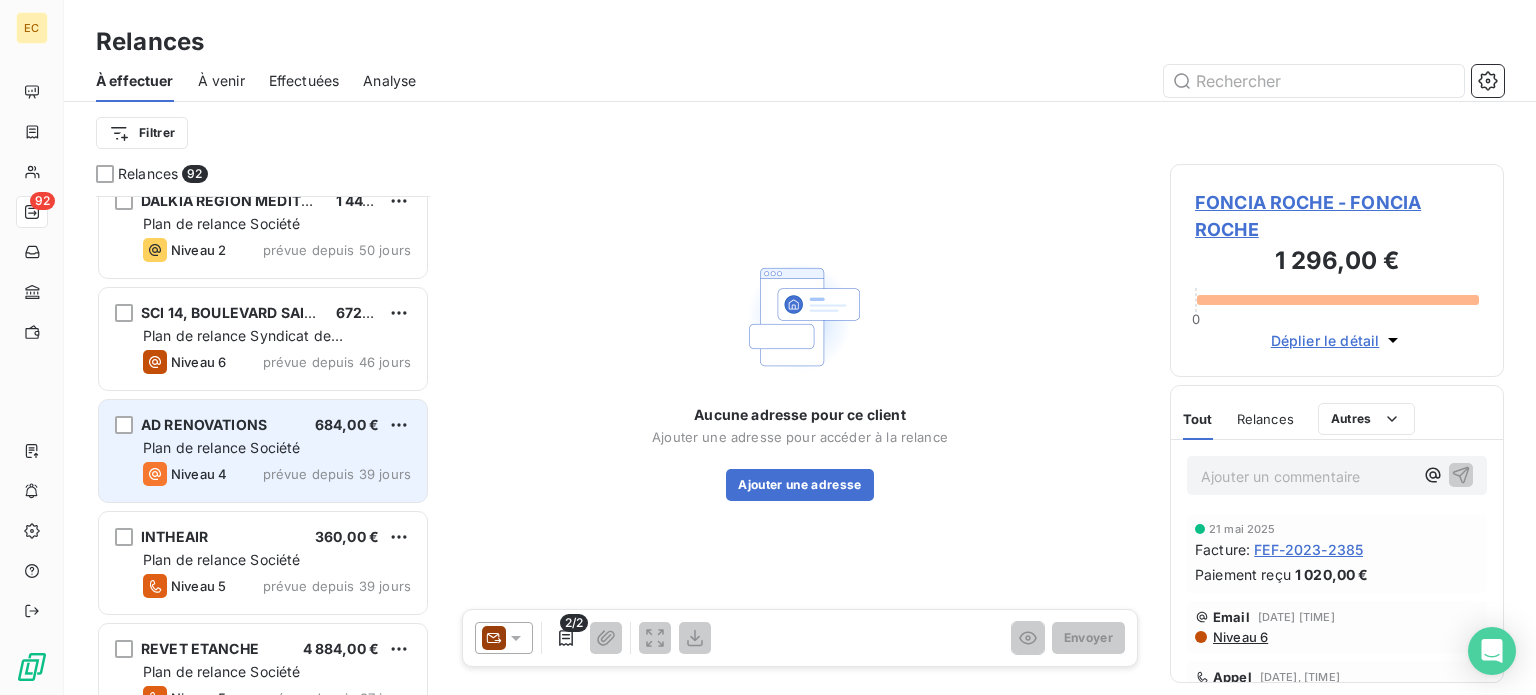 click on "Plan de relance Société" at bounding box center [221, 447] 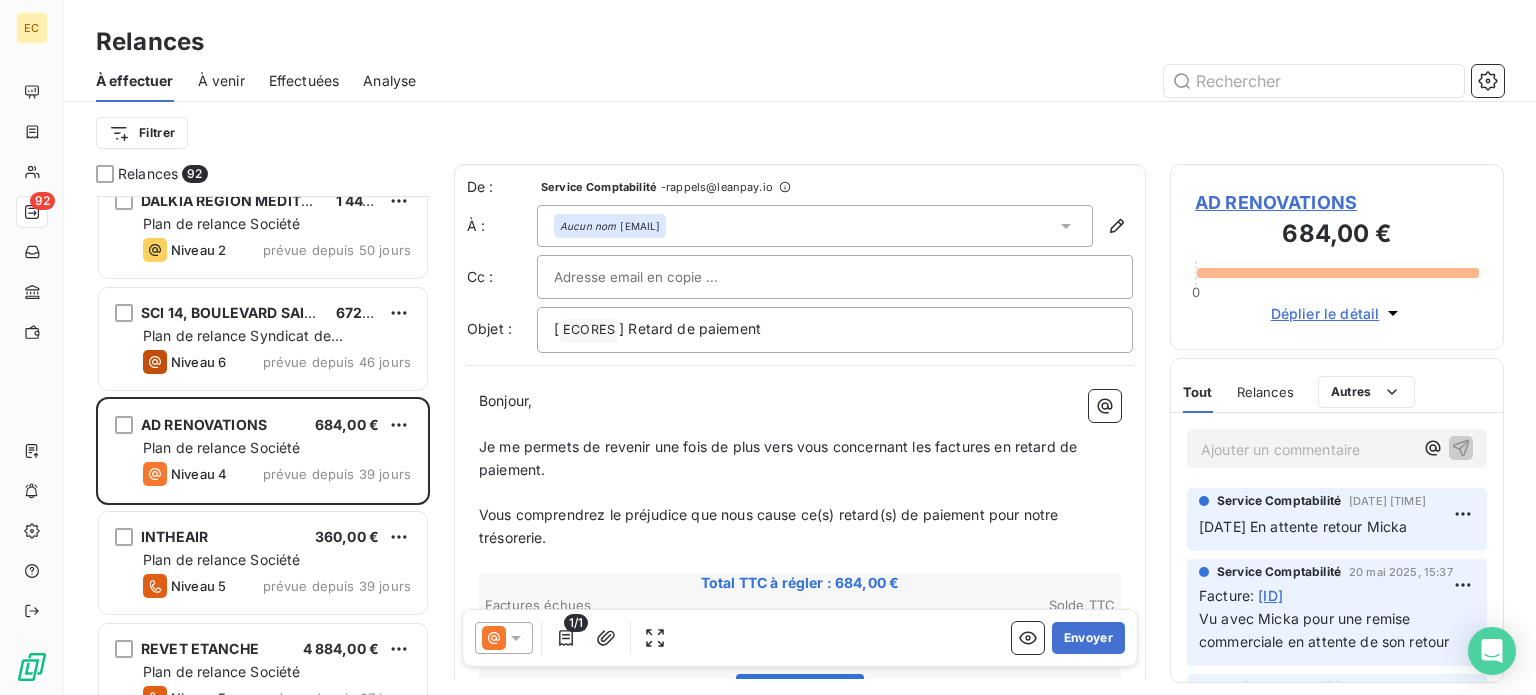 scroll, scrollTop: 200, scrollLeft: 0, axis: vertical 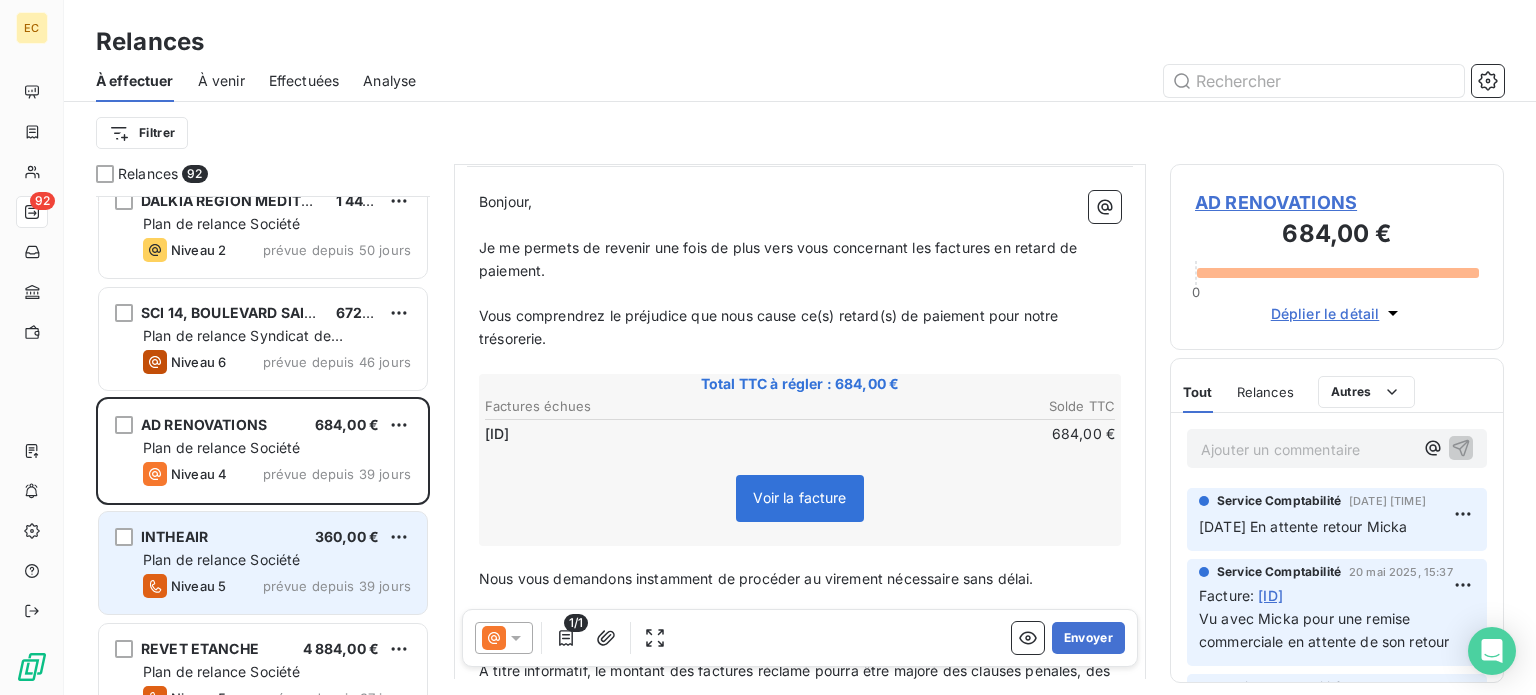click on "Plan de relance Société" at bounding box center (277, 560) 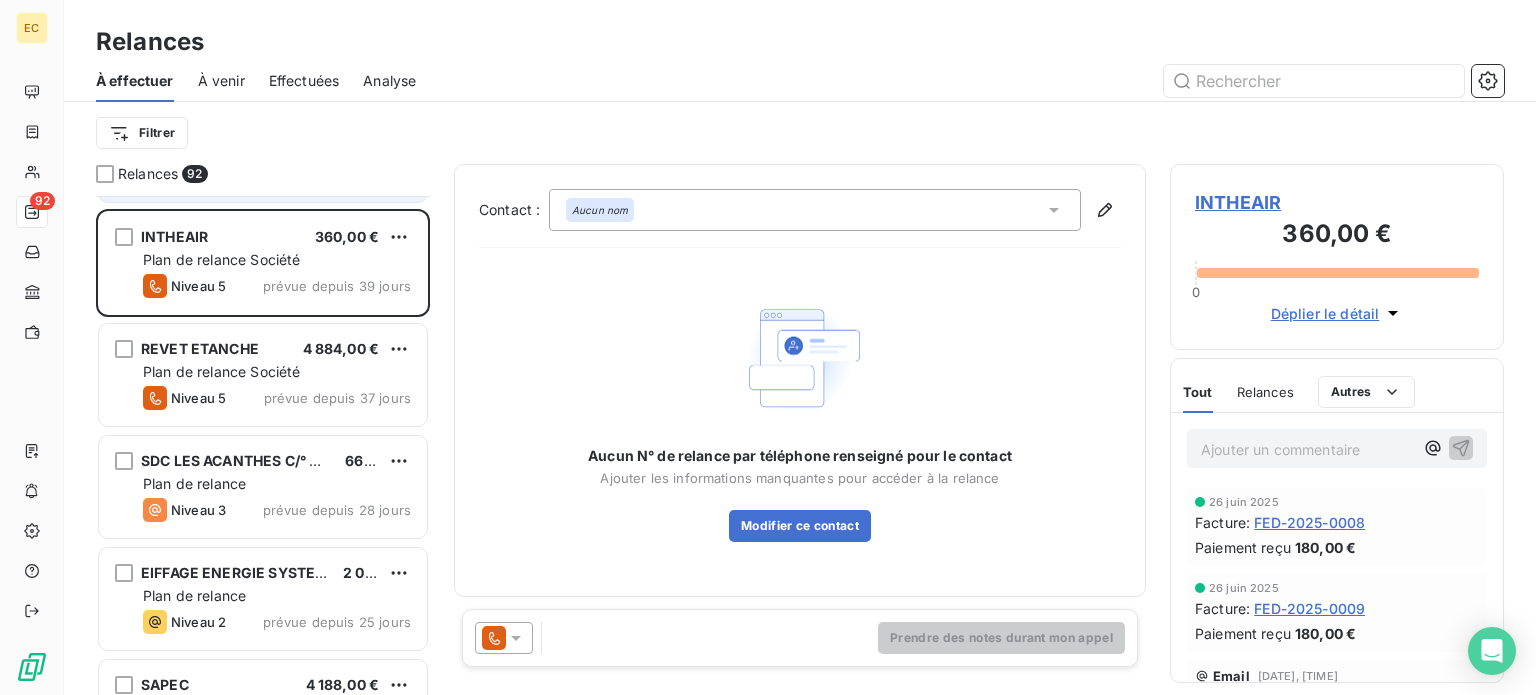 scroll, scrollTop: 2900, scrollLeft: 0, axis: vertical 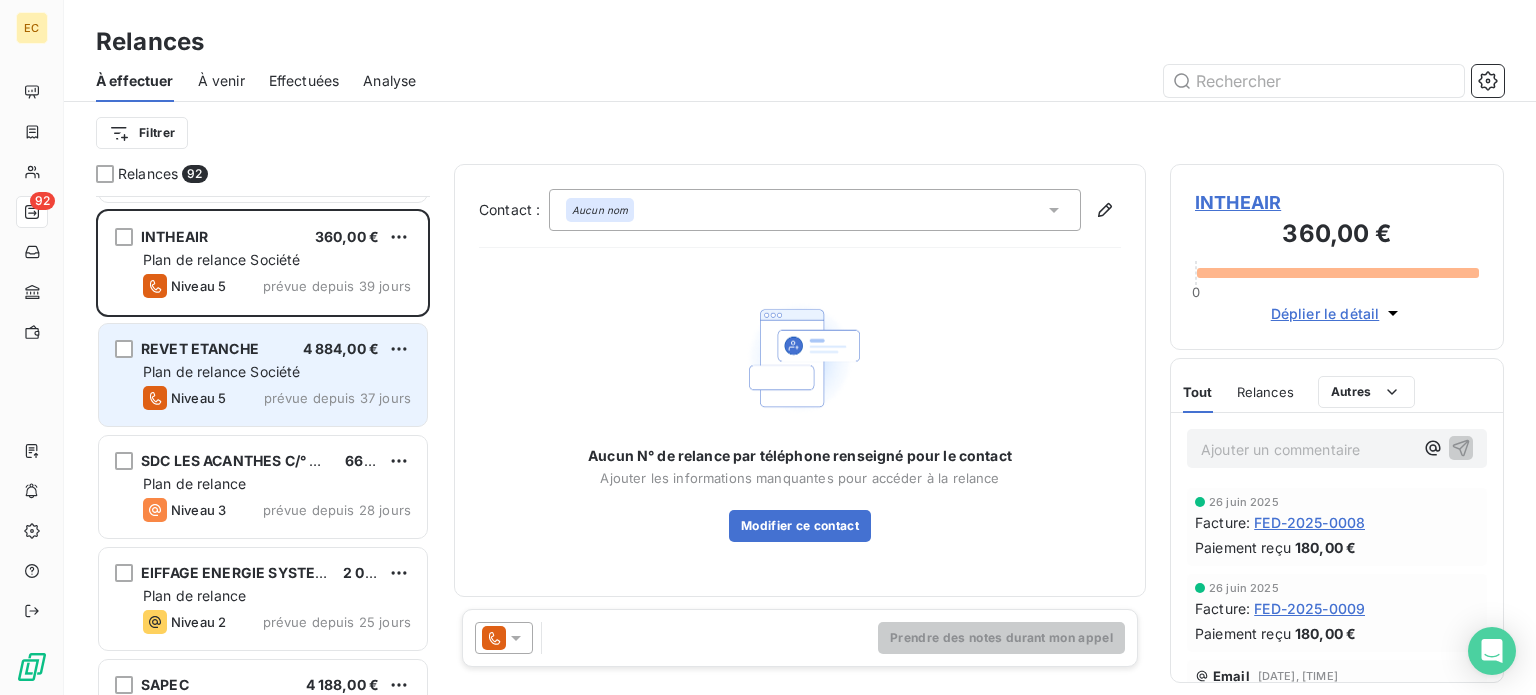click on "Plan de relance Société" at bounding box center (221, 371) 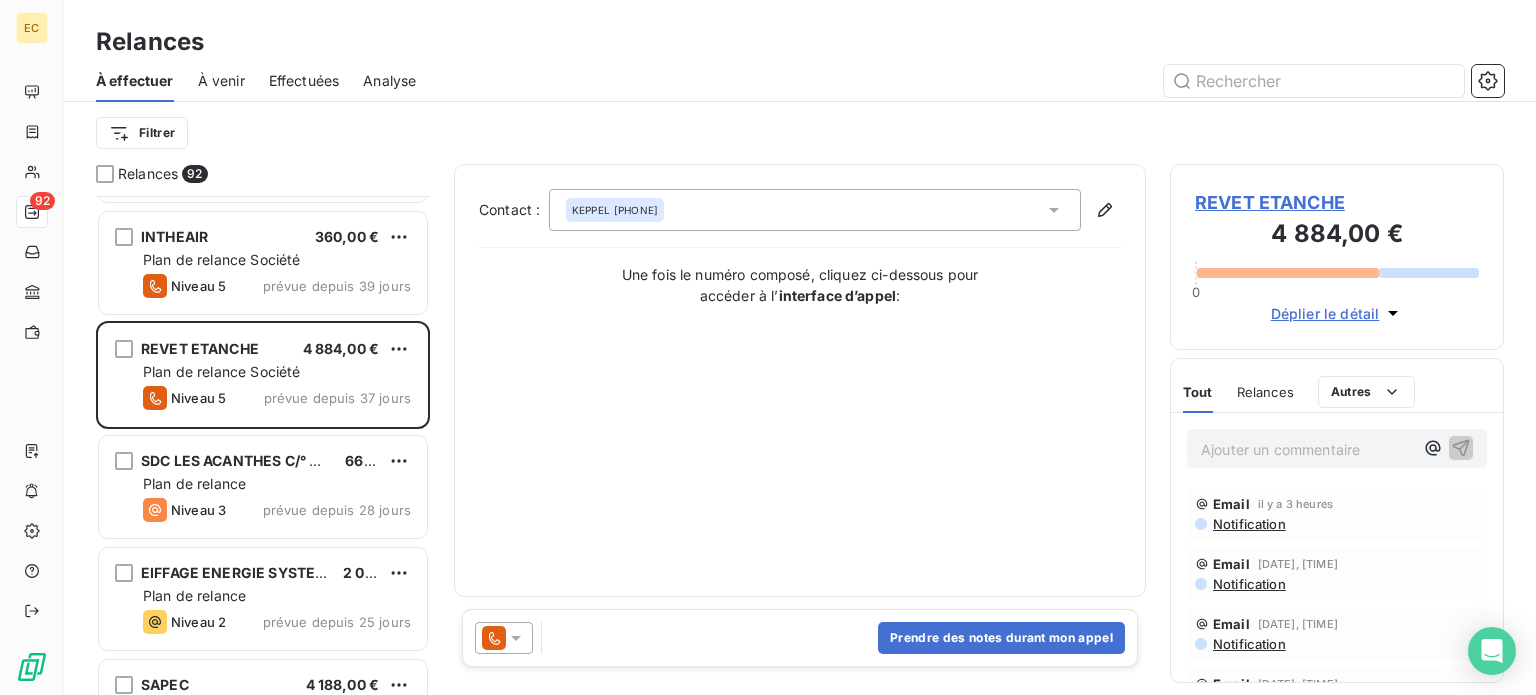 click 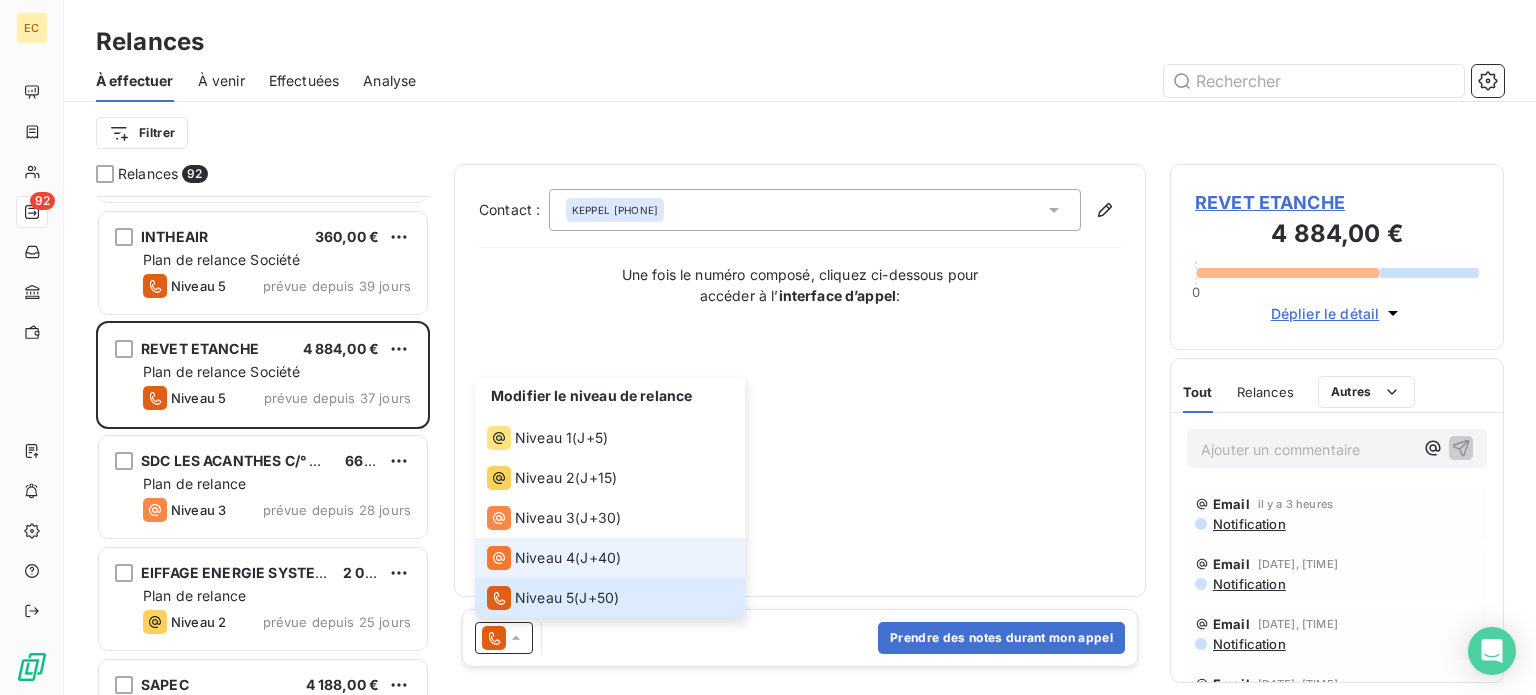 click on "Niveau 4" at bounding box center [545, 558] 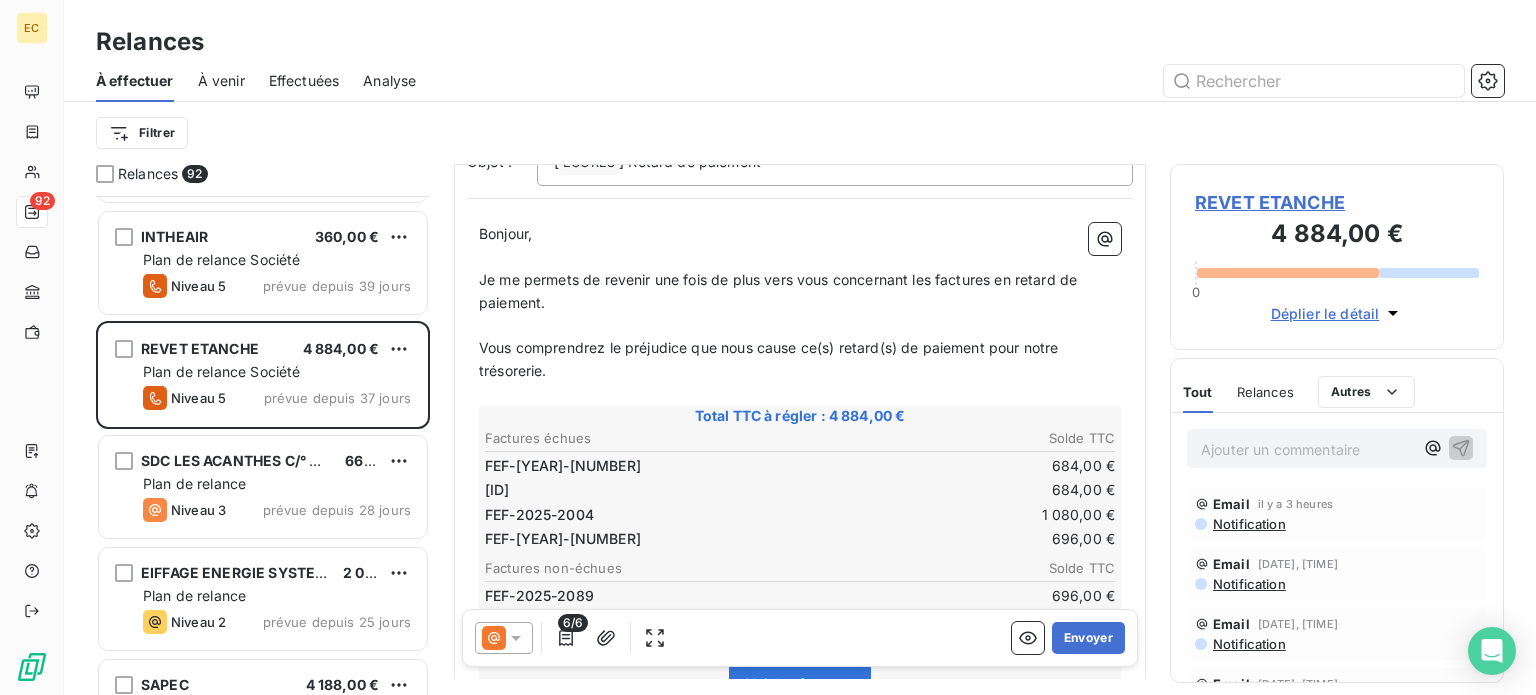 scroll, scrollTop: 200, scrollLeft: 0, axis: vertical 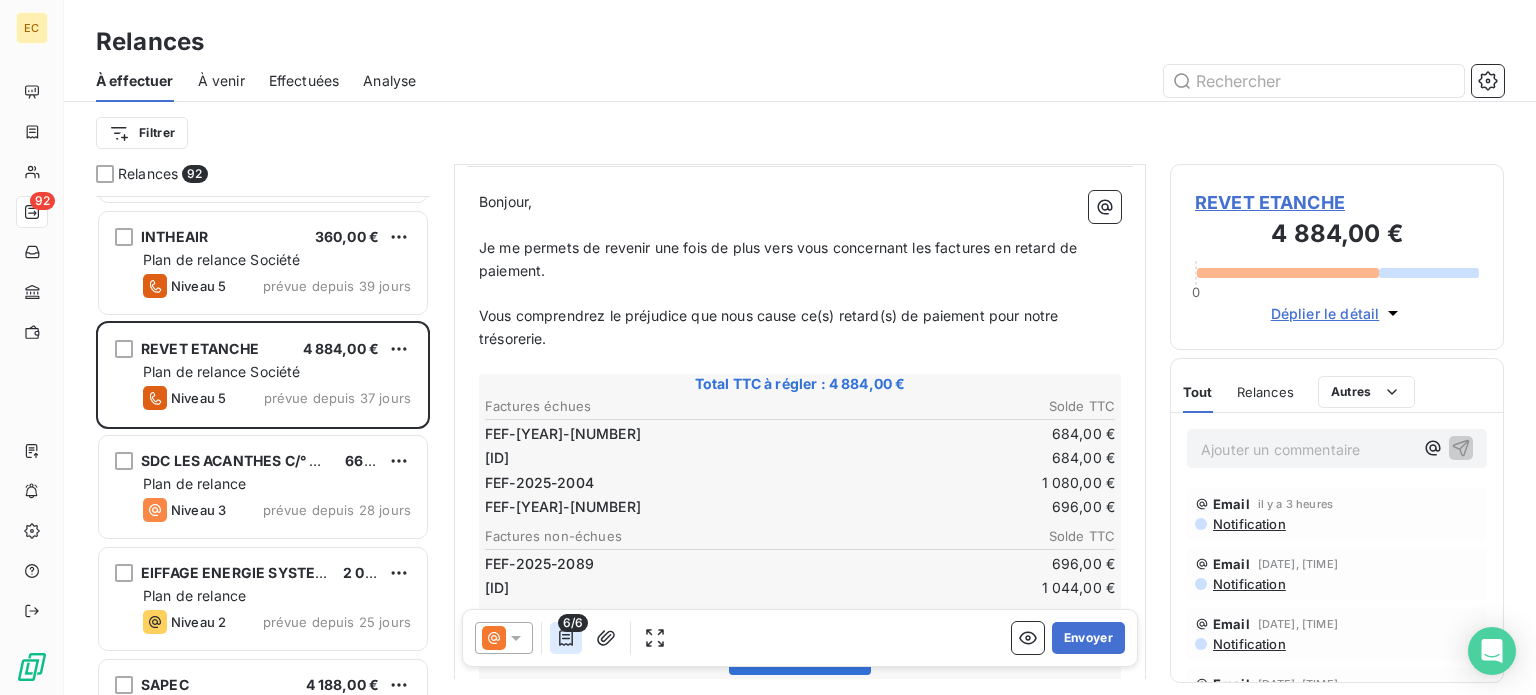 click 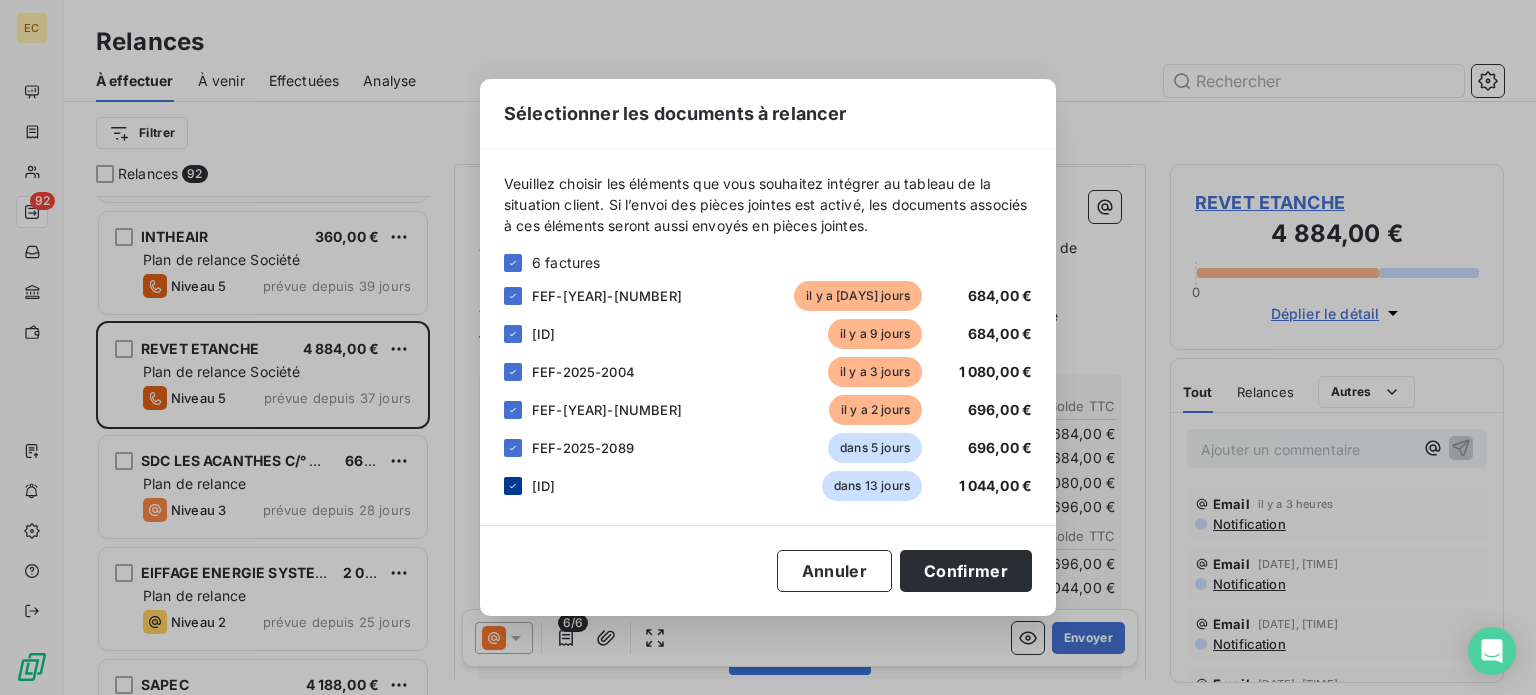 drag, startPoint x: 517, startPoint y: 485, endPoint x: 512, endPoint y: 476, distance: 10.29563 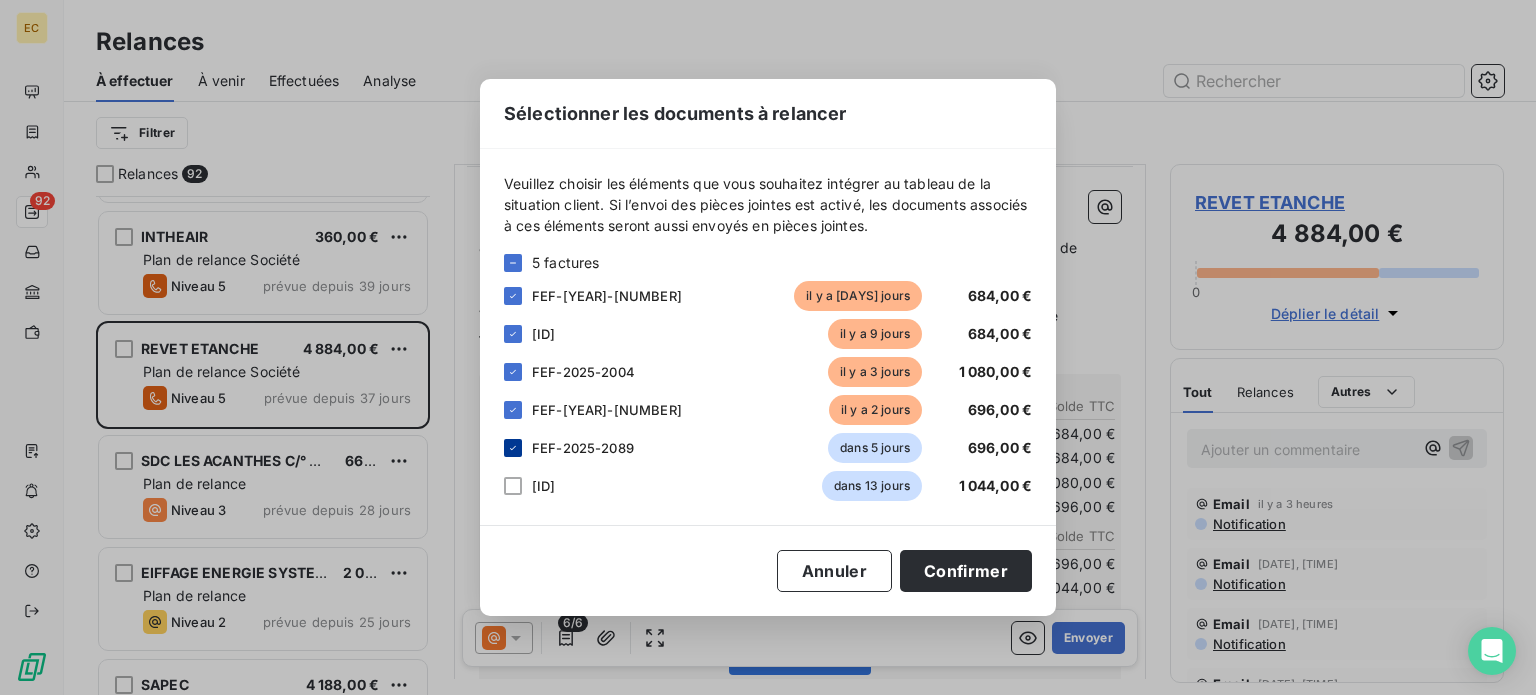 click 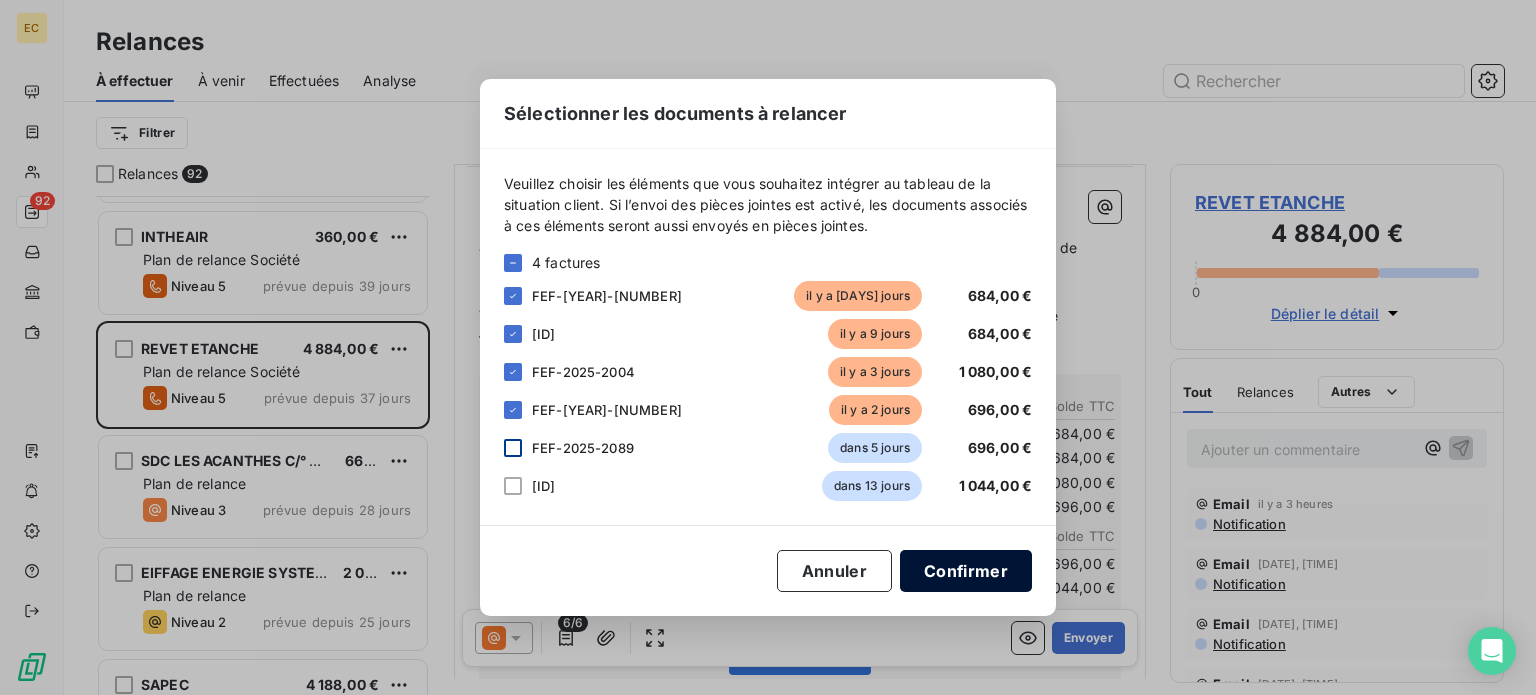 click on "Confirmer" at bounding box center (966, 571) 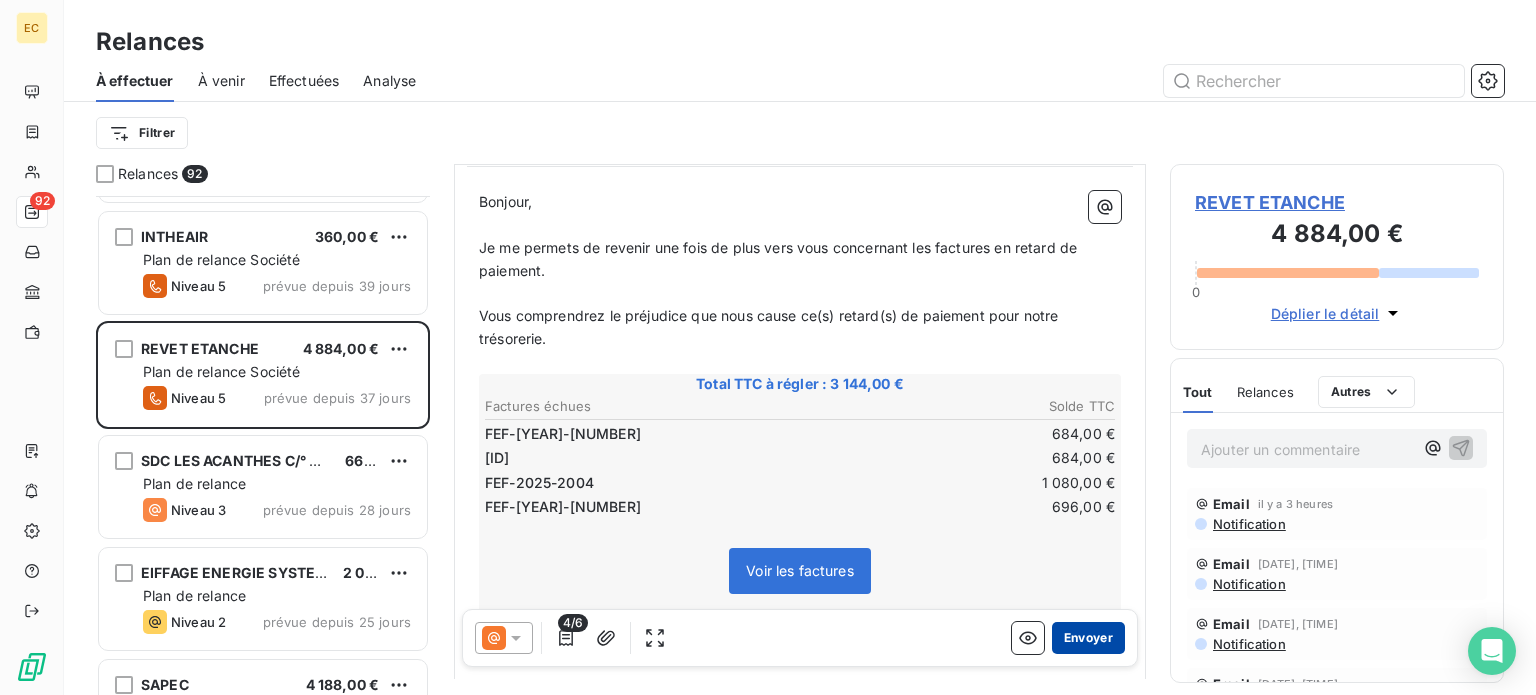 click on "Envoyer" at bounding box center [1088, 638] 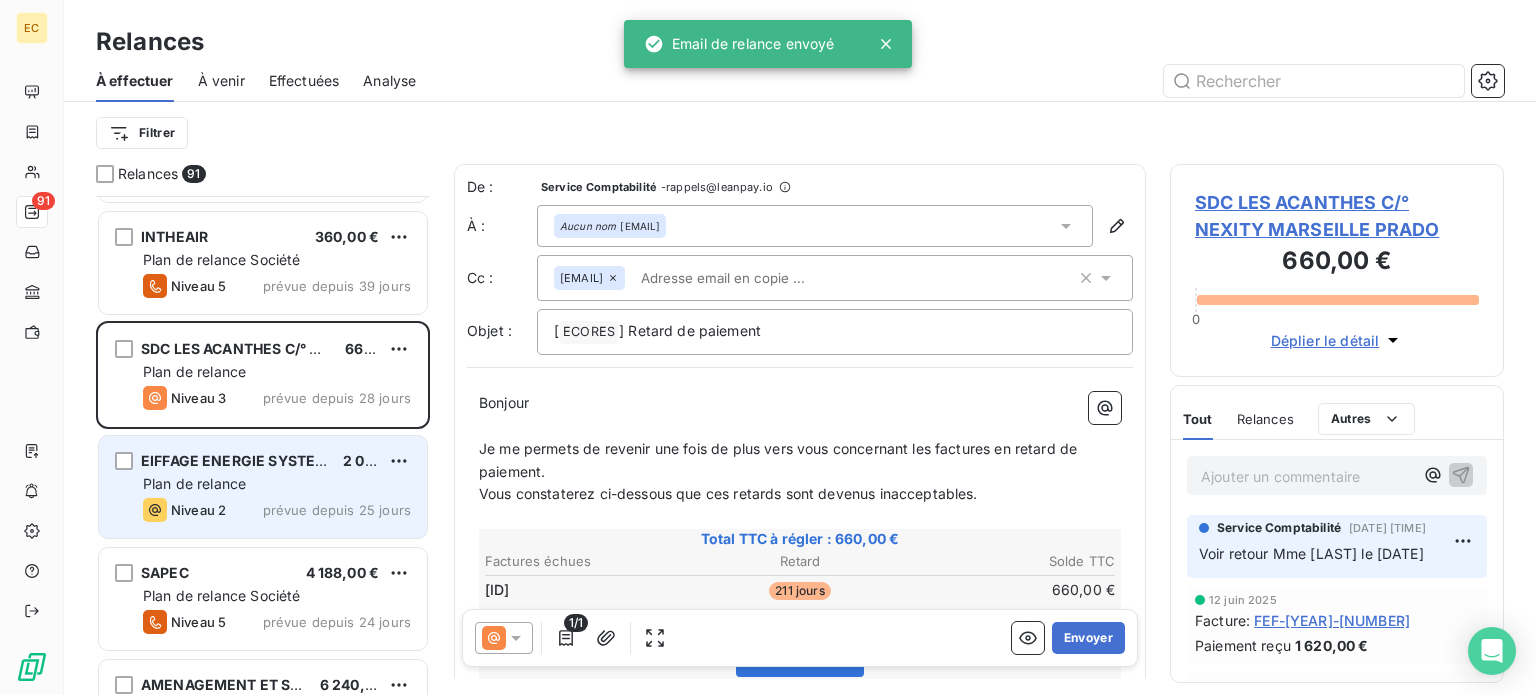 click on "EIFFAGE ENERGIE SYSTEMES – RESEAU MOBILE SUD" at bounding box center [324, 460] 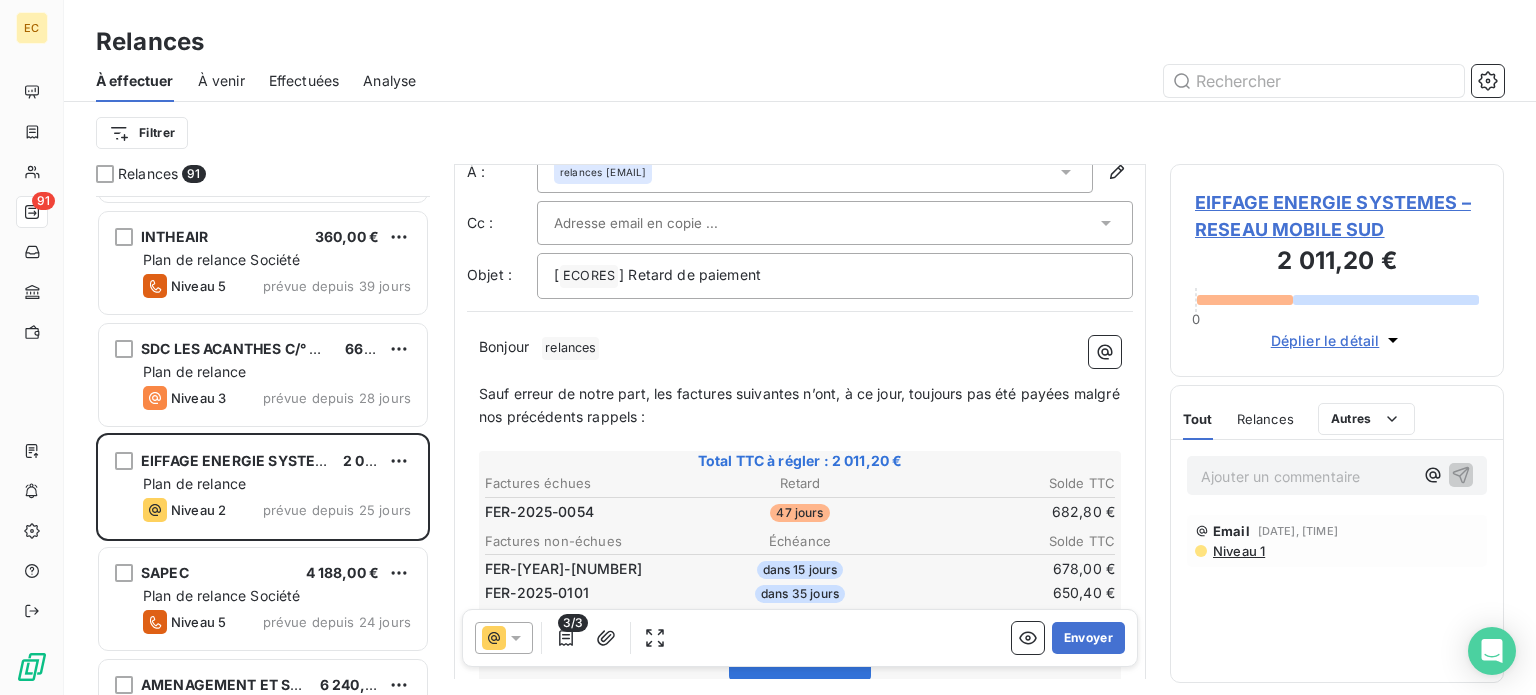 scroll, scrollTop: 100, scrollLeft: 0, axis: vertical 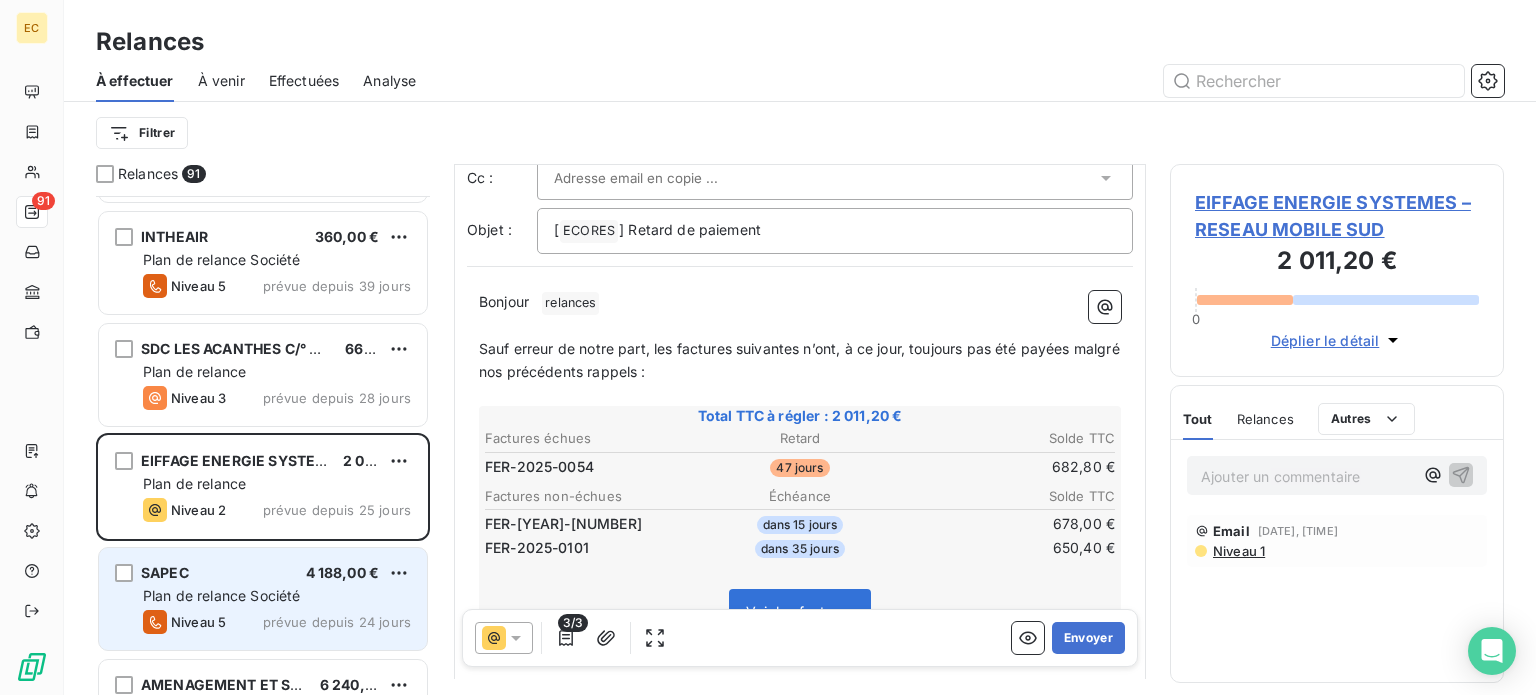 click on "SAPEC 4 188,00 € Plan de relance Société Niveau 5 prévue depuis 24 jours" at bounding box center [263, 599] 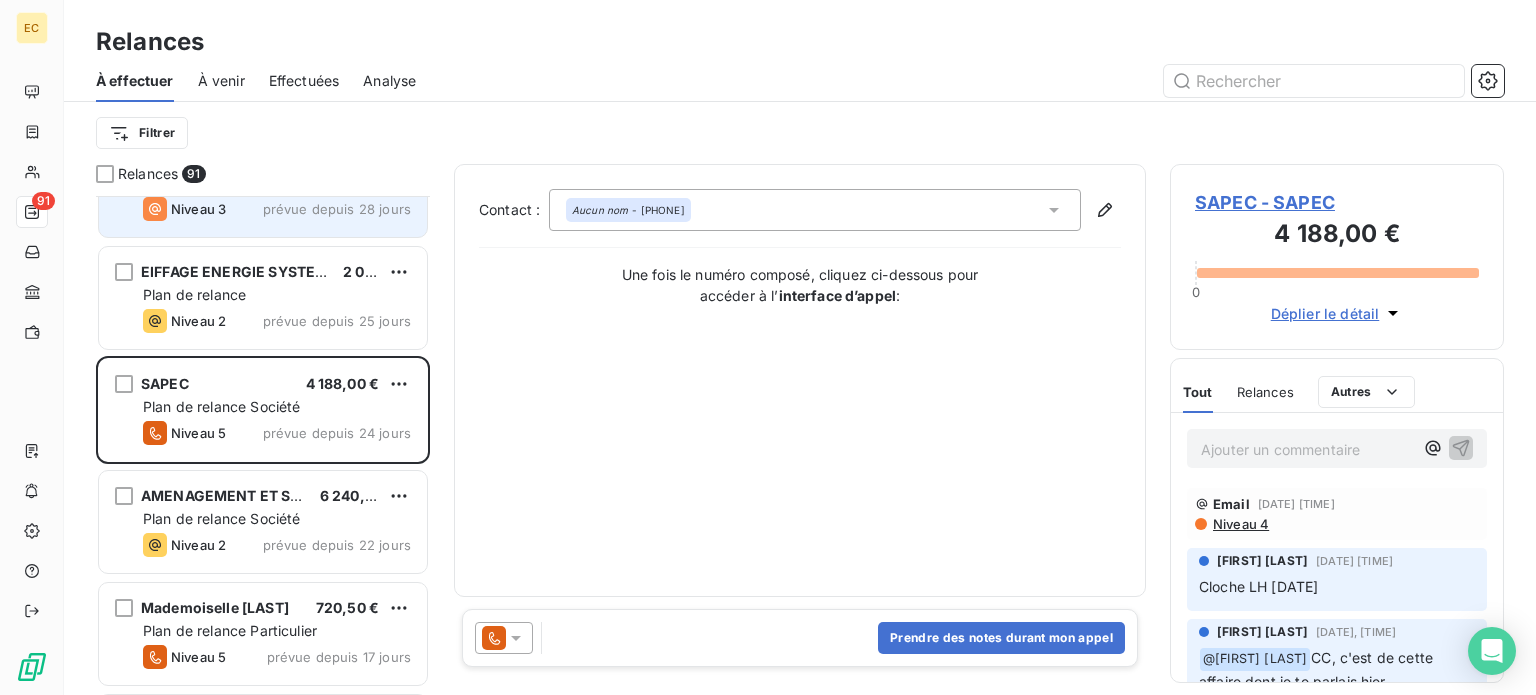 scroll, scrollTop: 3100, scrollLeft: 0, axis: vertical 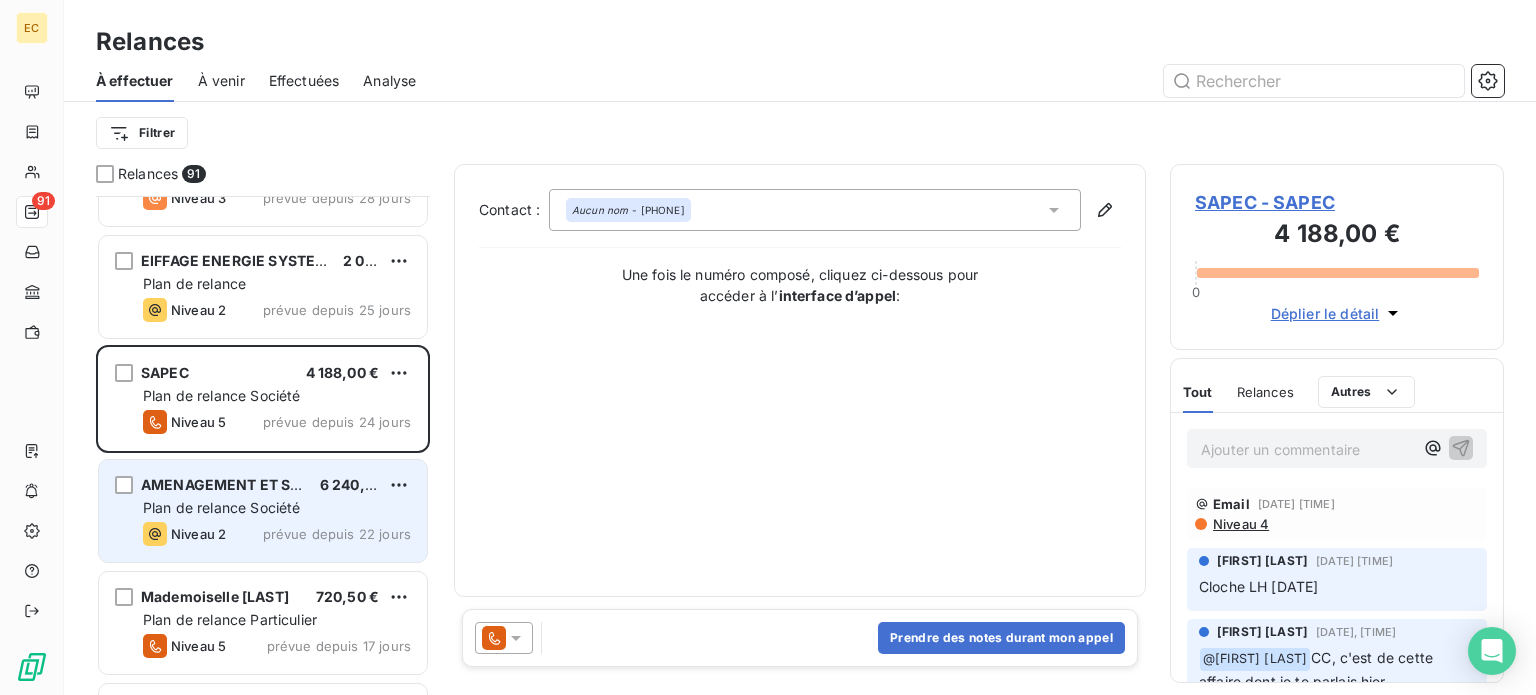 click on "AMENAGEMENT ET SERVICES 6 240,00 € Plan de relance Société Niveau 2 prévue depuis 22 jours" at bounding box center [263, 511] 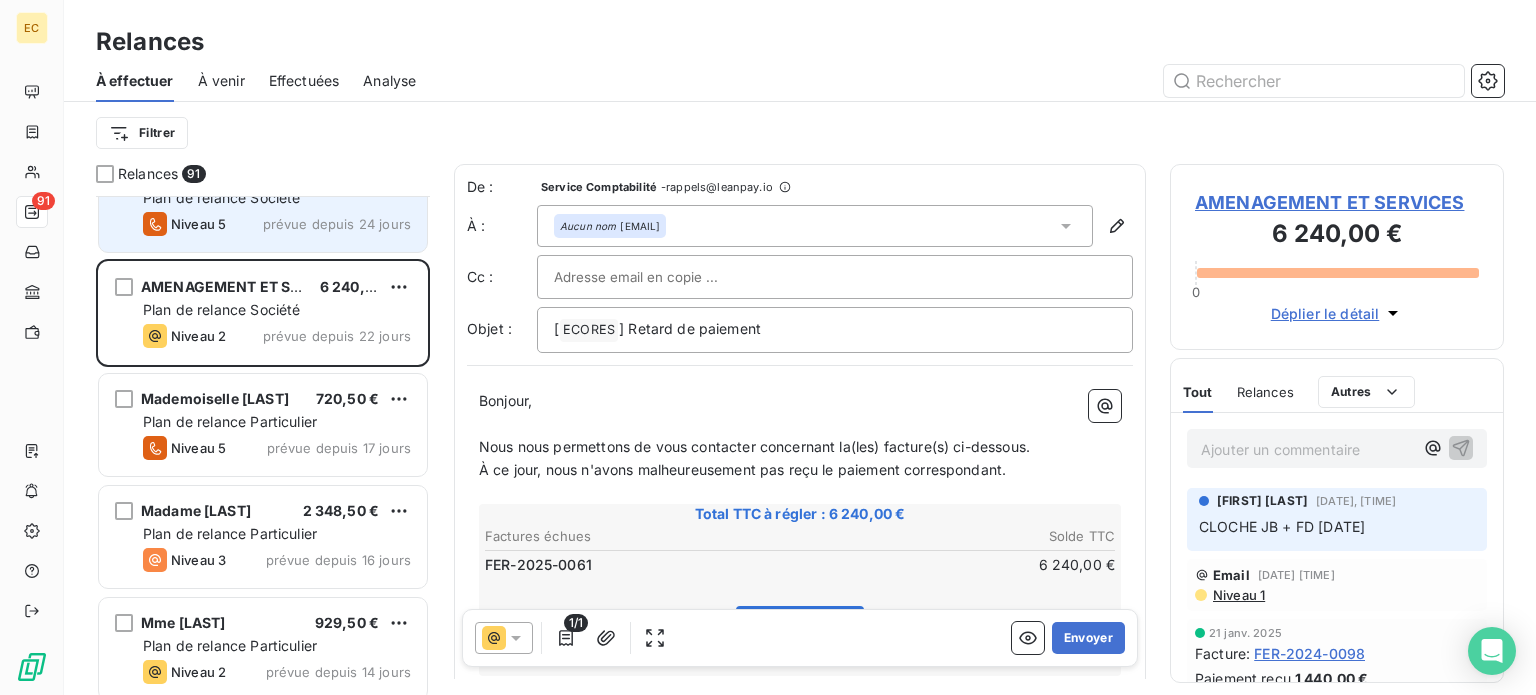scroll, scrollTop: 3300, scrollLeft: 0, axis: vertical 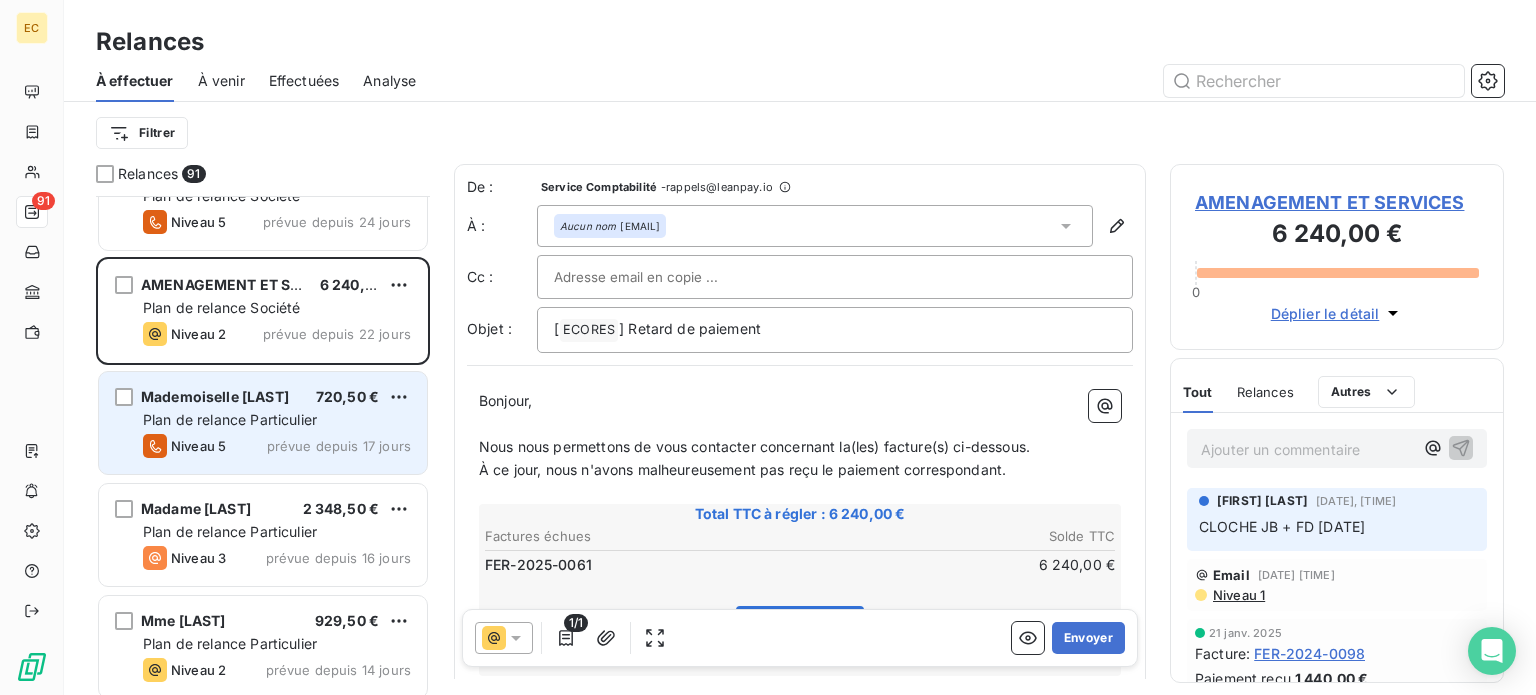 click on "Plan de relance Particulier" at bounding box center (277, 420) 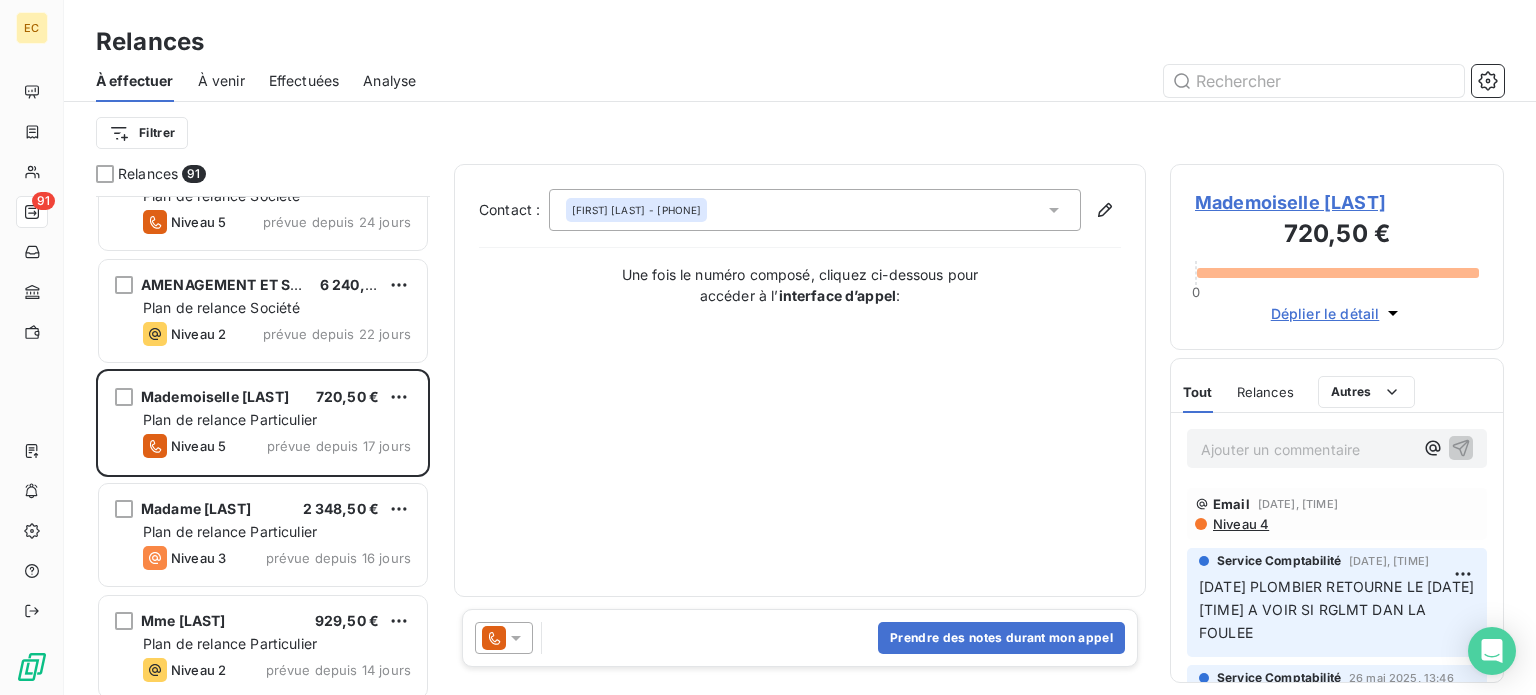 click 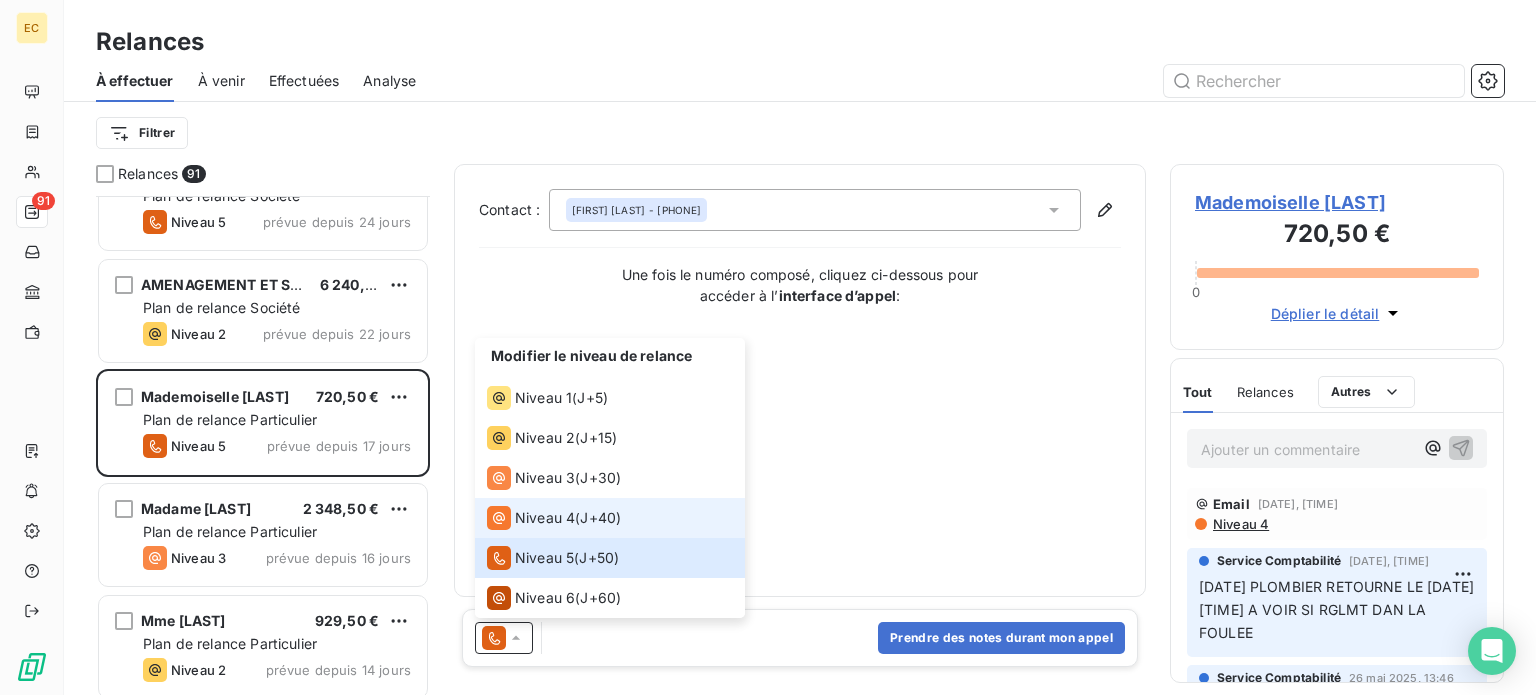 click on "Niveau 4" at bounding box center [545, 518] 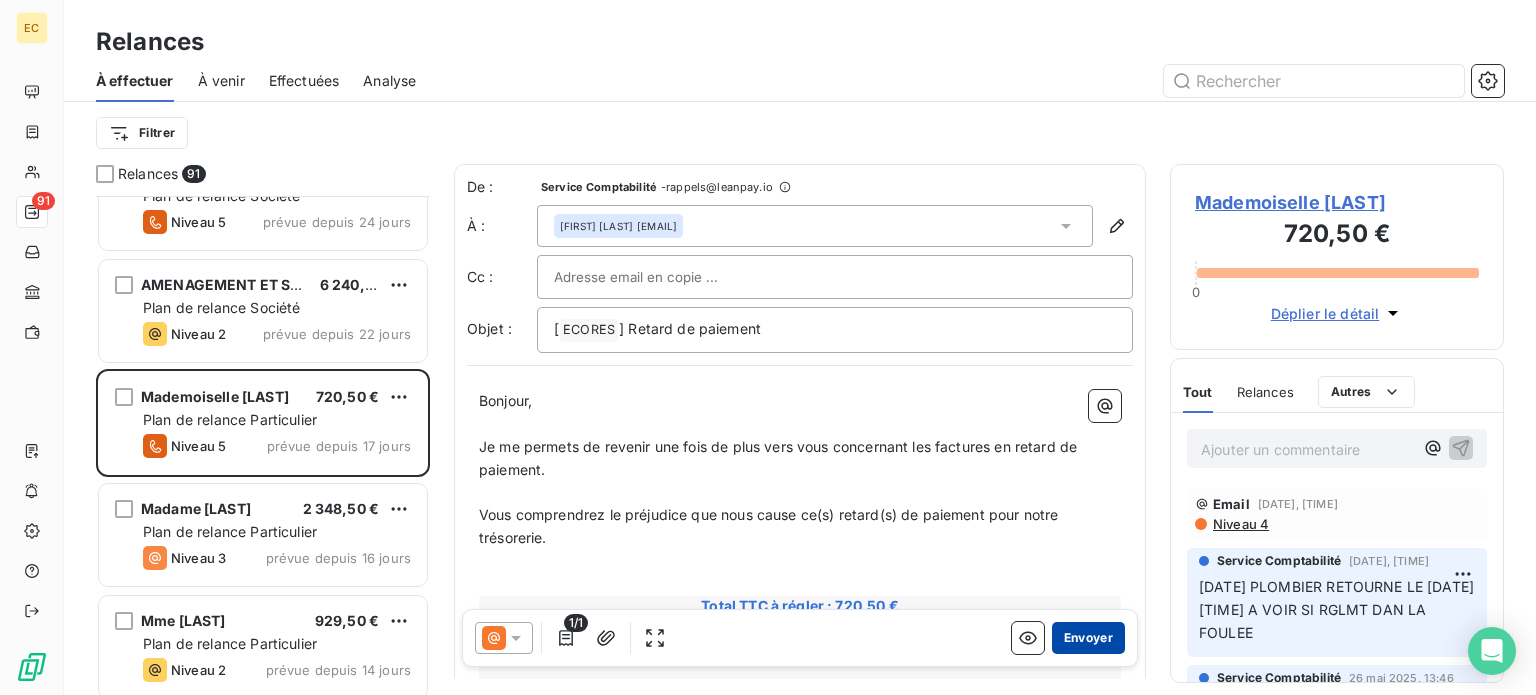 click on "Envoyer" at bounding box center (1088, 638) 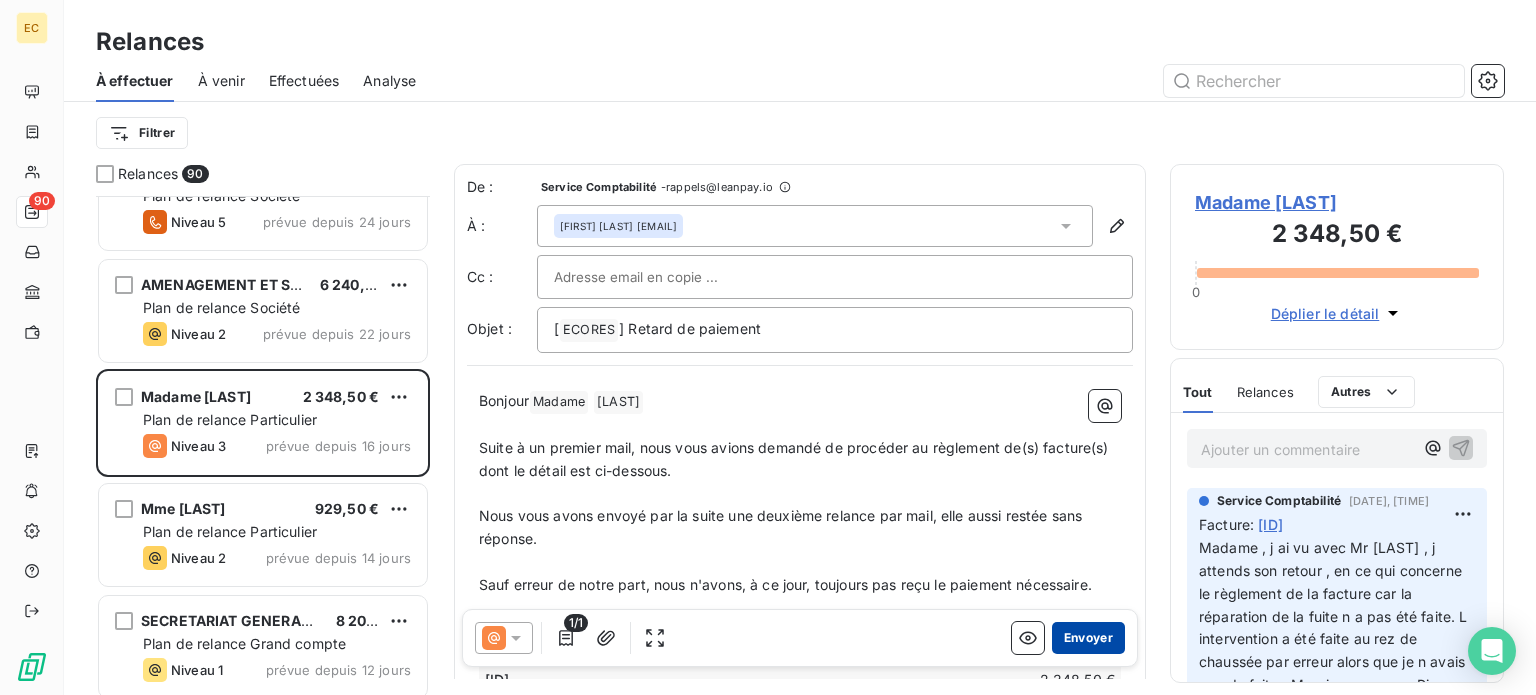 click on "Envoyer" at bounding box center [1088, 638] 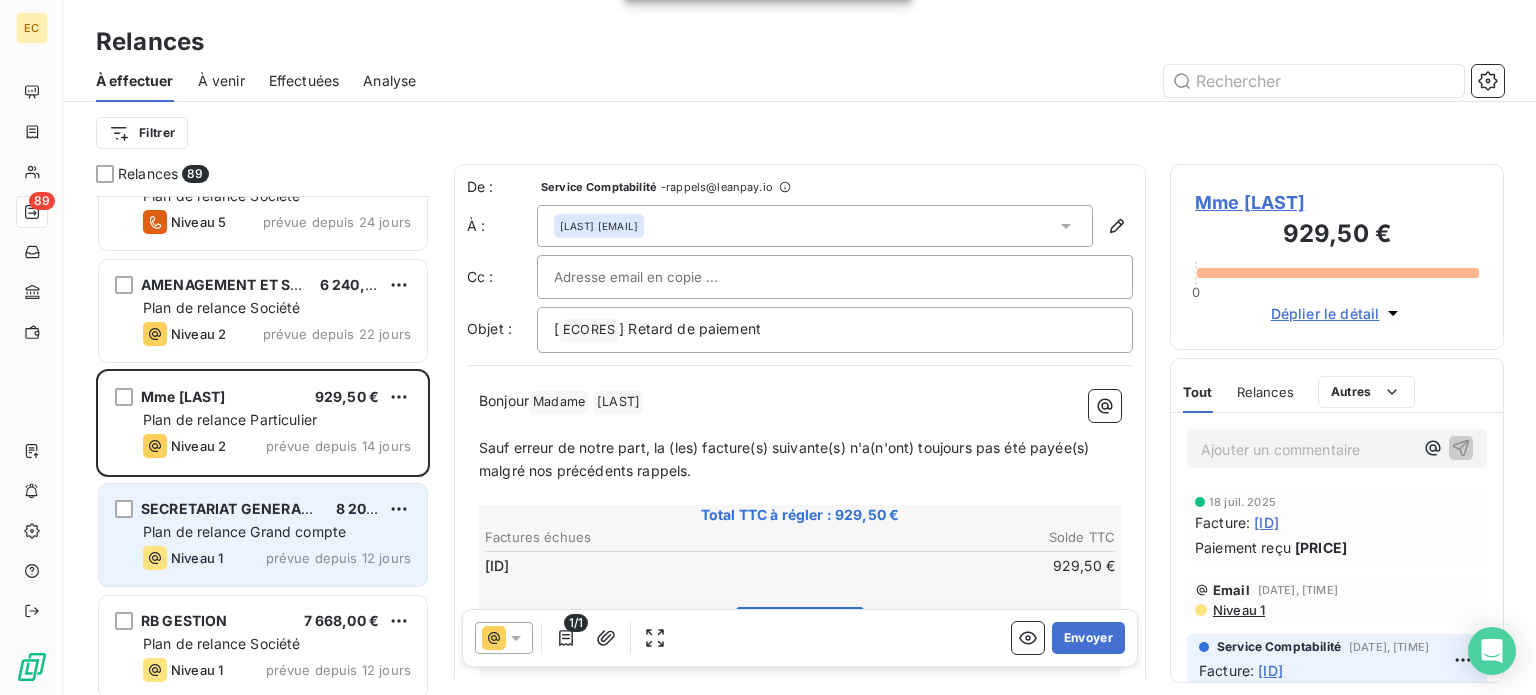 click on "SECRETARIAT GENERAL DU MINISTERE DE LA" at bounding box center (299, 508) 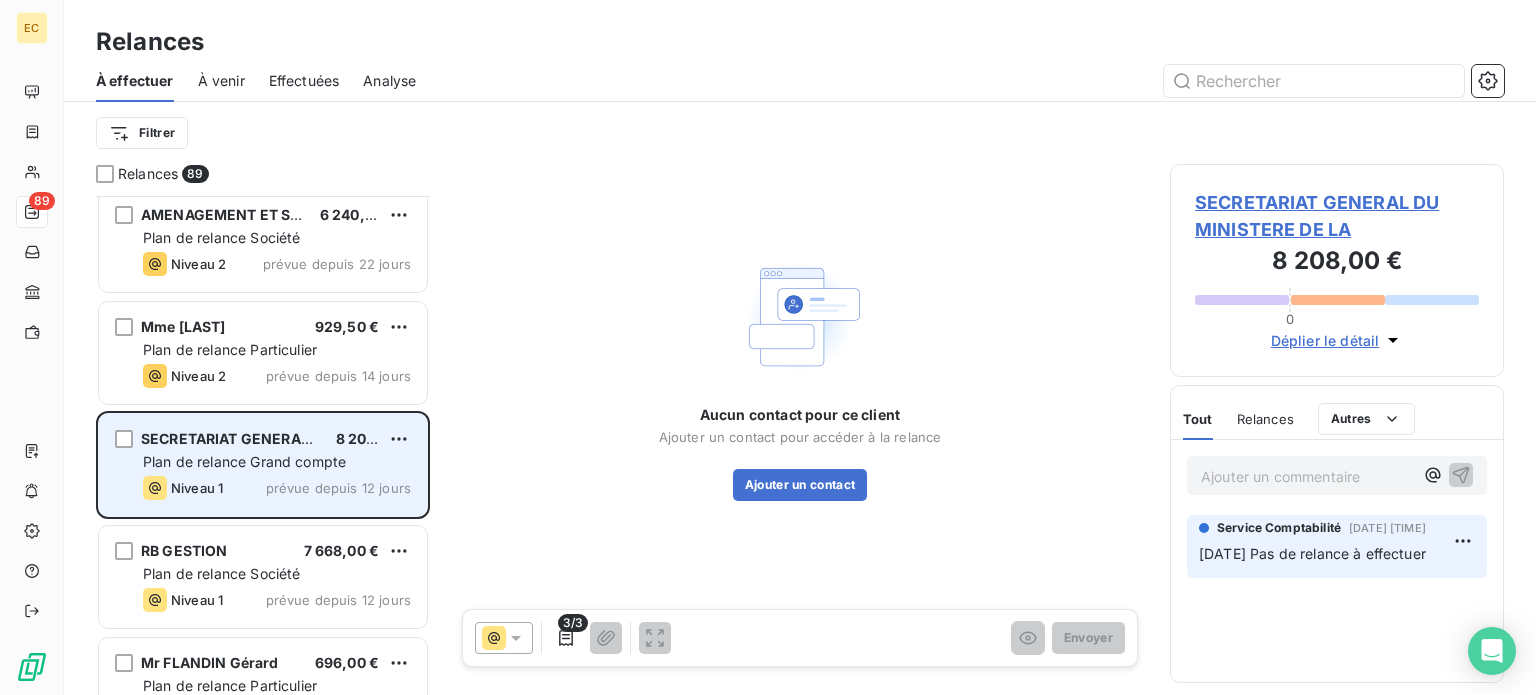 scroll, scrollTop: 3400, scrollLeft: 0, axis: vertical 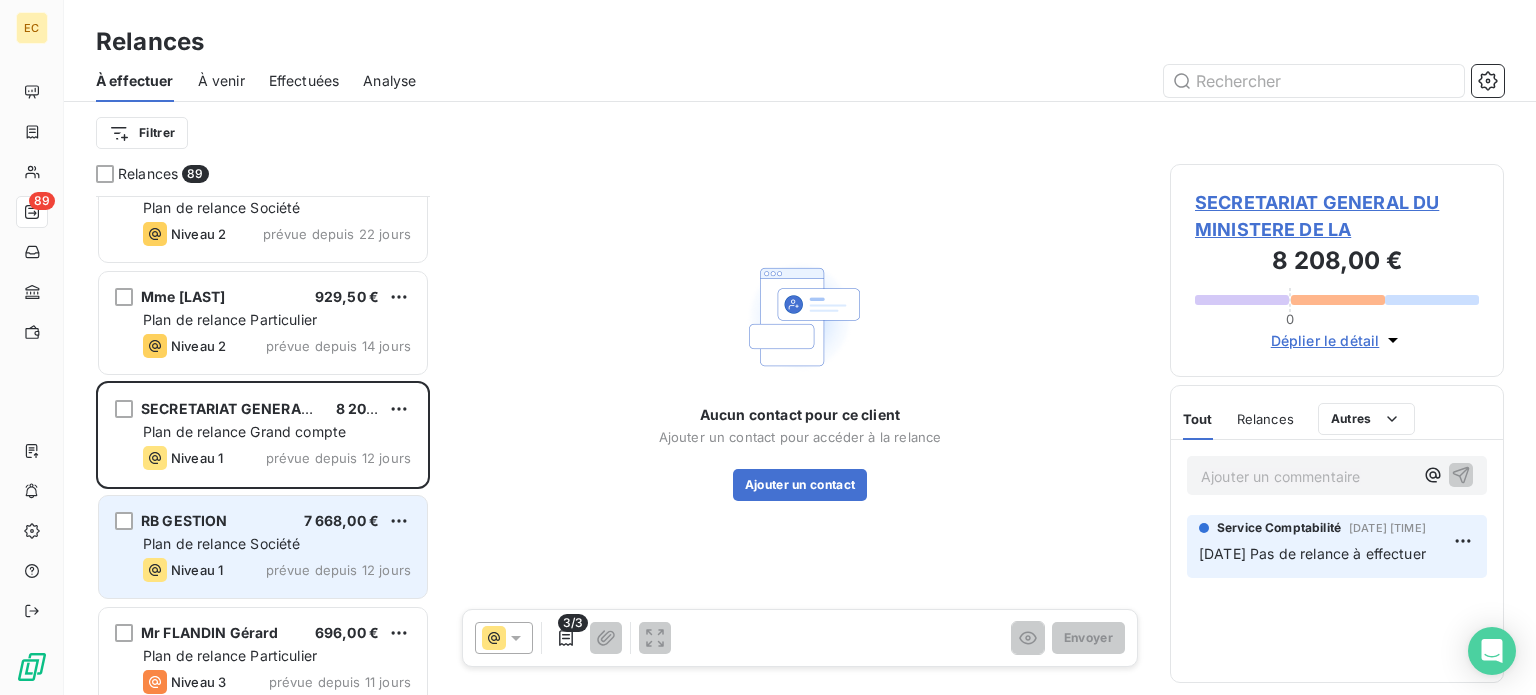 click on "RB GESTION 7 668,00 €" at bounding box center [277, 521] 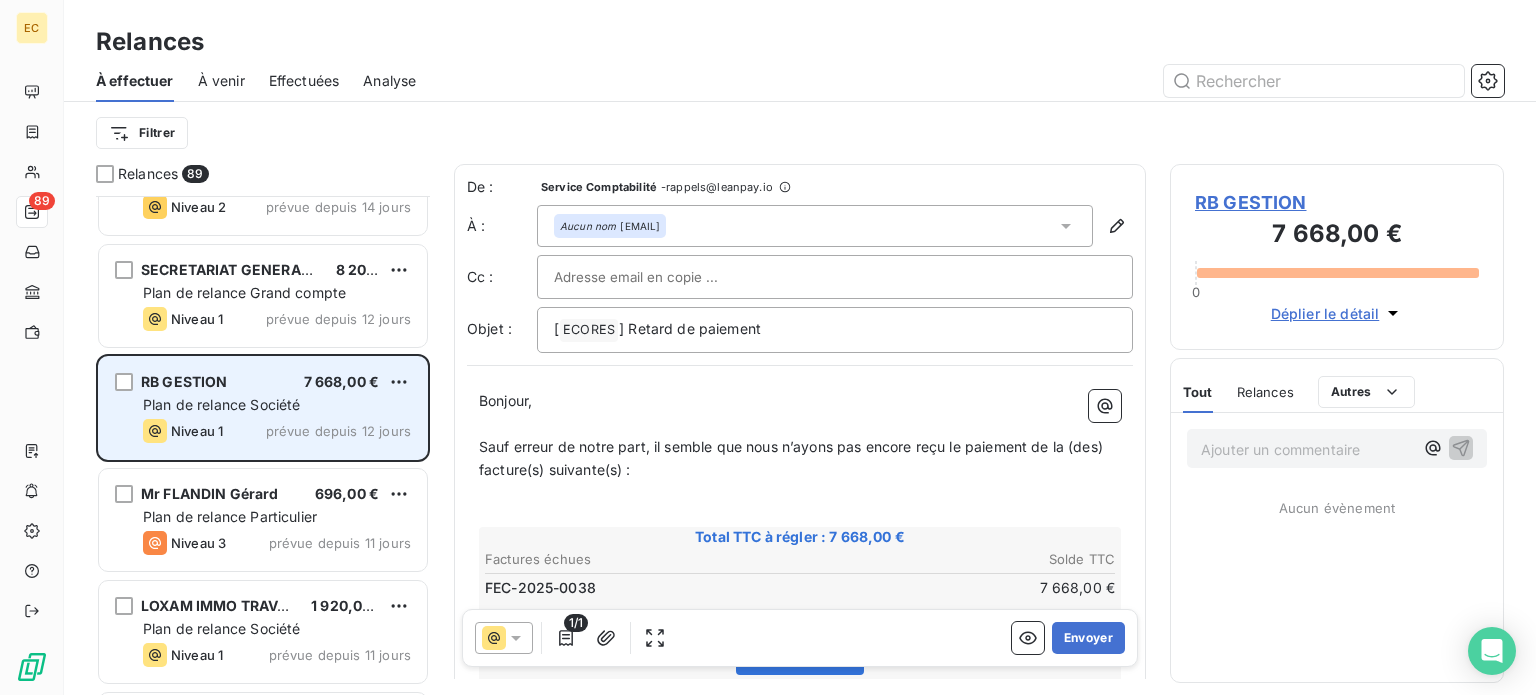 scroll, scrollTop: 3600, scrollLeft: 0, axis: vertical 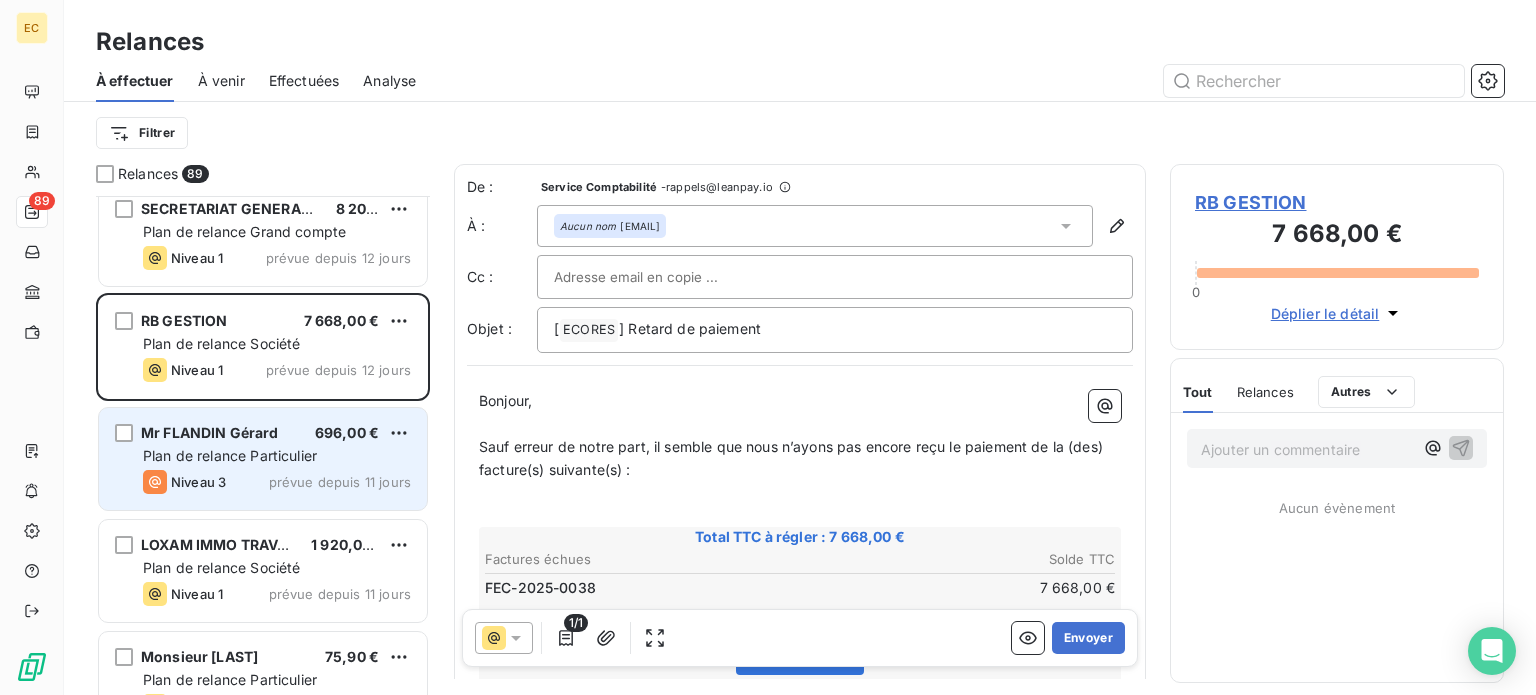 click on "Plan de relance Particulier" at bounding box center [230, 455] 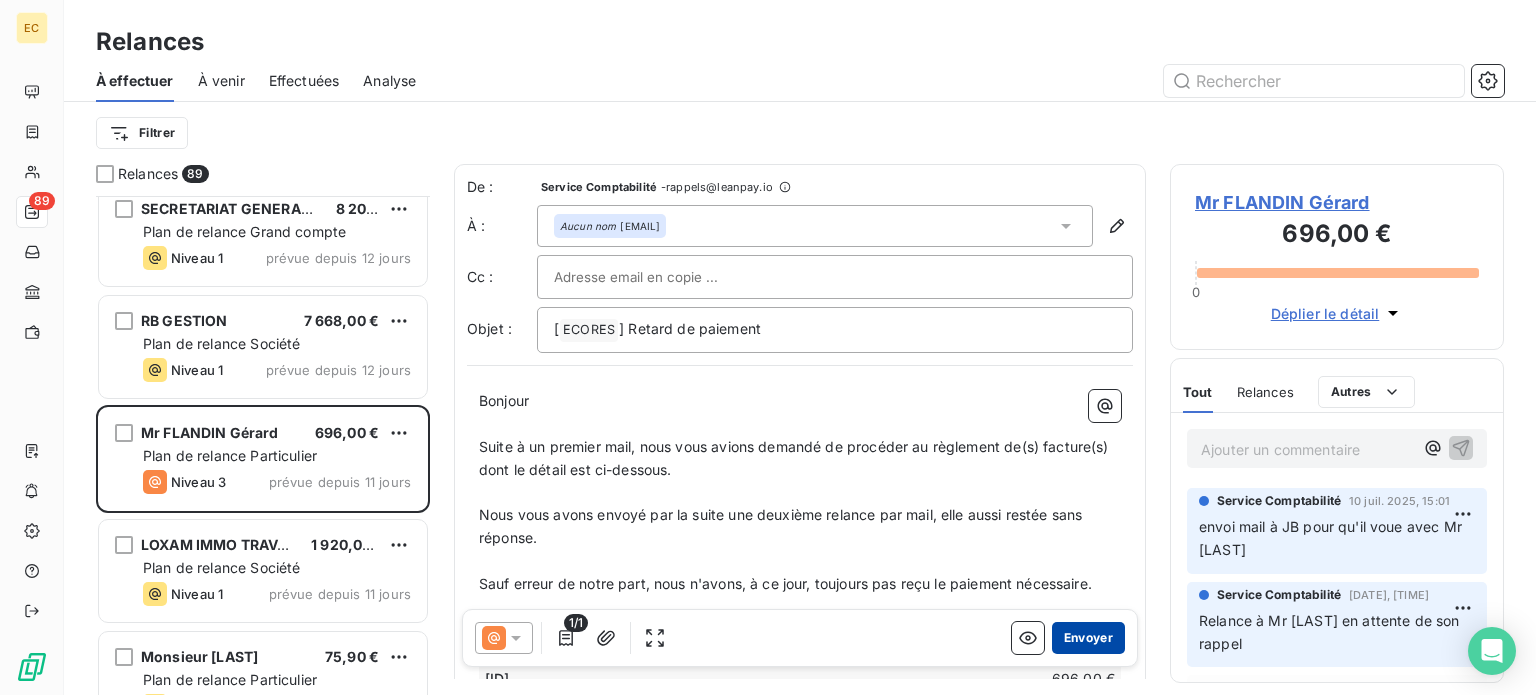 click on "Envoyer" at bounding box center [1088, 638] 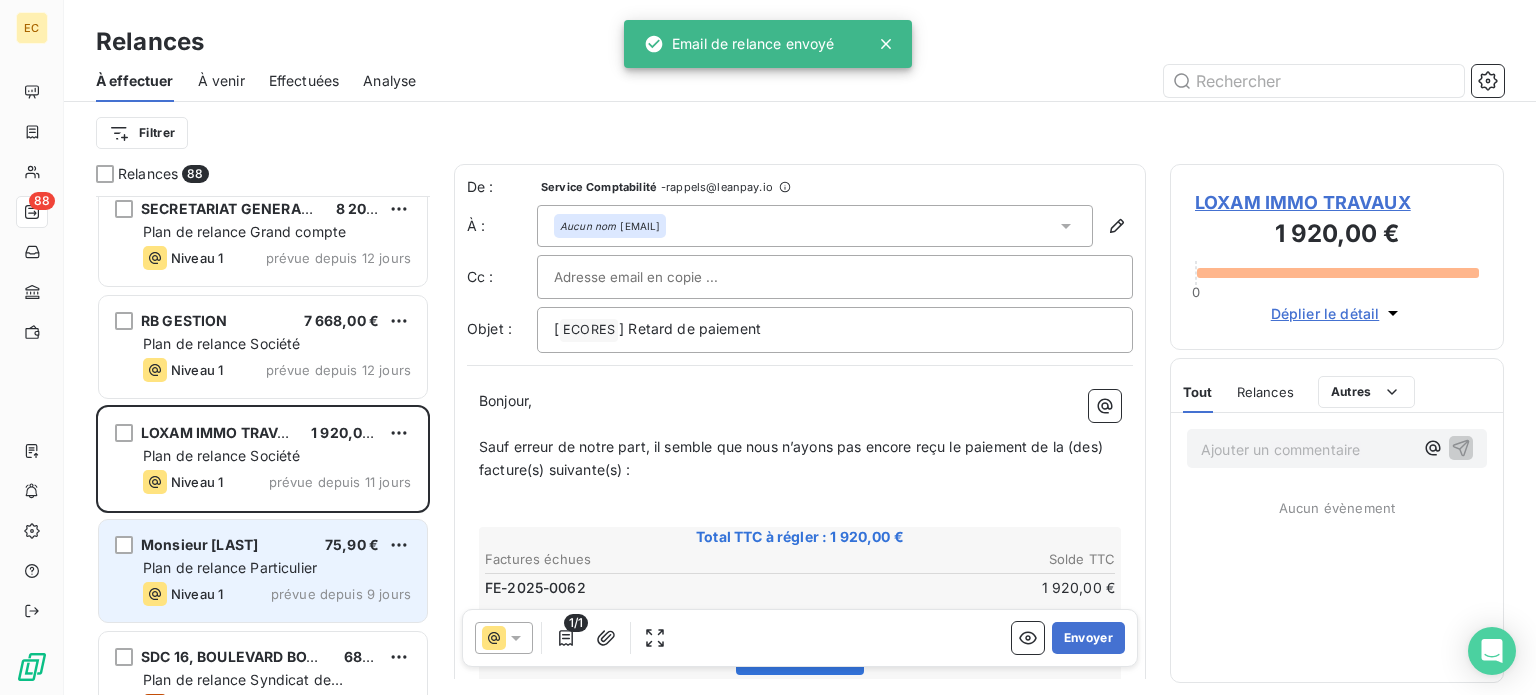 click on "Plan de relance Particulier" at bounding box center (230, 567) 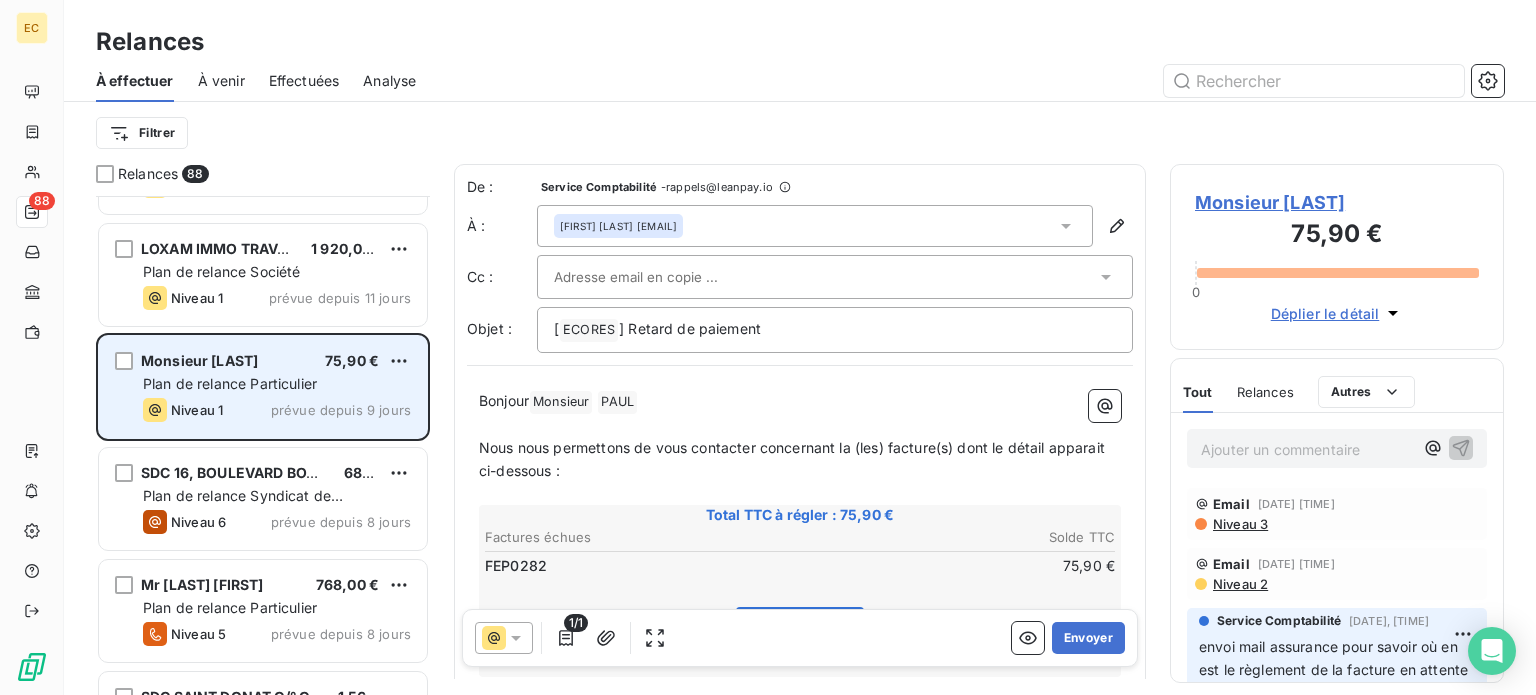 scroll, scrollTop: 3800, scrollLeft: 0, axis: vertical 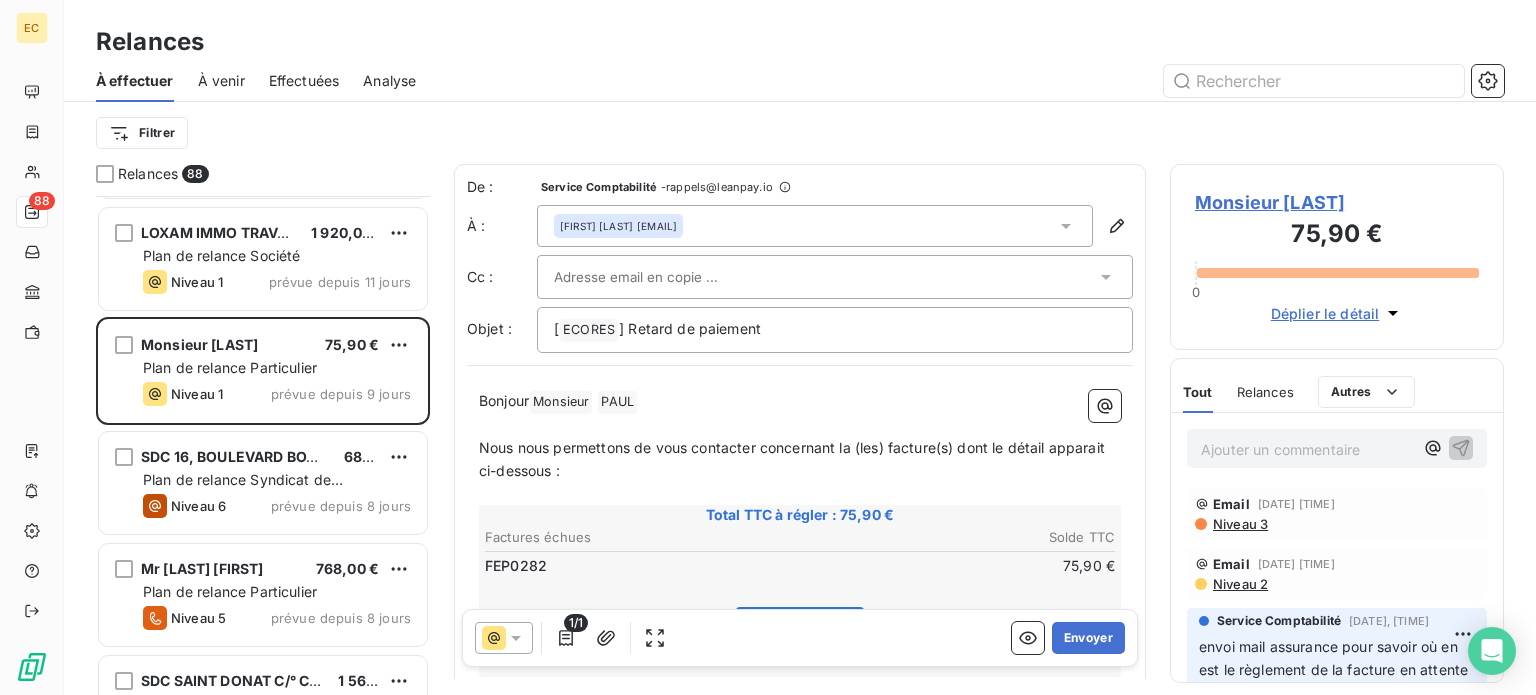 click on "Monsieur [LAST]" at bounding box center [1337, 202] 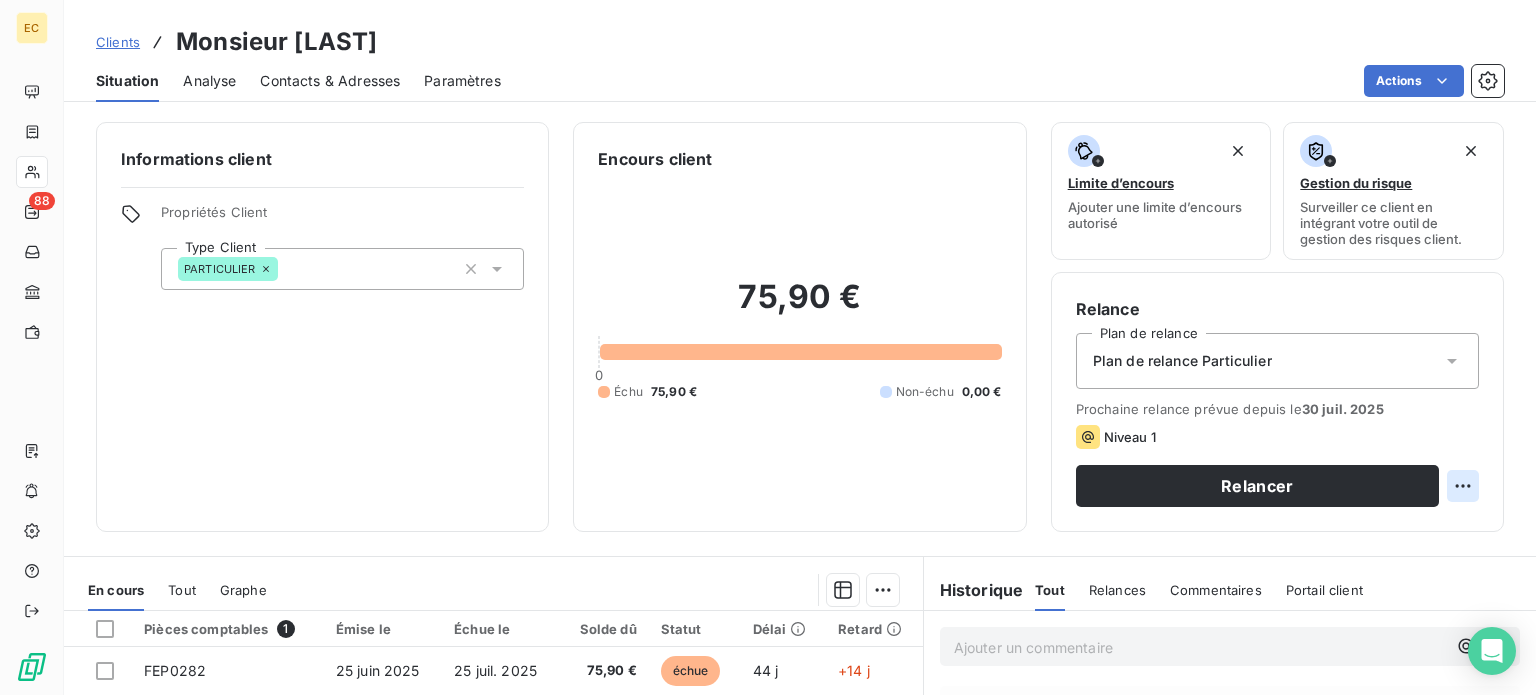 click on "EC 88 Clients Monsieur PAUL Situation Analyse Contacts & Adresses Paramètres Actions Informations client Propriétés Client Type Client PARTICULIER Encours client   75,90 € 0 Échu 75,90 € Non-échu 0,00 €     Limite d’encours Ajouter une limite d’encours autorisé Gestion du risque Surveiller ce client en intégrant votre outil de gestion des risques client. Relance Plan de relance Plan de relance Particulier Prochaine relance prévue depuis le  30 juil. 2025 Niveau 1 Relancer En cours Tout Graphe Pièces comptables 1 Émise le Échue le Solde dû Statut Délai   Retard   FEP0282 25 juin 2025 25 juil. 2025 75,90 € échue 44 j +14 j Lignes par page 25 Précédent 1 Suivant Historique Tout Relances Commentaires Portail client Tout Relances Commentaires Portail client Ajouter un commentaire ﻿ Email 18 juin 2025, 14:52 Niveau 3 Email 9 juin 2025, 14:27 Niveau 2 Service Comptabilité 15 mai 2025, 12:05 Email 2 mai 2025, 15:01 Niveau 1 Email 17 avr. 2025, 13:55 Notification" at bounding box center [768, 347] 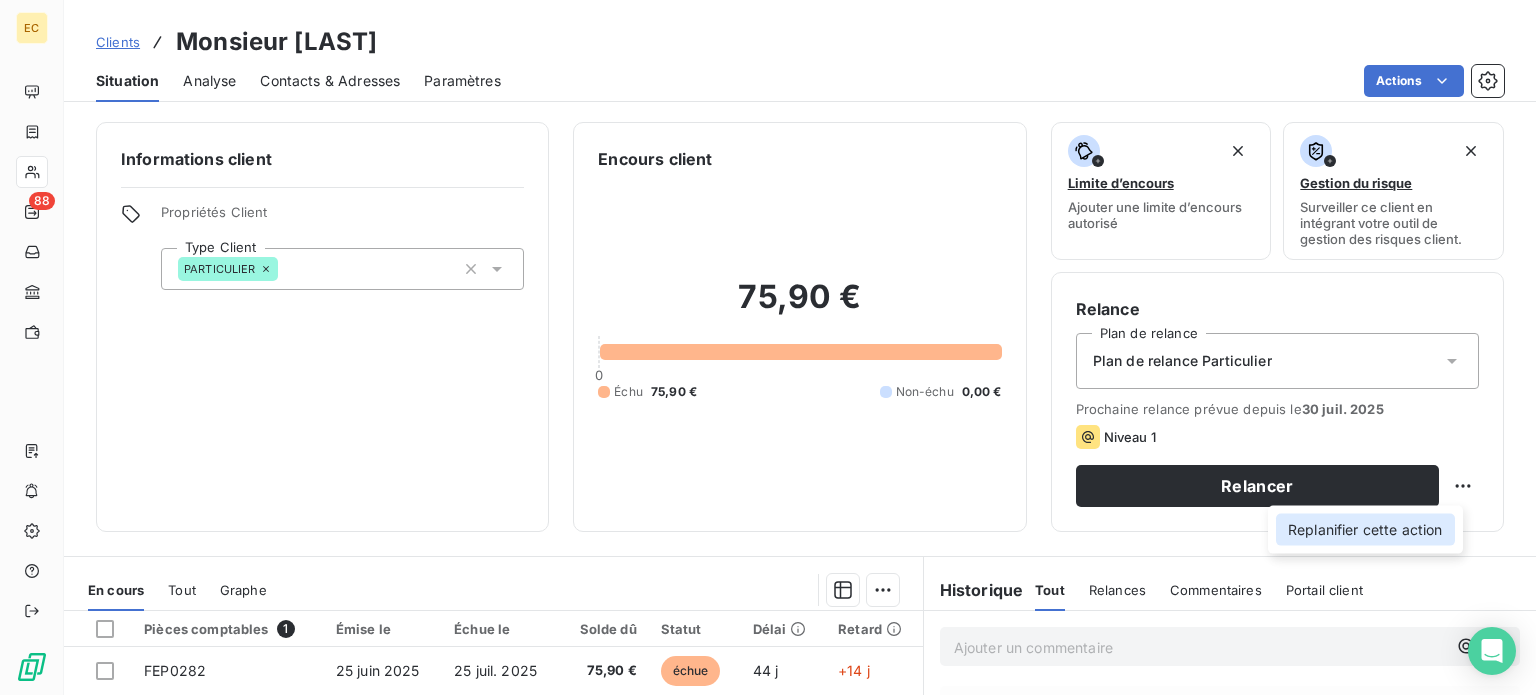 click on "Replanifier cette action" at bounding box center (1365, 530) 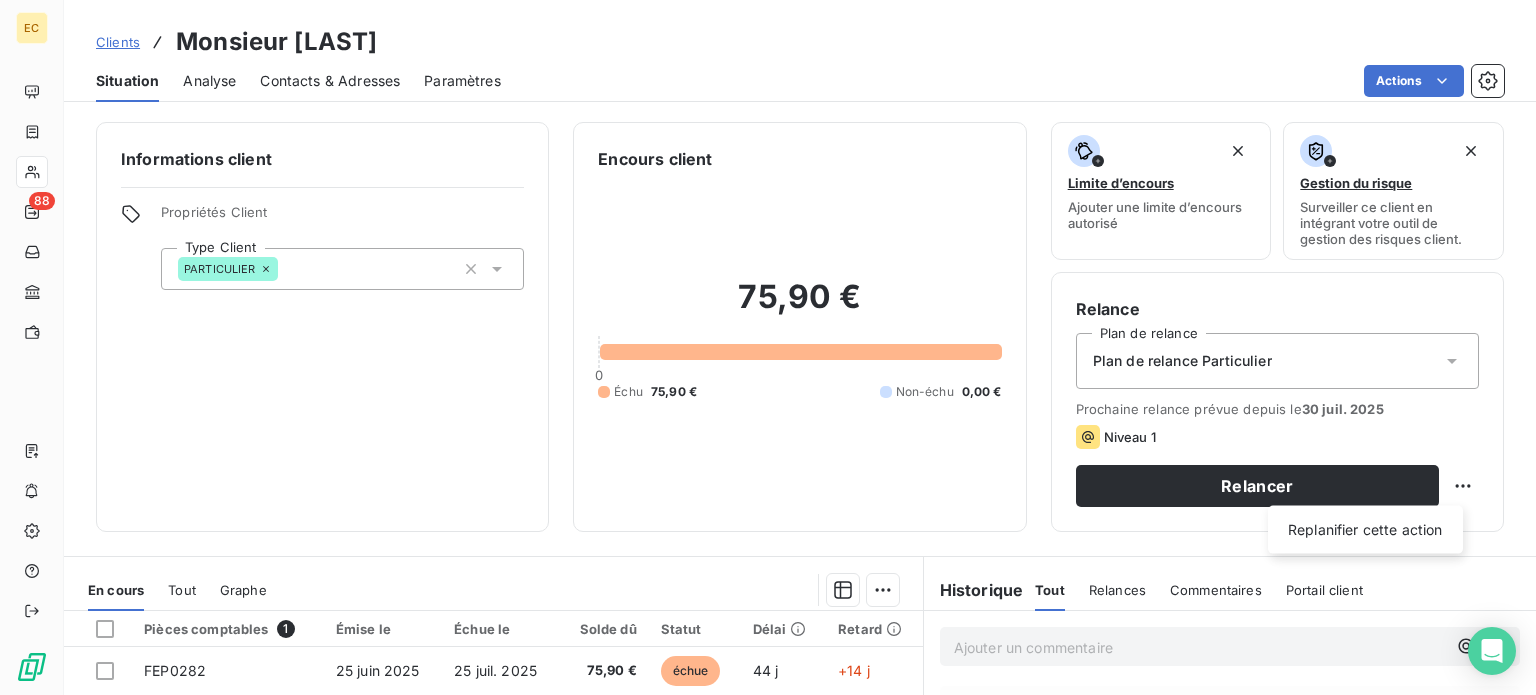 select on "7" 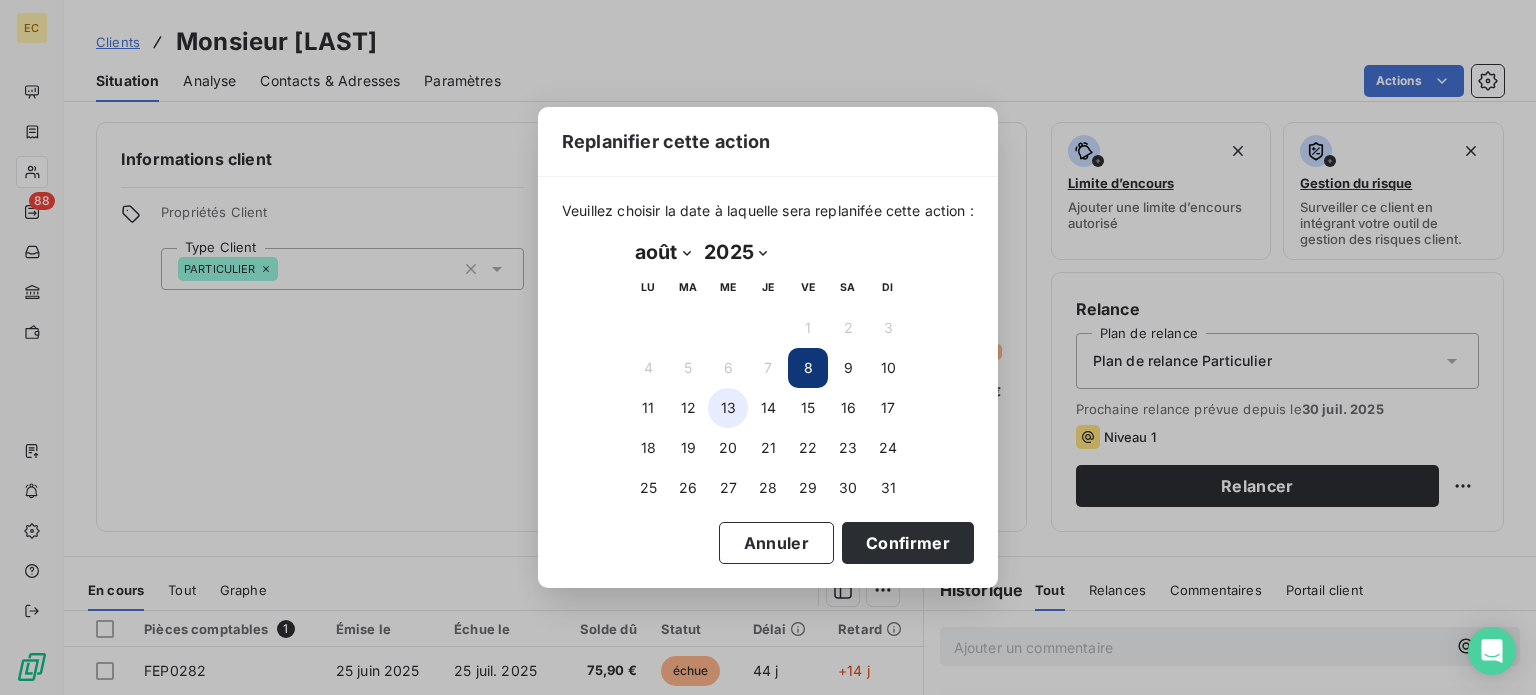 click on "13" at bounding box center [728, 408] 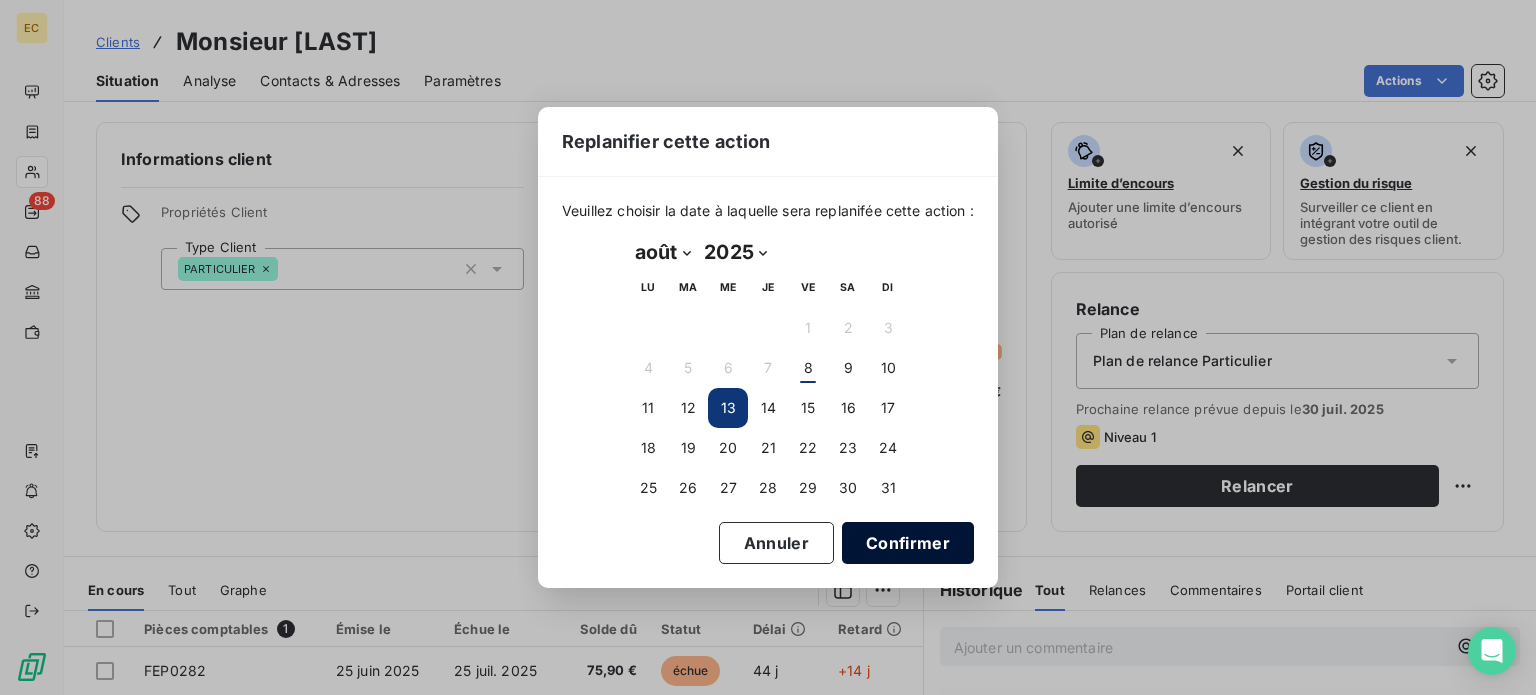 click on "Confirmer" at bounding box center [908, 543] 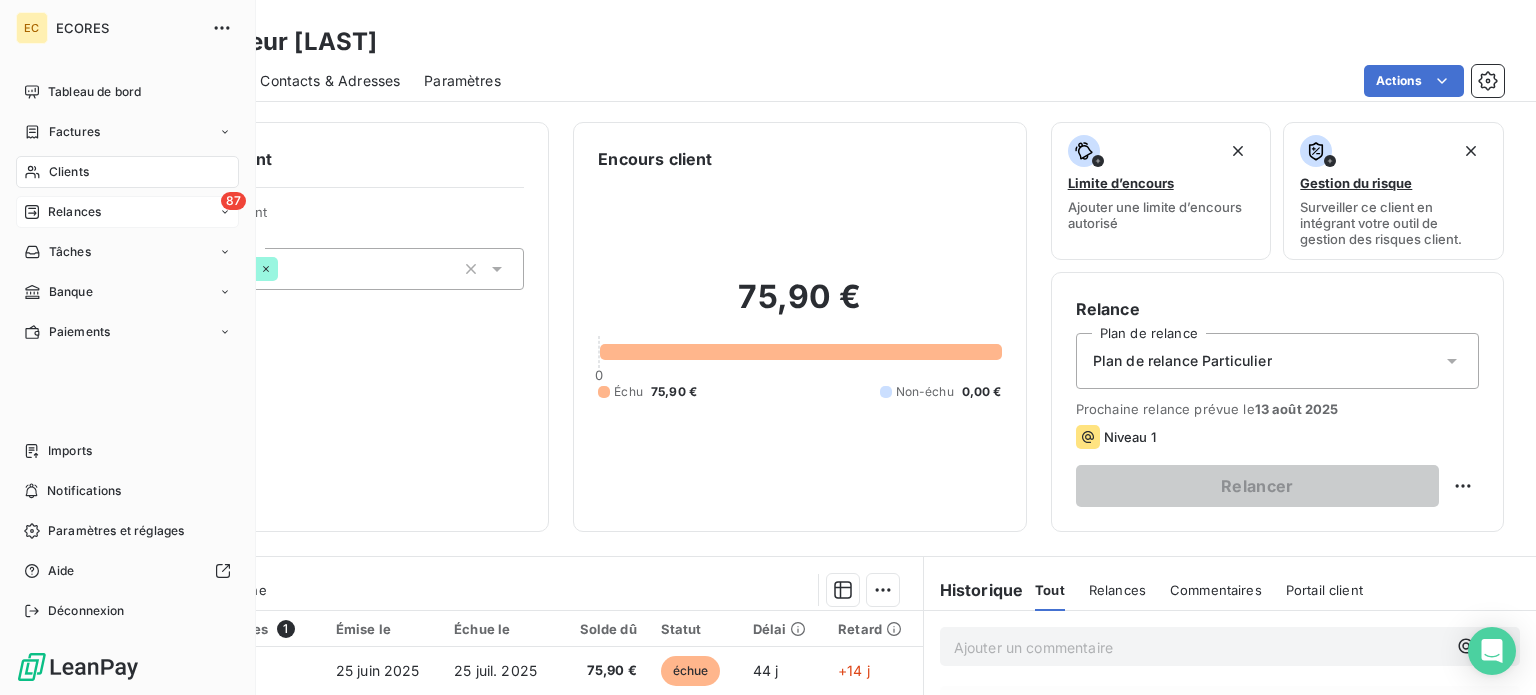 click on "Relances" at bounding box center (74, 212) 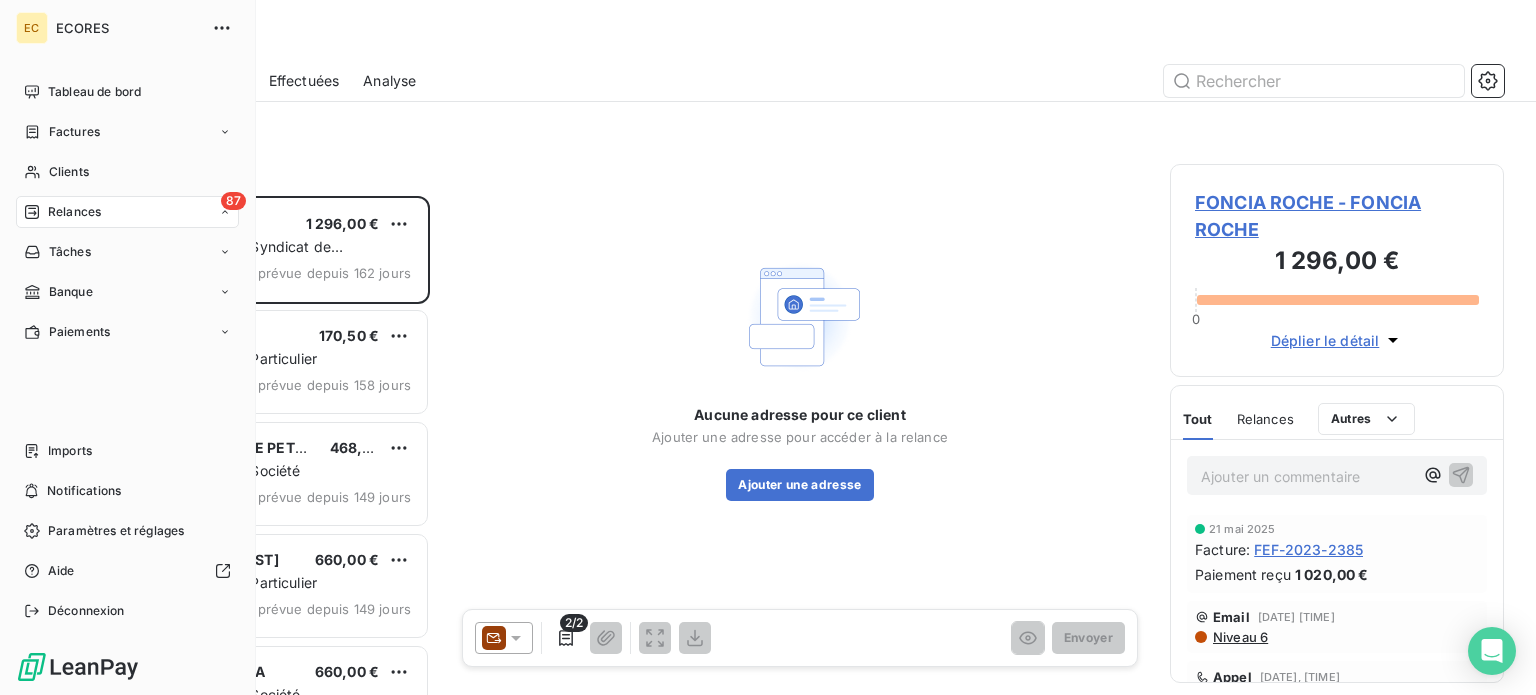 scroll, scrollTop: 16, scrollLeft: 16, axis: both 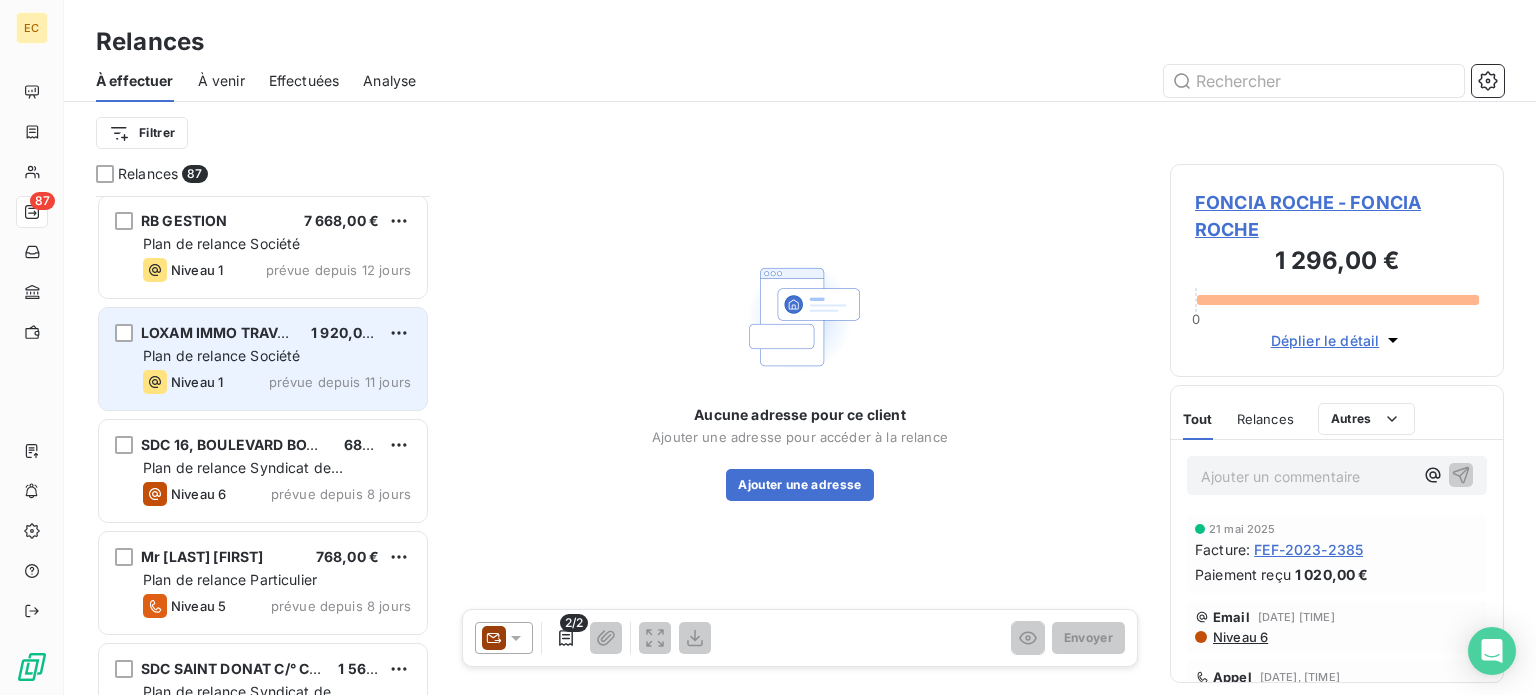 click on "prévue depuis 11 jours" at bounding box center [340, 382] 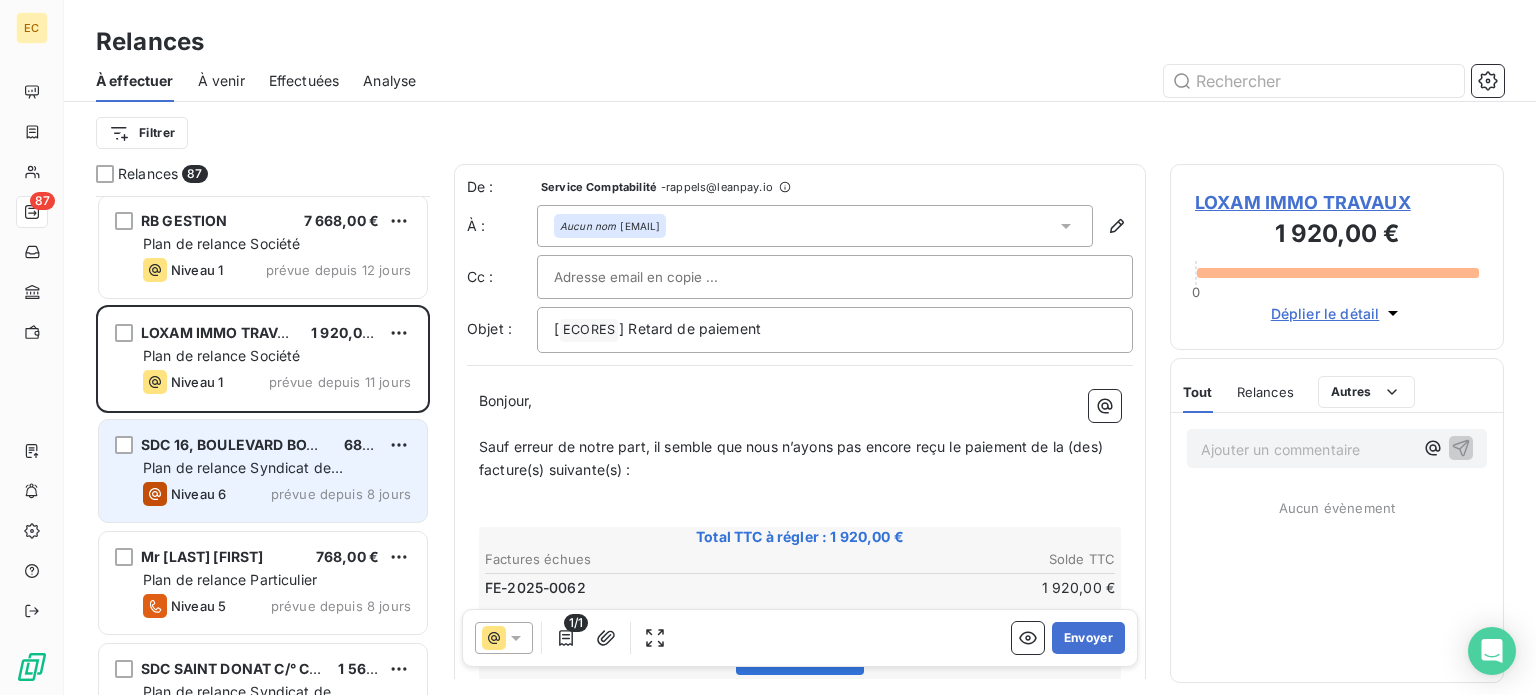 click on "Niveau 6 prévue depuis 8 jours" at bounding box center [277, 494] 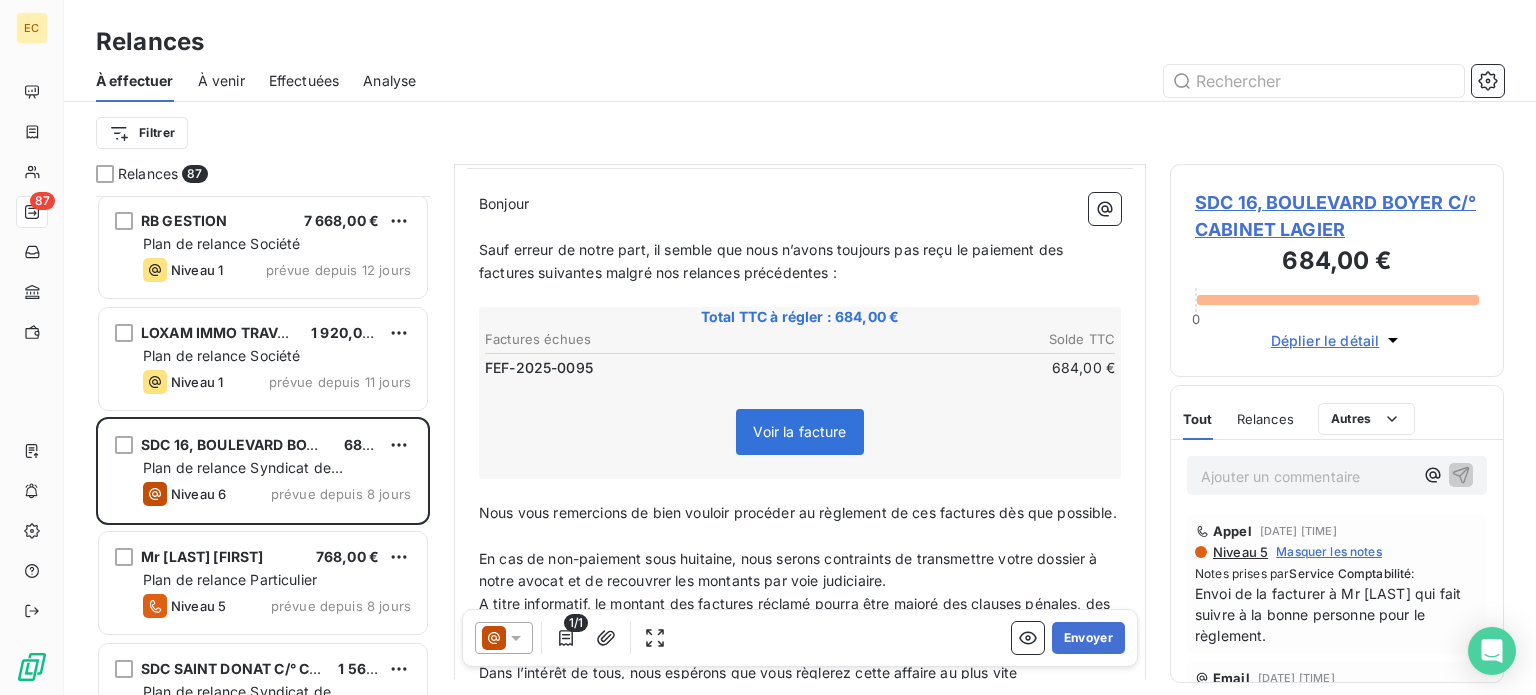 scroll, scrollTop: 300, scrollLeft: 0, axis: vertical 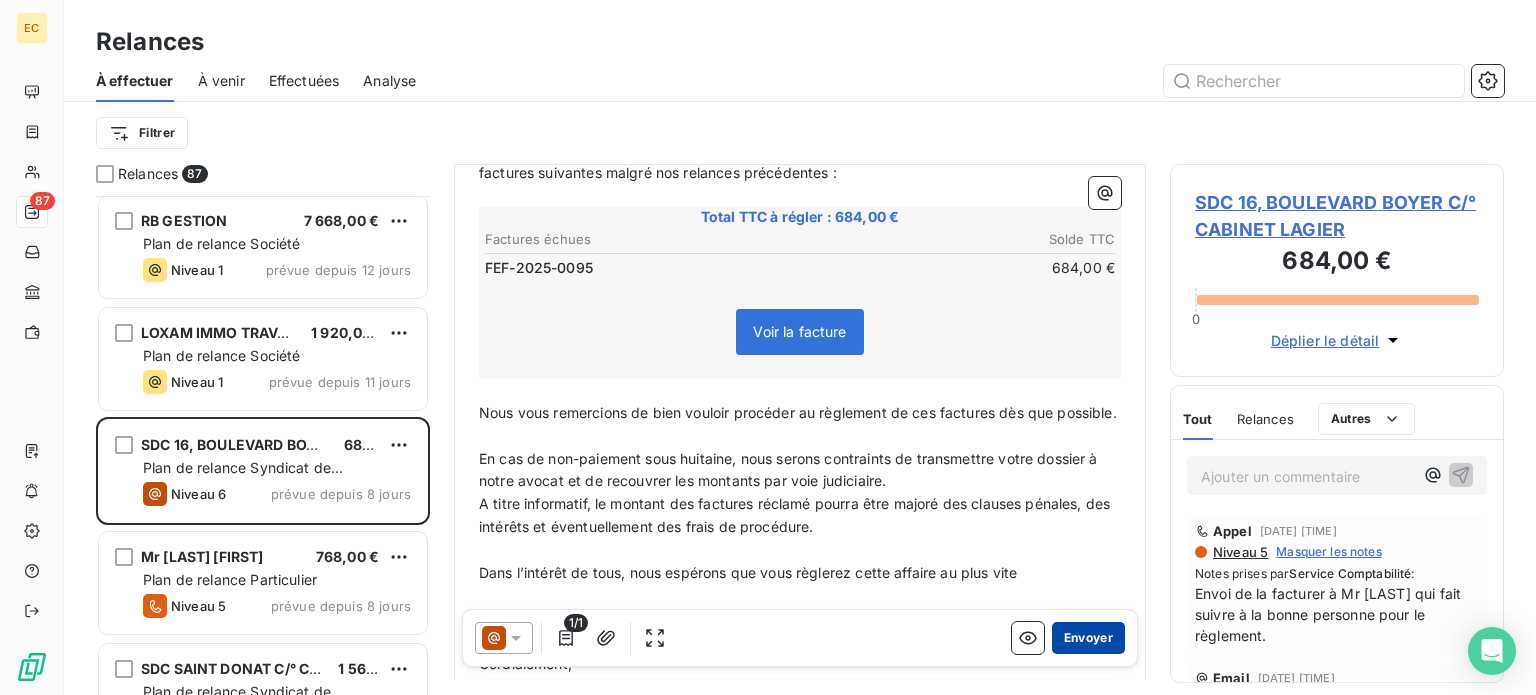 click on "Envoyer" at bounding box center (1088, 638) 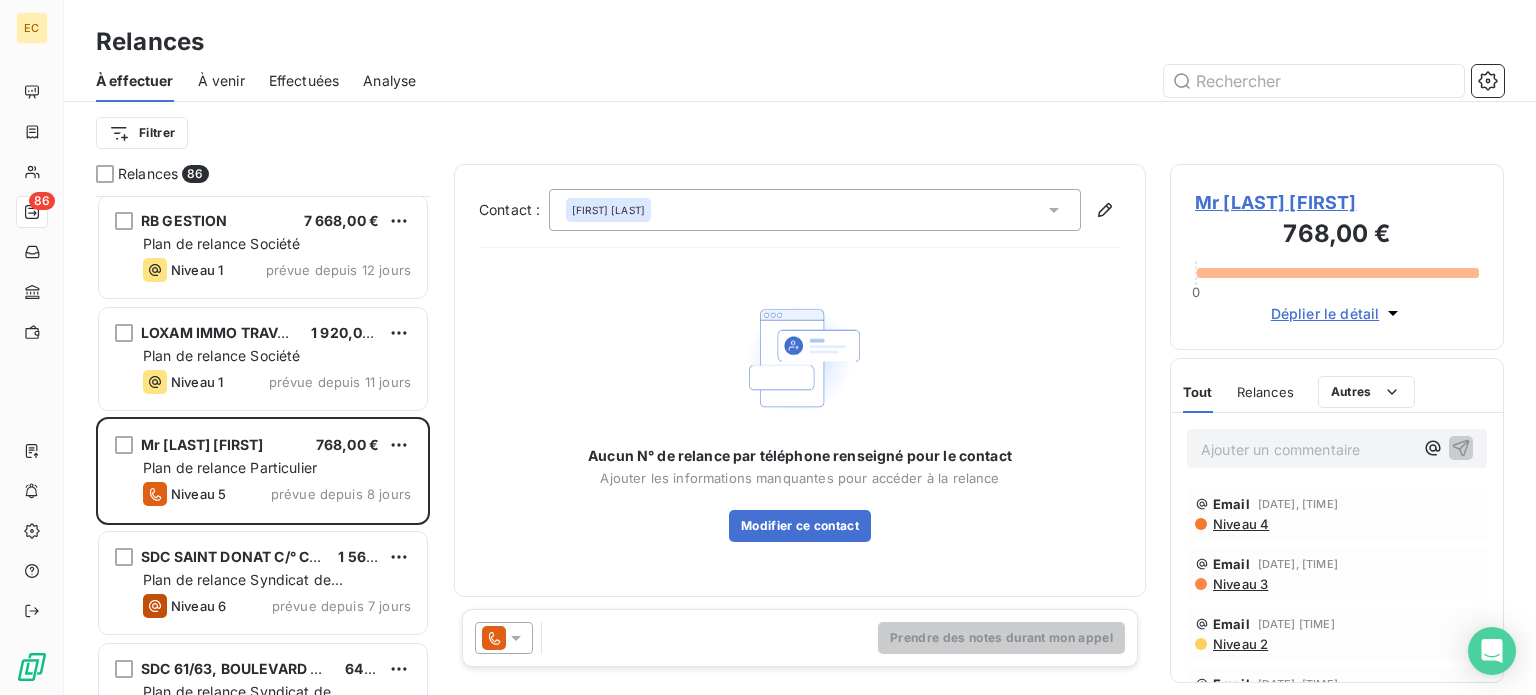 click on "[TITLE] [LAST] [FIRST]" at bounding box center [1337, 202] 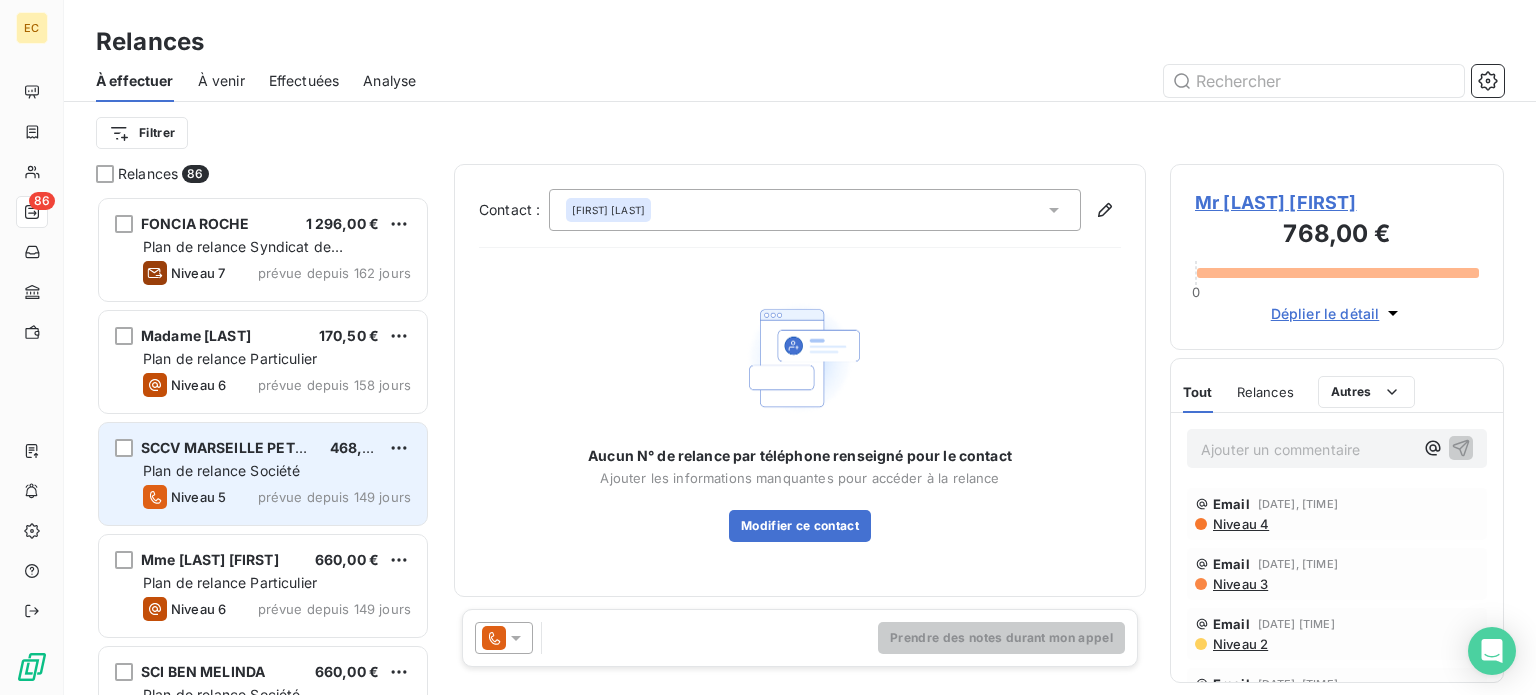 scroll, scrollTop: 16, scrollLeft: 16, axis: both 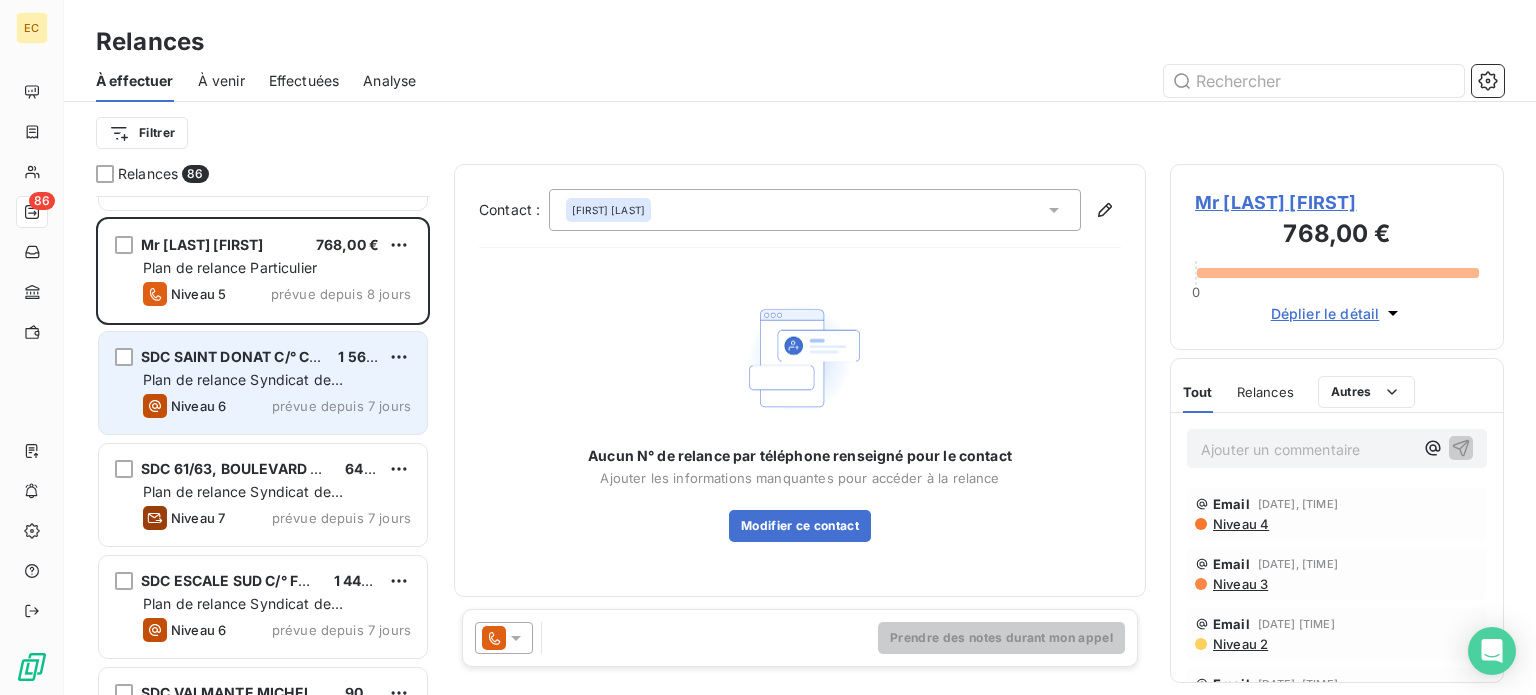 click on "SDC SAINT DONAT C/° CITYA SAINTE VICTOIRE 1 564,80 € Plan de relance Syndicat de copropriété Niveau 6 prévue depuis 7 jours" at bounding box center [263, 383] 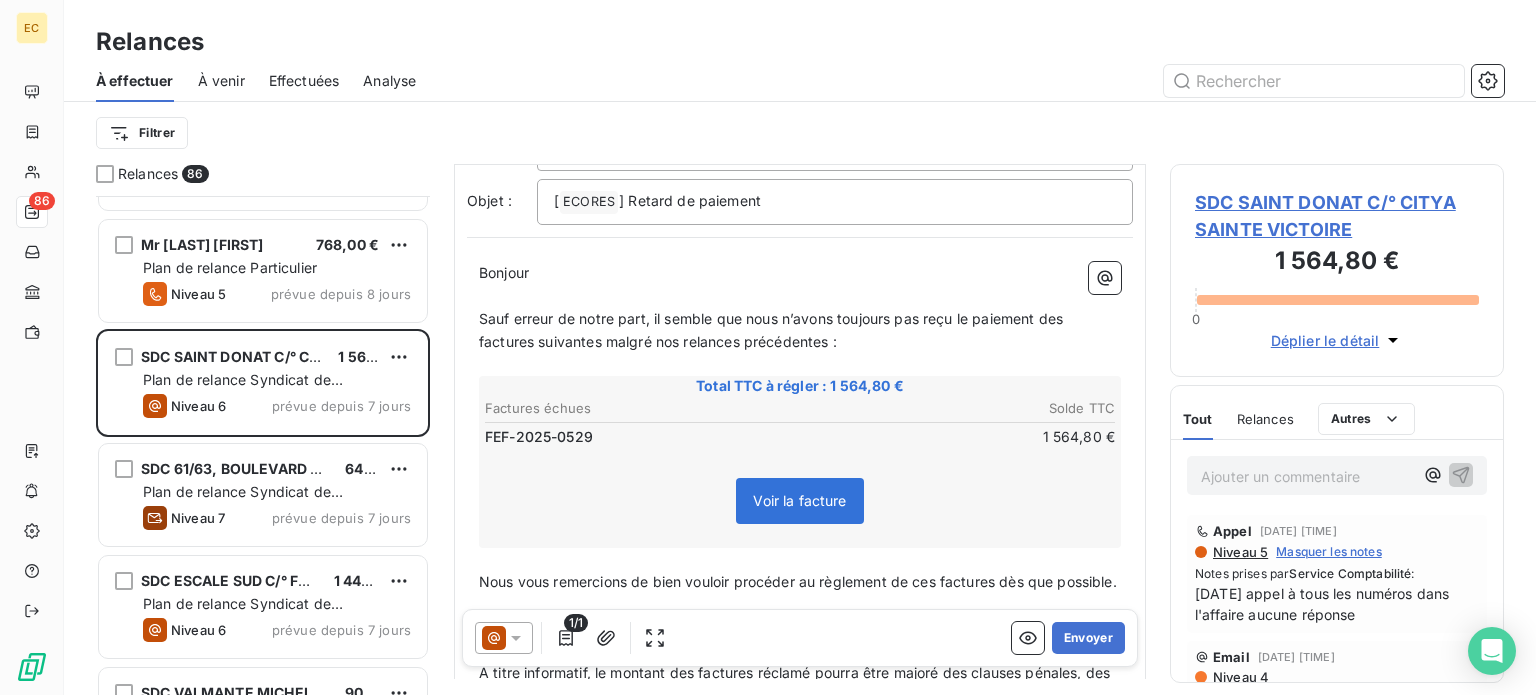 scroll, scrollTop: 200, scrollLeft: 0, axis: vertical 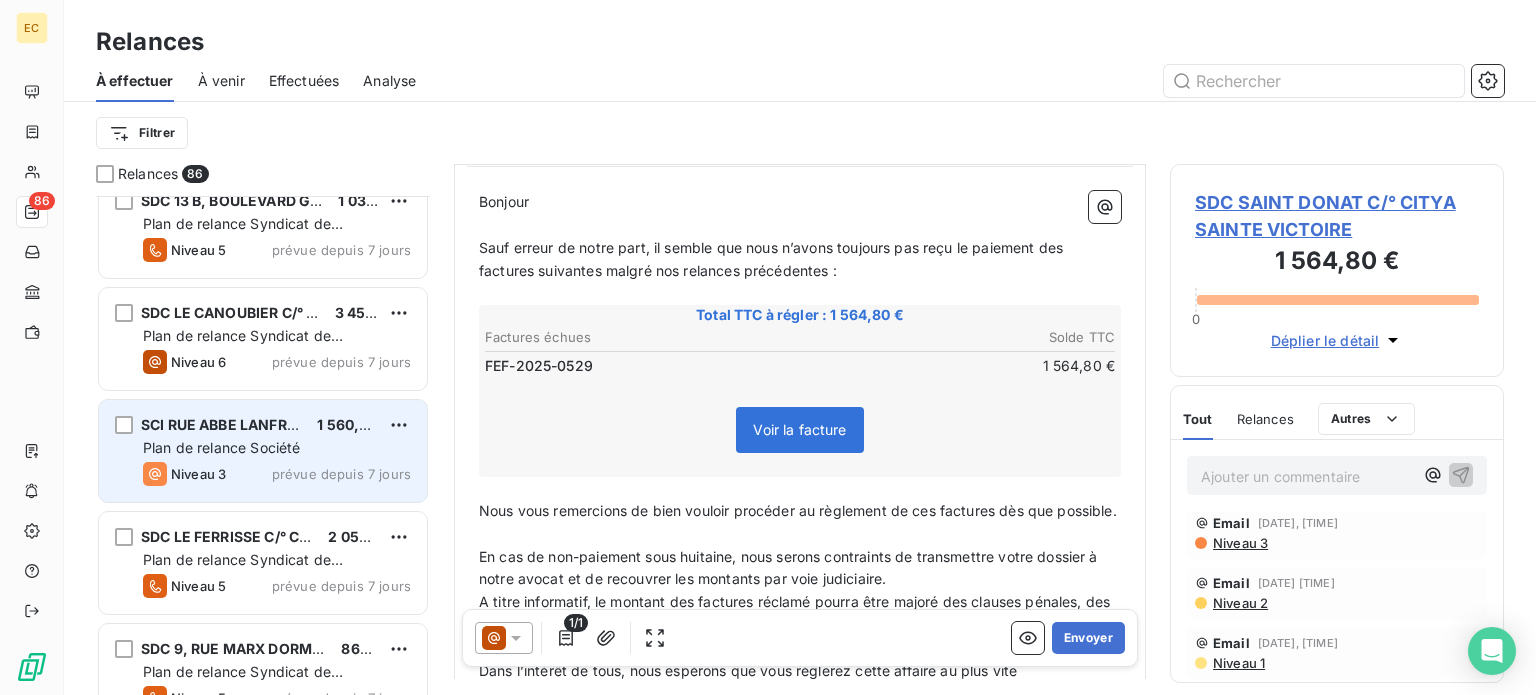 click on "Plan de relance Société" at bounding box center [277, 448] 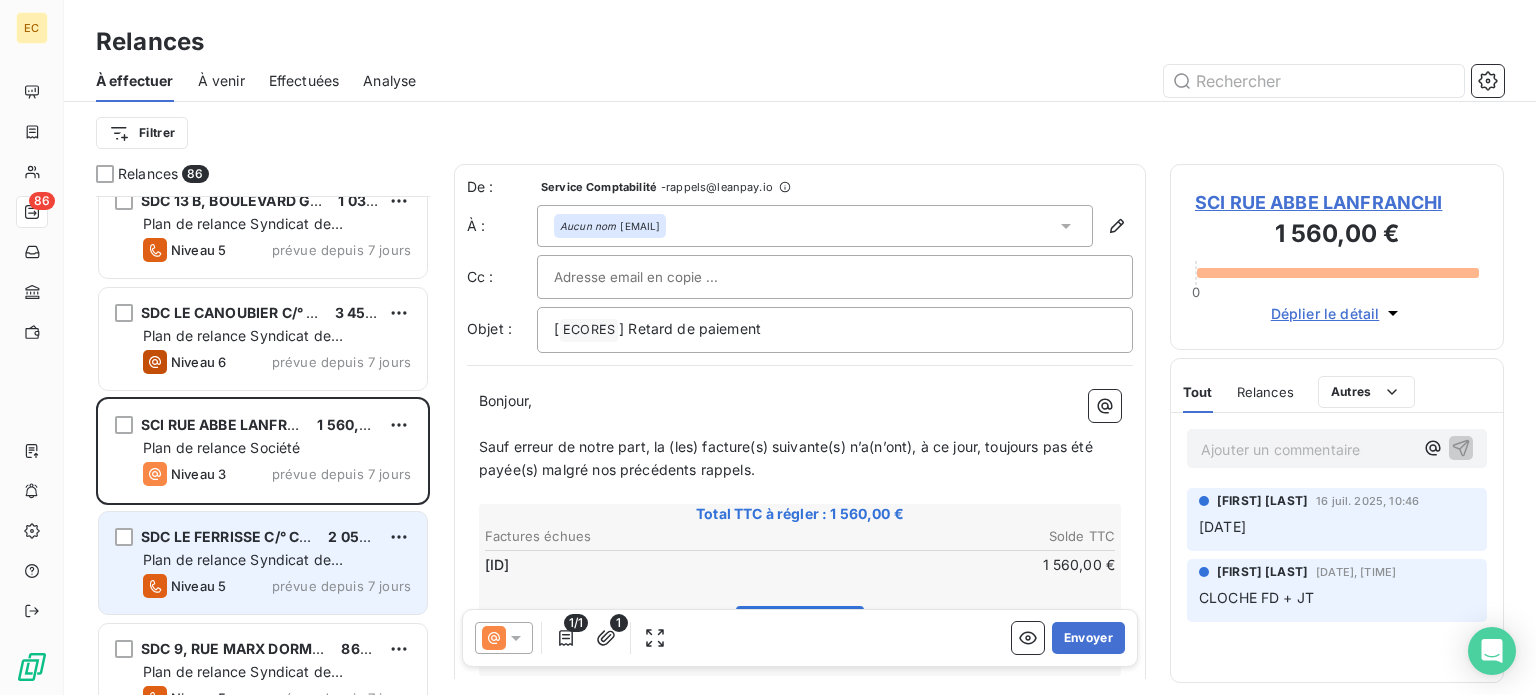 click on "Plan de relance Syndicat de copropriété" at bounding box center [243, 569] 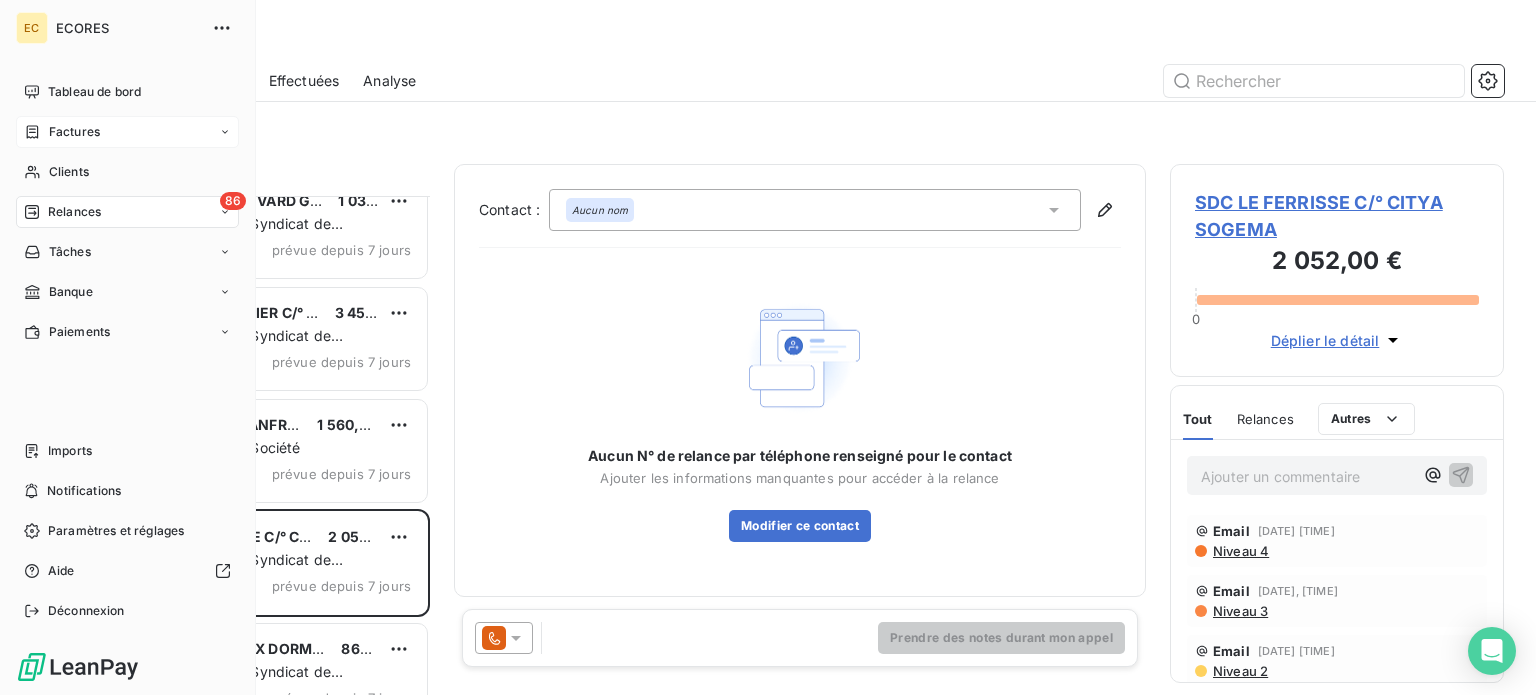 click on "Factures" at bounding box center (74, 132) 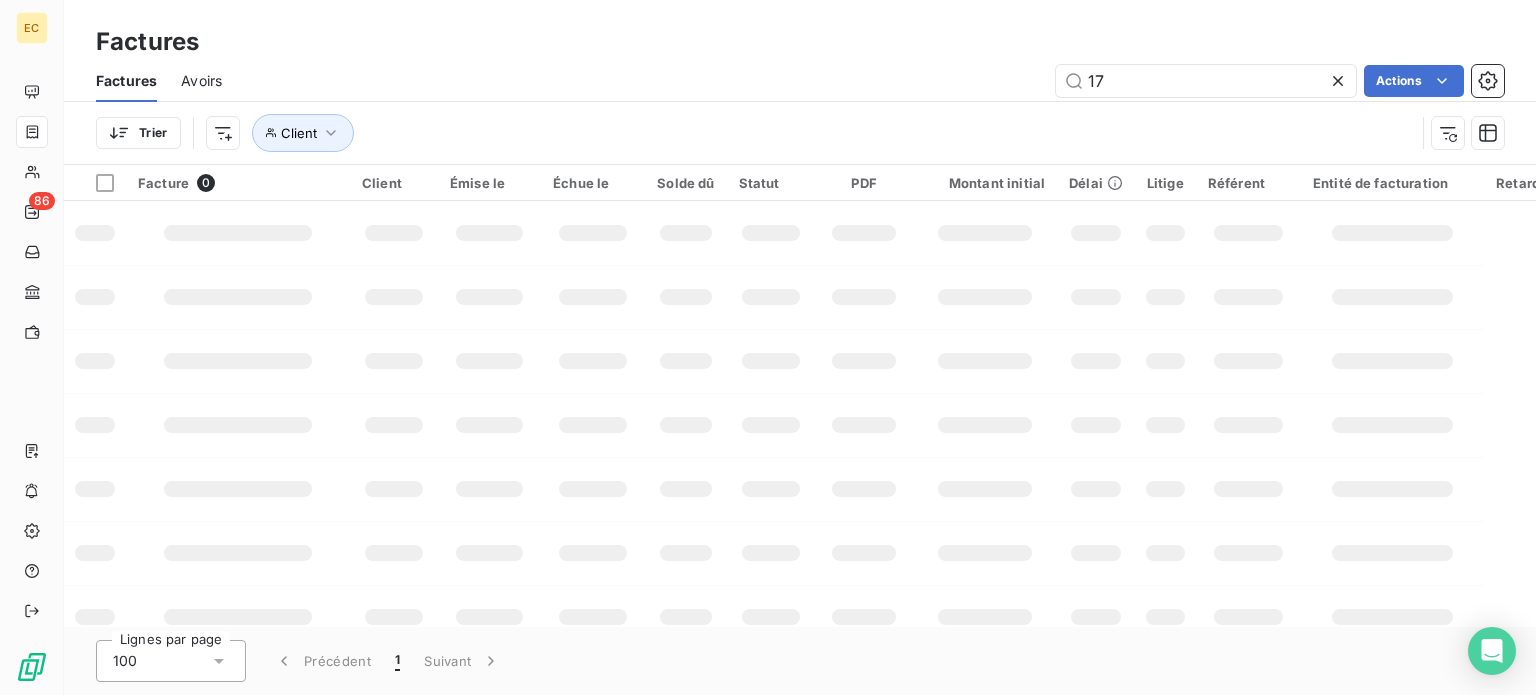 type on "1" 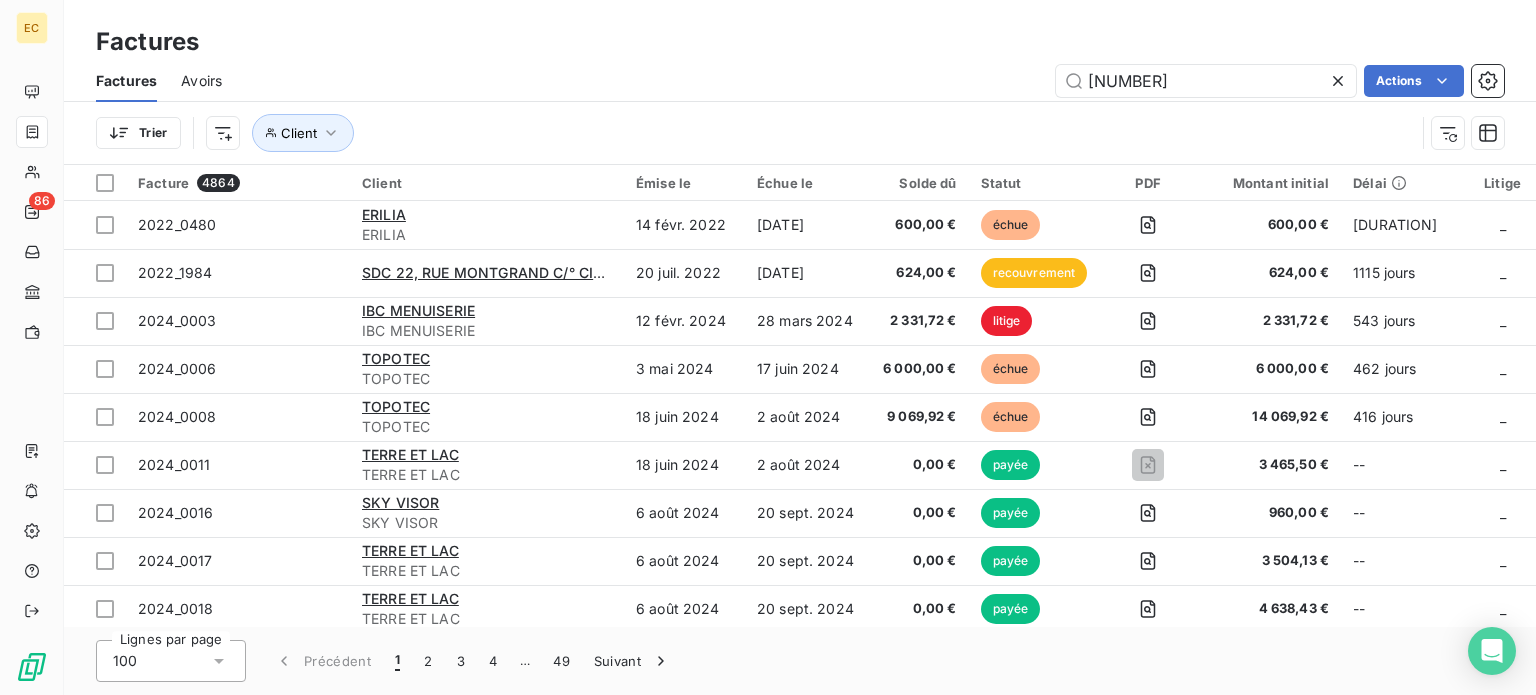 type on "2079" 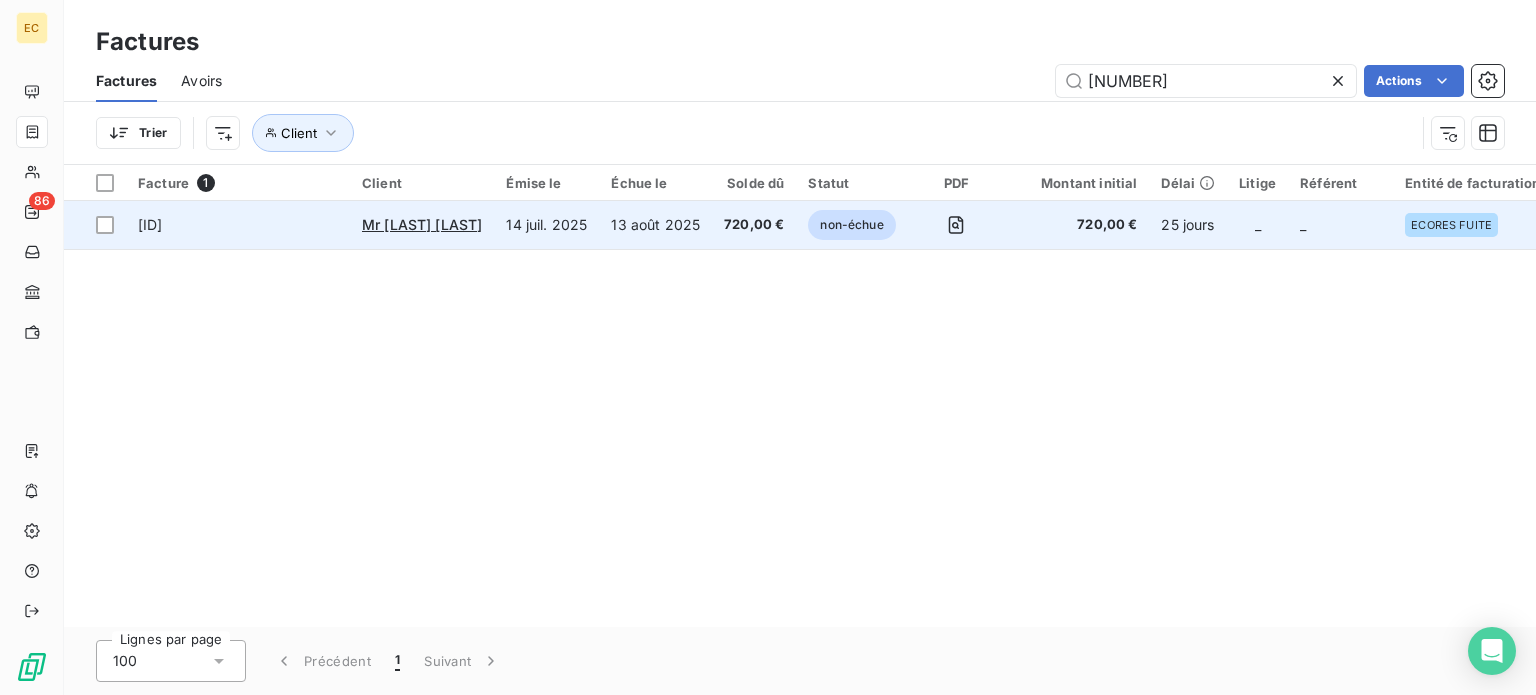 click on "14 juil. 2025" at bounding box center [546, 225] 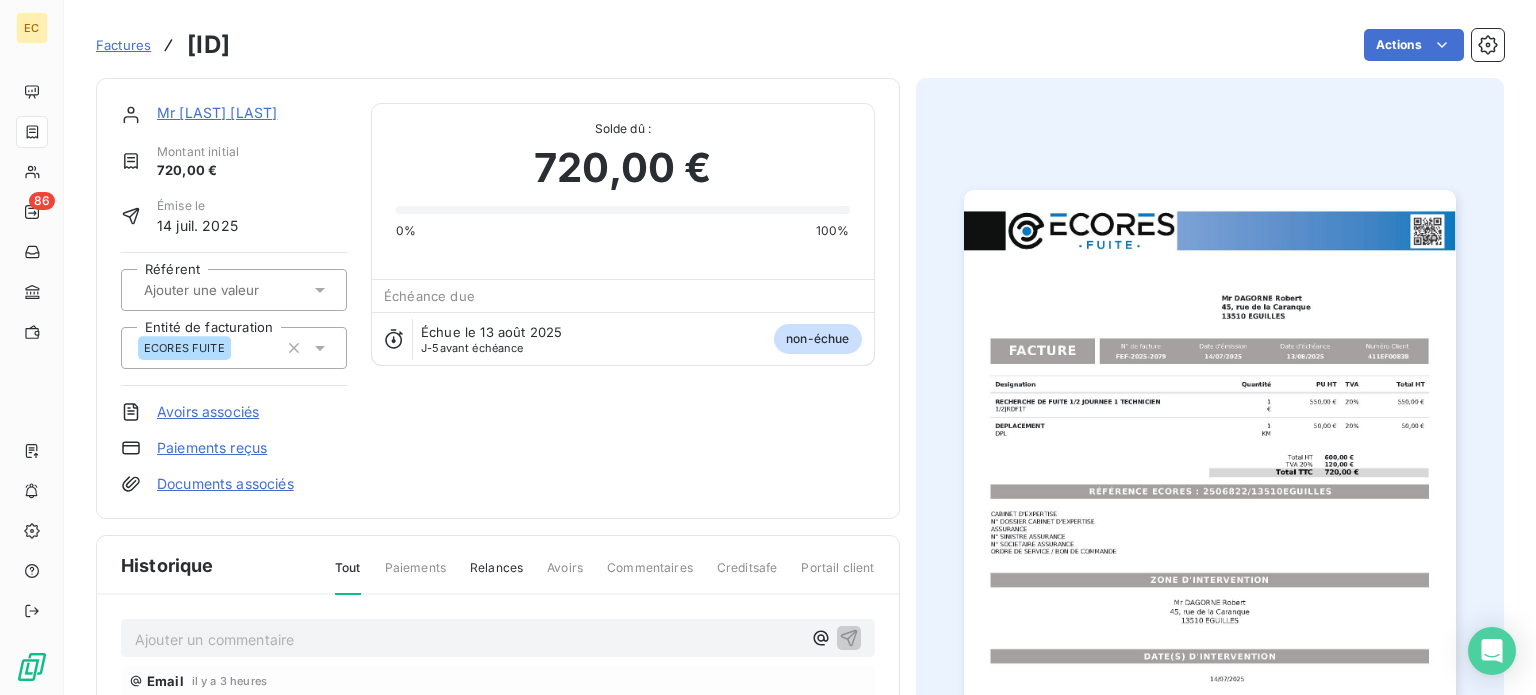 click at bounding box center [1210, 537] 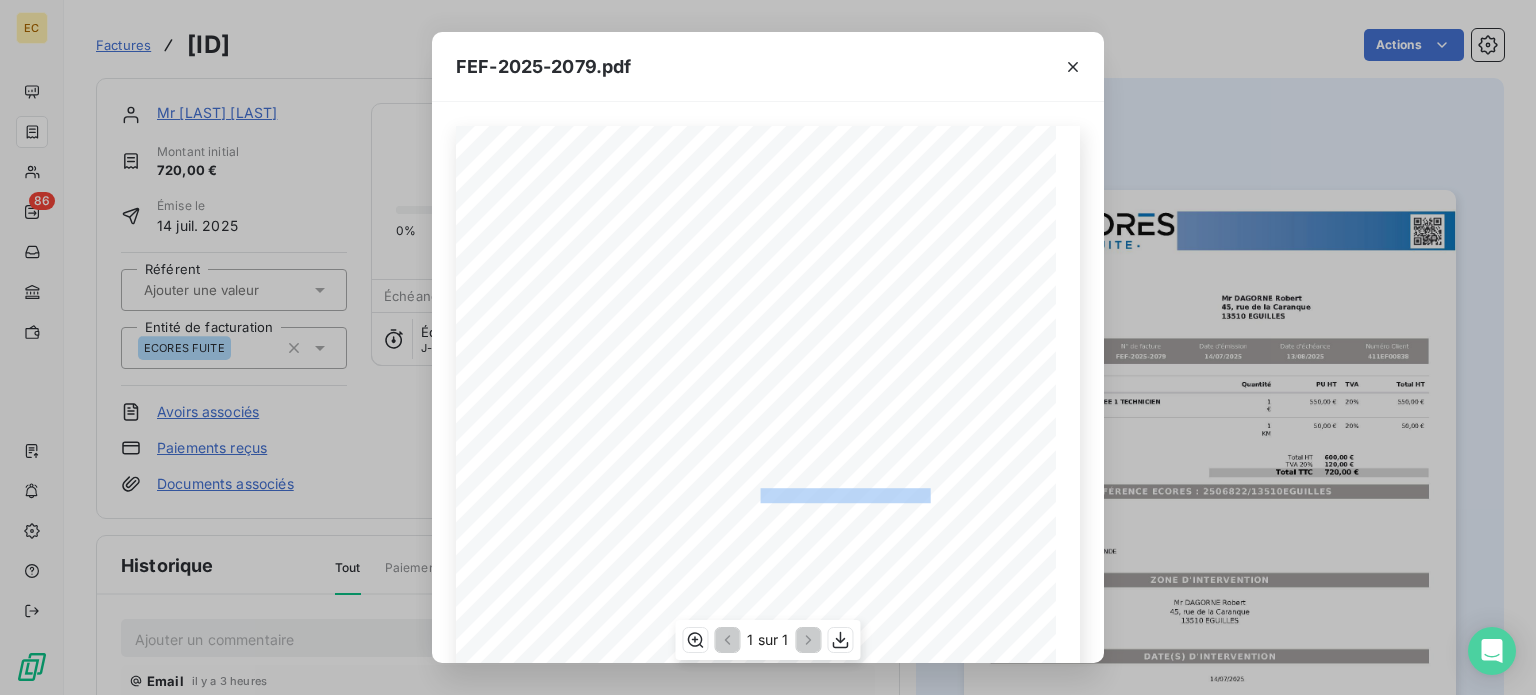 drag, startPoint x: 906, startPoint y: 493, endPoint x: 749, endPoint y: 493, distance: 157 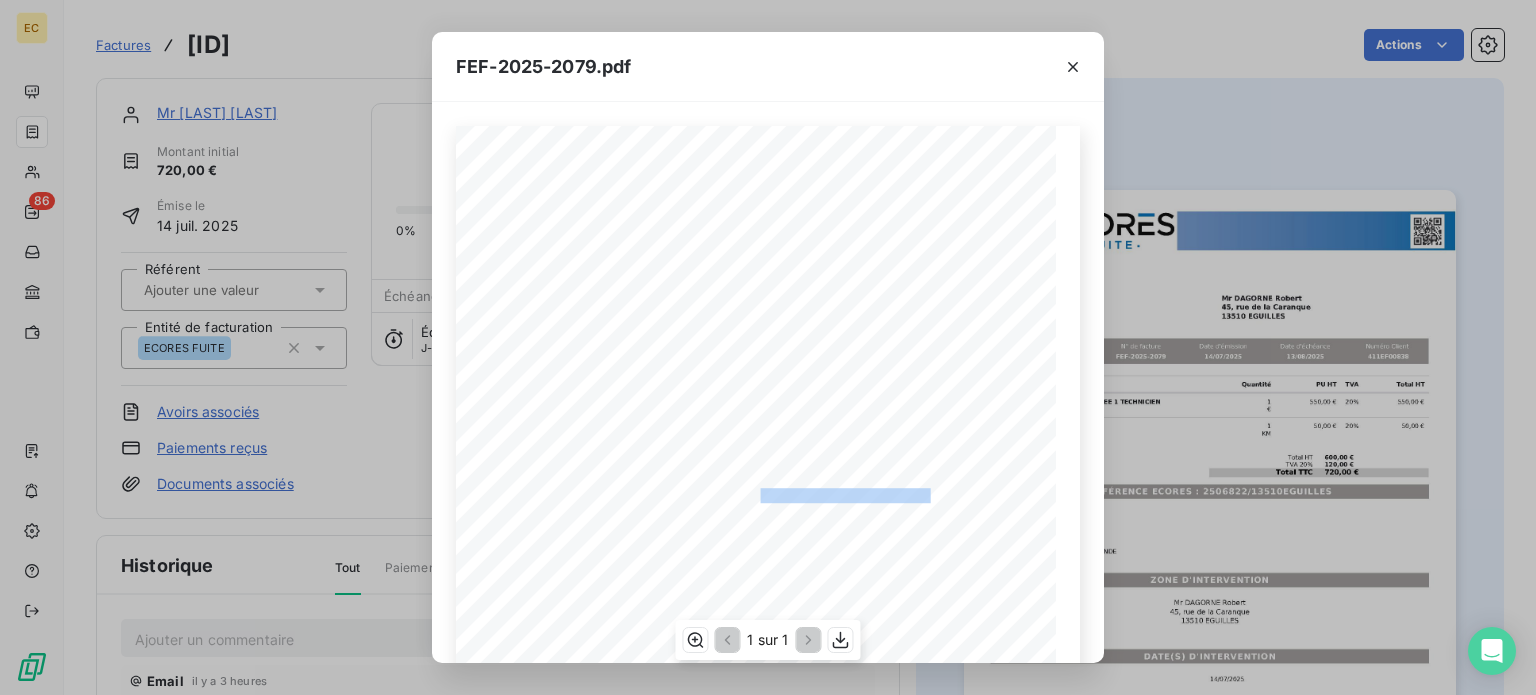 click on "RÉFÉRENCE ECORES : 2506822/13510EGUILLES" at bounding box center (791, 493) 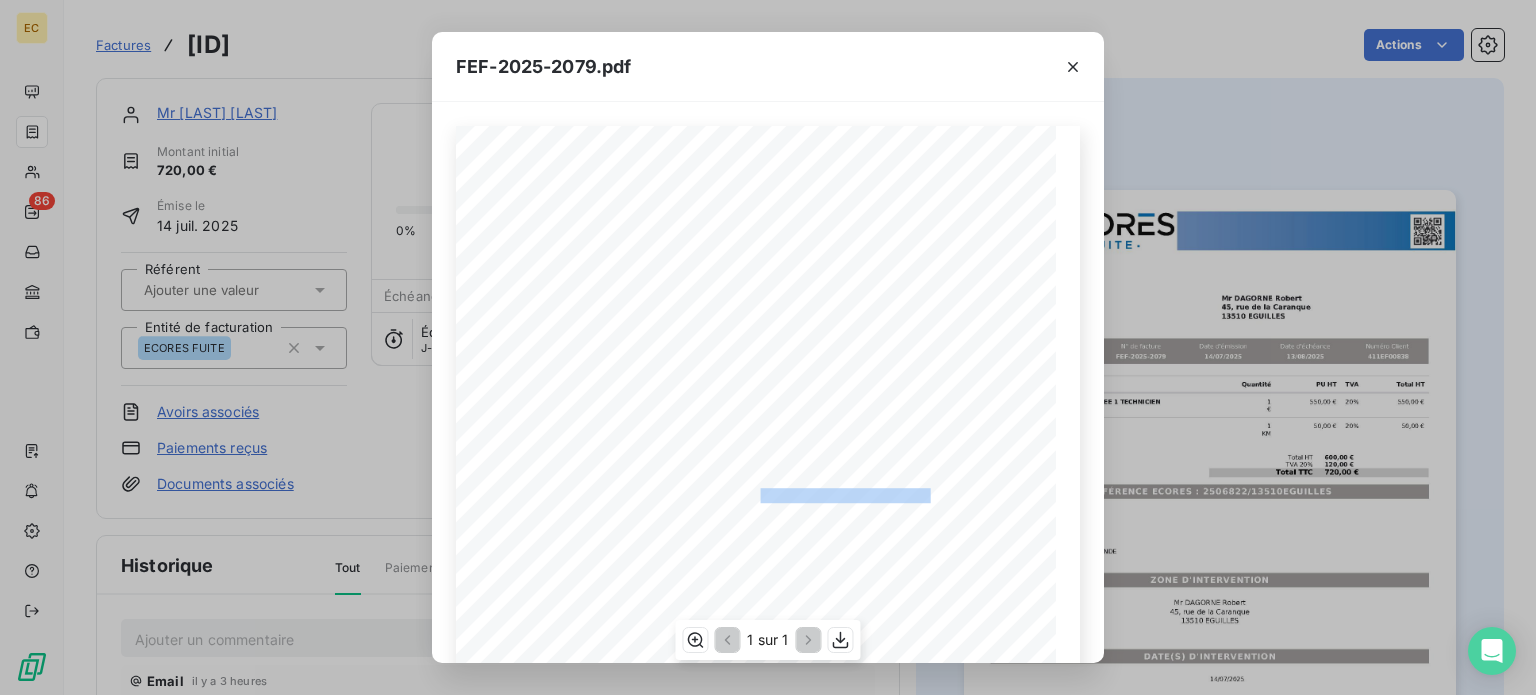 copy on "2506822/13510EGUILLES" 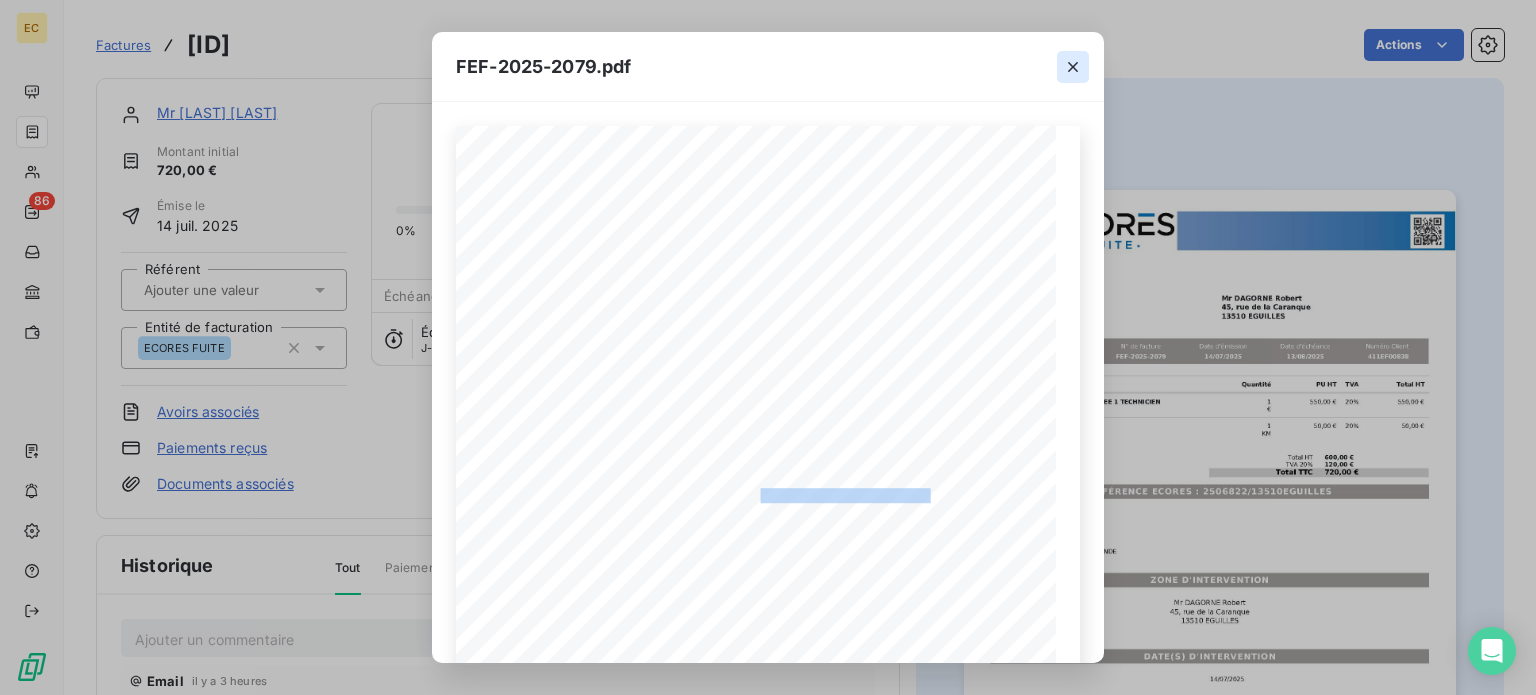 click 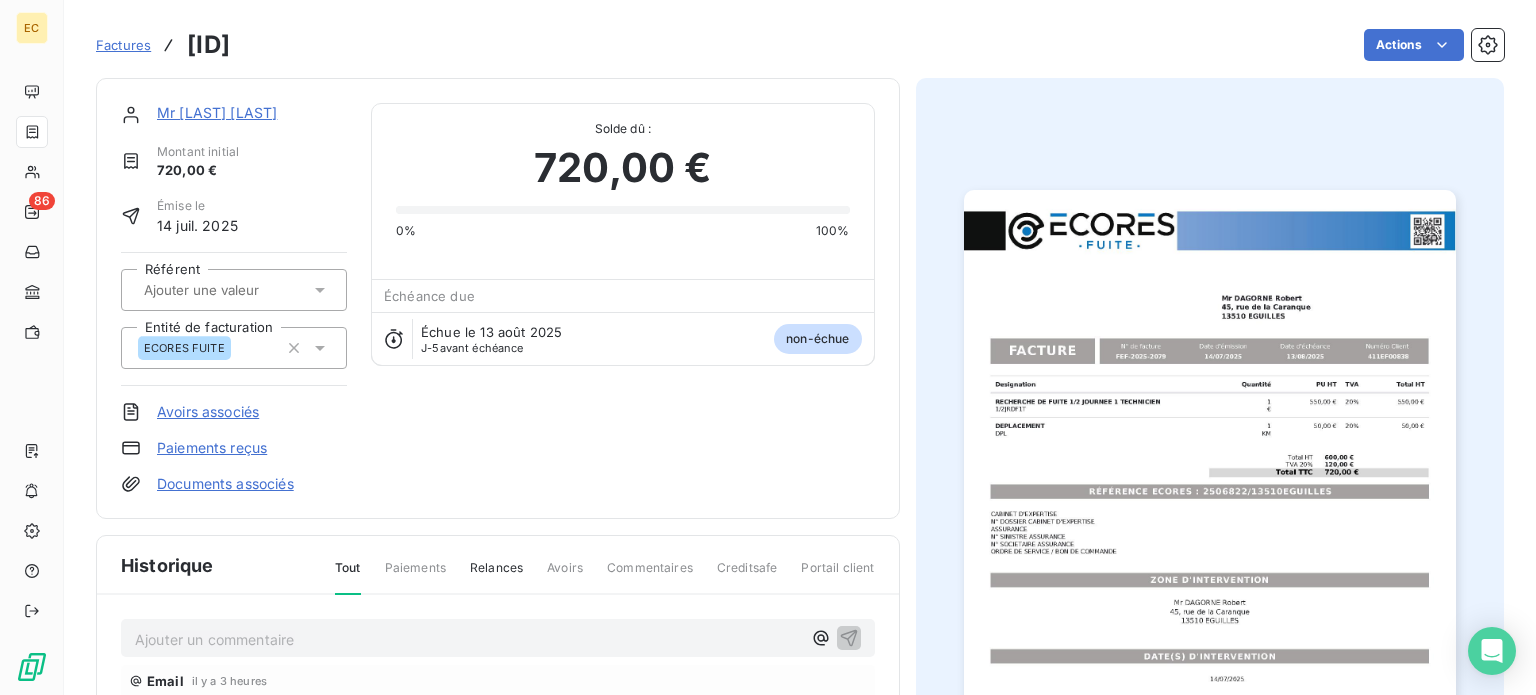 click on "Paiements reçus" at bounding box center [212, 448] 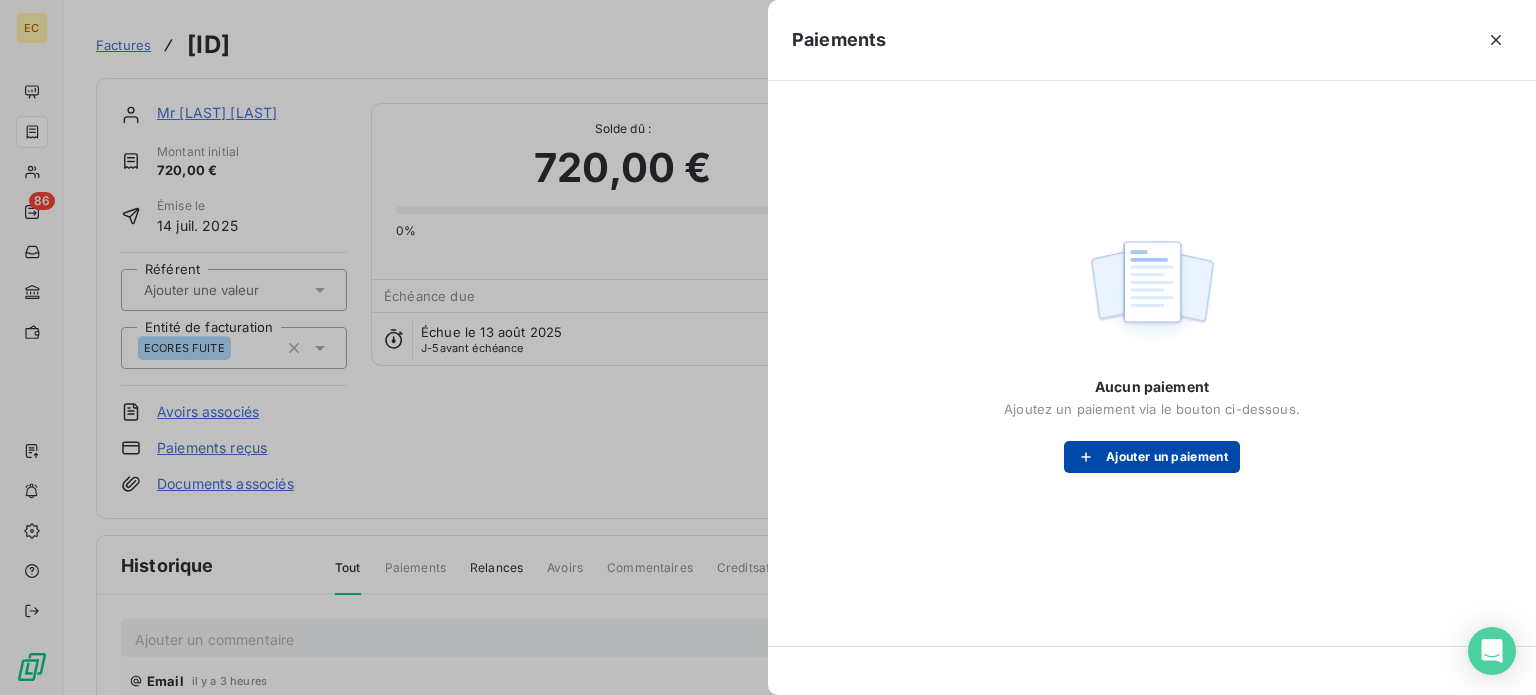 click on "Ajouter un paiement" at bounding box center (1152, 457) 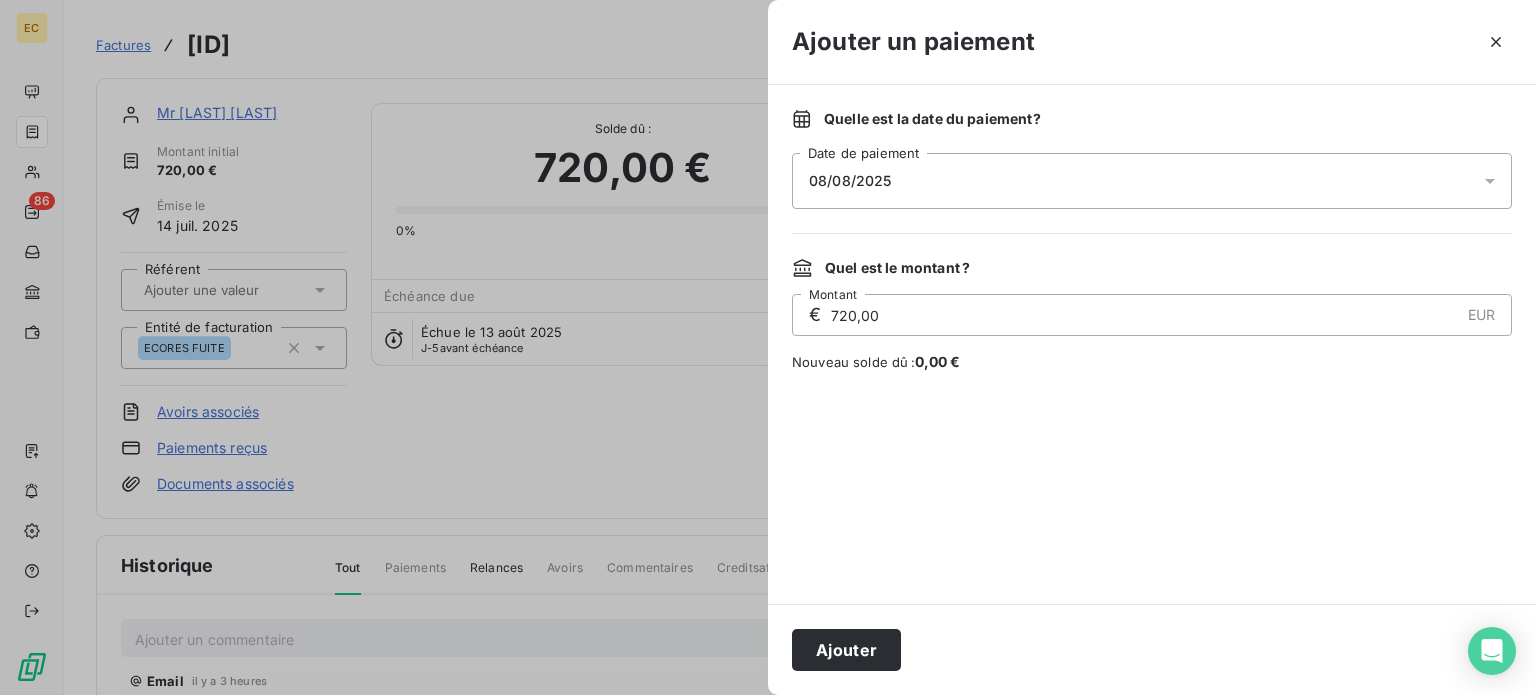 click on "08/08/2025" at bounding box center (850, 181) 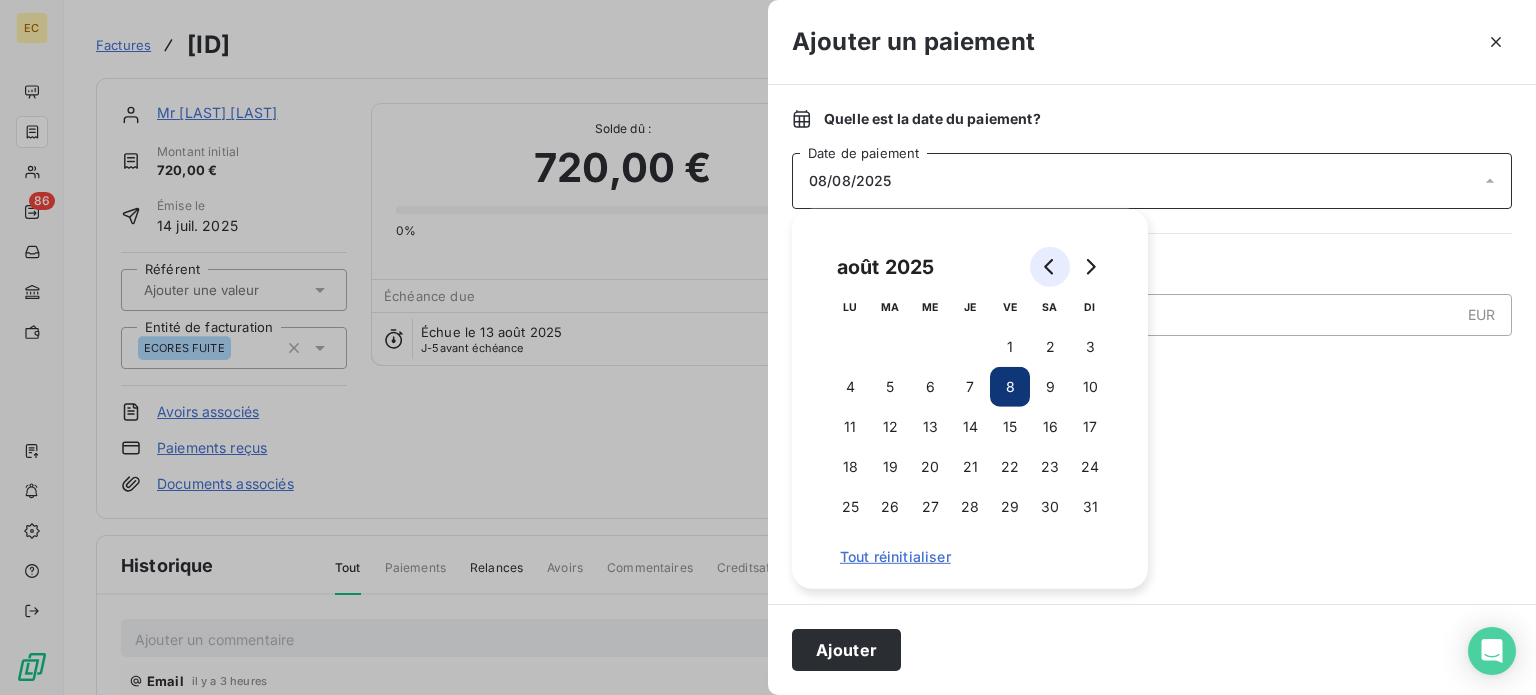 click 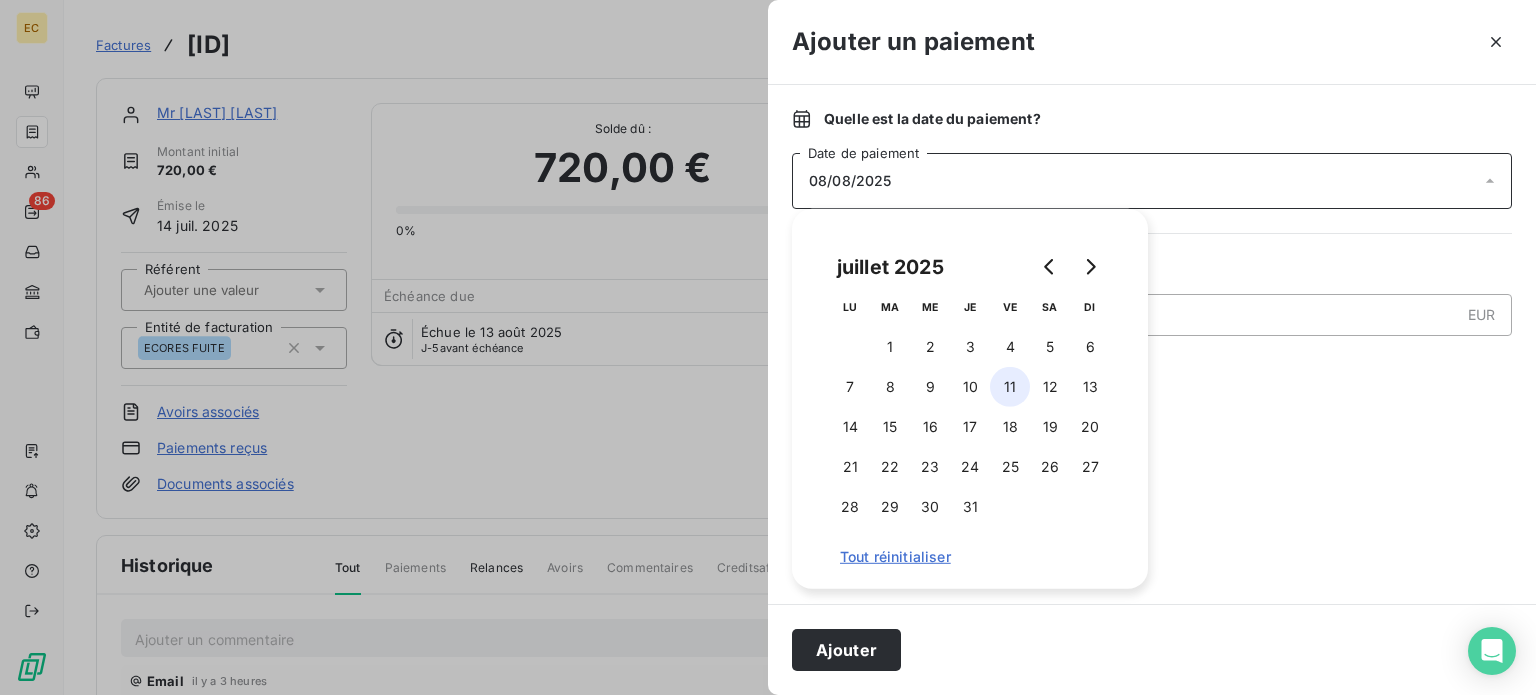 click on "11" at bounding box center [1010, 387] 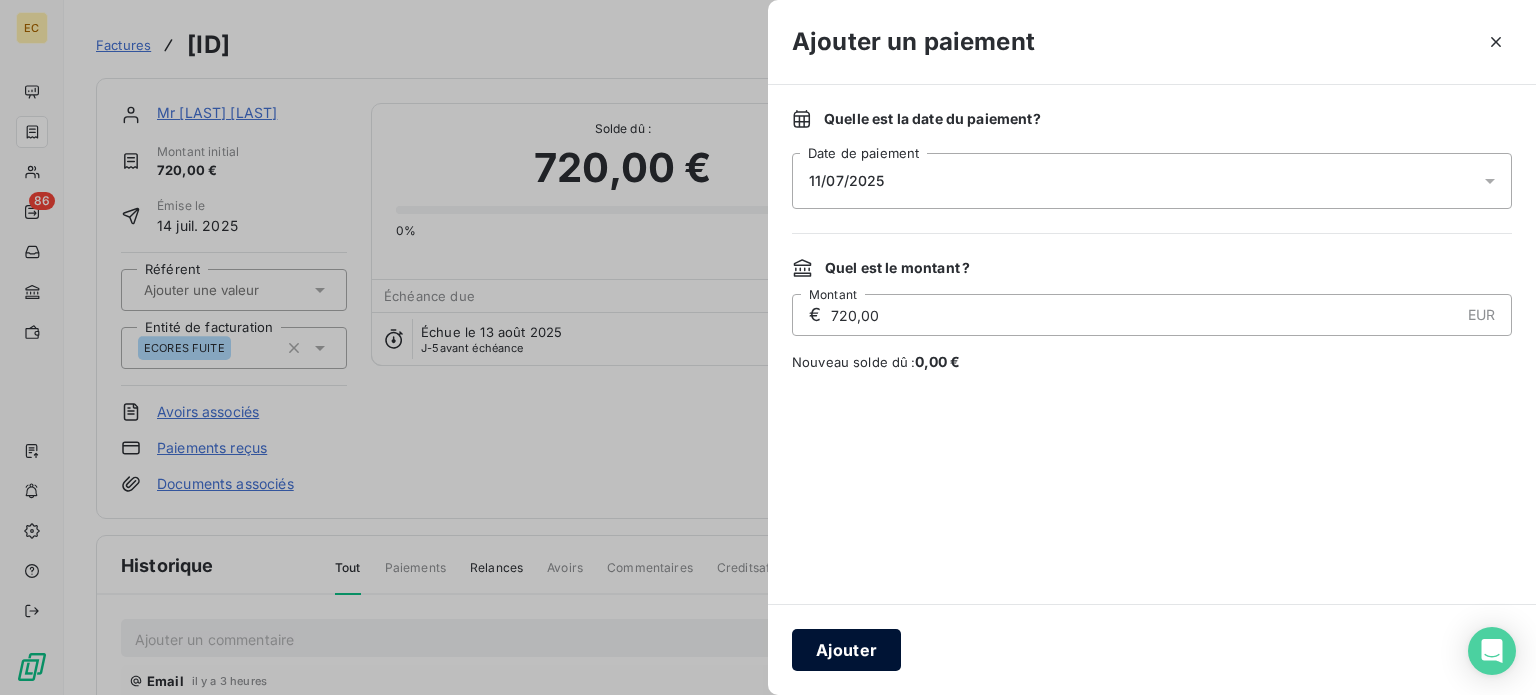 click on "Ajouter" at bounding box center [846, 650] 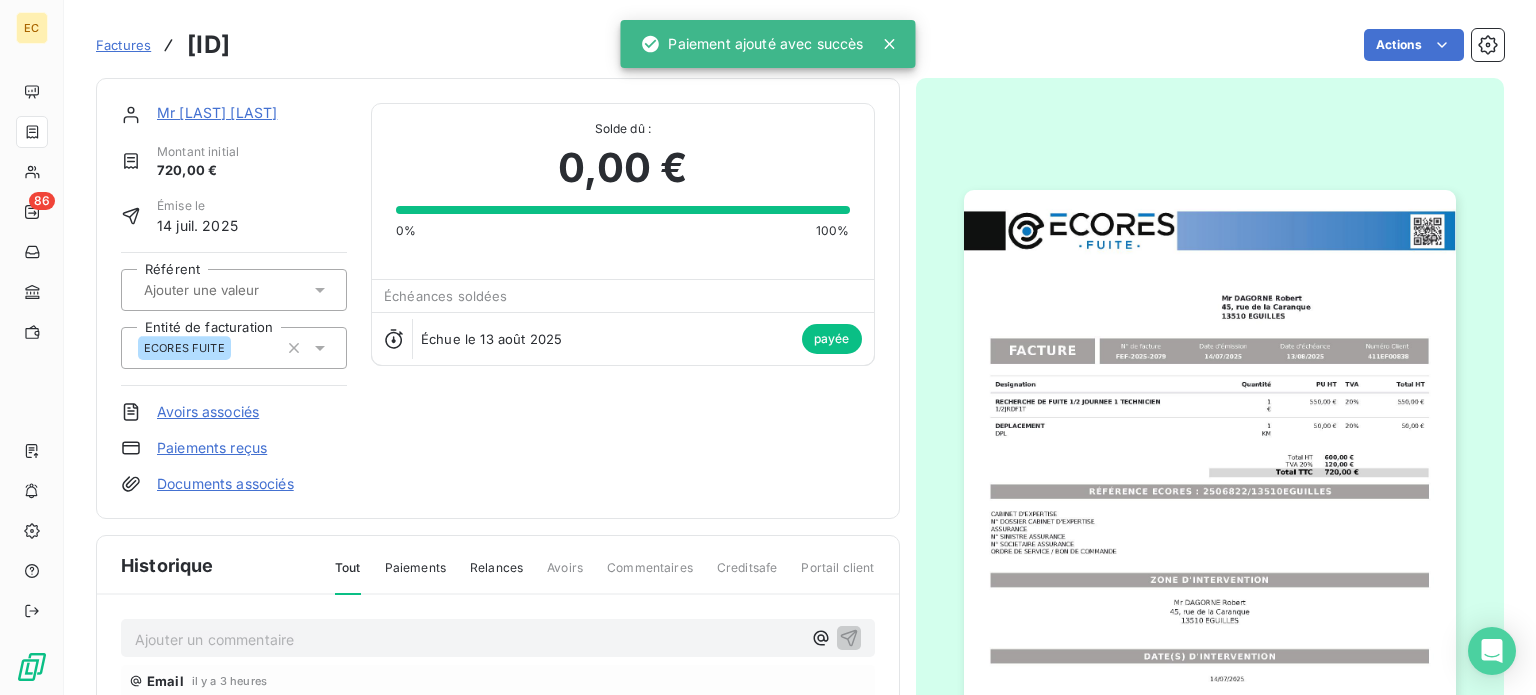 click on "Factures" at bounding box center [123, 45] 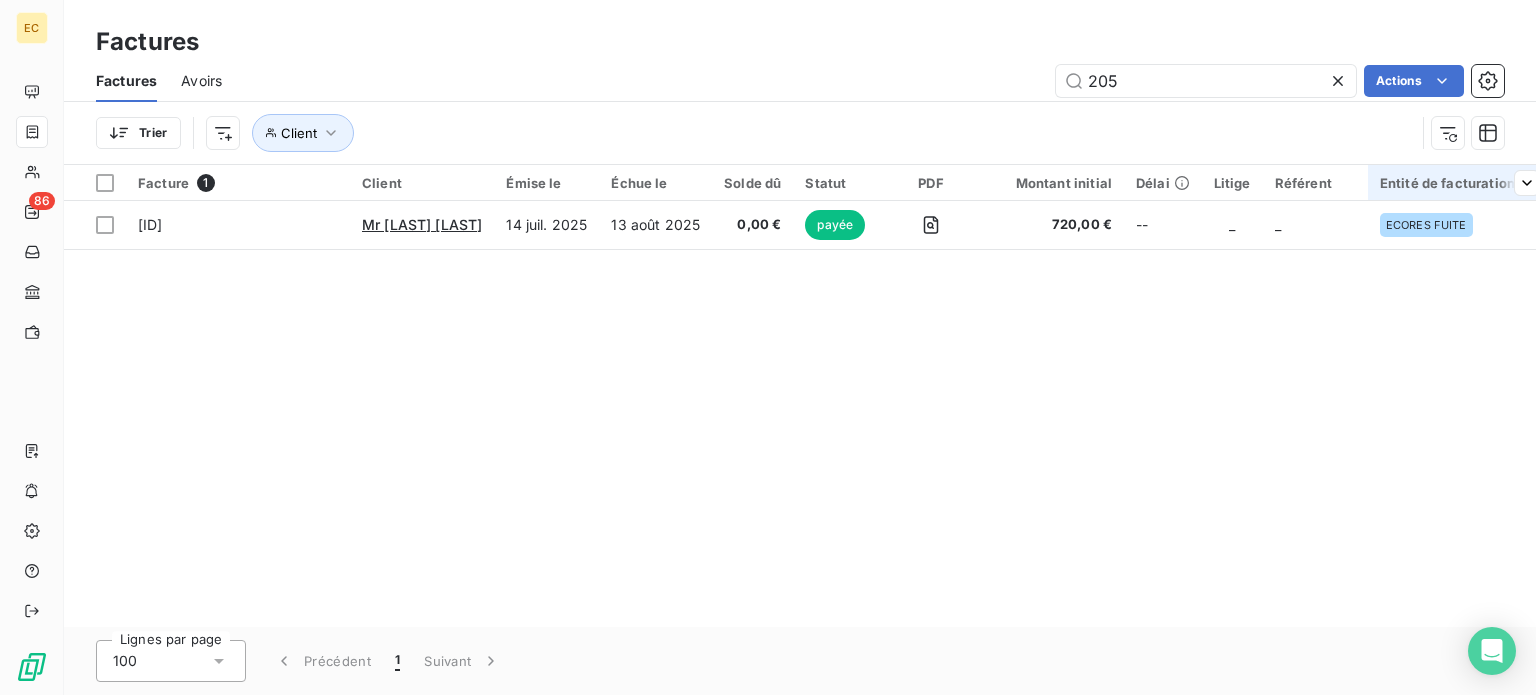 type on "2058" 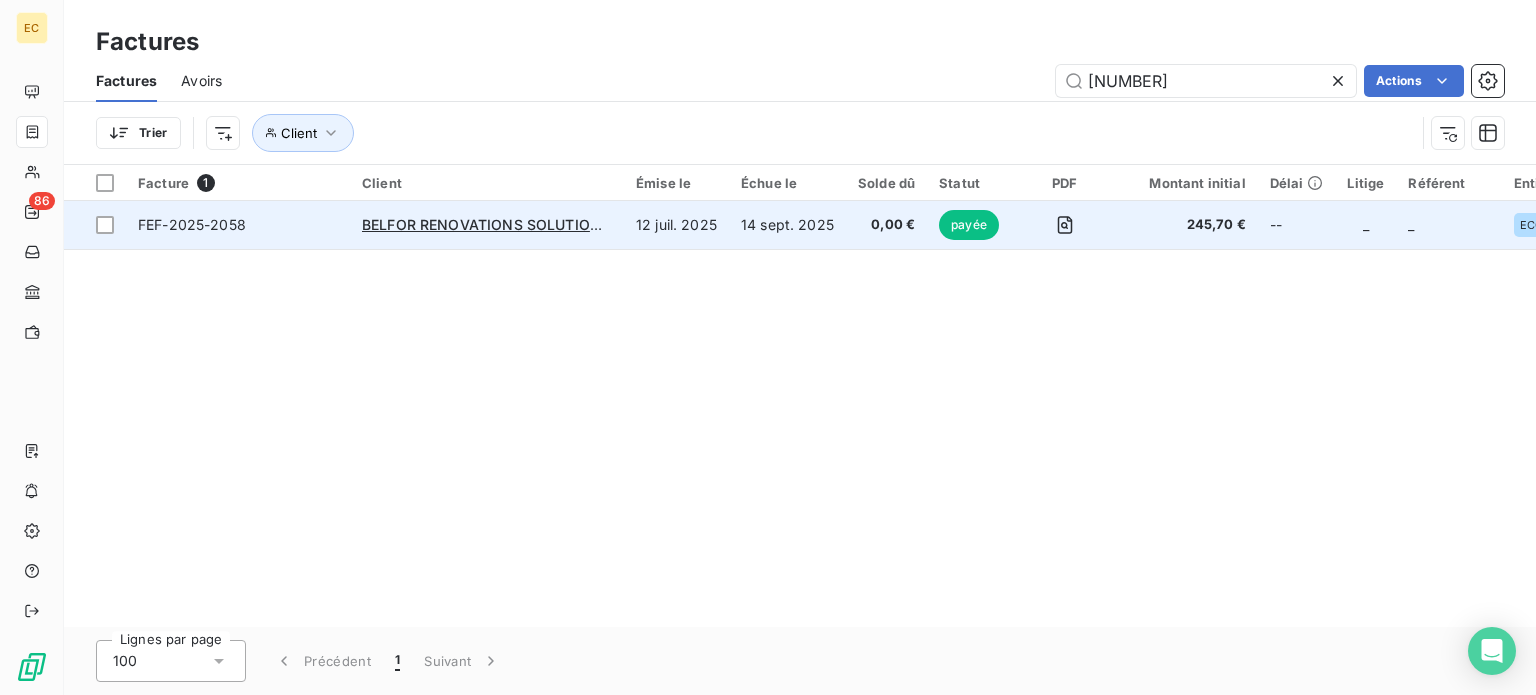 click on "BELFOR RENOVATIONS SOLUTIONS BRS" at bounding box center [487, 225] 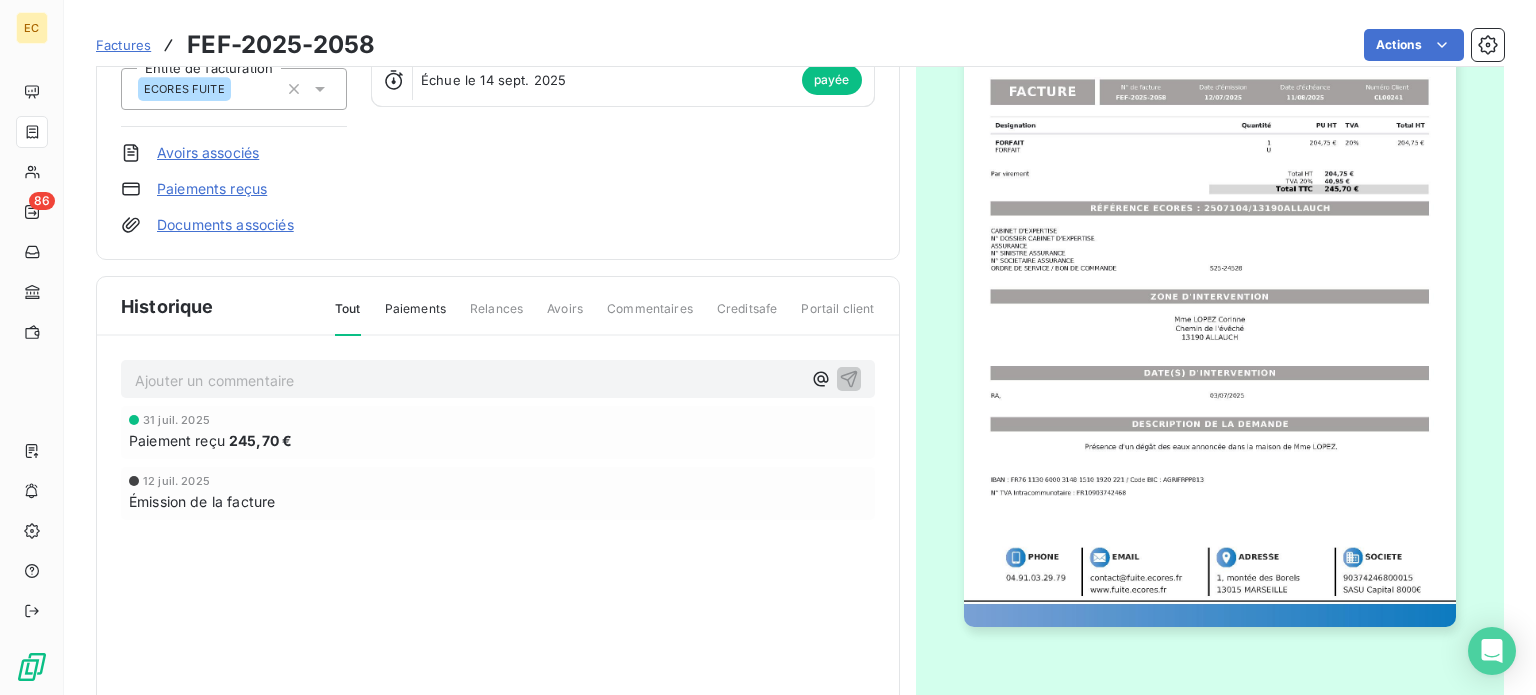 scroll, scrollTop: 302, scrollLeft: 0, axis: vertical 